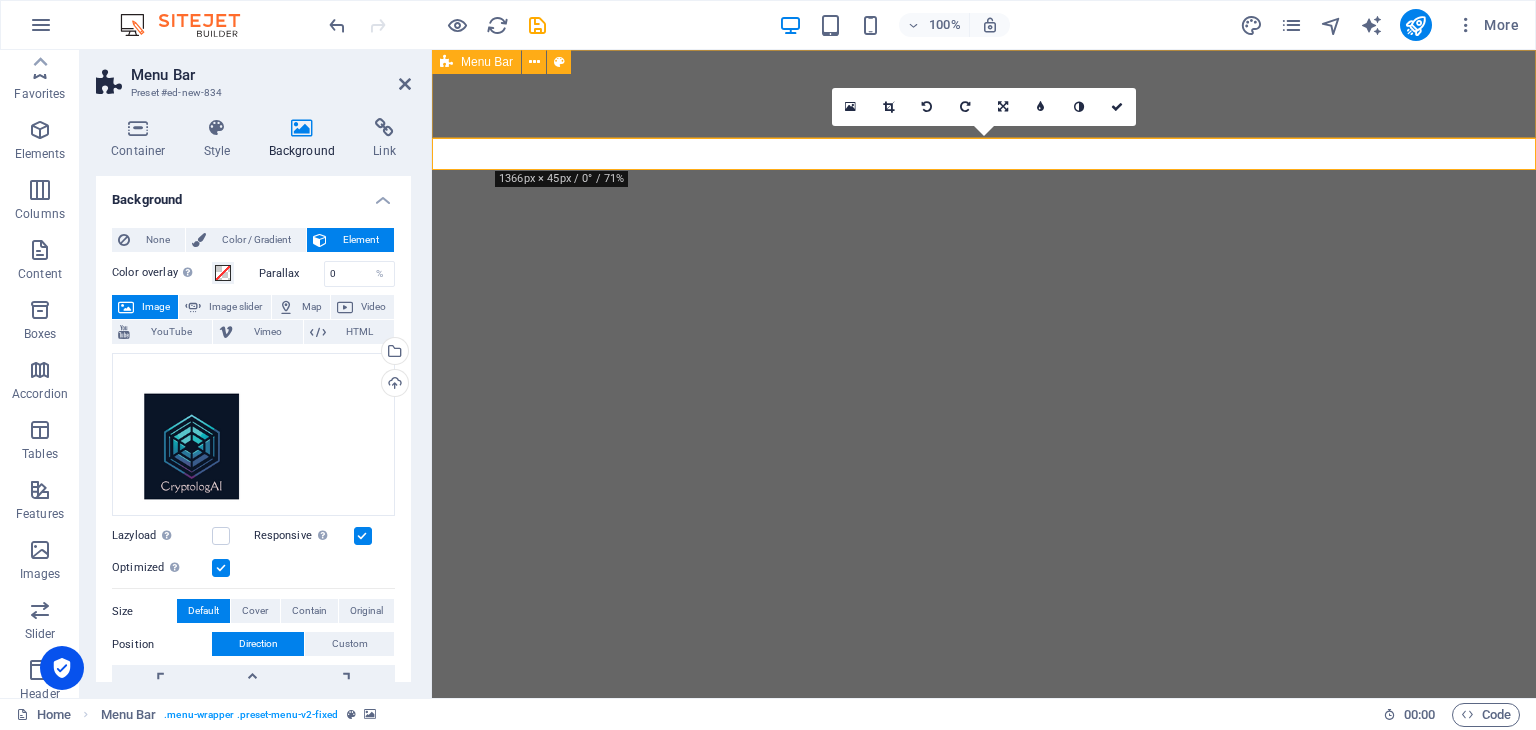 scroll, scrollTop: 0, scrollLeft: 0, axis: both 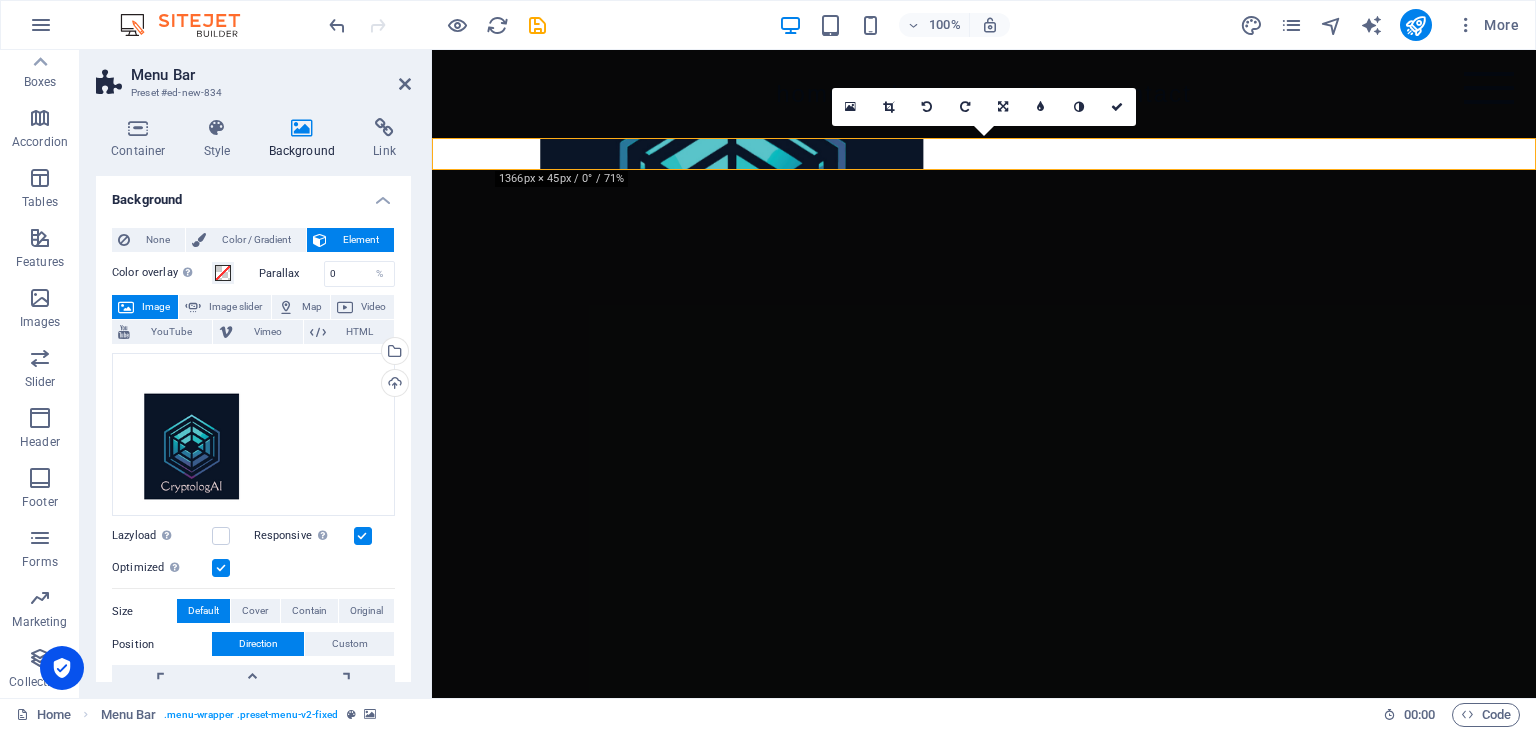 click at bounding box center (984, 154) 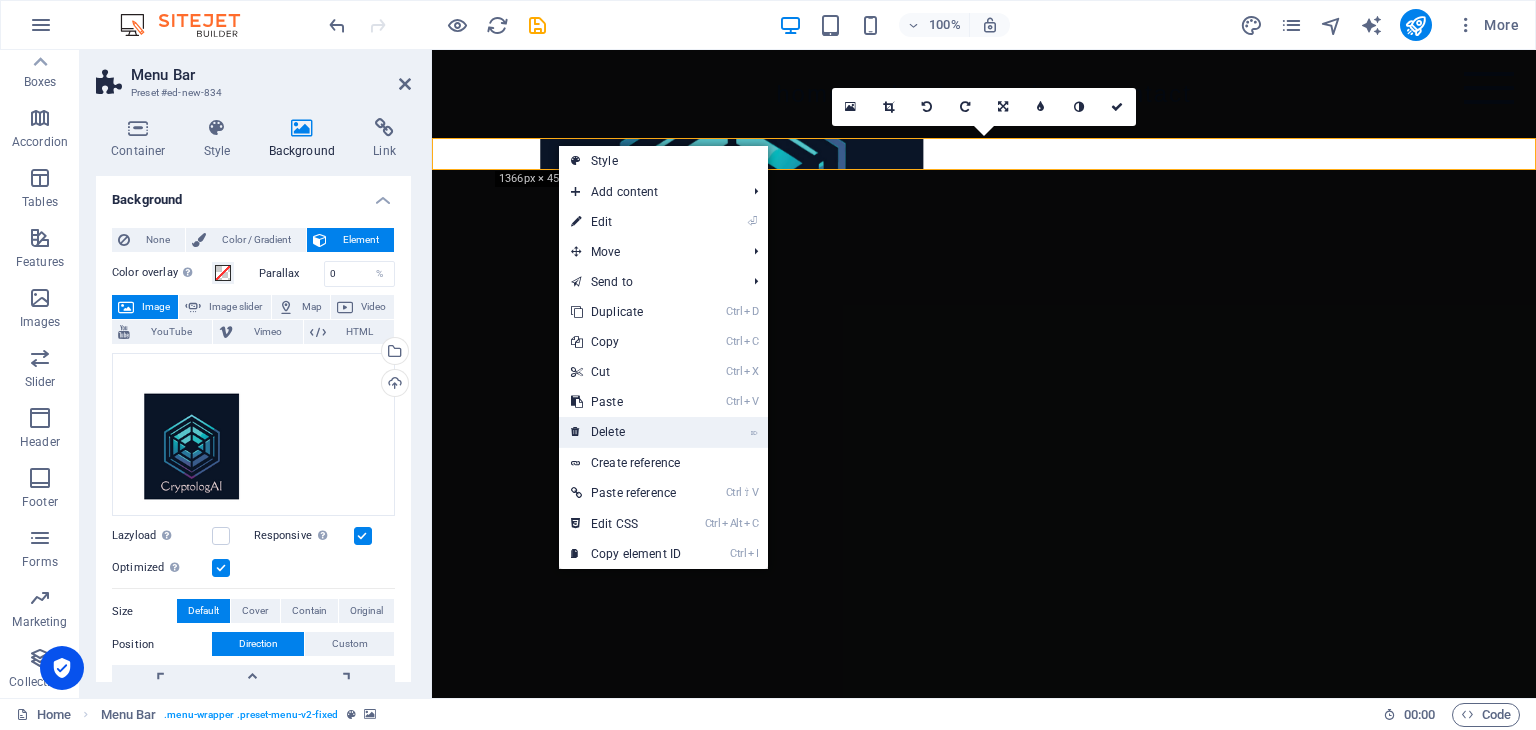 click on "⌦  Delete" at bounding box center [626, 432] 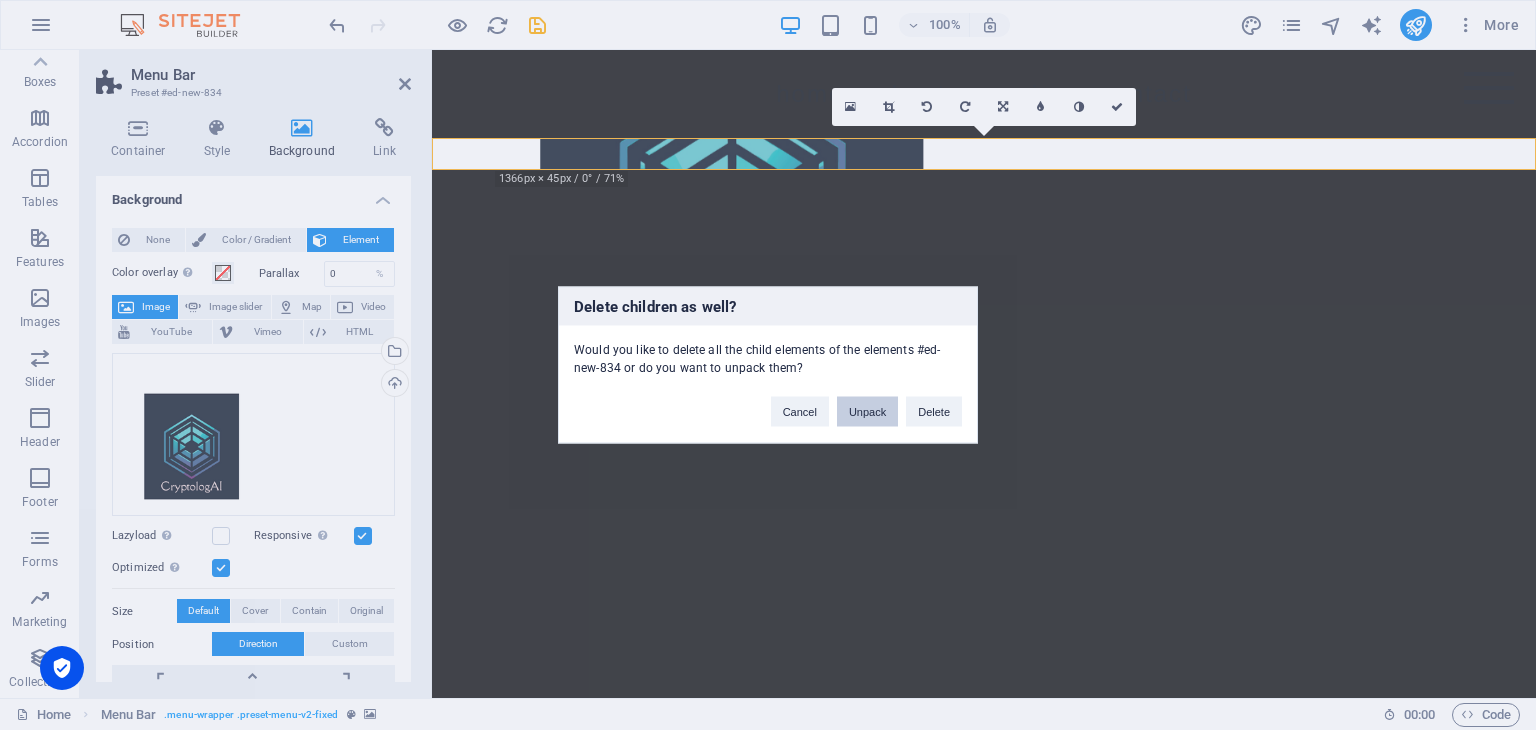drag, startPoint x: 886, startPoint y: 412, endPoint x: 811, endPoint y: 362, distance: 90.13878 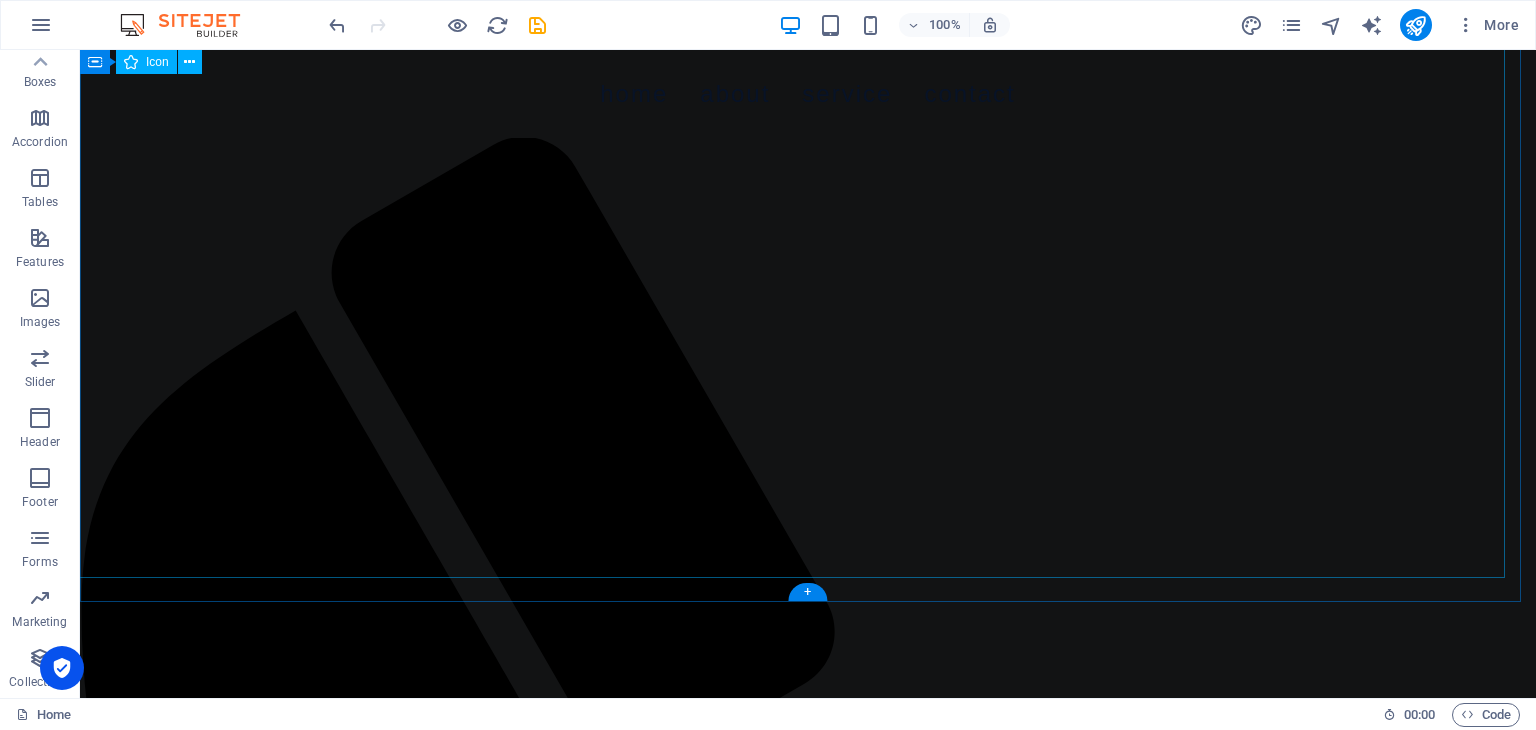 scroll, scrollTop: 1472, scrollLeft: 0, axis: vertical 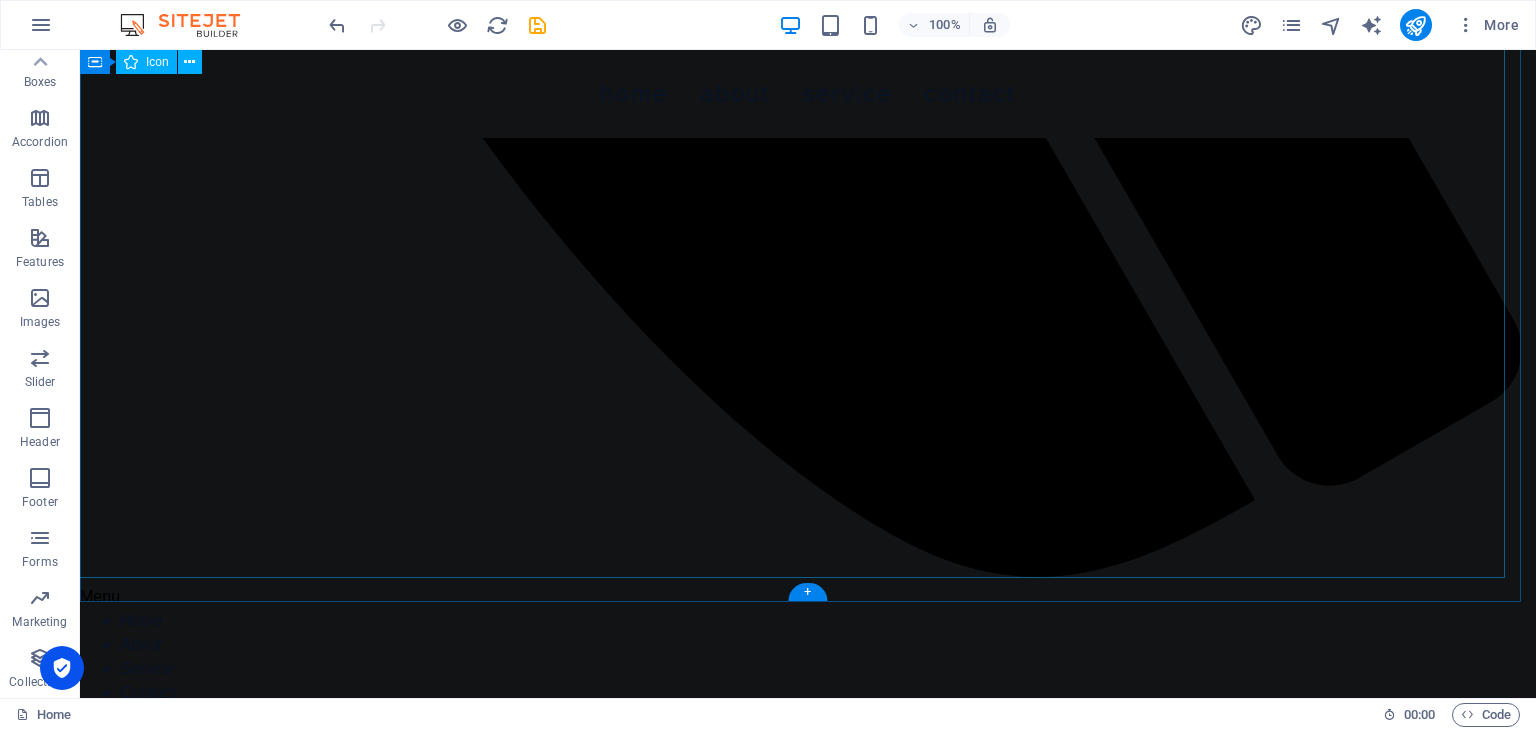 click at bounding box center [800, -375] 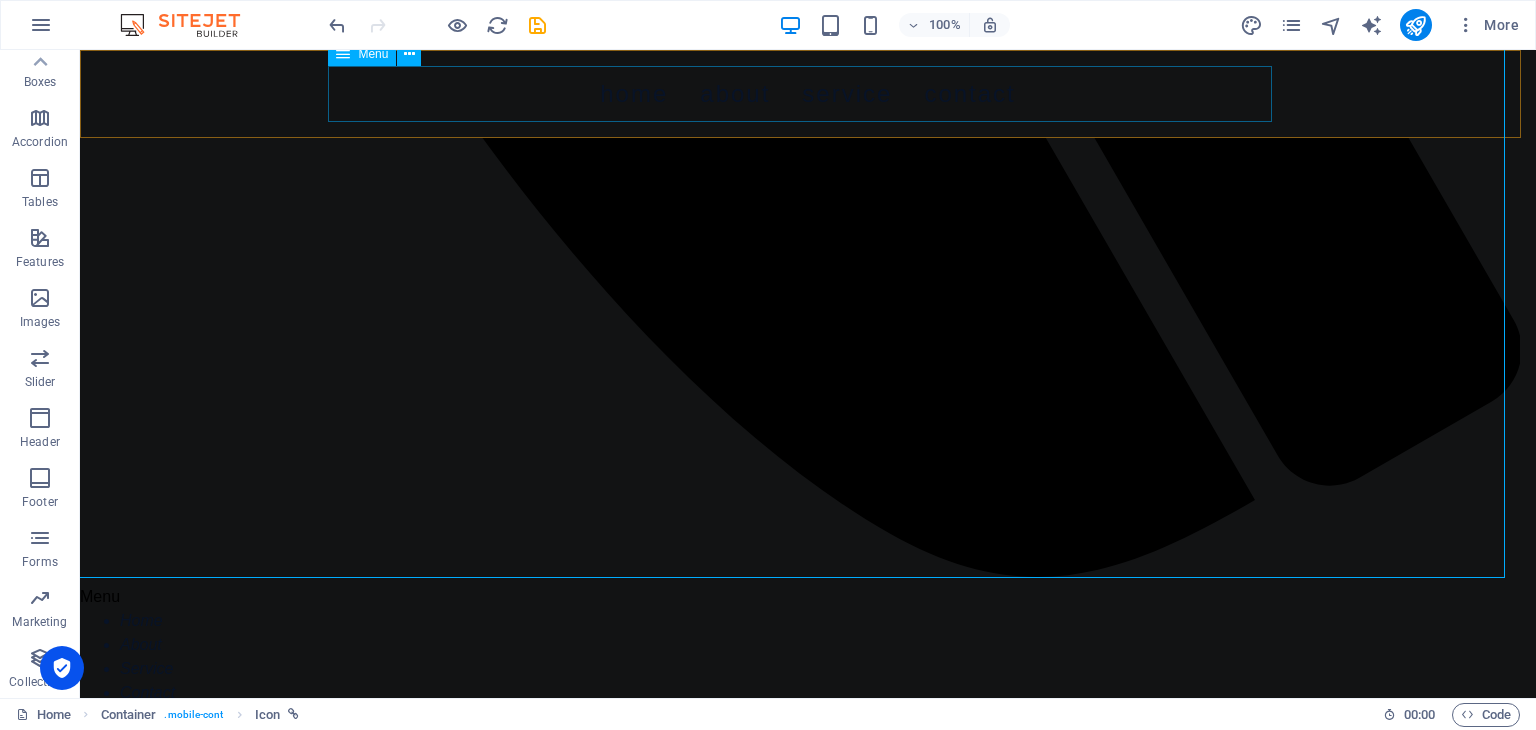 click on "Home About Service Contact" at bounding box center [808, 94] 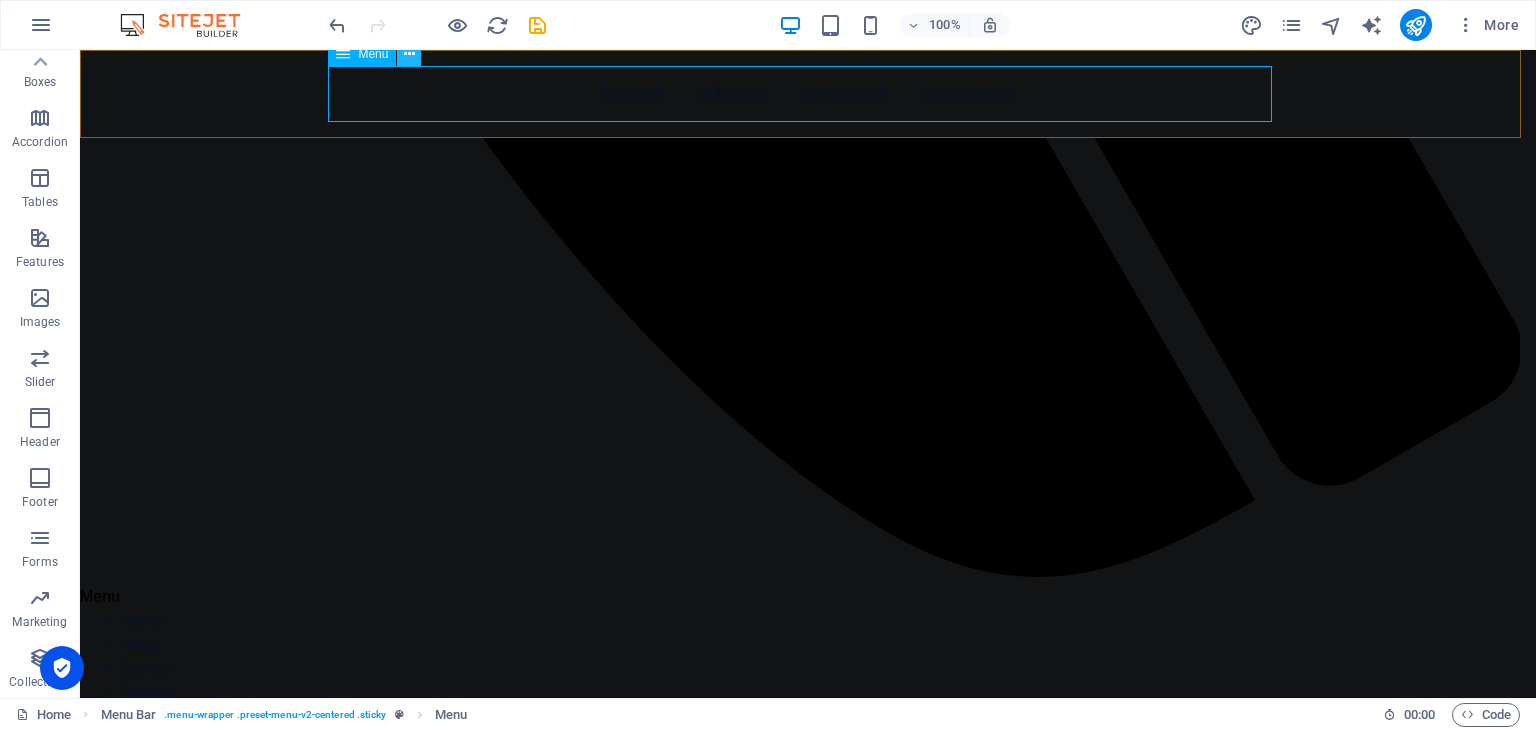 click at bounding box center (409, 54) 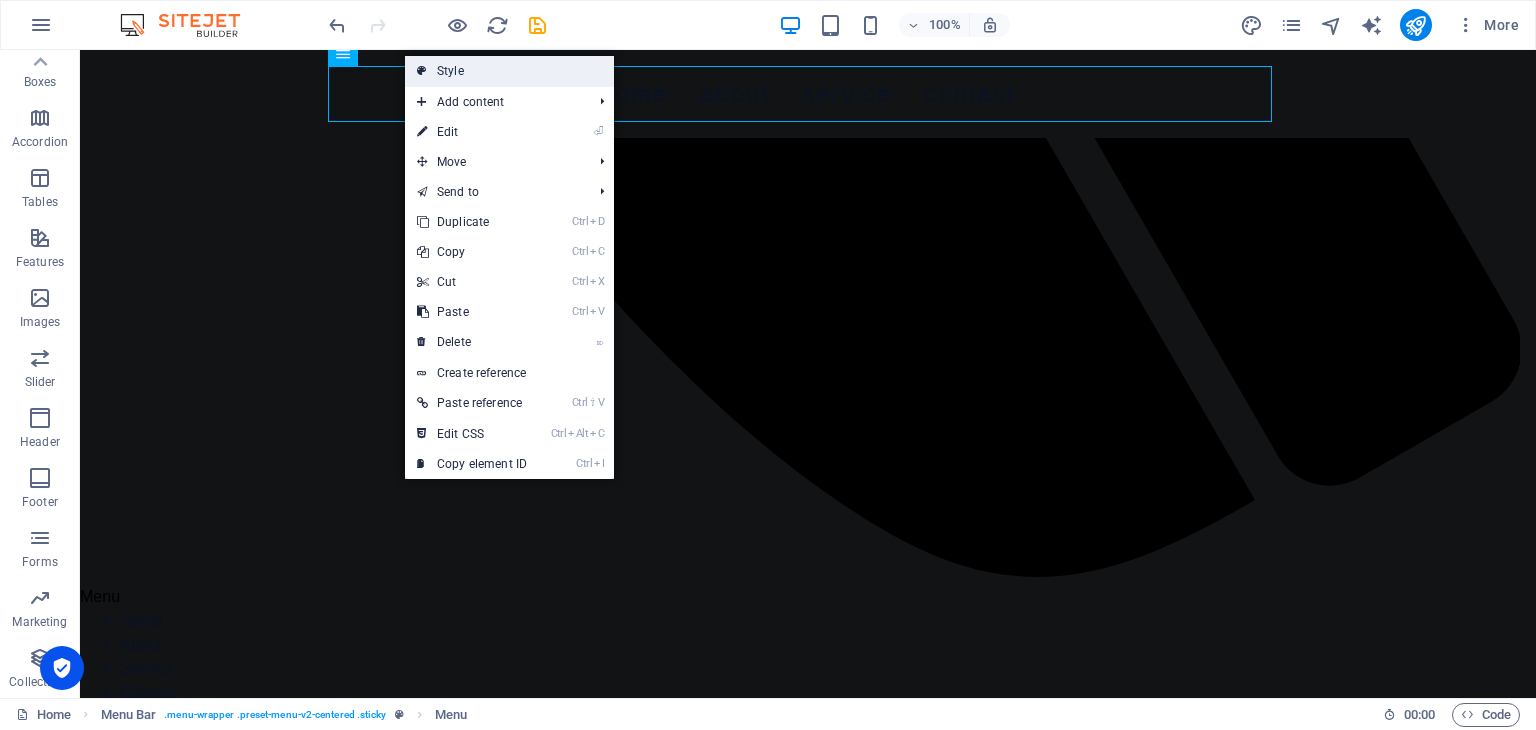 click on "Style" at bounding box center (509, 71) 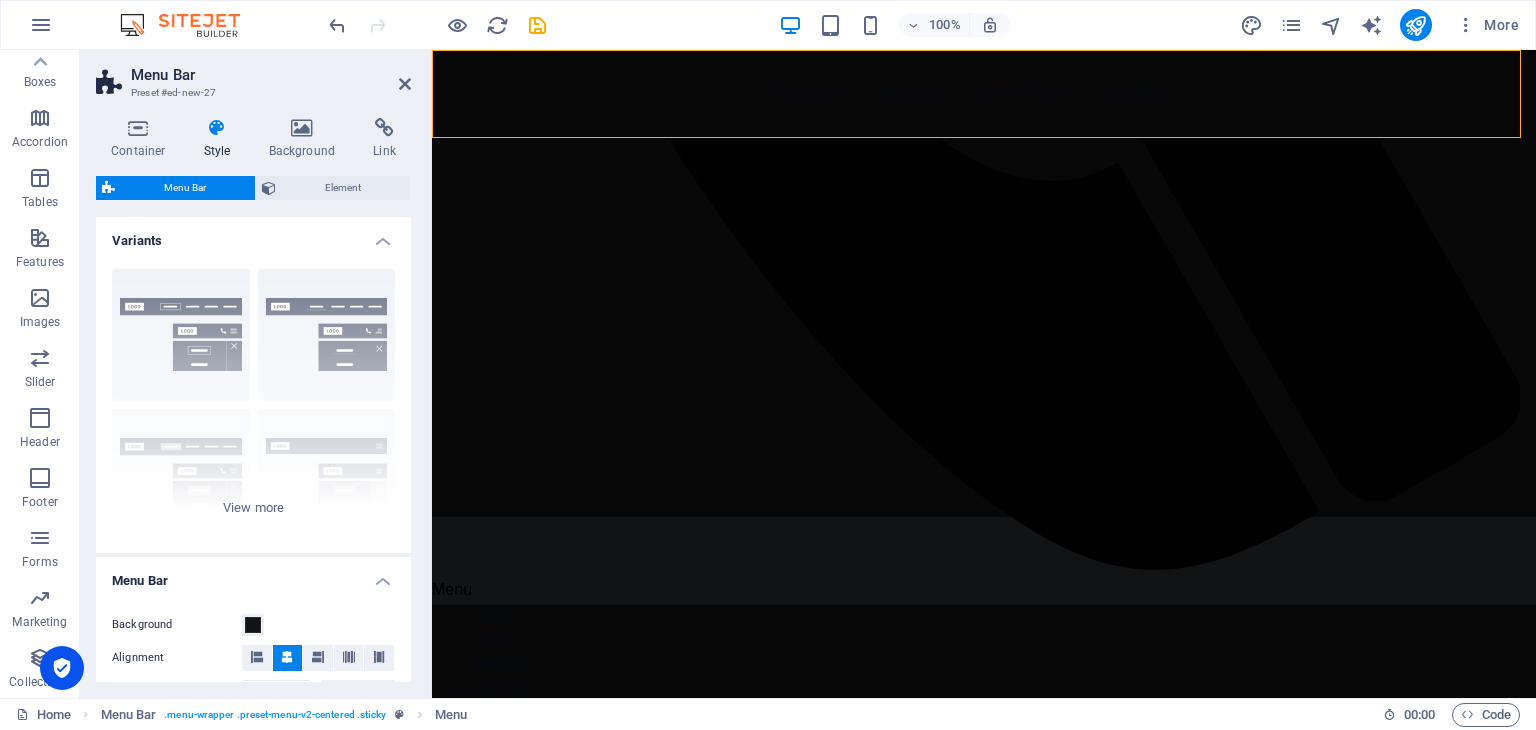 scroll, scrollTop: 1005, scrollLeft: 0, axis: vertical 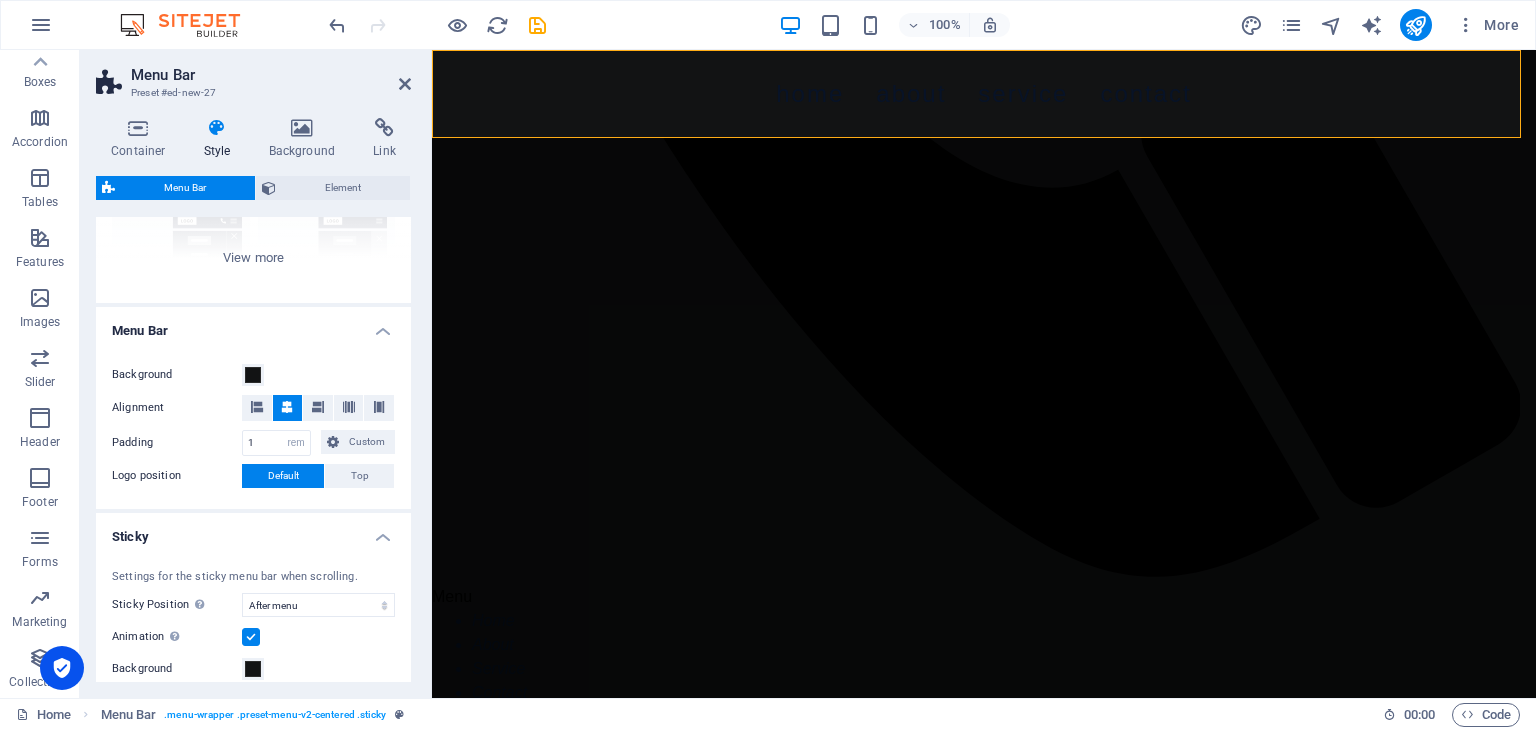 click at bounding box center (287, 407) 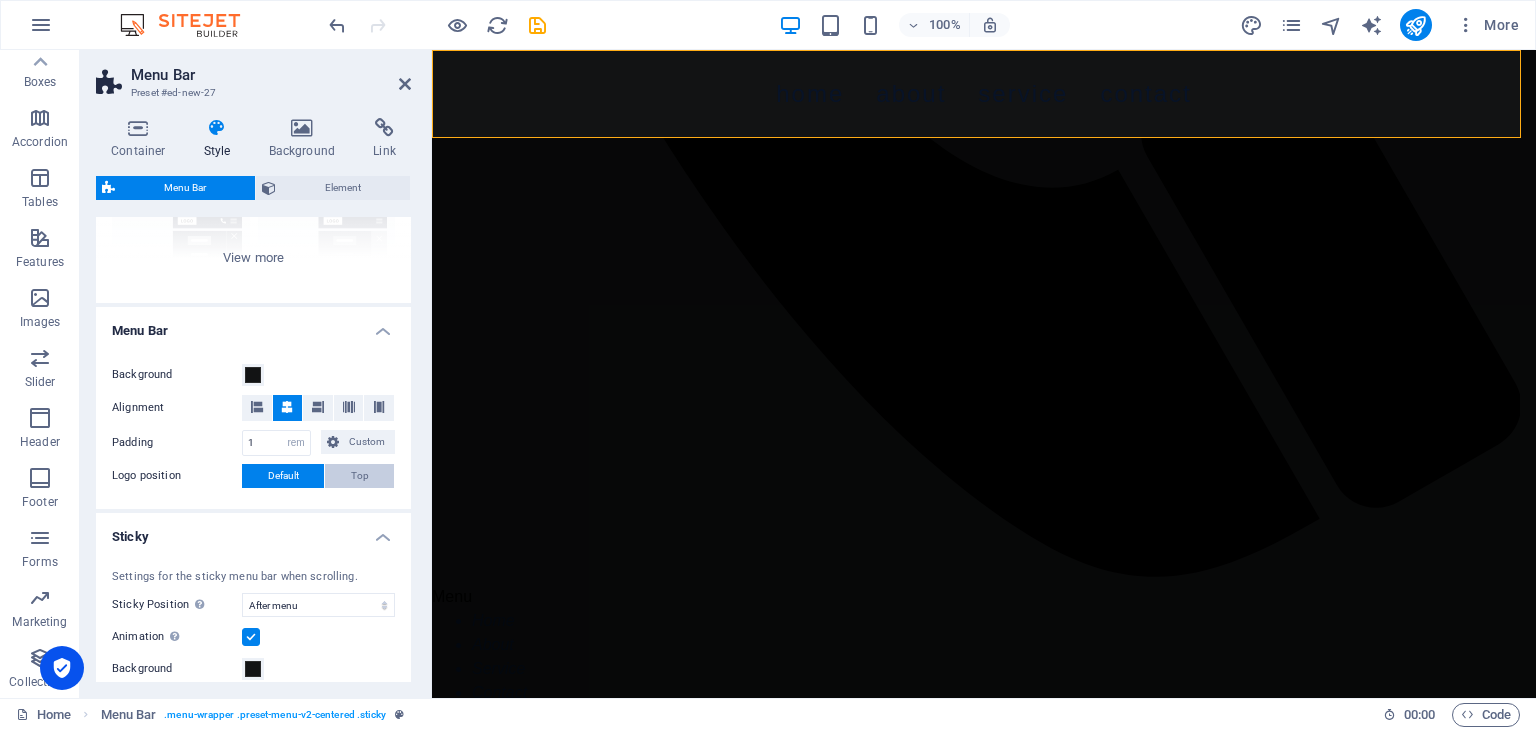 click on "Top" at bounding box center (360, 476) 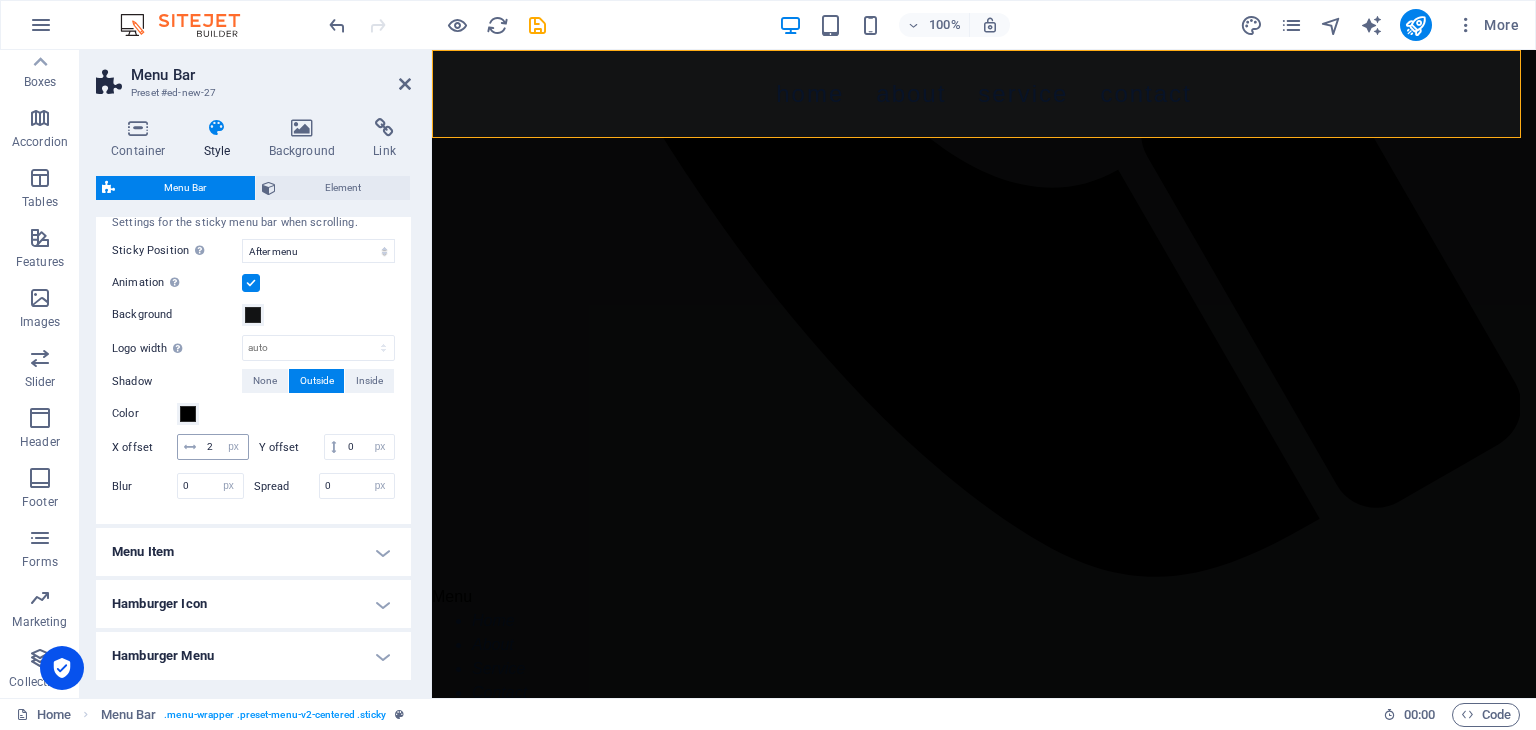 scroll, scrollTop: 748, scrollLeft: 0, axis: vertical 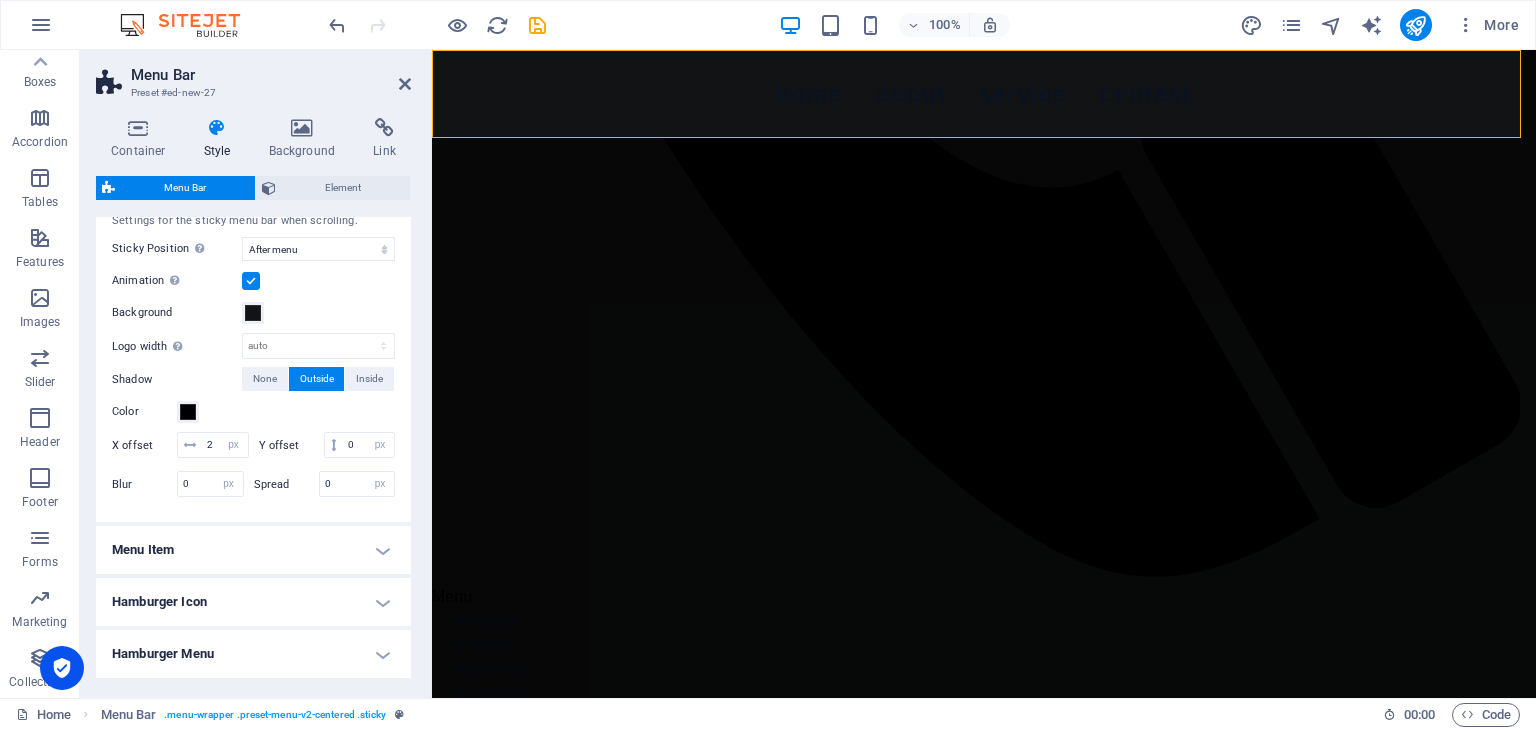 click on "Menu Item" at bounding box center (253, 550) 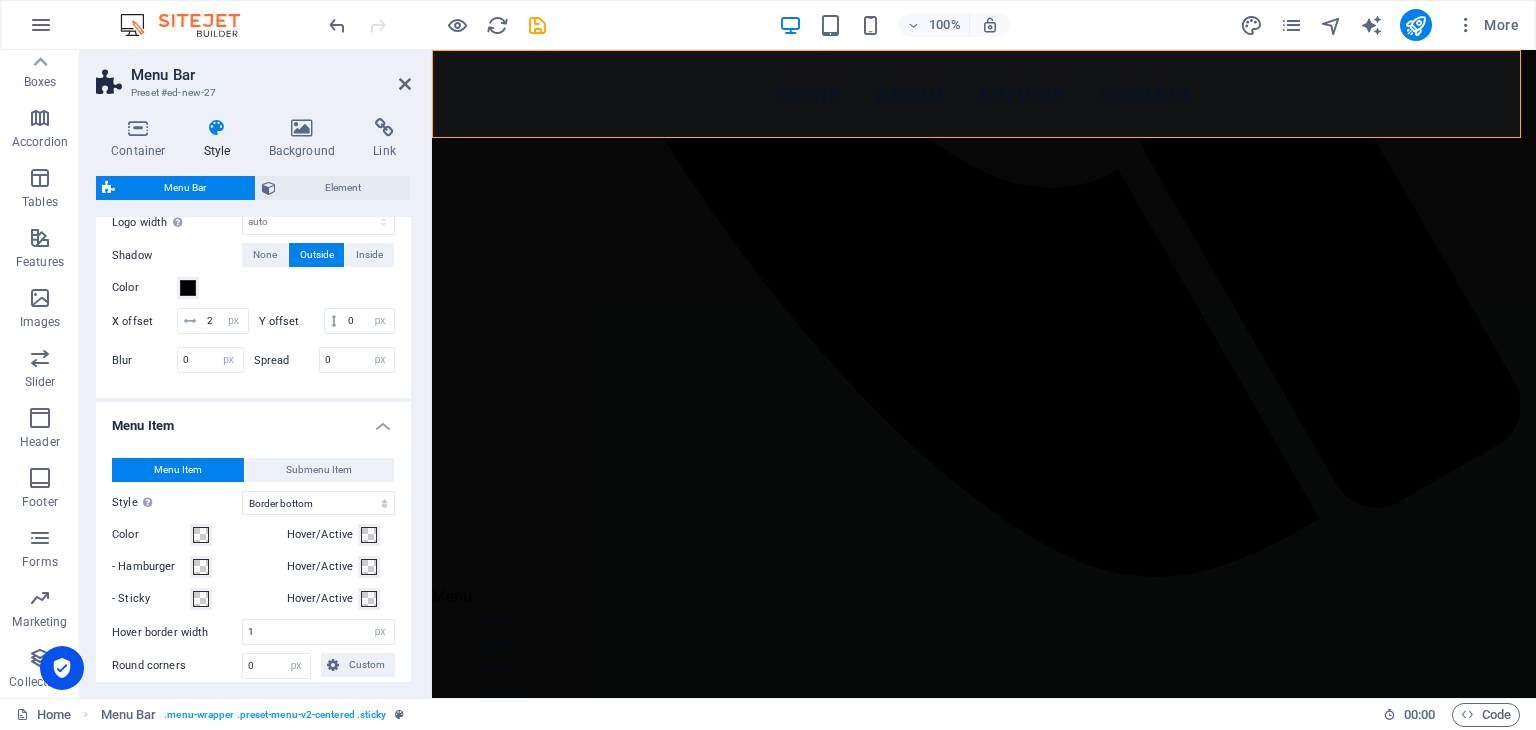 scroll, scrollTop: 951, scrollLeft: 0, axis: vertical 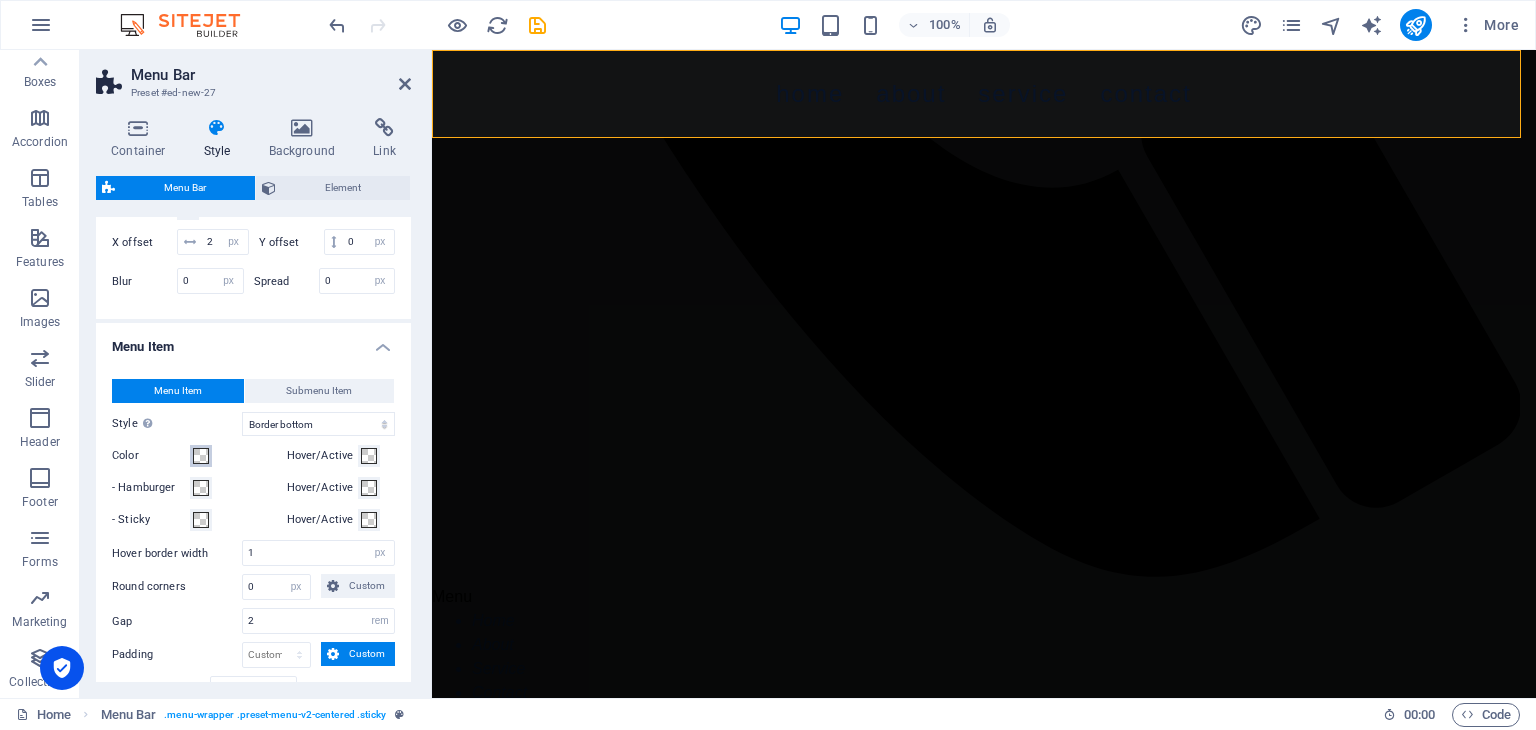 click at bounding box center [201, 456] 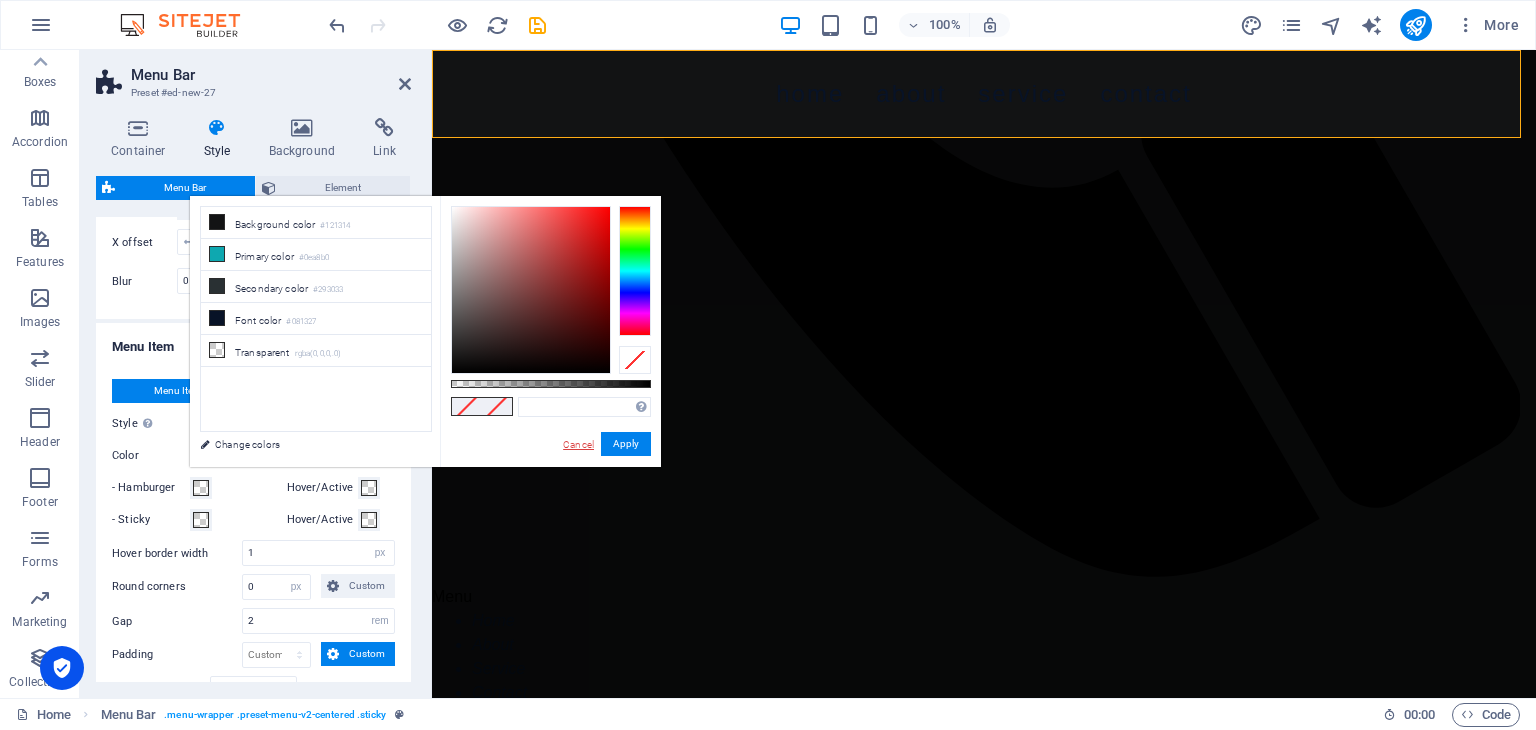 click on "Cancel" at bounding box center (578, 444) 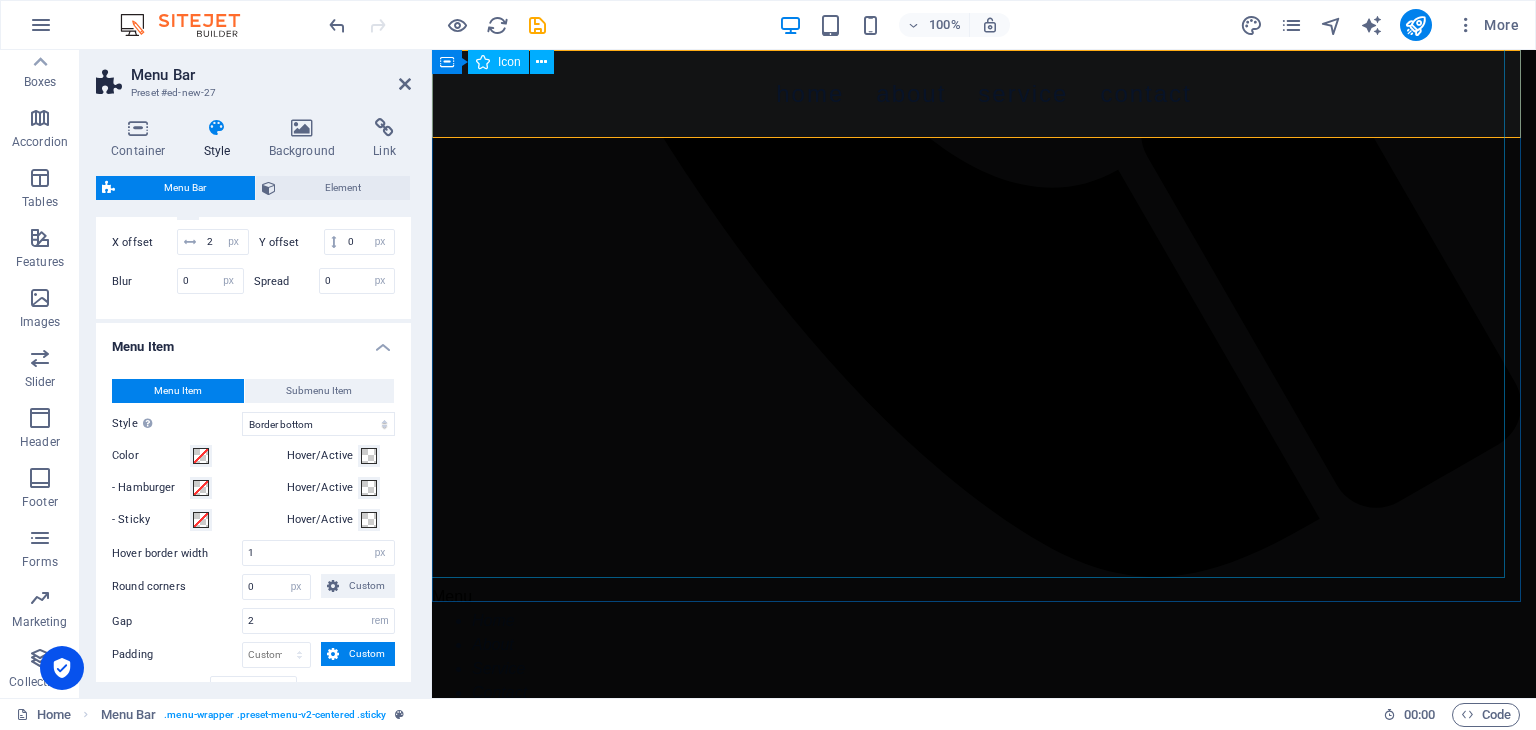 click at bounding box center [976, -141] 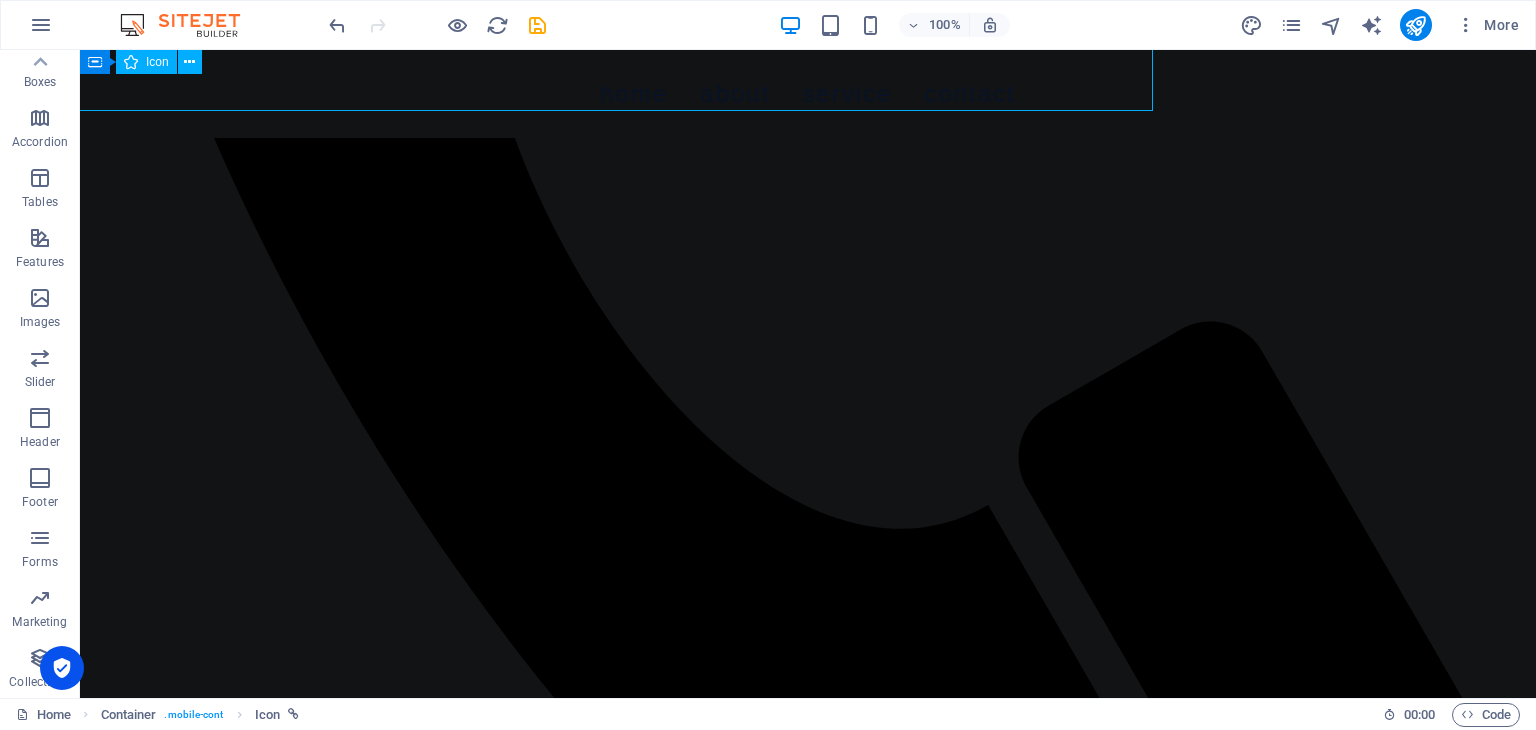 scroll, scrollTop: 1472, scrollLeft: 0, axis: vertical 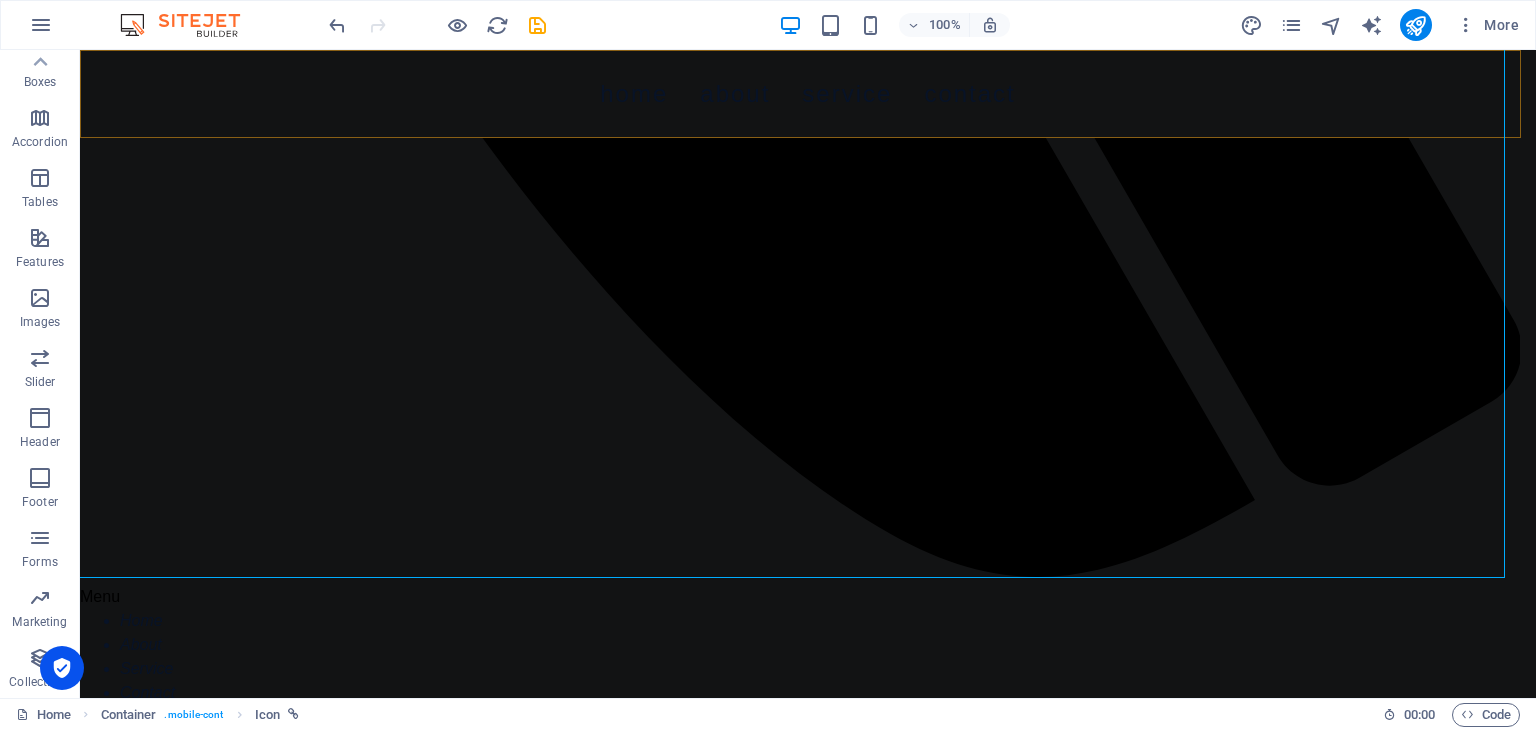 click on "Menu Home About Service Contact" at bounding box center [808, 94] 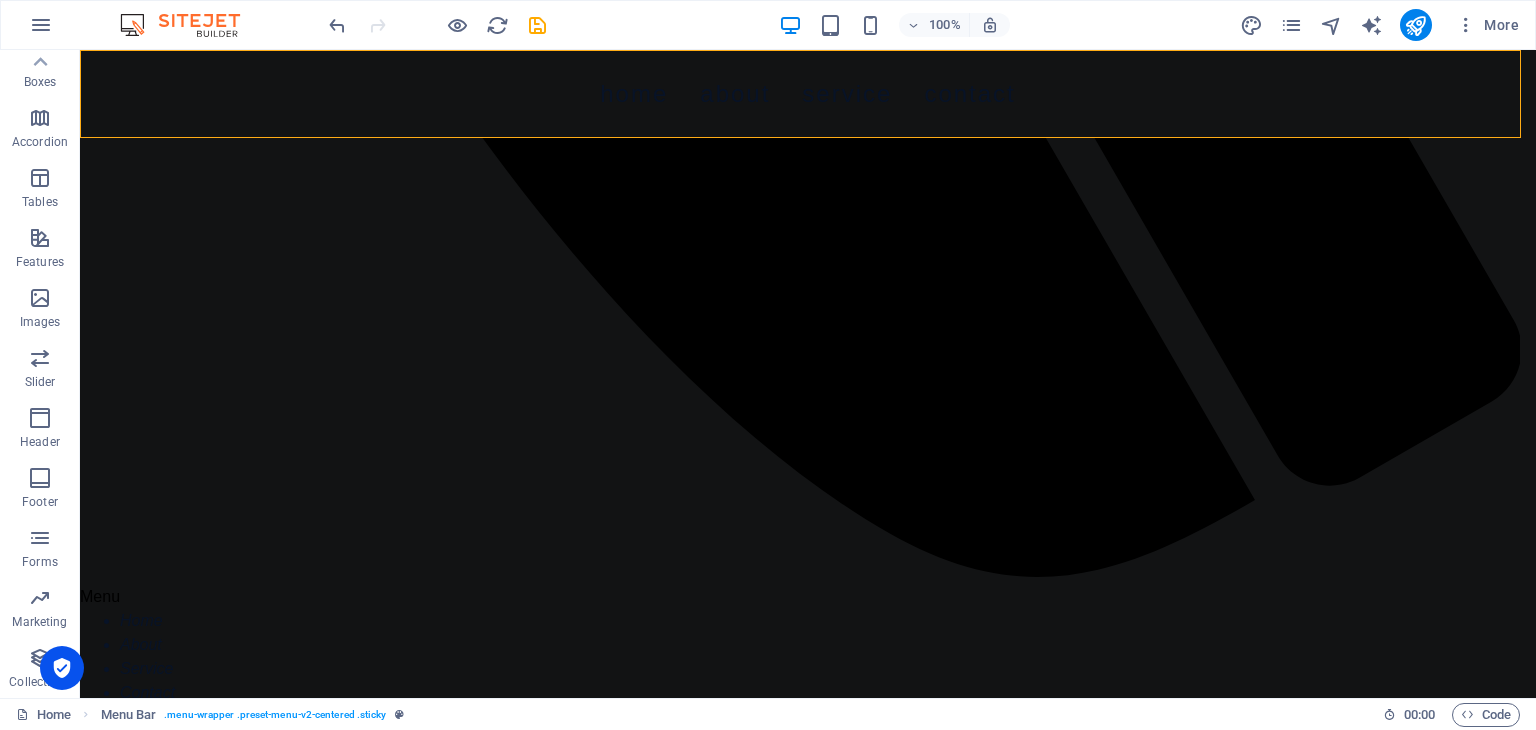 click on "100% More" at bounding box center (768, 25) 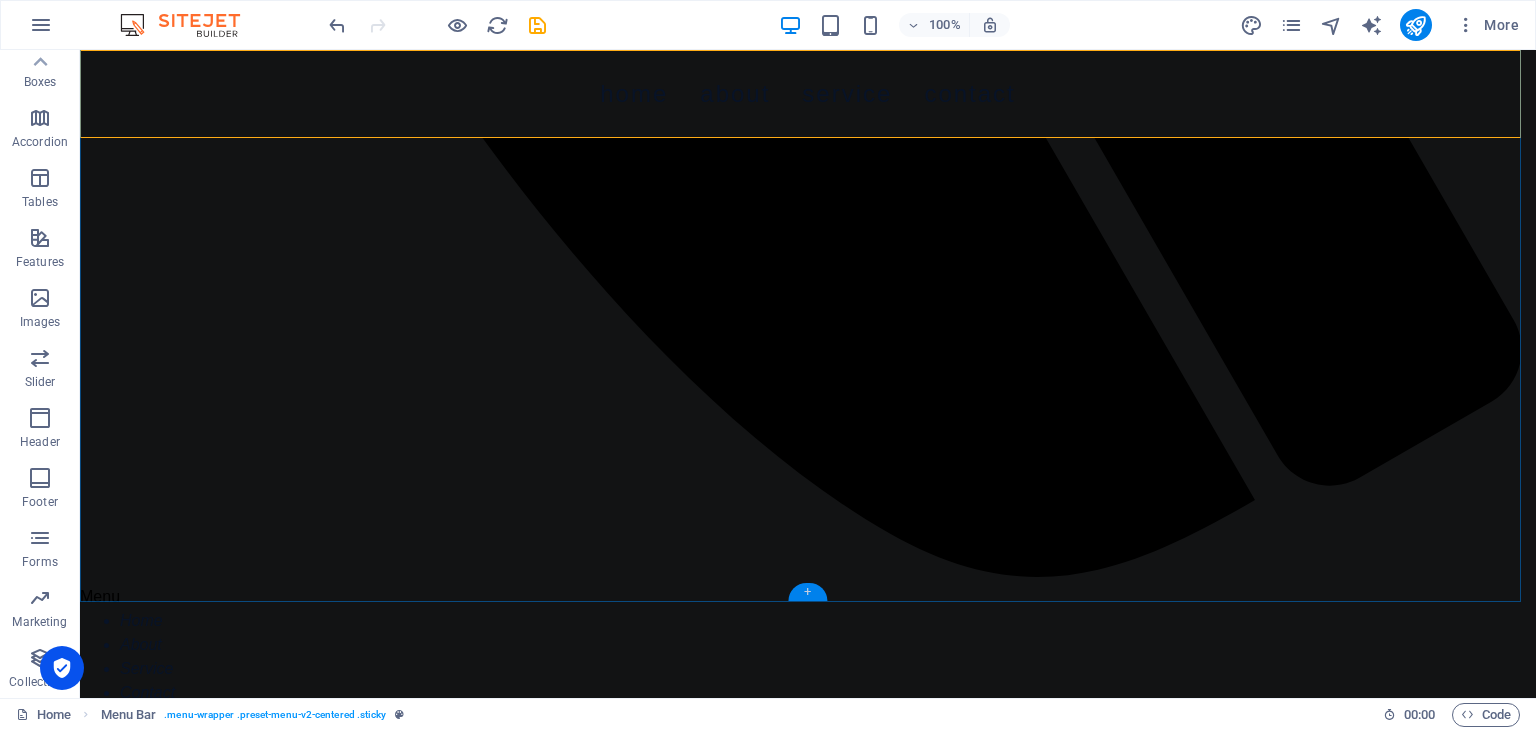 click on "+" at bounding box center (807, 592) 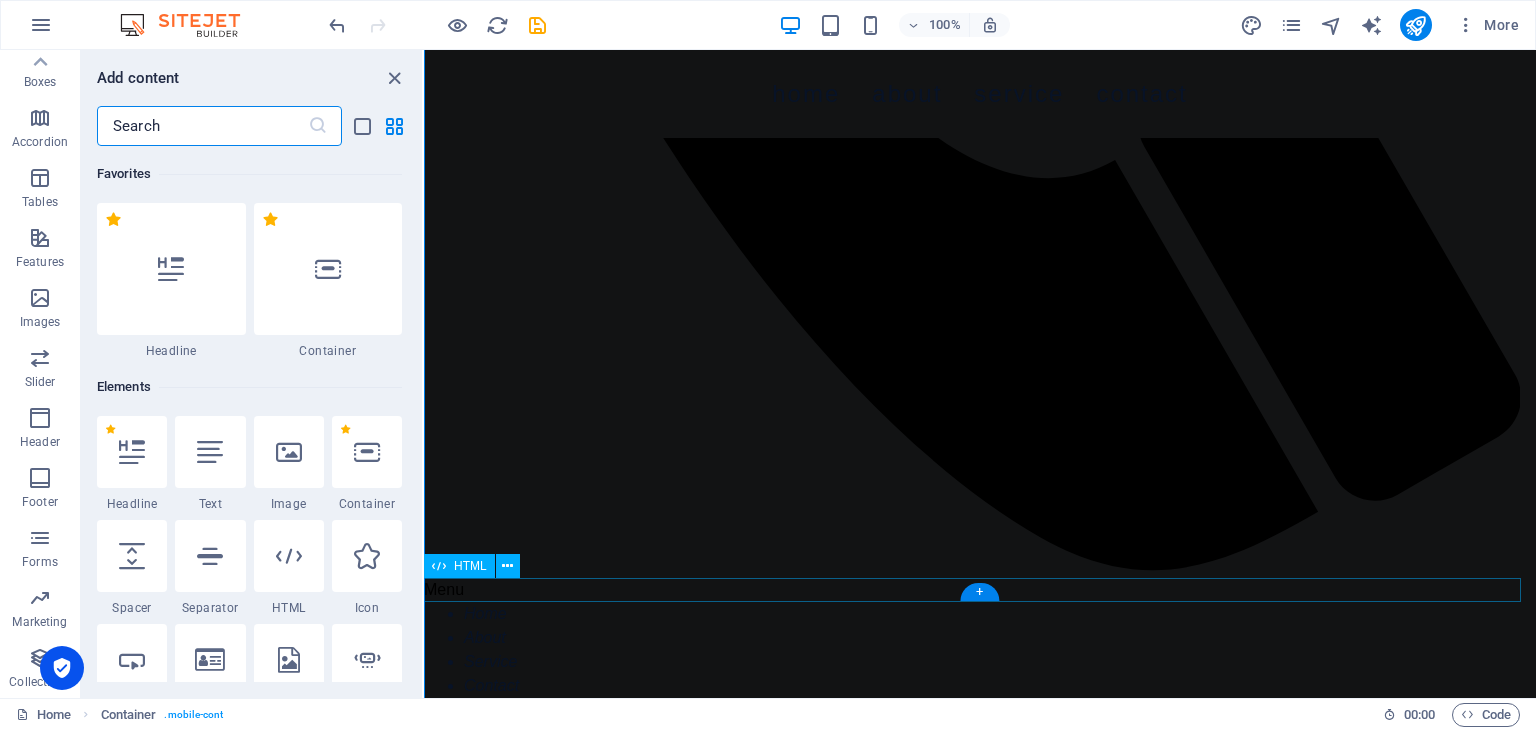 scroll, scrollTop: 1016, scrollLeft: 0, axis: vertical 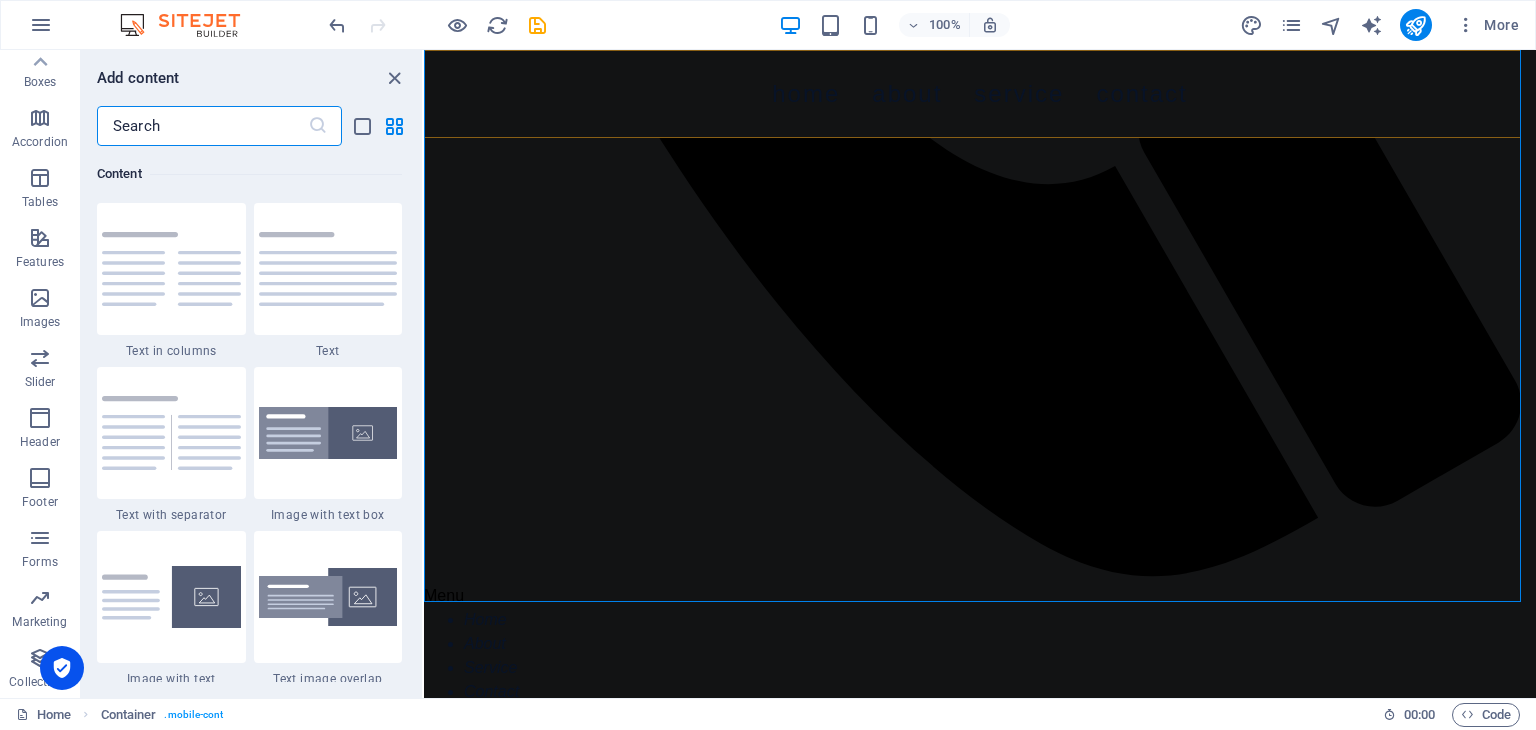 click on "Menu Home About Service Contact" at bounding box center (980, 94) 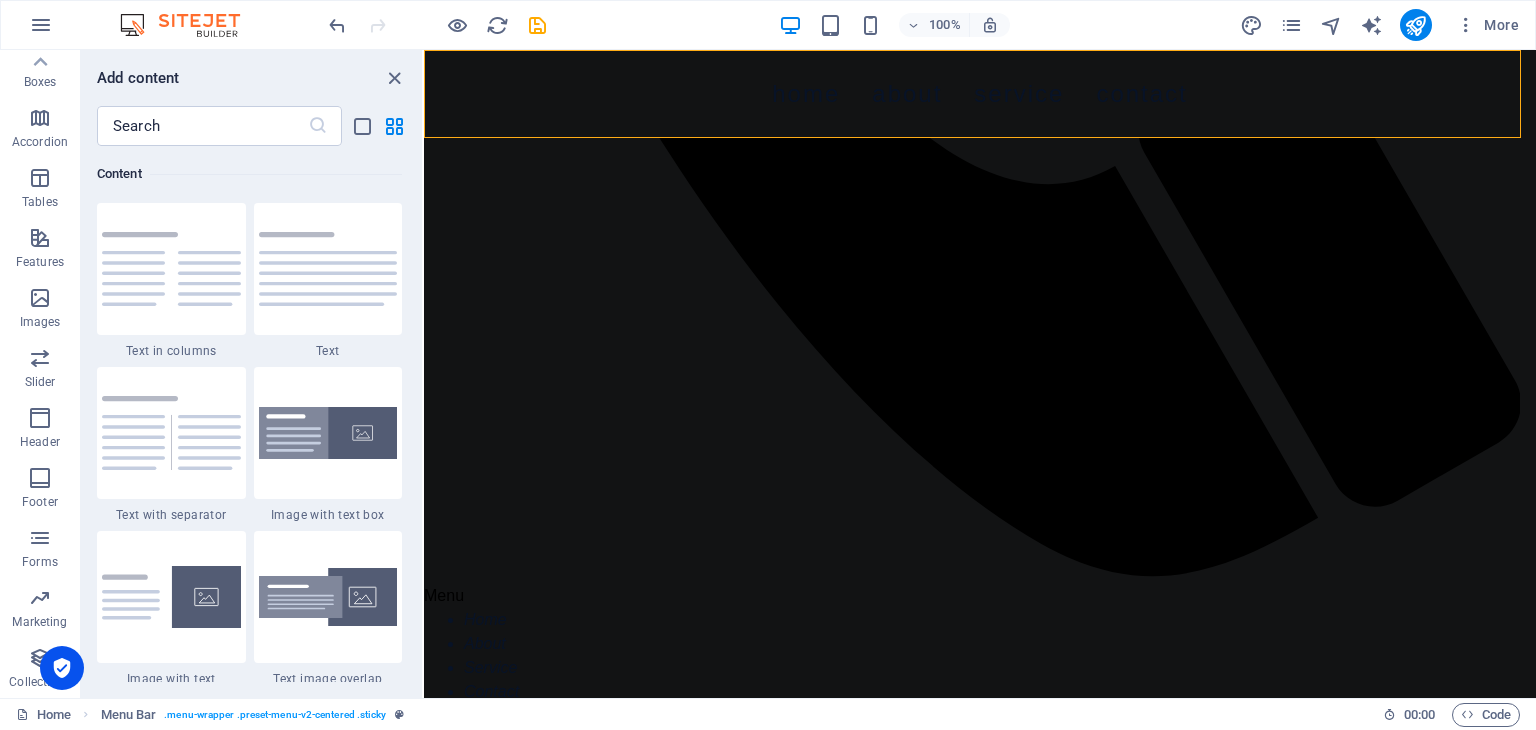 click on "Menu Home About Service Contact" at bounding box center (980, 94) 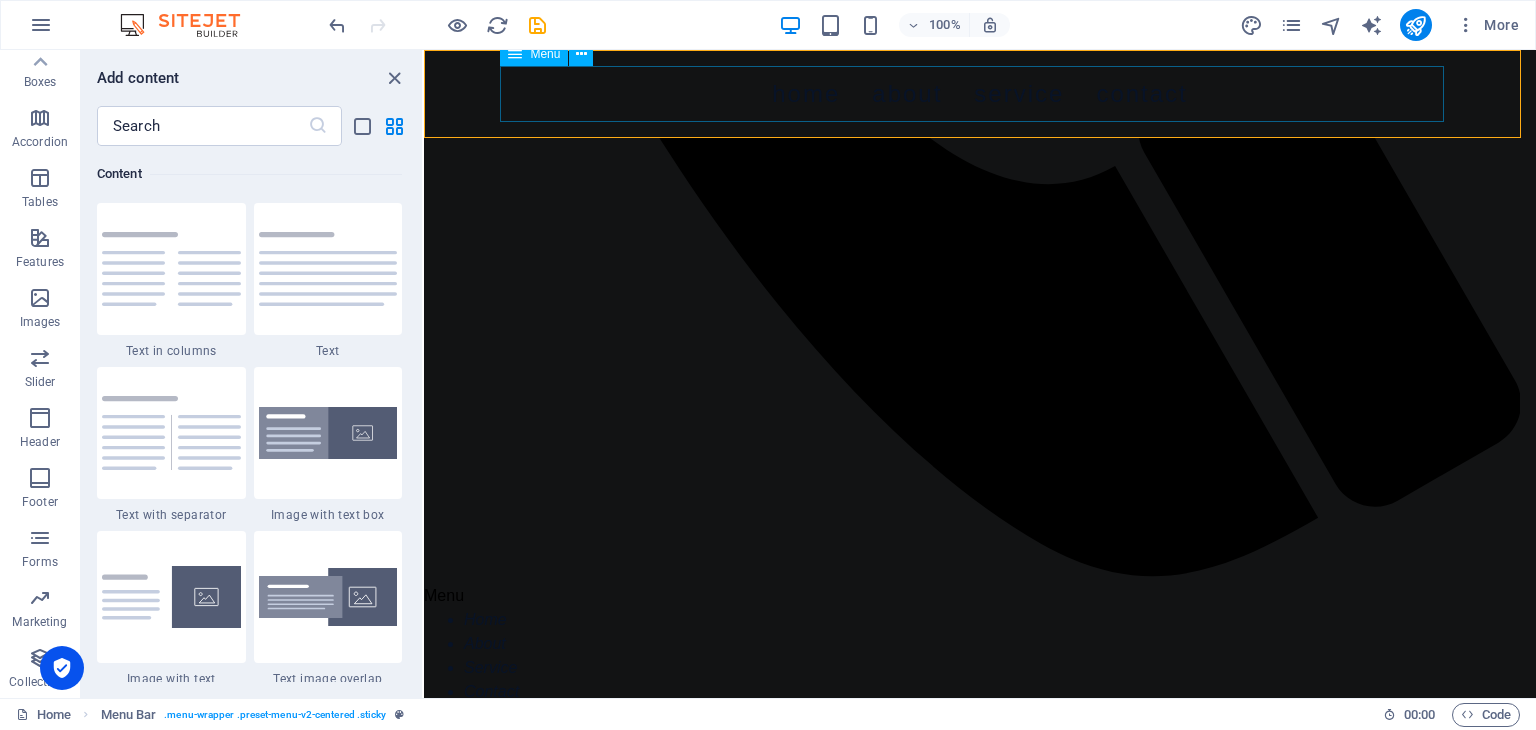 click on "Home About Service Contact" at bounding box center [980, 94] 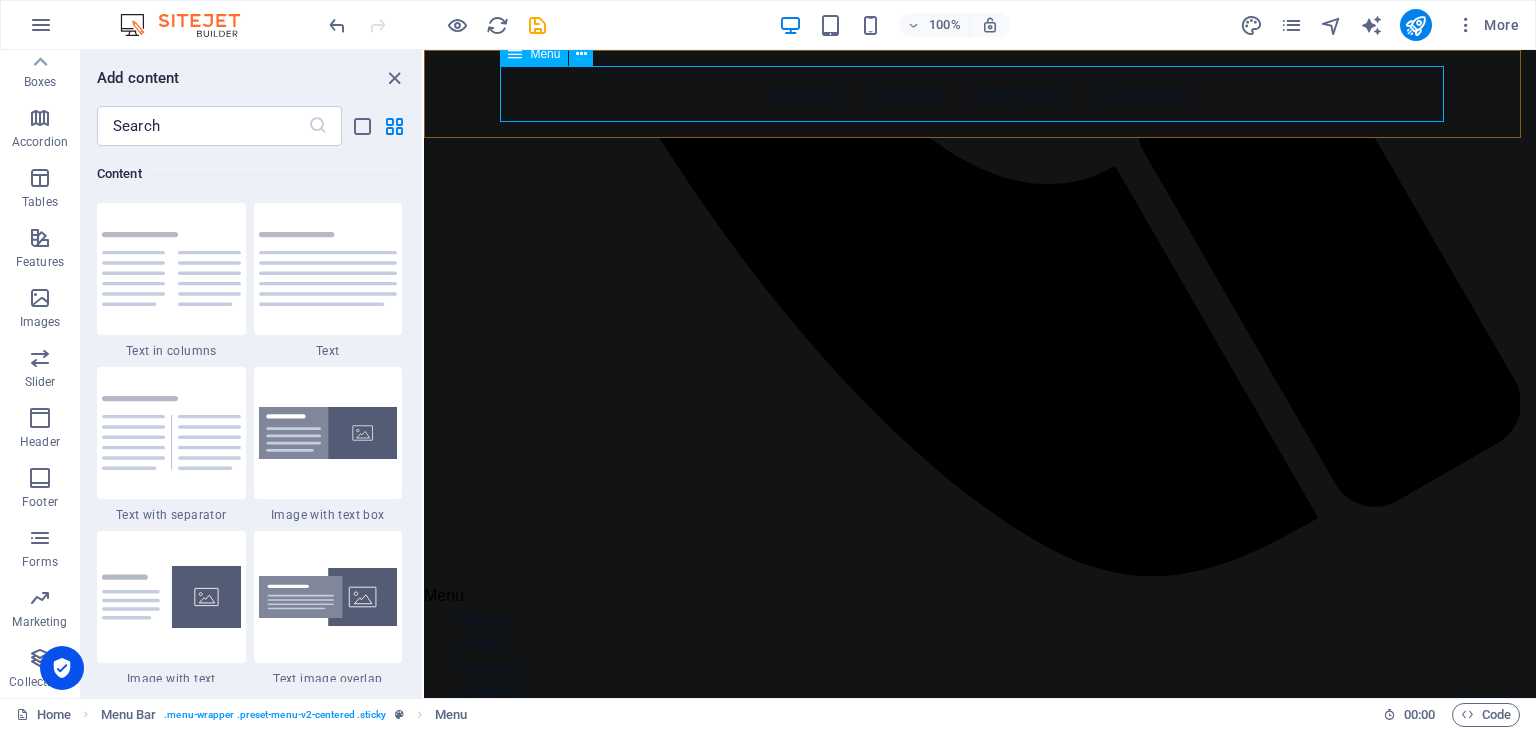 click on "Menu" at bounding box center [545, 54] 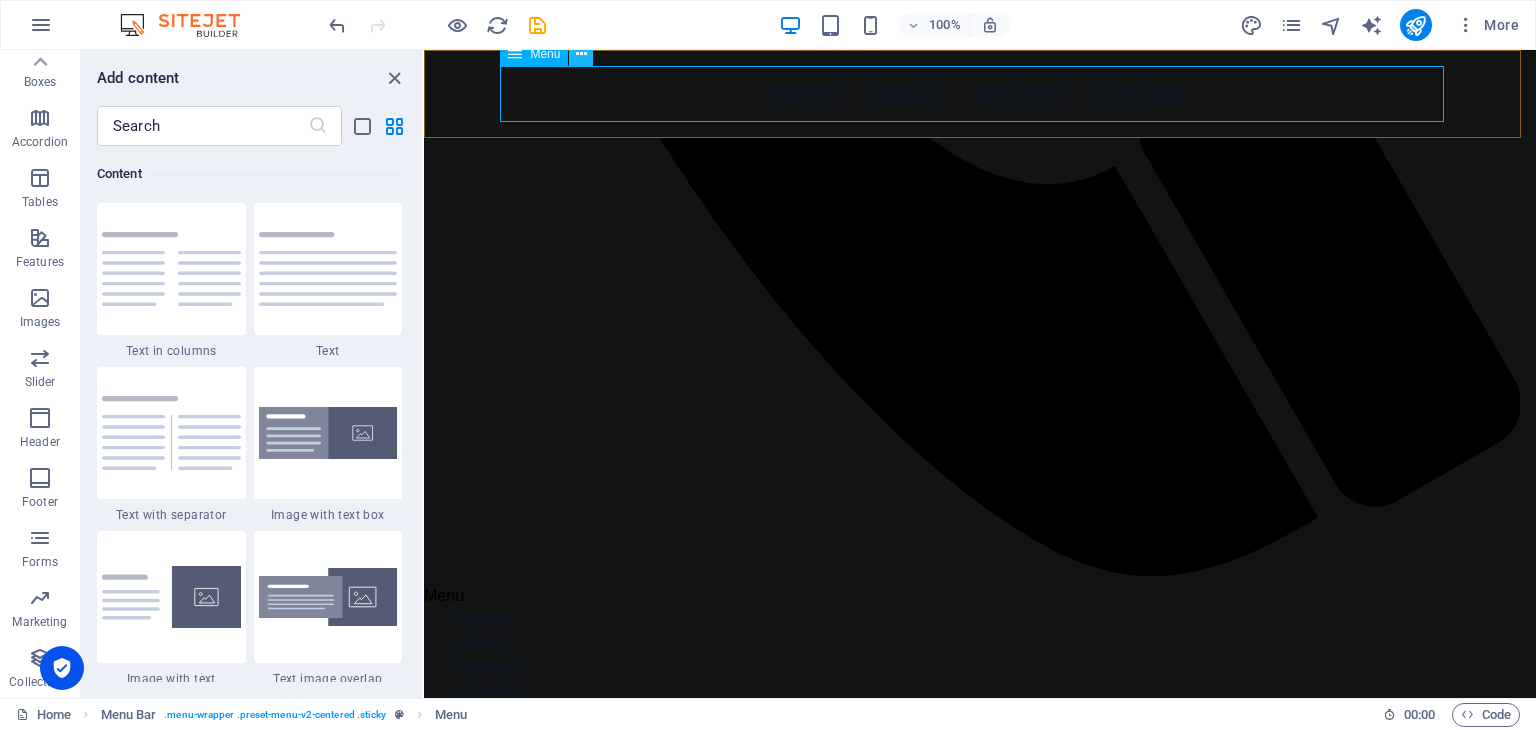 click at bounding box center [581, 54] 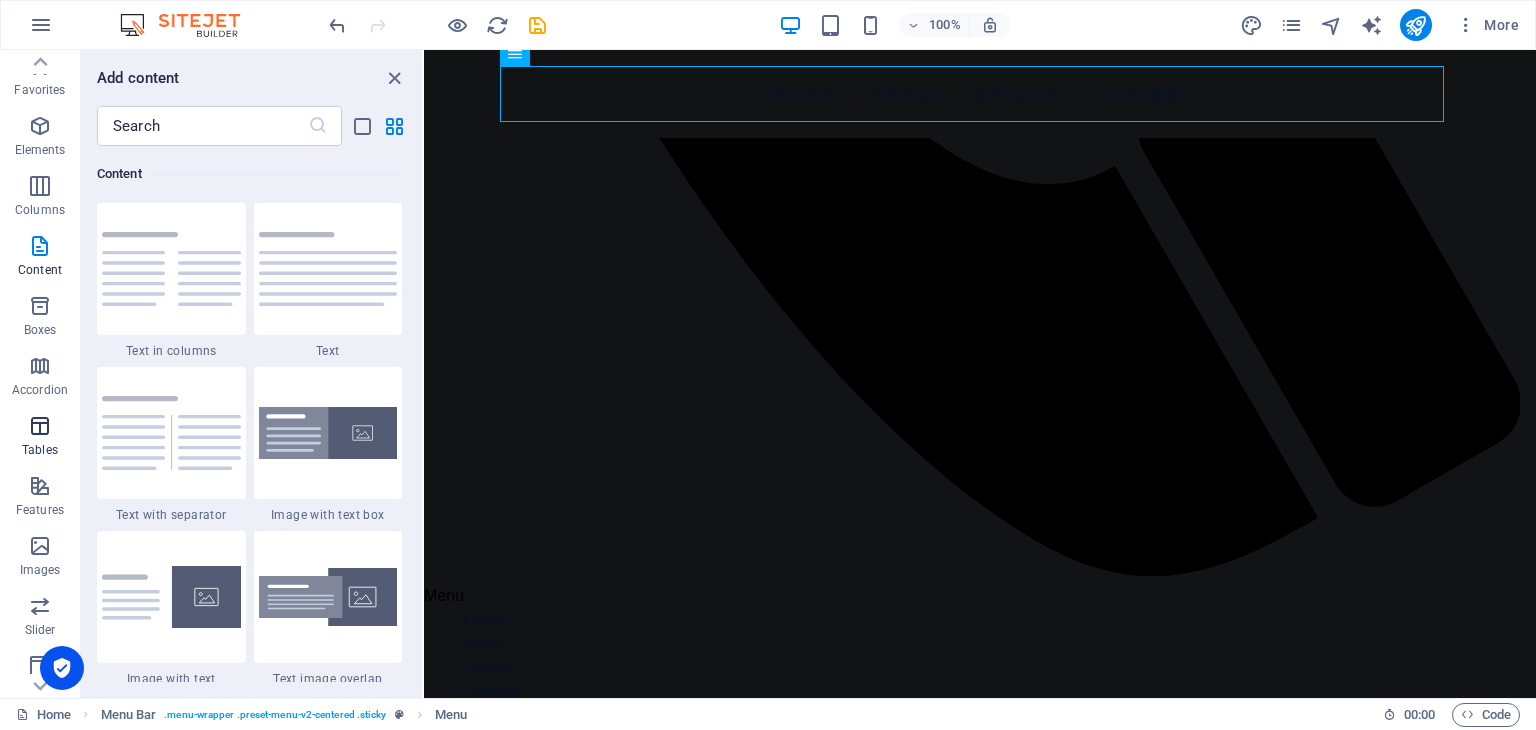 scroll, scrollTop: 0, scrollLeft: 0, axis: both 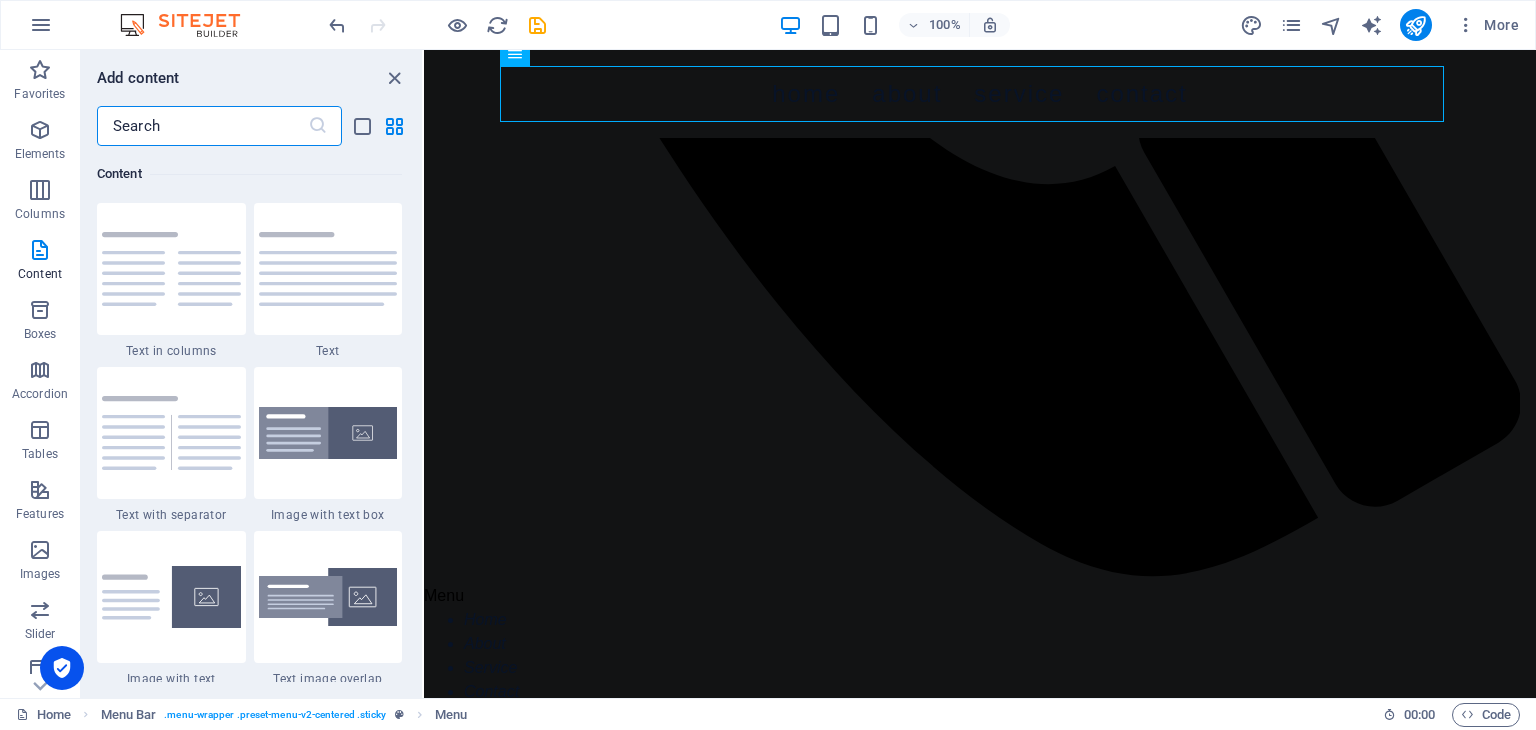 click at bounding box center [202, 126] 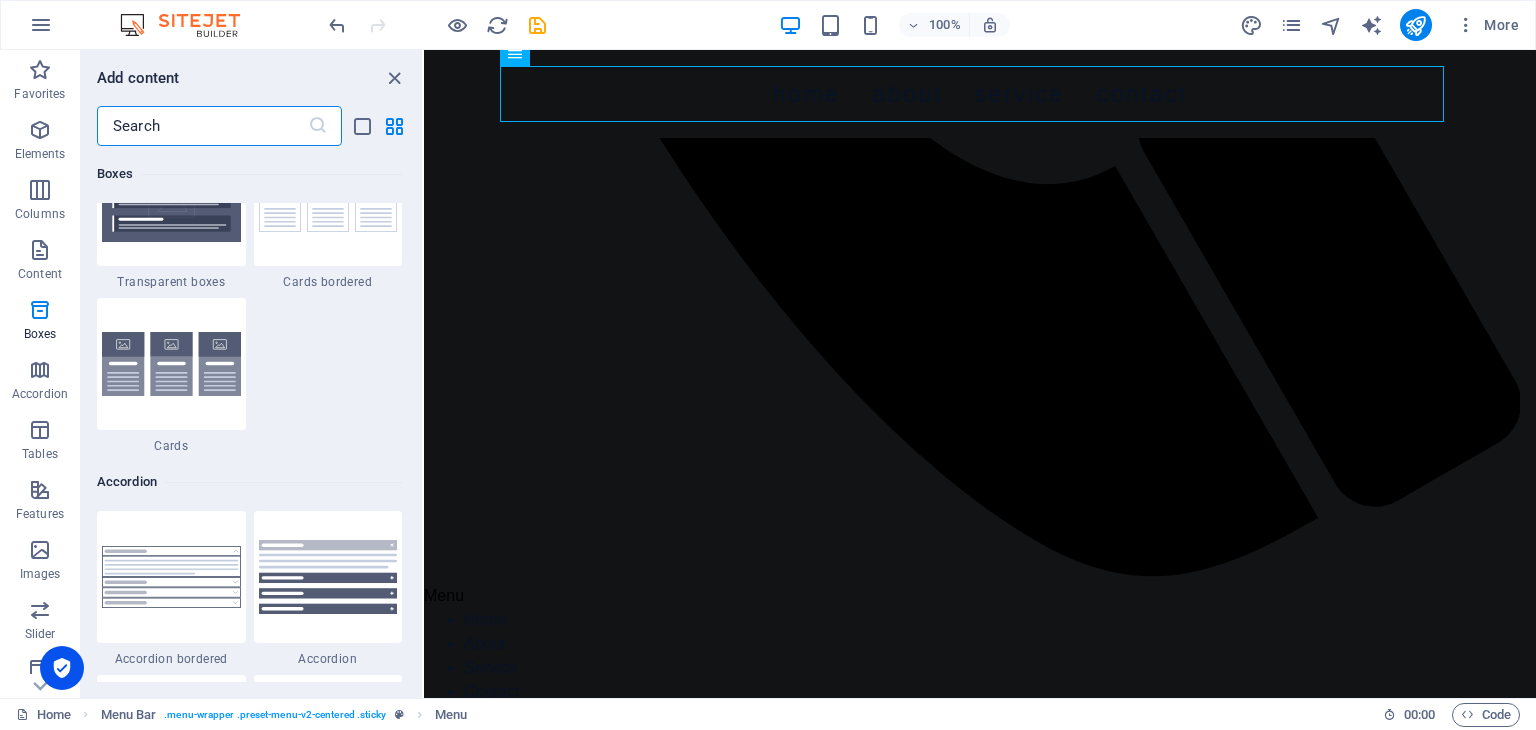 scroll, scrollTop: 5914, scrollLeft: 0, axis: vertical 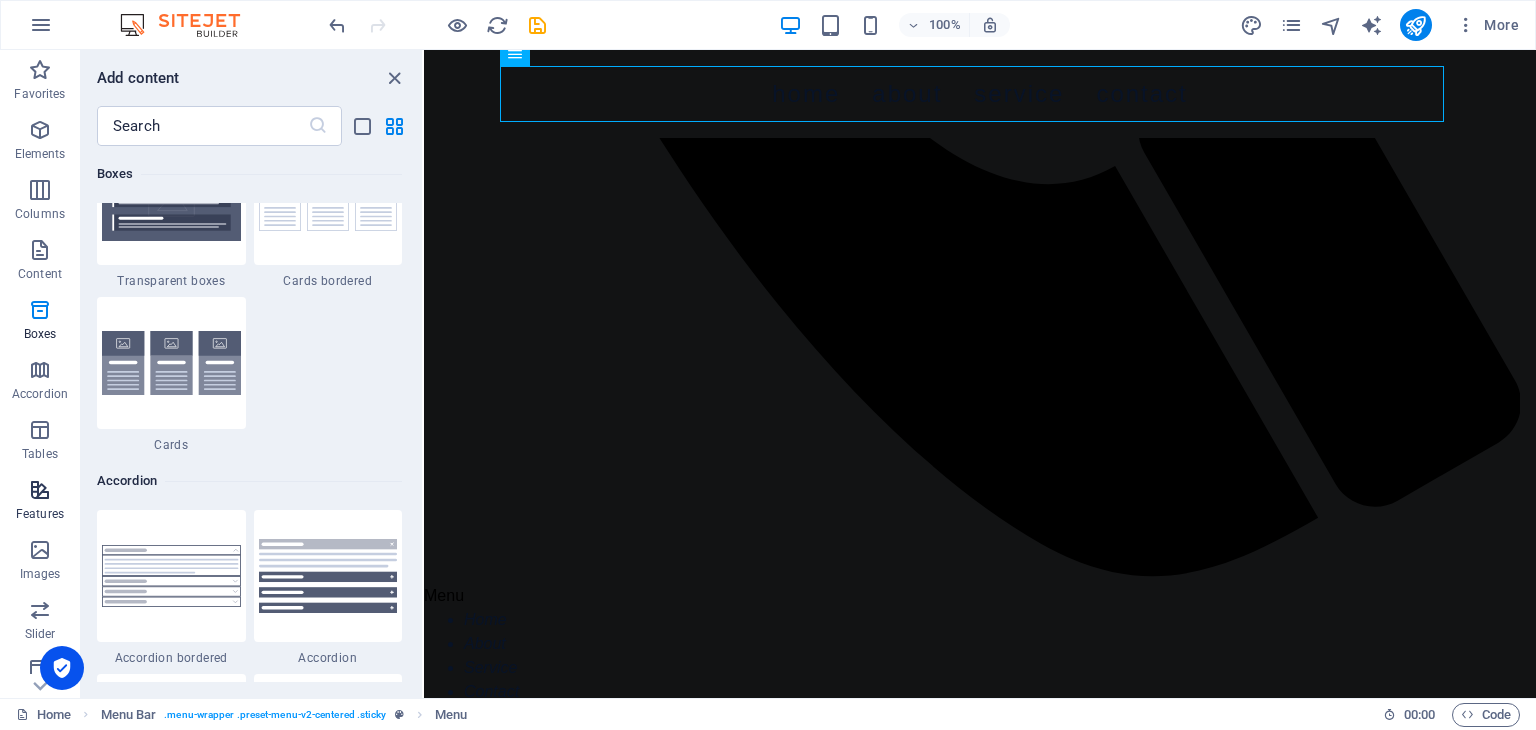 click at bounding box center (40, 490) 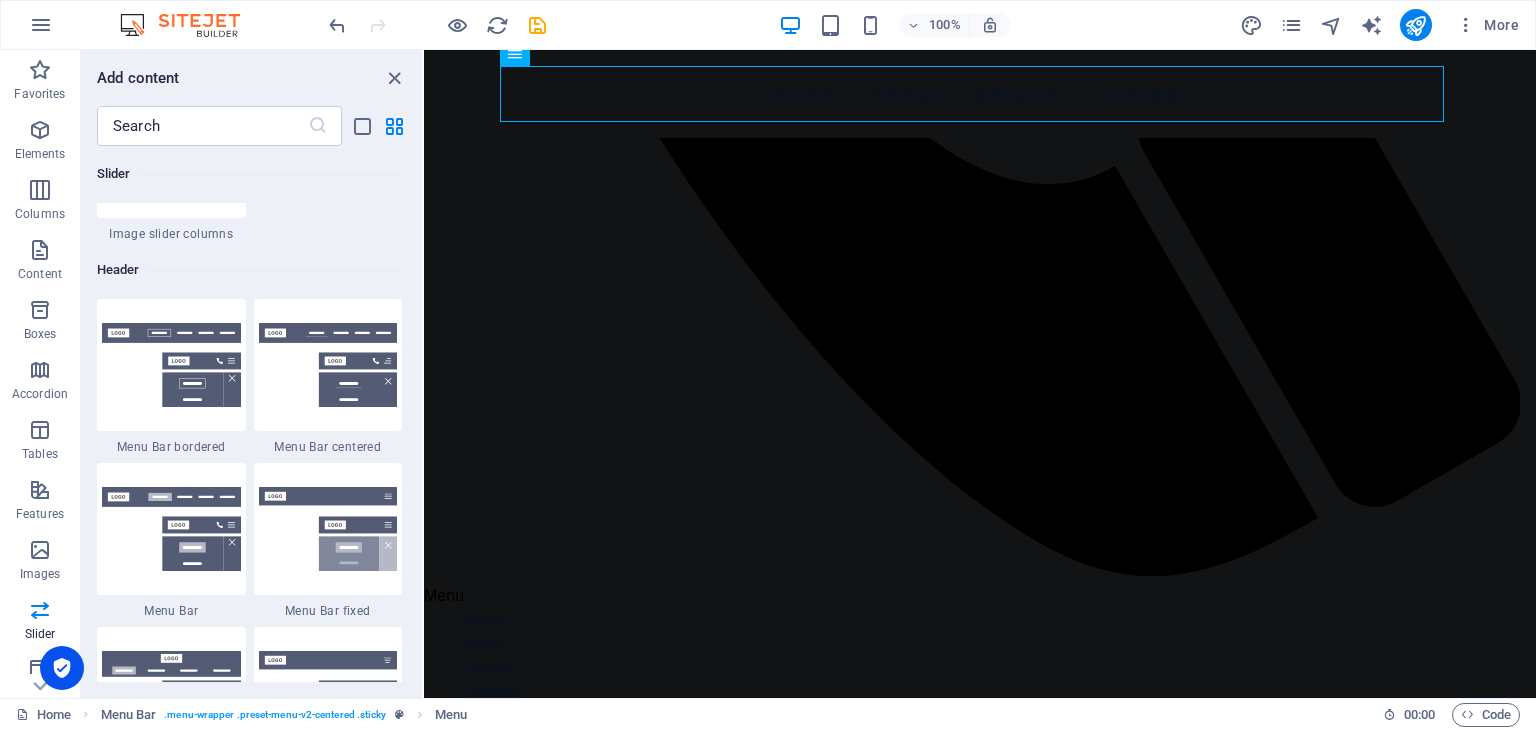 scroll, scrollTop: 11778, scrollLeft: 0, axis: vertical 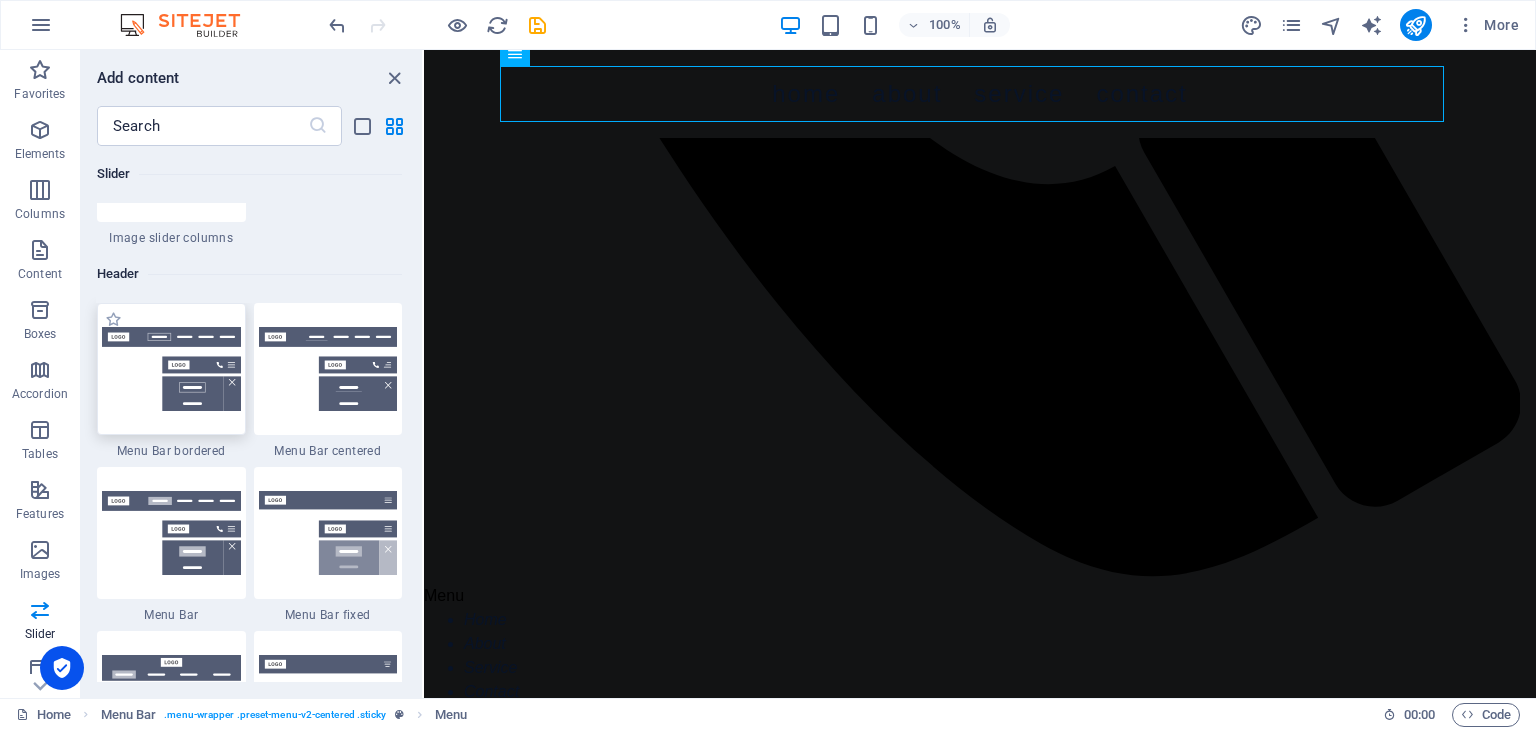 click at bounding box center (171, 369) 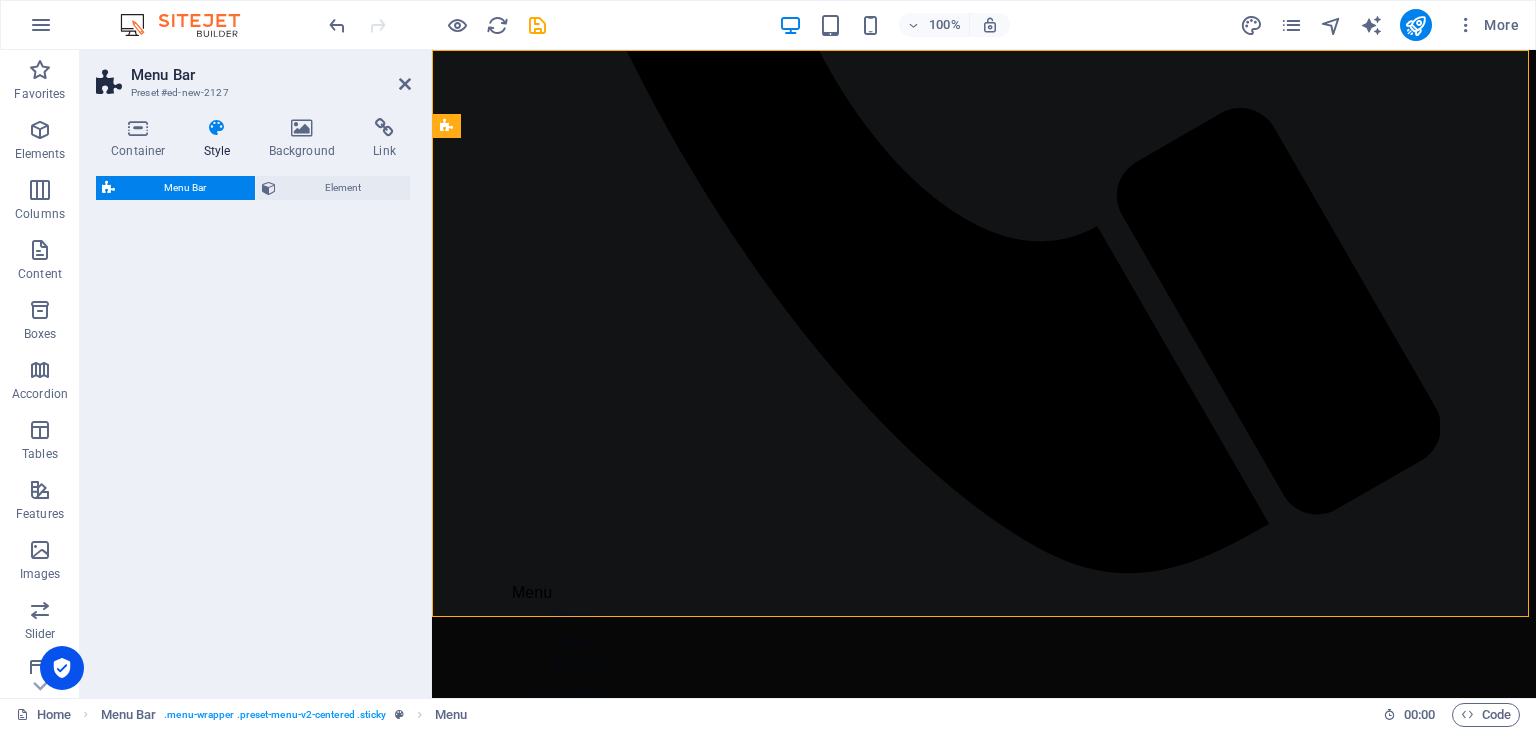 select on "rem" 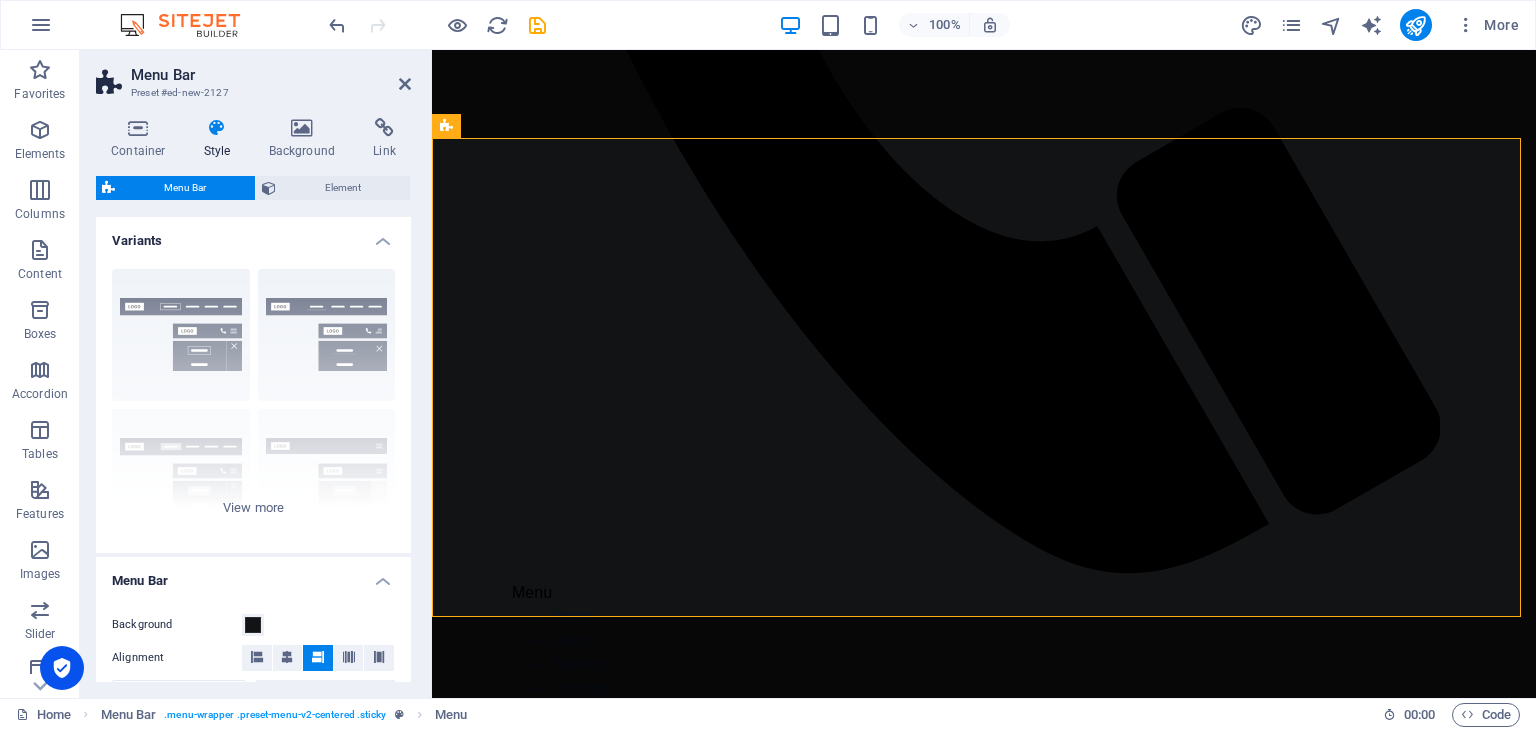 scroll, scrollTop: 0, scrollLeft: 0, axis: both 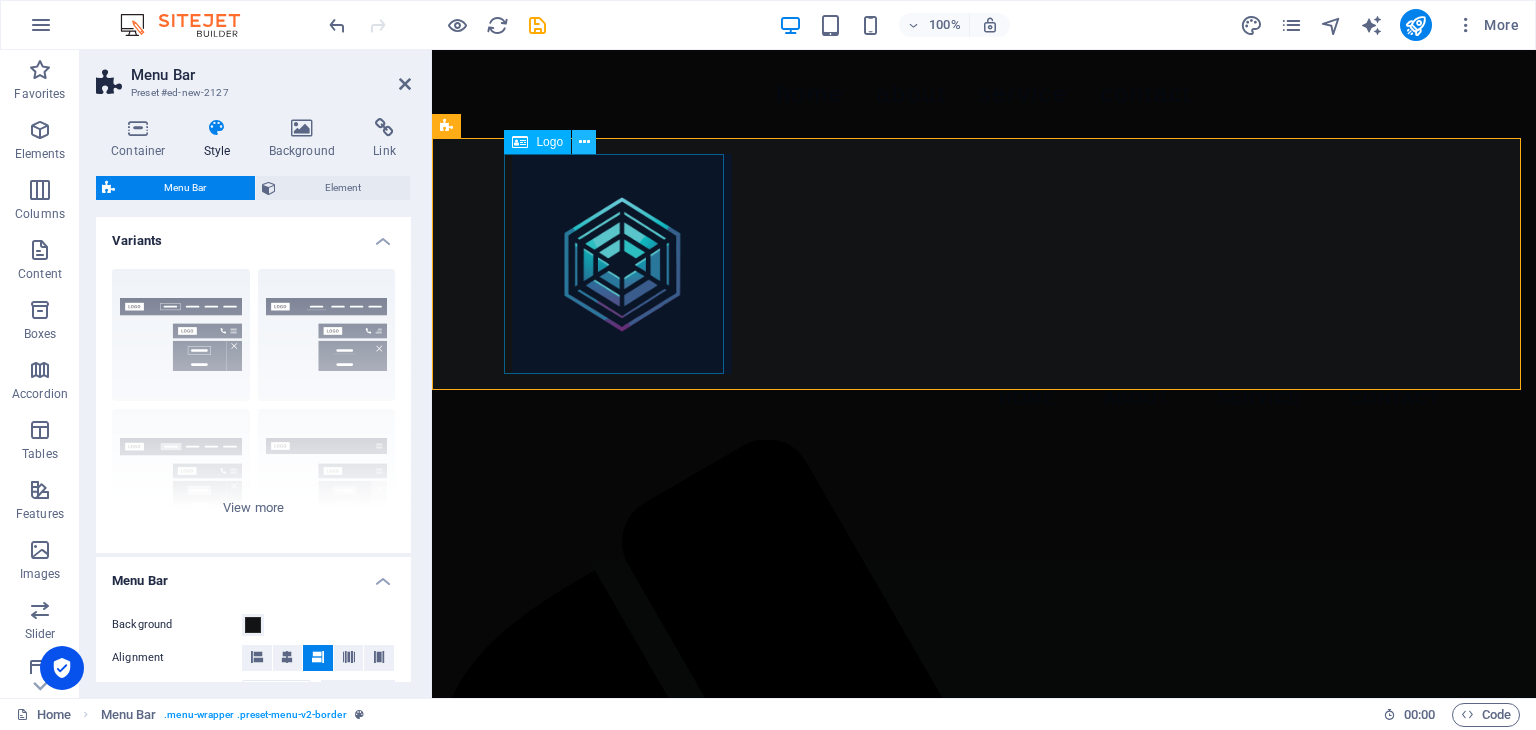 click at bounding box center [584, 142] 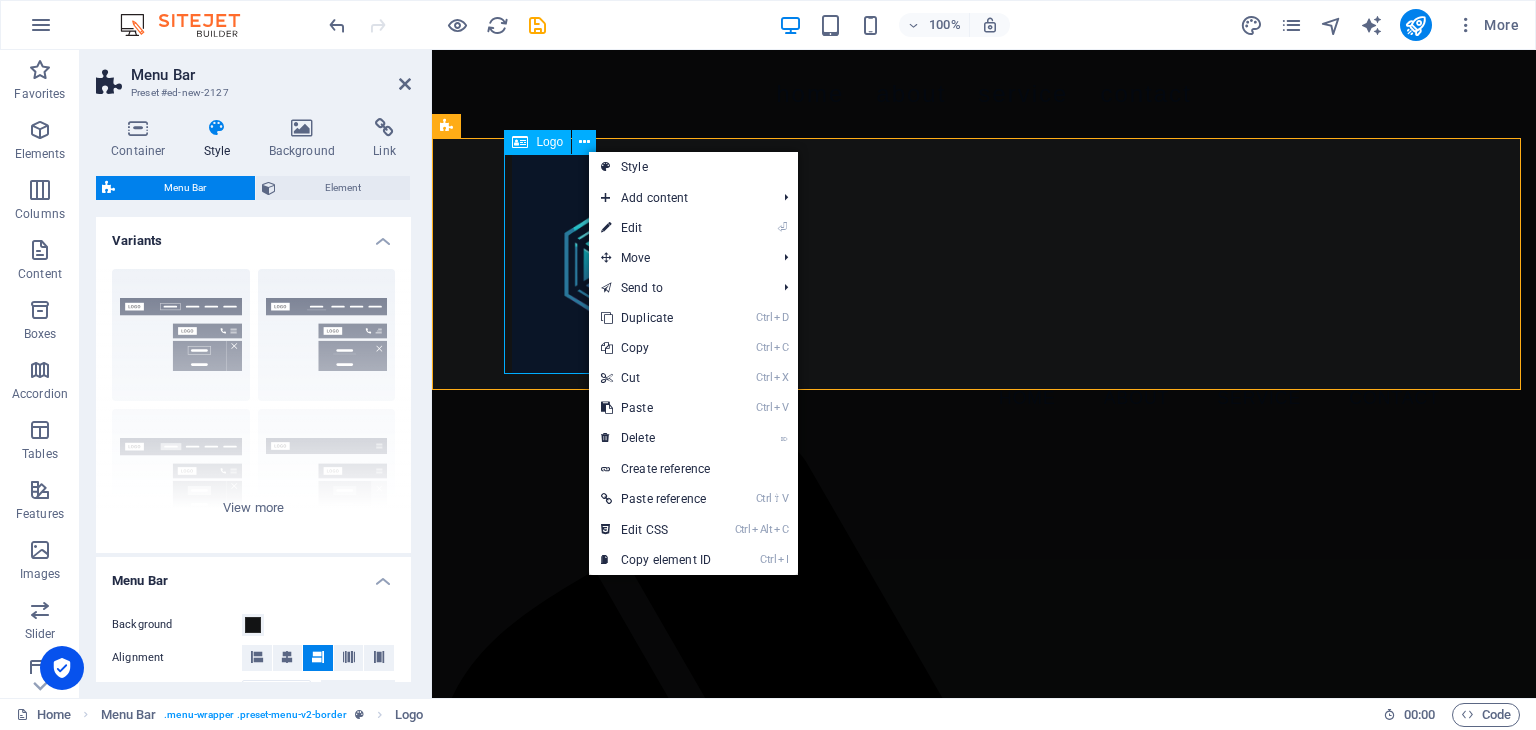 click at bounding box center [984, 264] 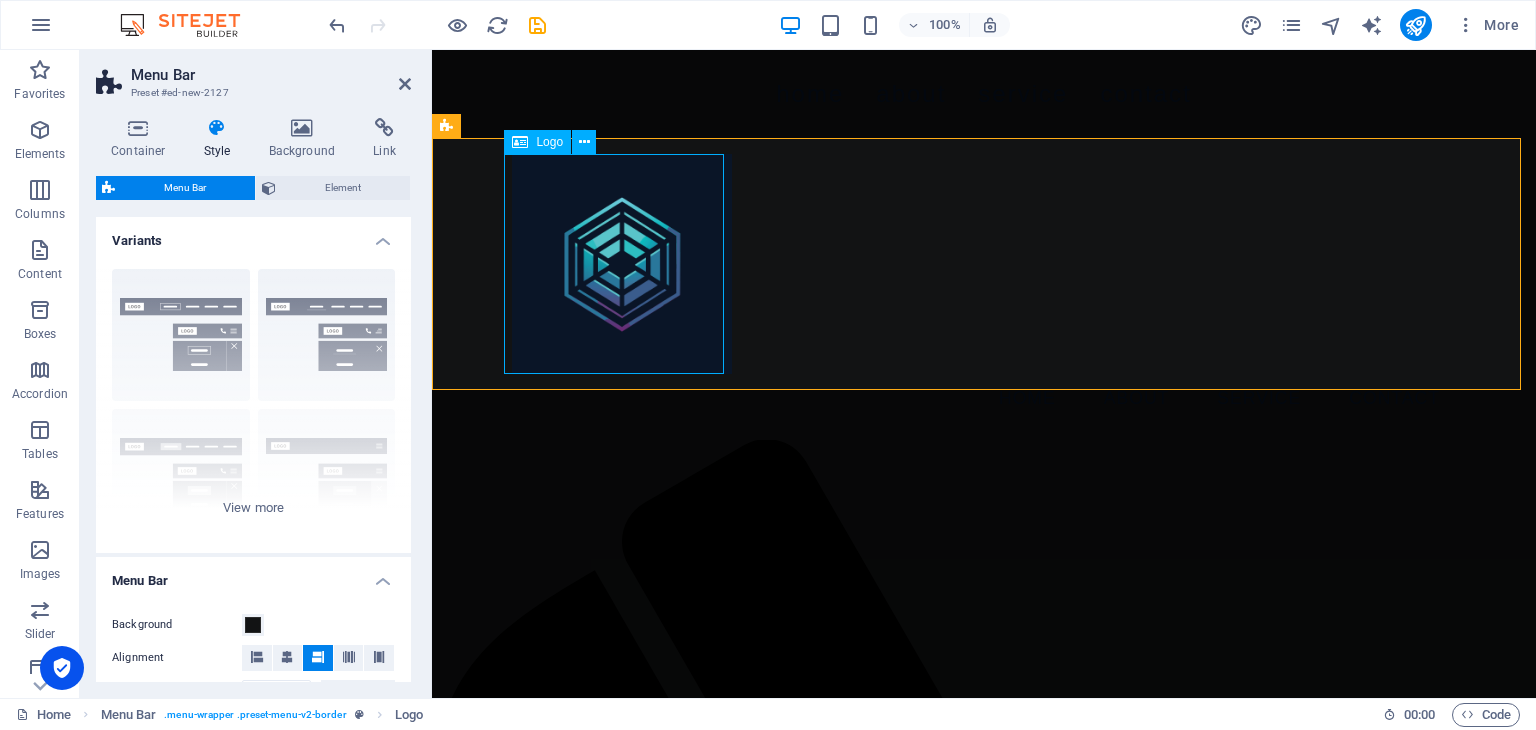 click at bounding box center (984, 264) 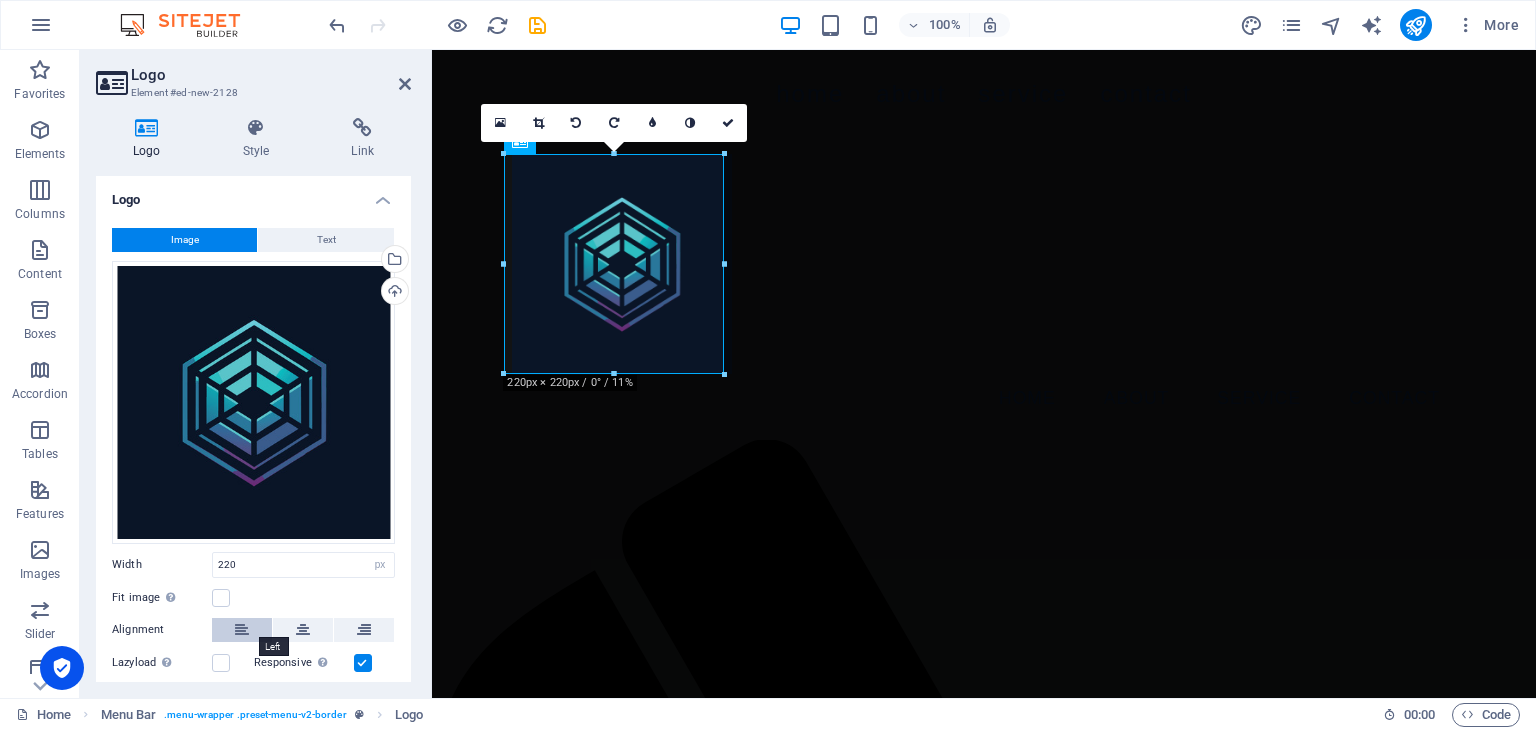 click at bounding box center [242, 630] 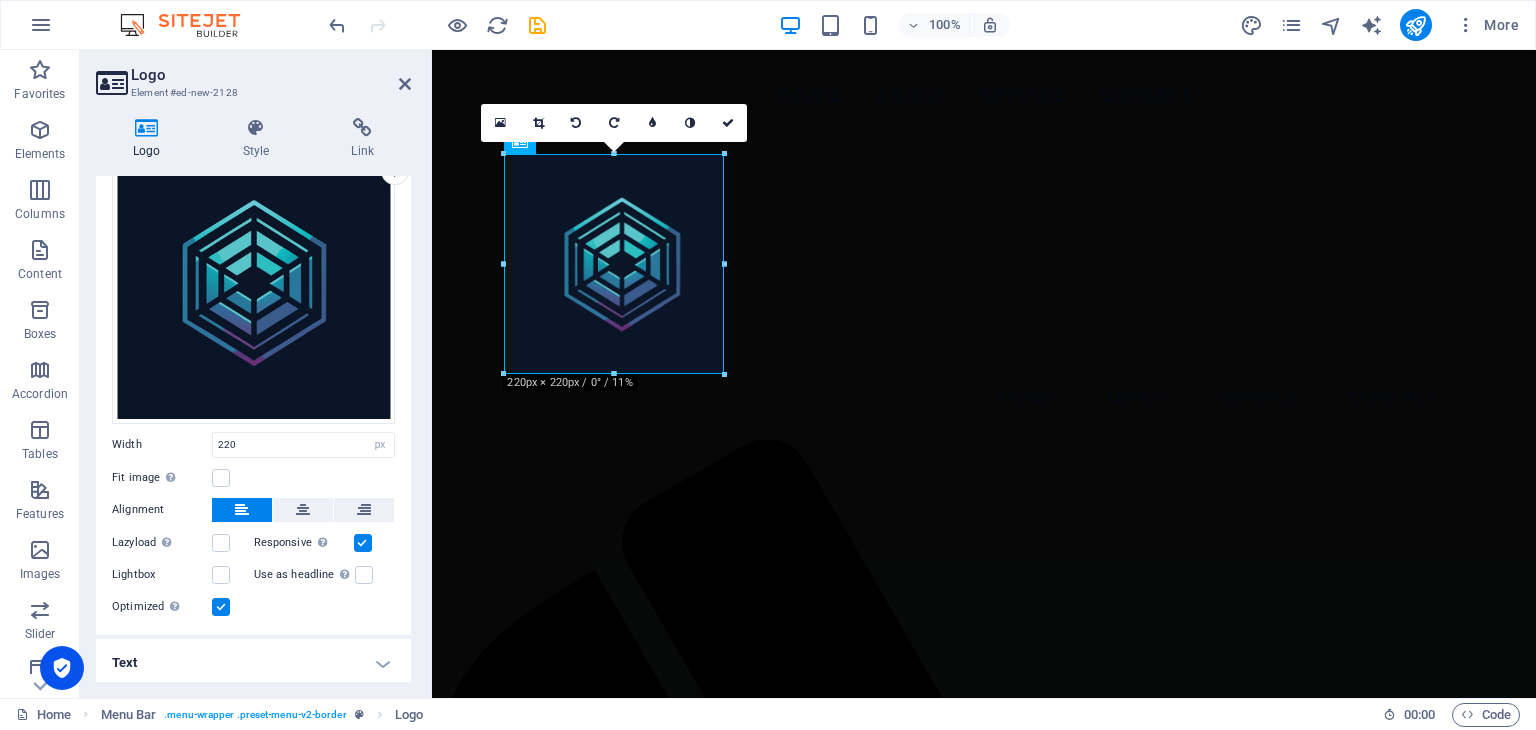 scroll, scrollTop: 120, scrollLeft: 0, axis: vertical 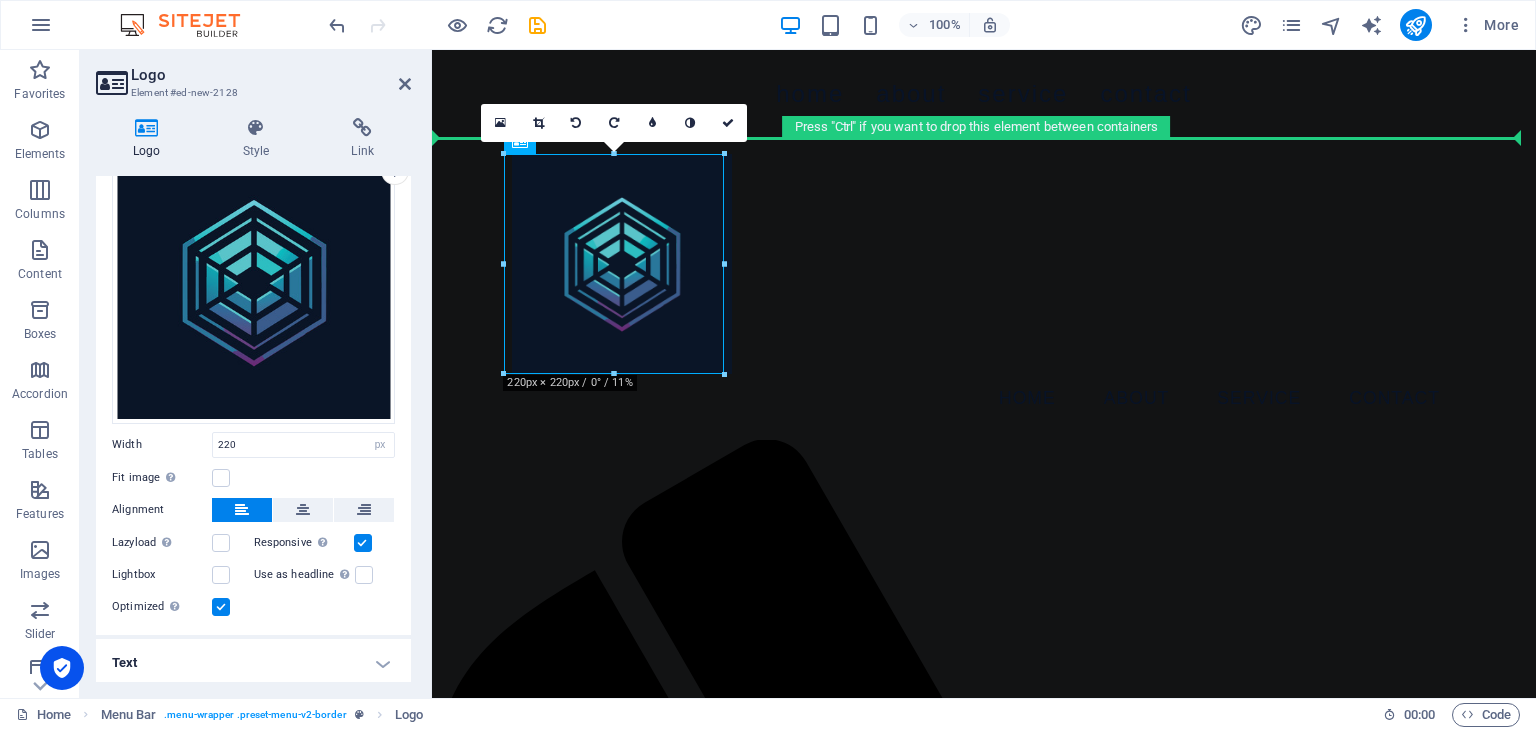 drag, startPoint x: 546, startPoint y: 191, endPoint x: 477, endPoint y: 196, distance: 69.18092 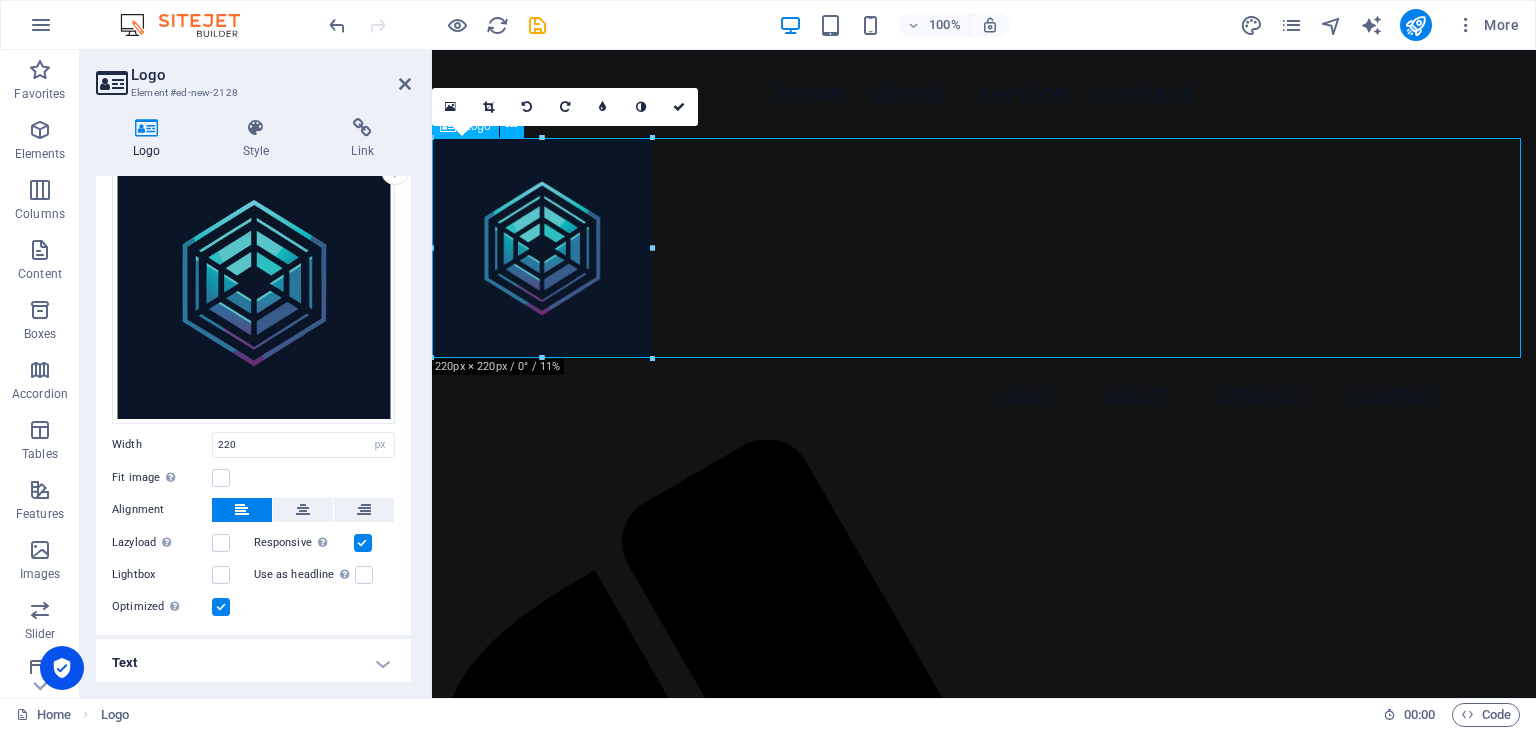 click at bounding box center [984, 248] 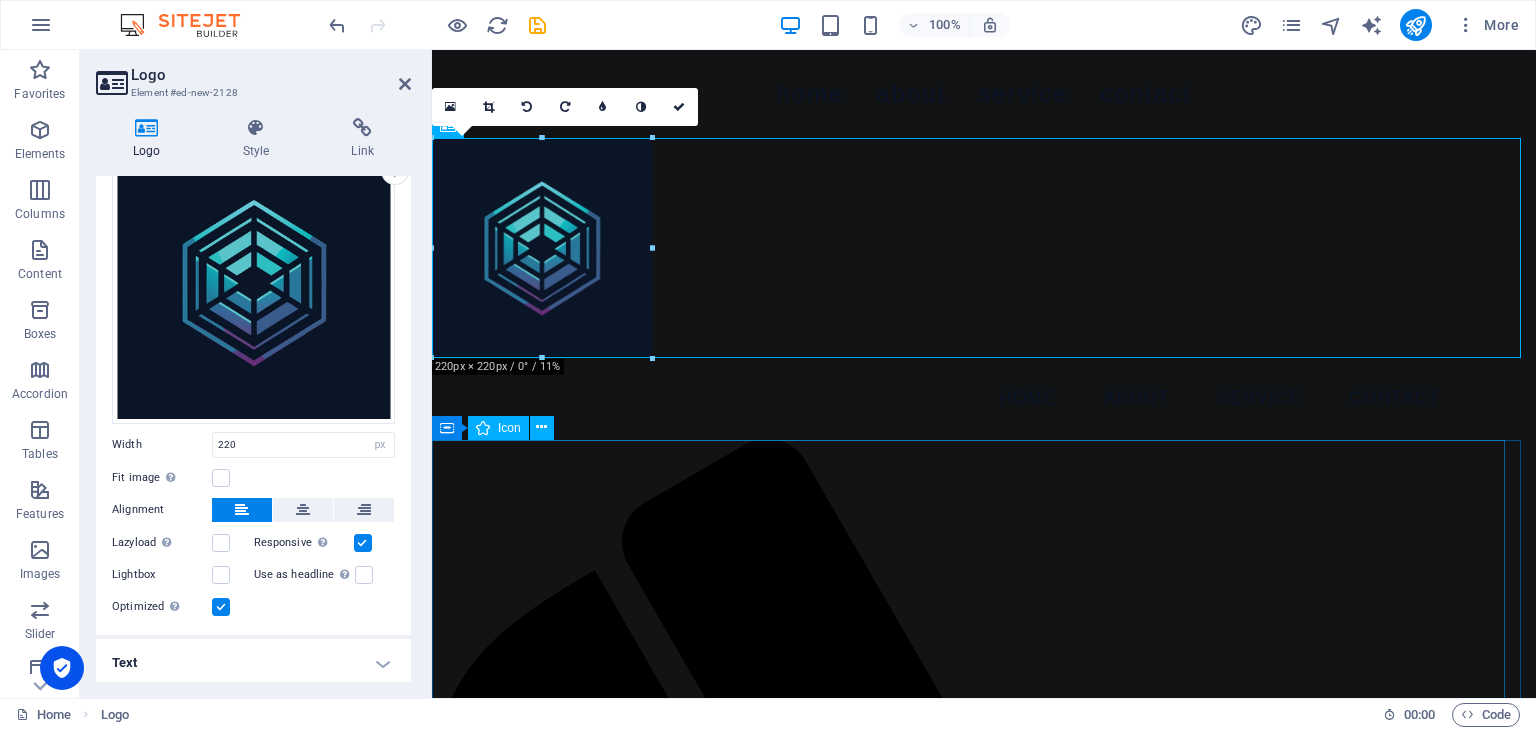 click at bounding box center (976, 1166) 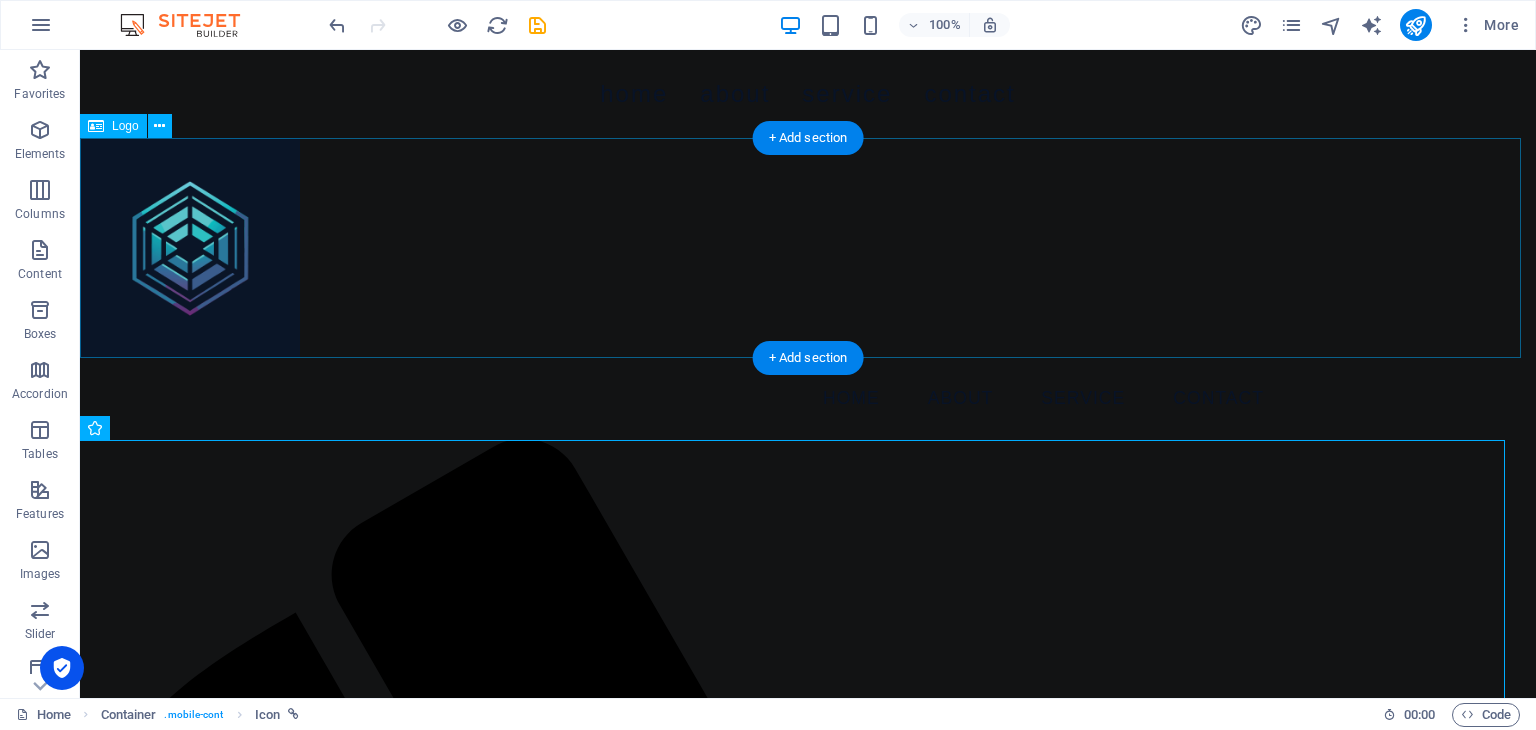 click at bounding box center (808, 248) 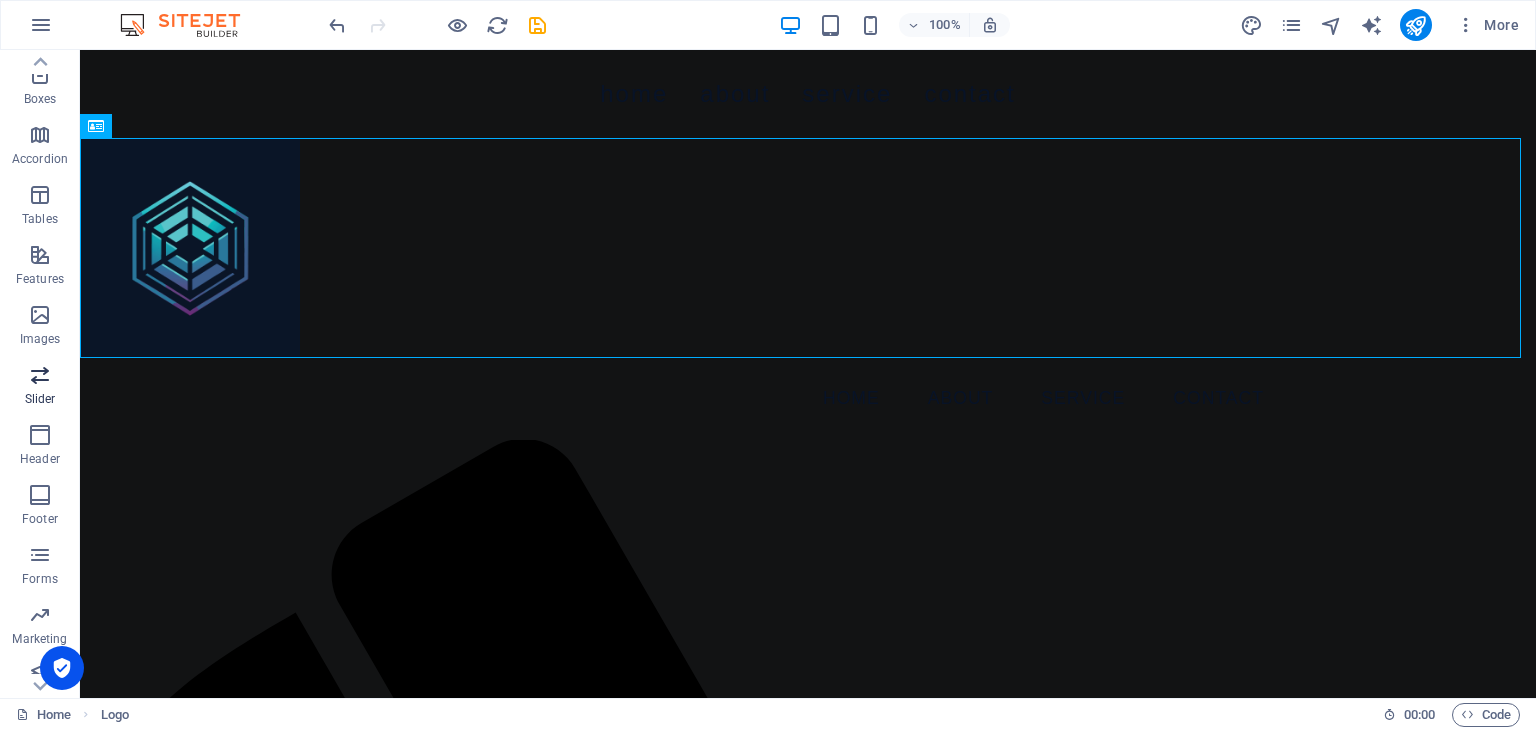 scroll, scrollTop: 247, scrollLeft: 0, axis: vertical 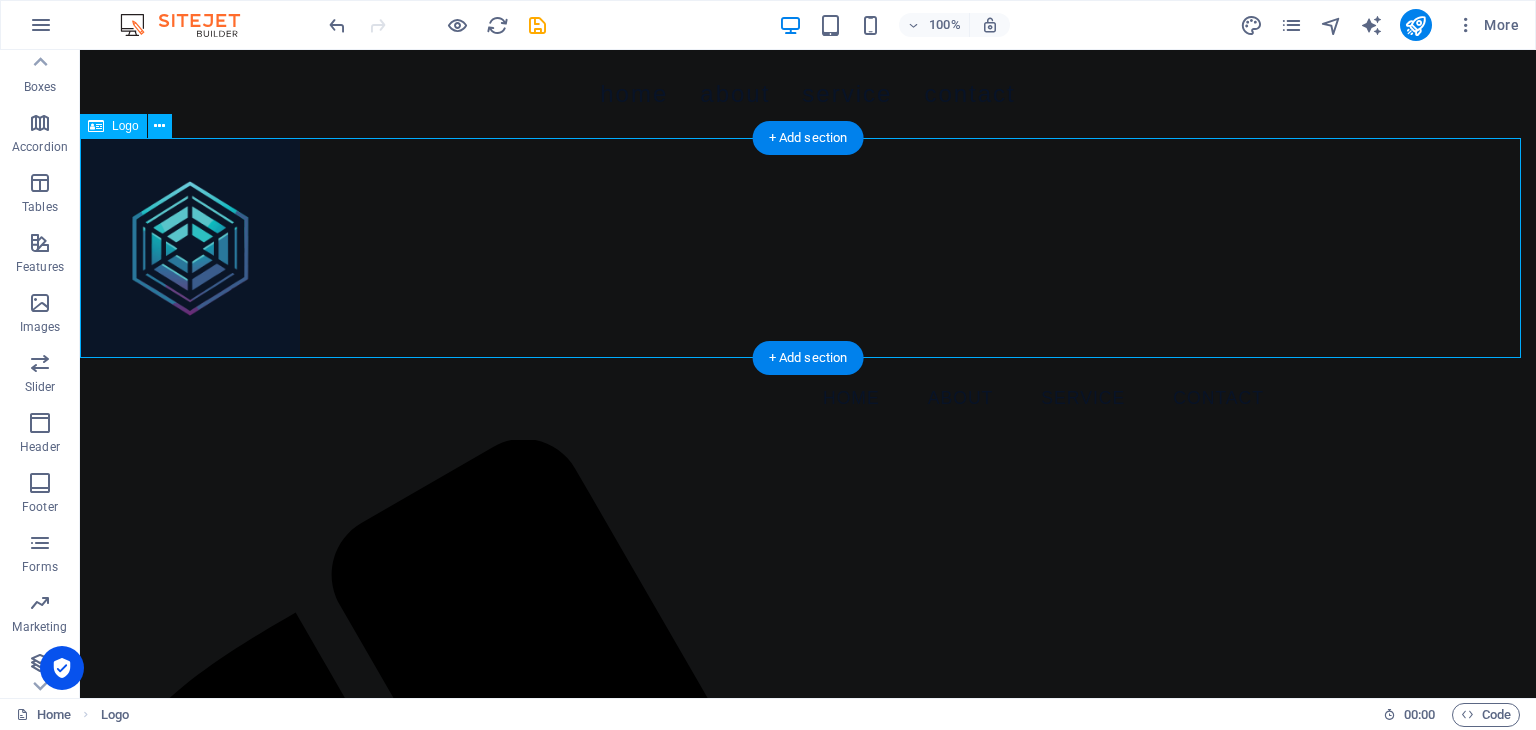click at bounding box center (808, 248) 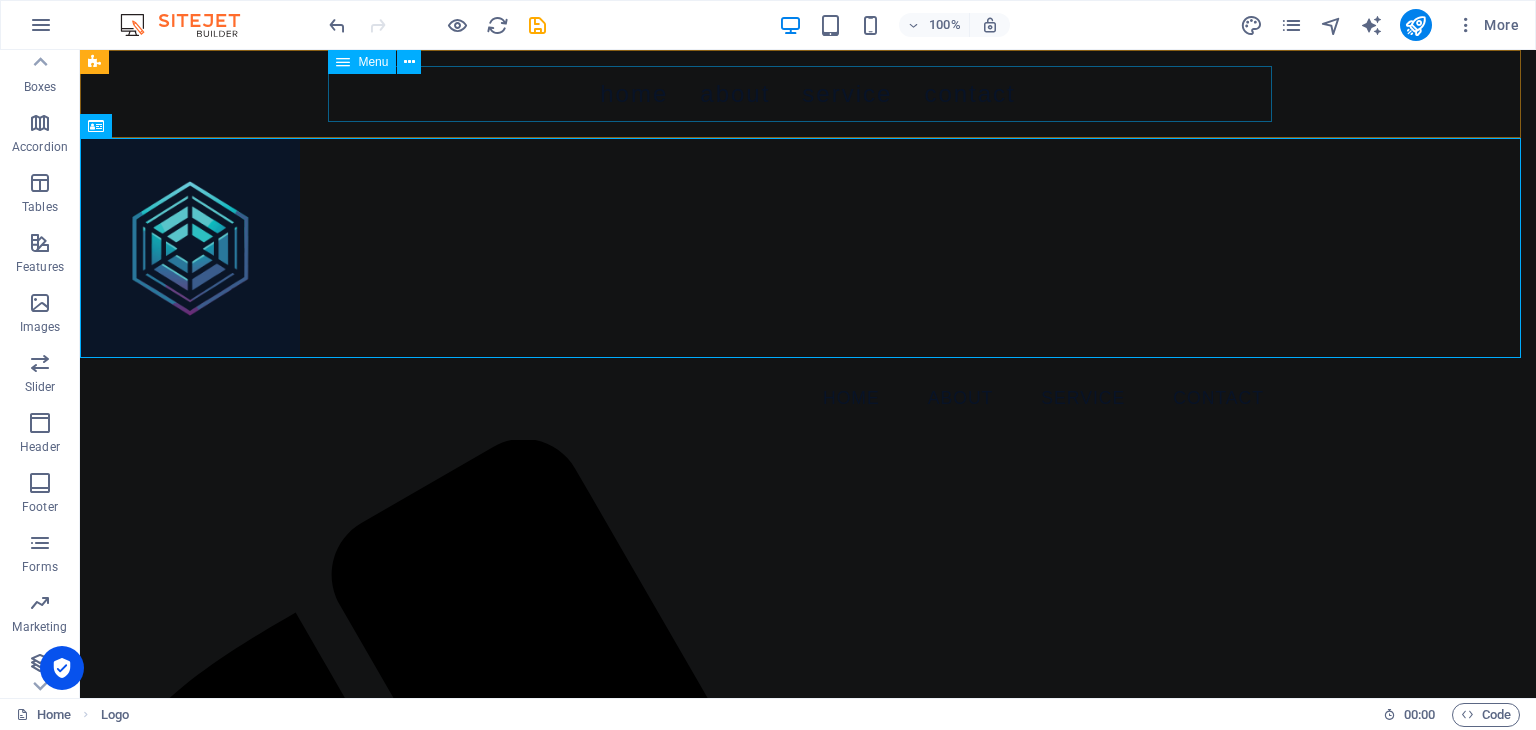 click at bounding box center [343, 62] 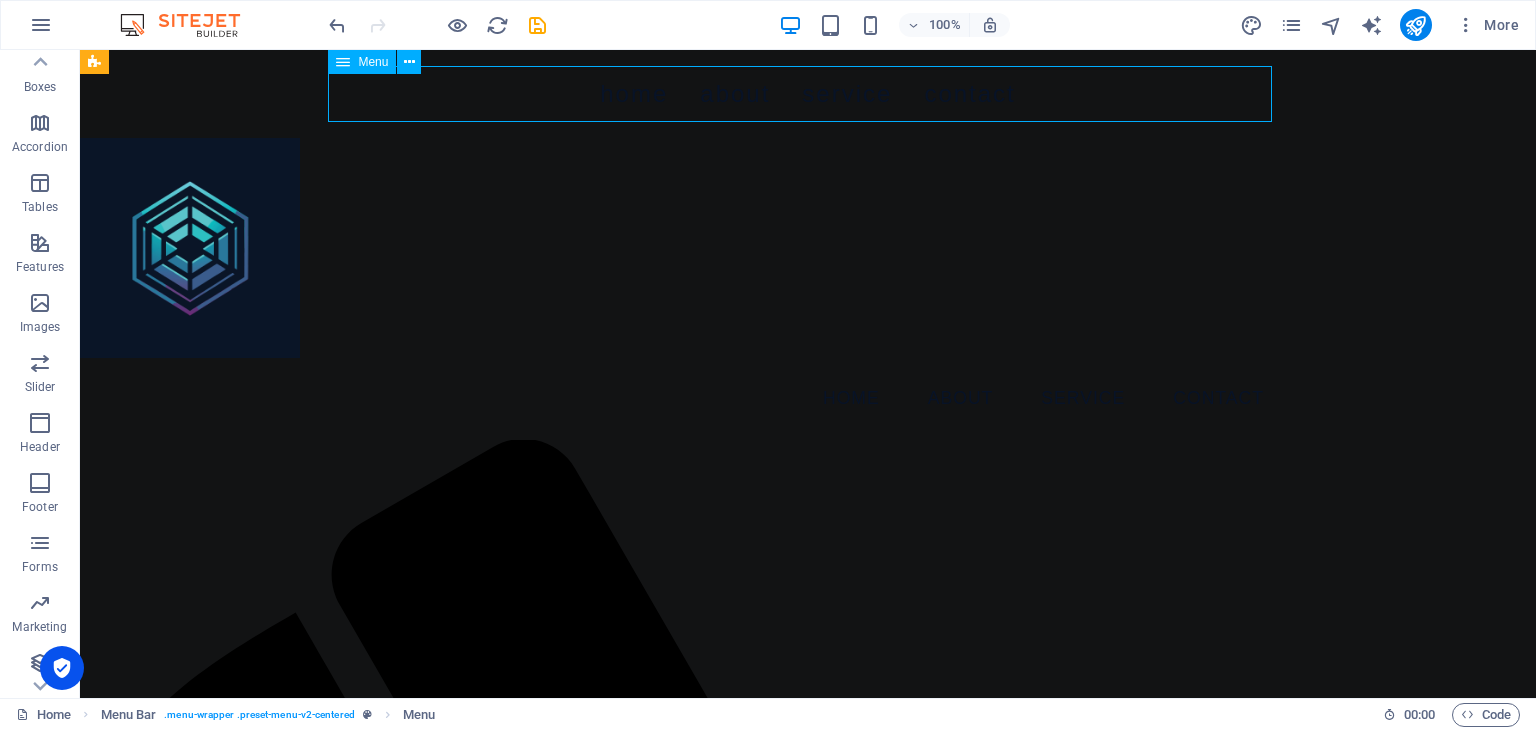 click on "Menu" at bounding box center (373, 62) 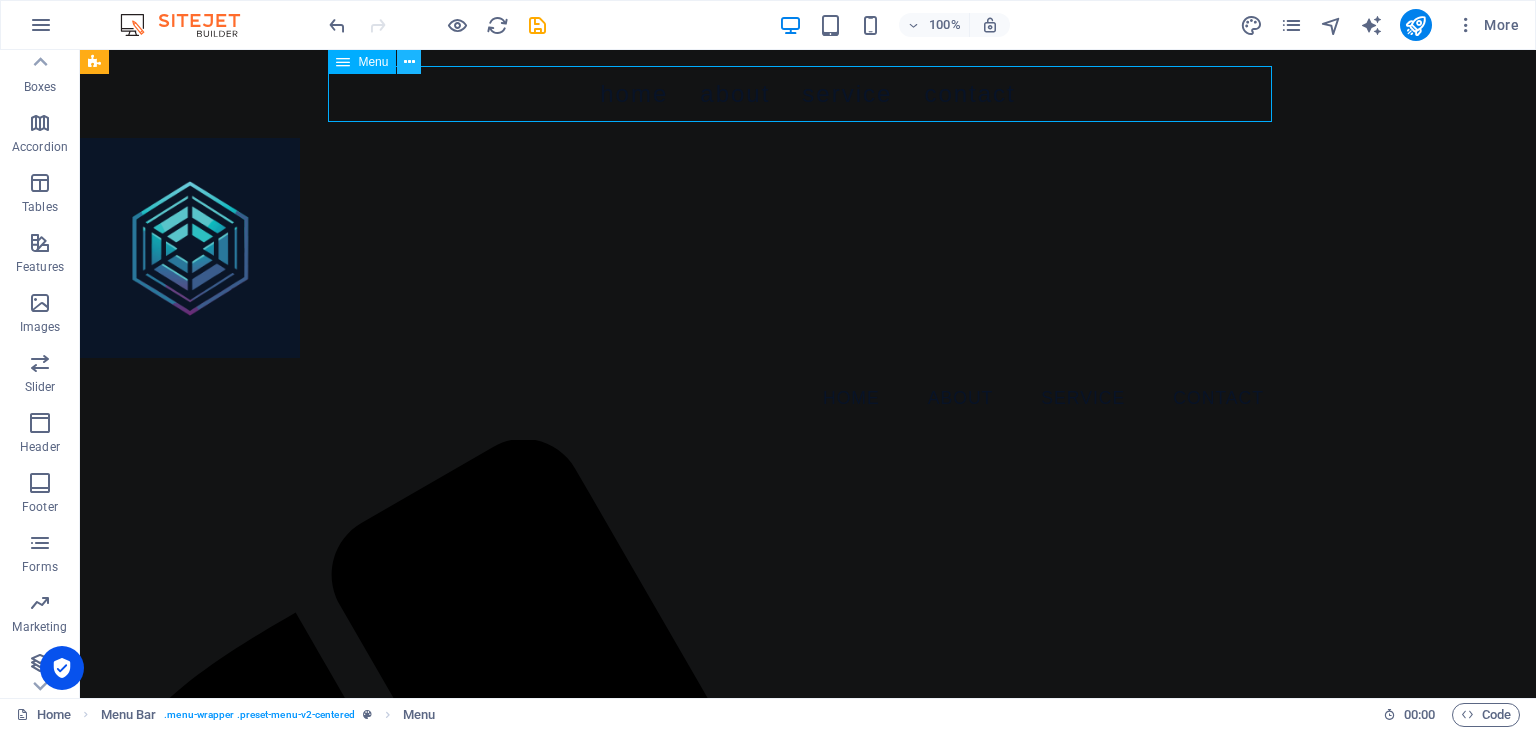 click at bounding box center (409, 62) 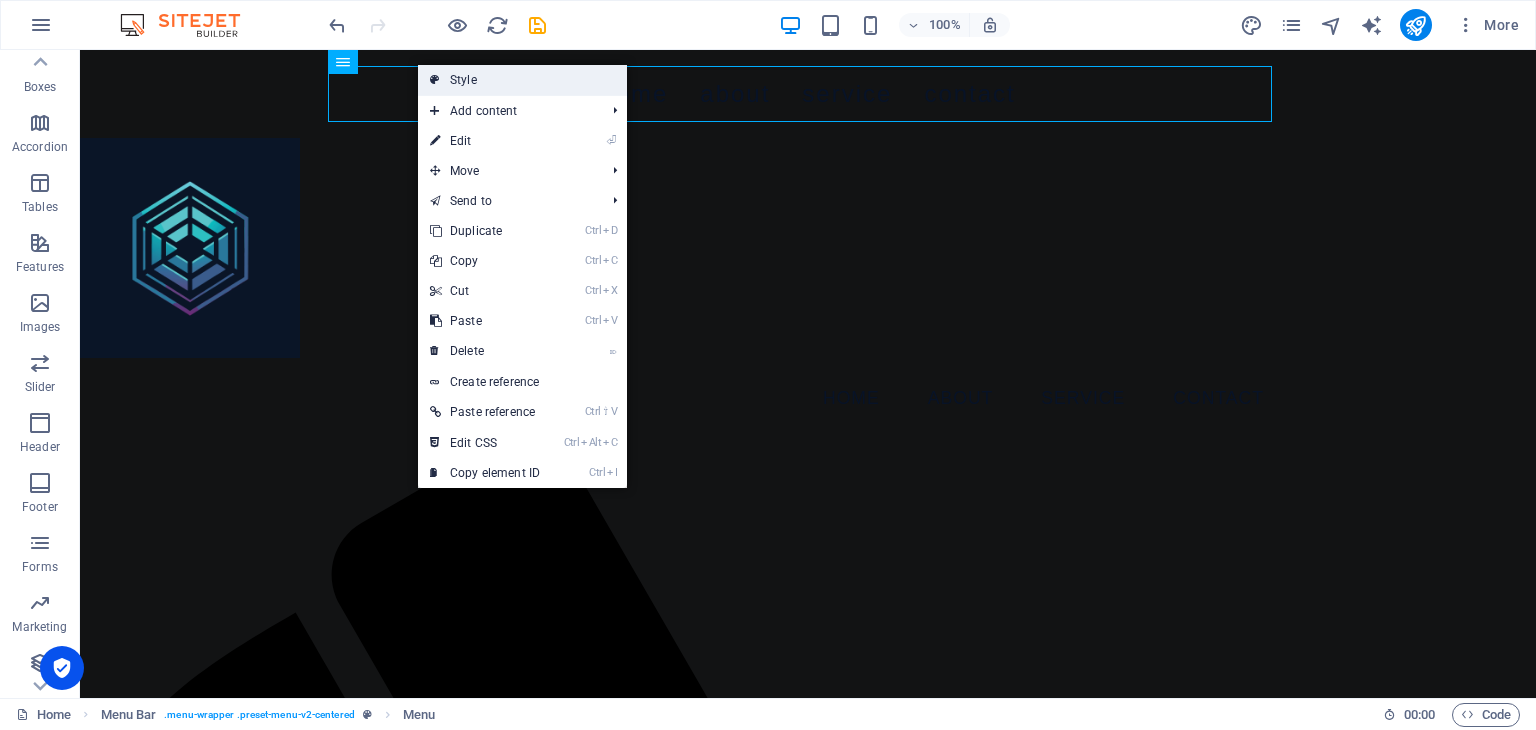 click on "Style" at bounding box center (522, 80) 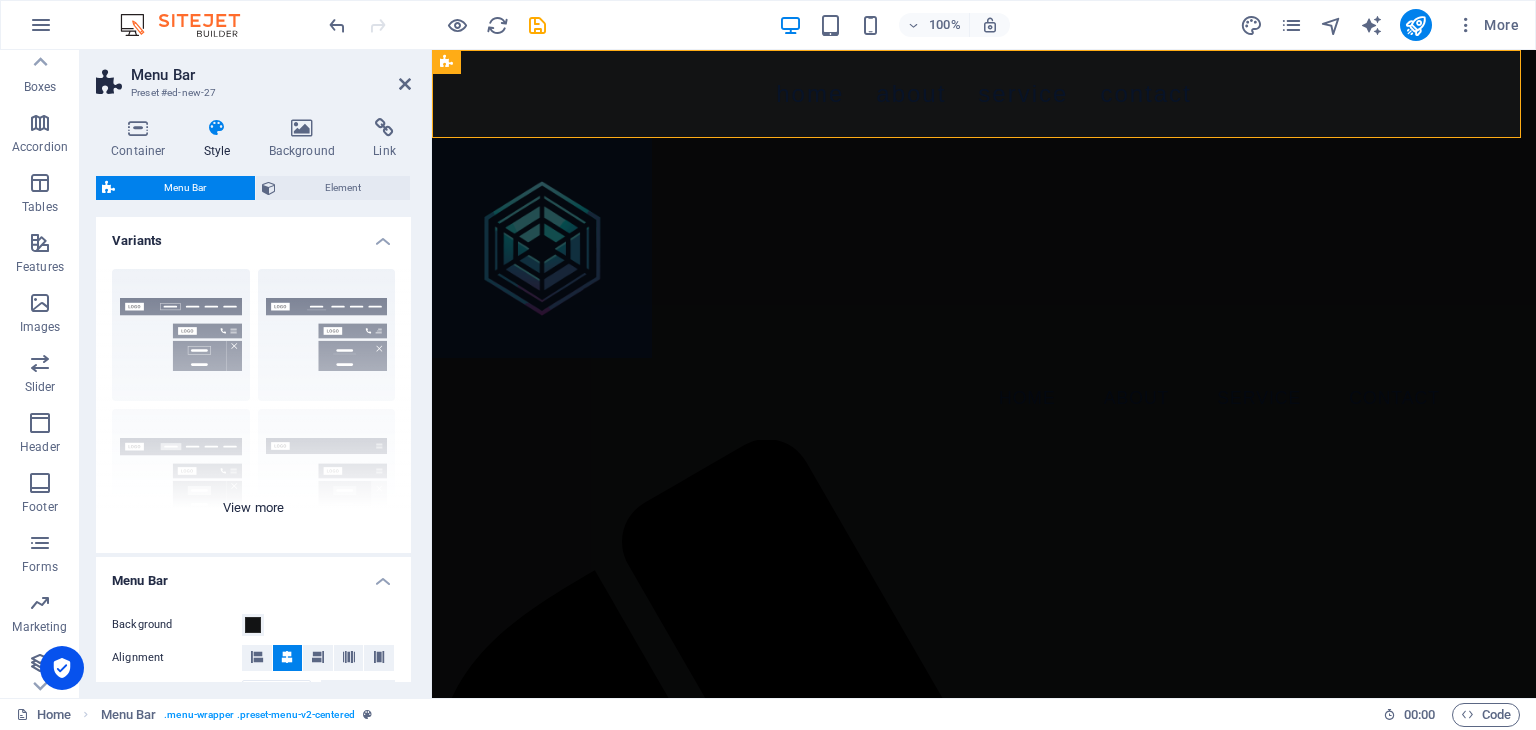click on "Border Centered Default Fixed Loki Trigger Wide XXL" at bounding box center [253, 403] 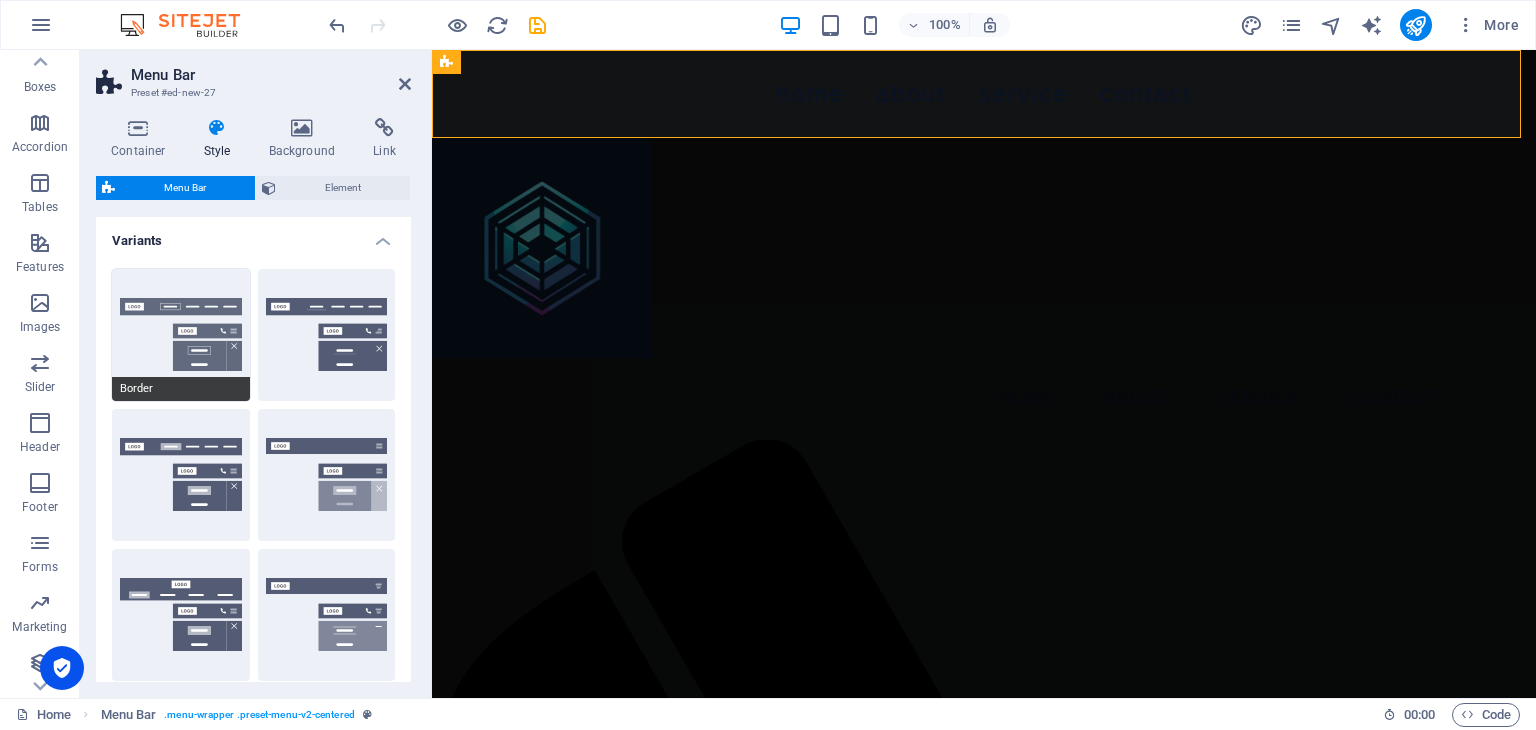 click on "Border" at bounding box center [181, 335] 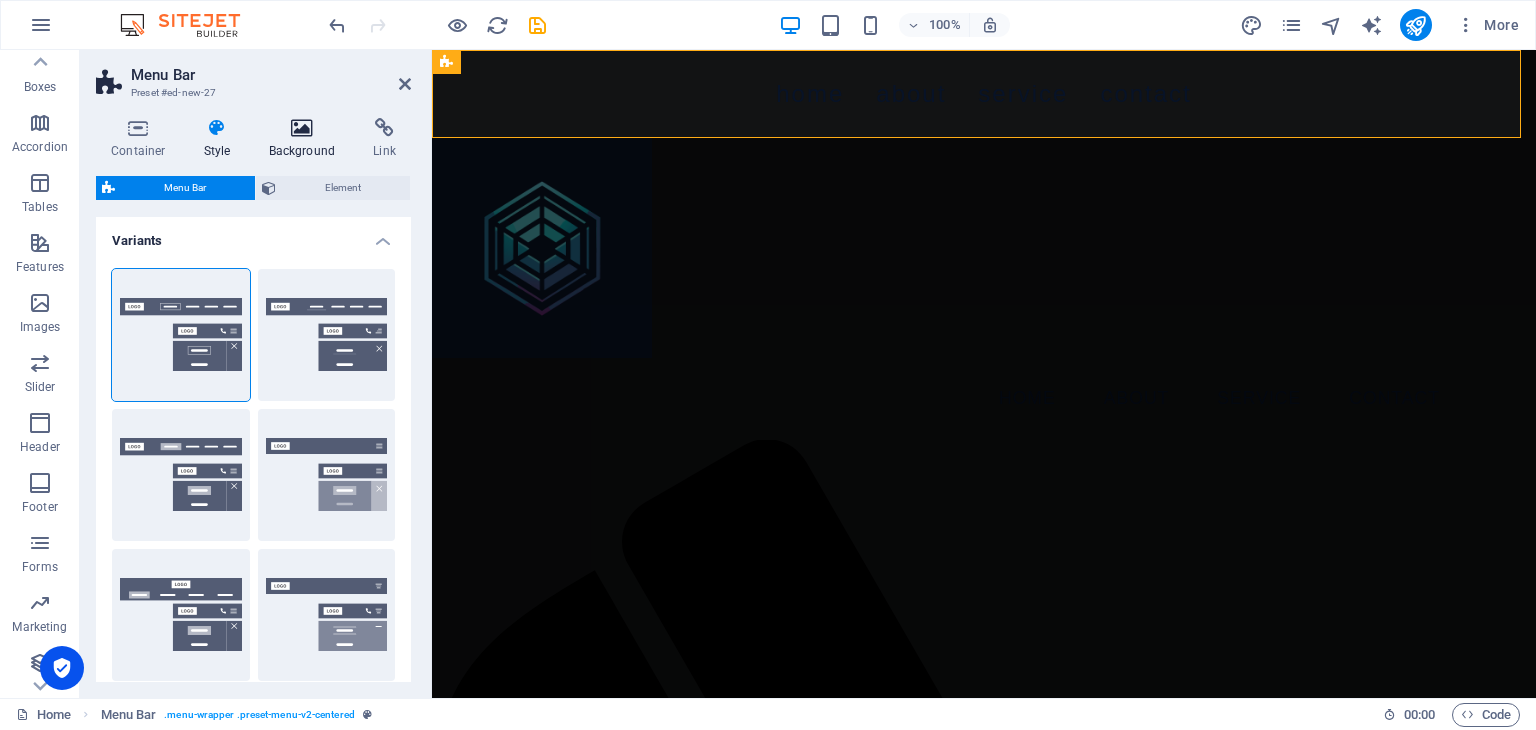 select on "400" 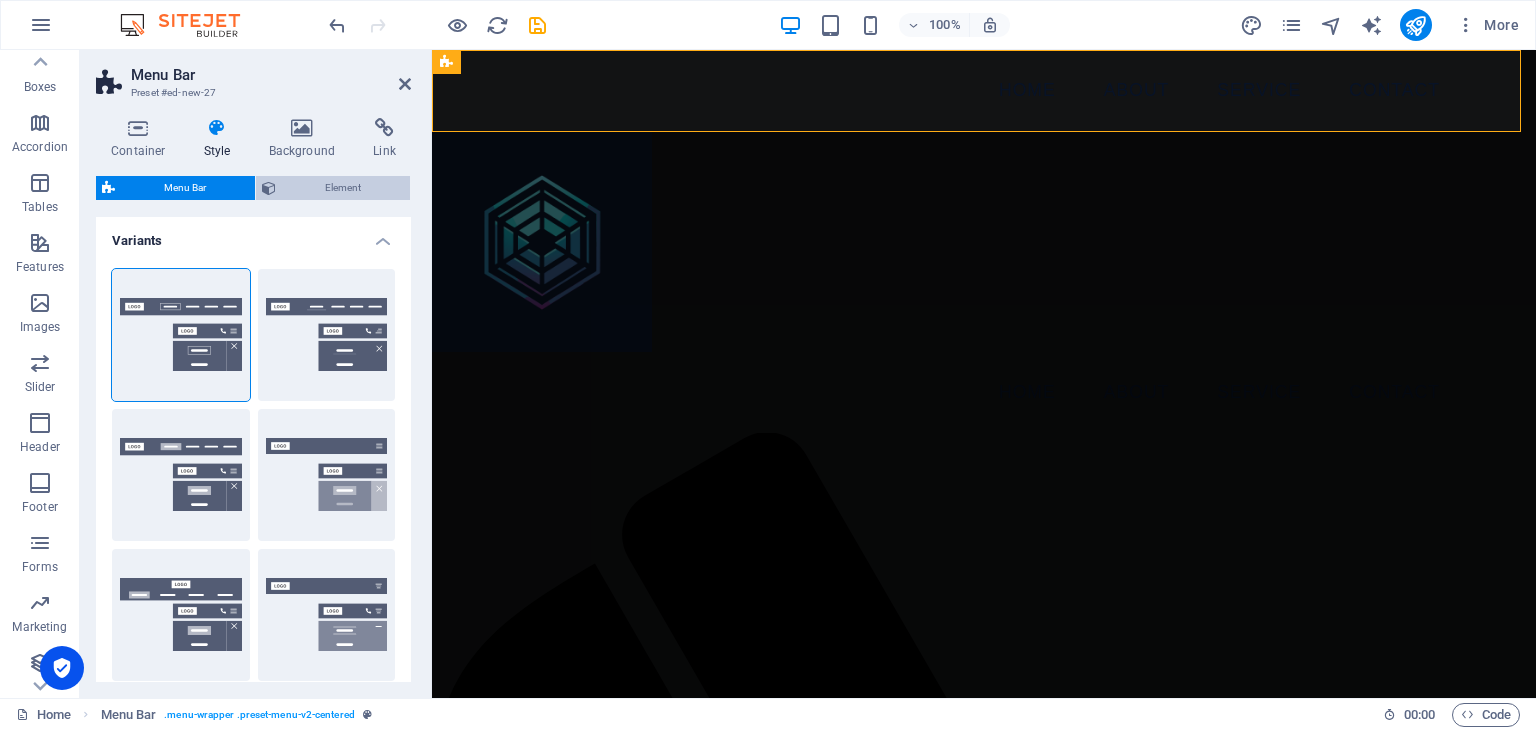 click on "Element" at bounding box center (343, 188) 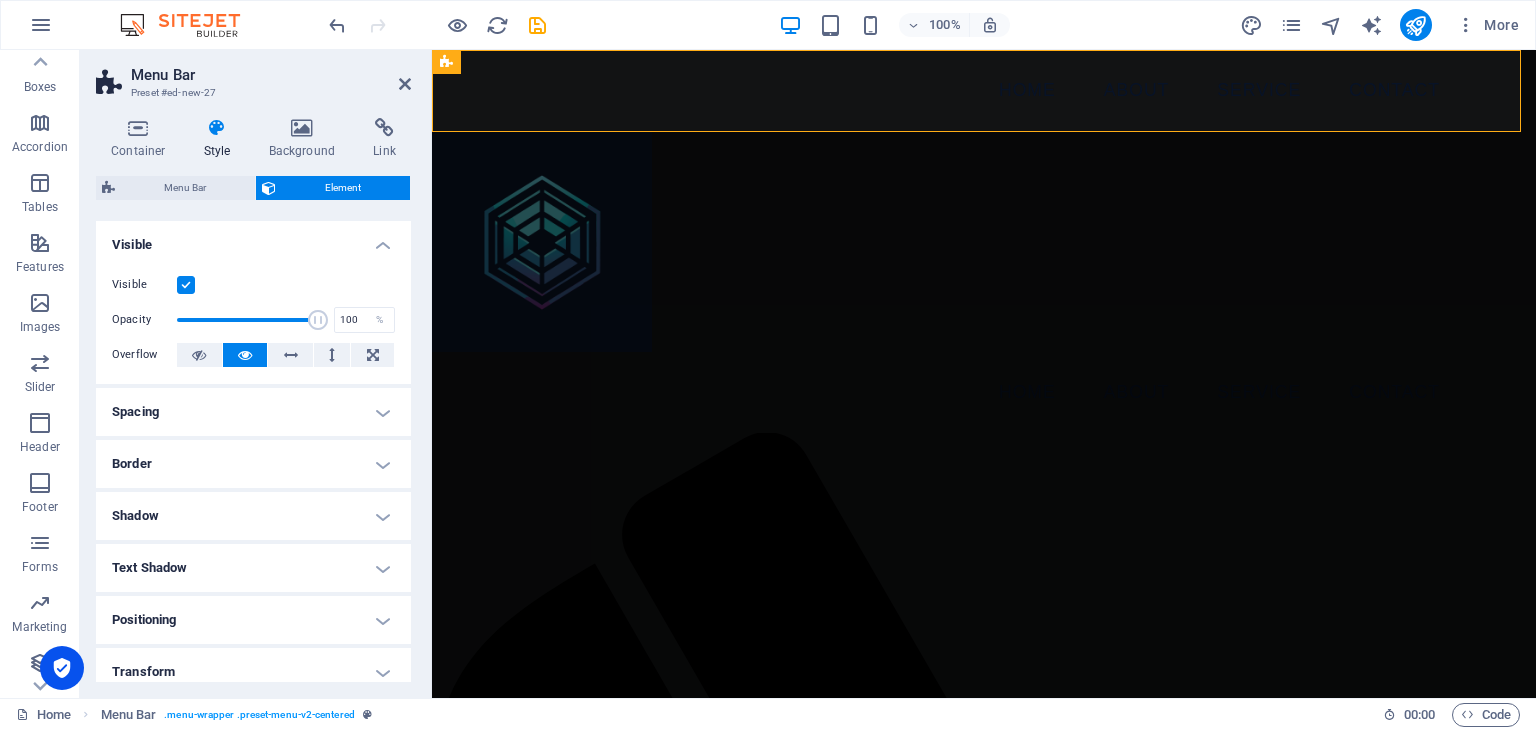 click on "Border" at bounding box center [253, 464] 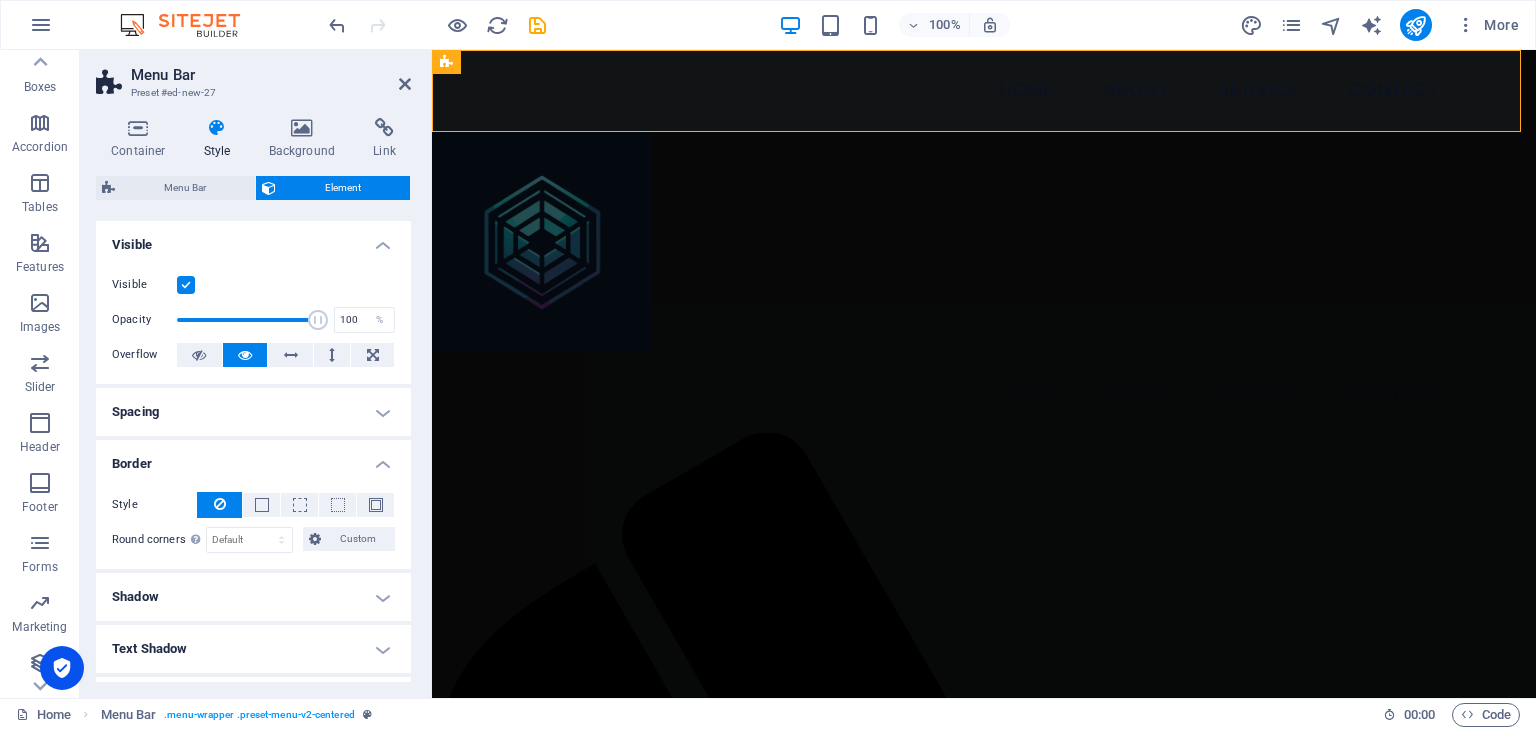 click on "Shadow" at bounding box center (253, 597) 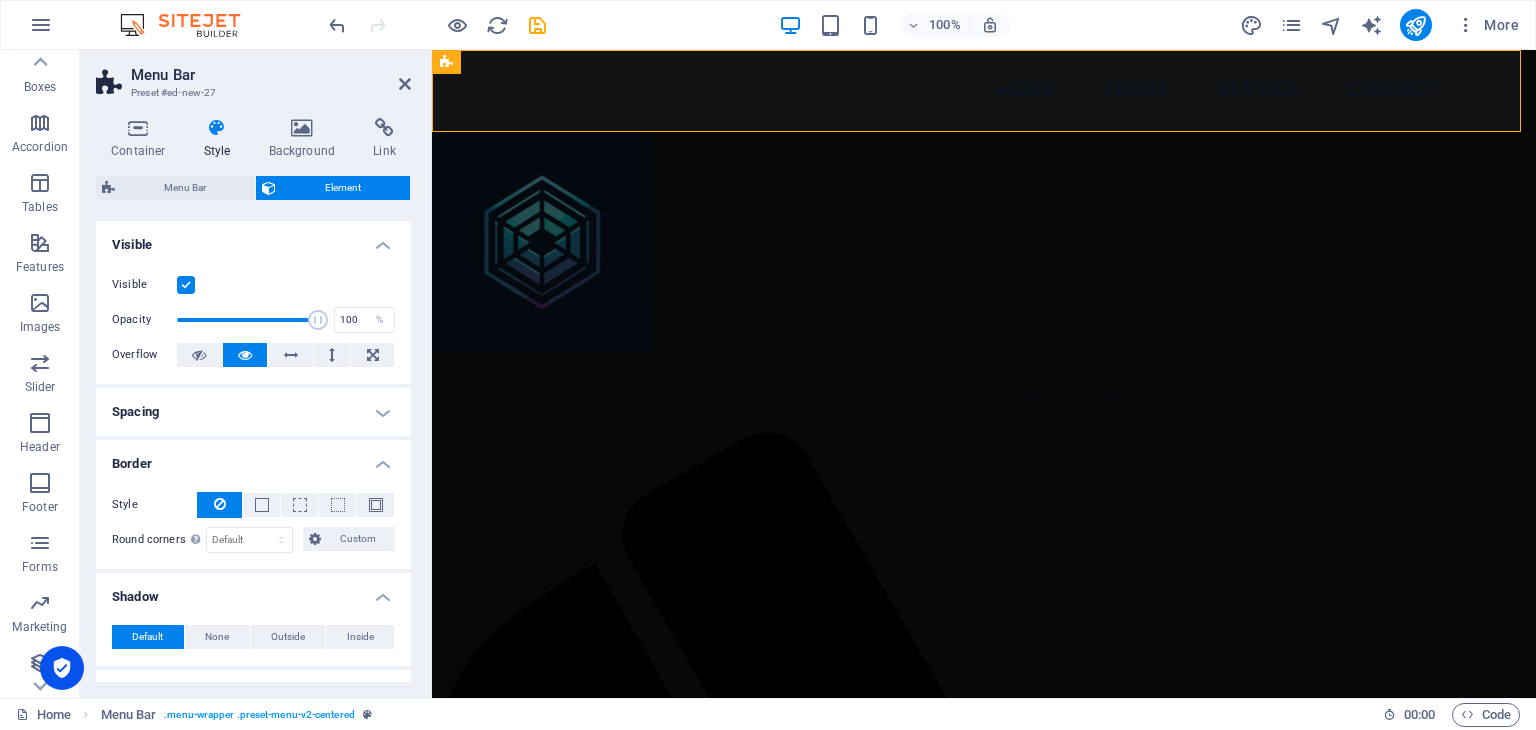 click on "Shadow" at bounding box center [253, 591] 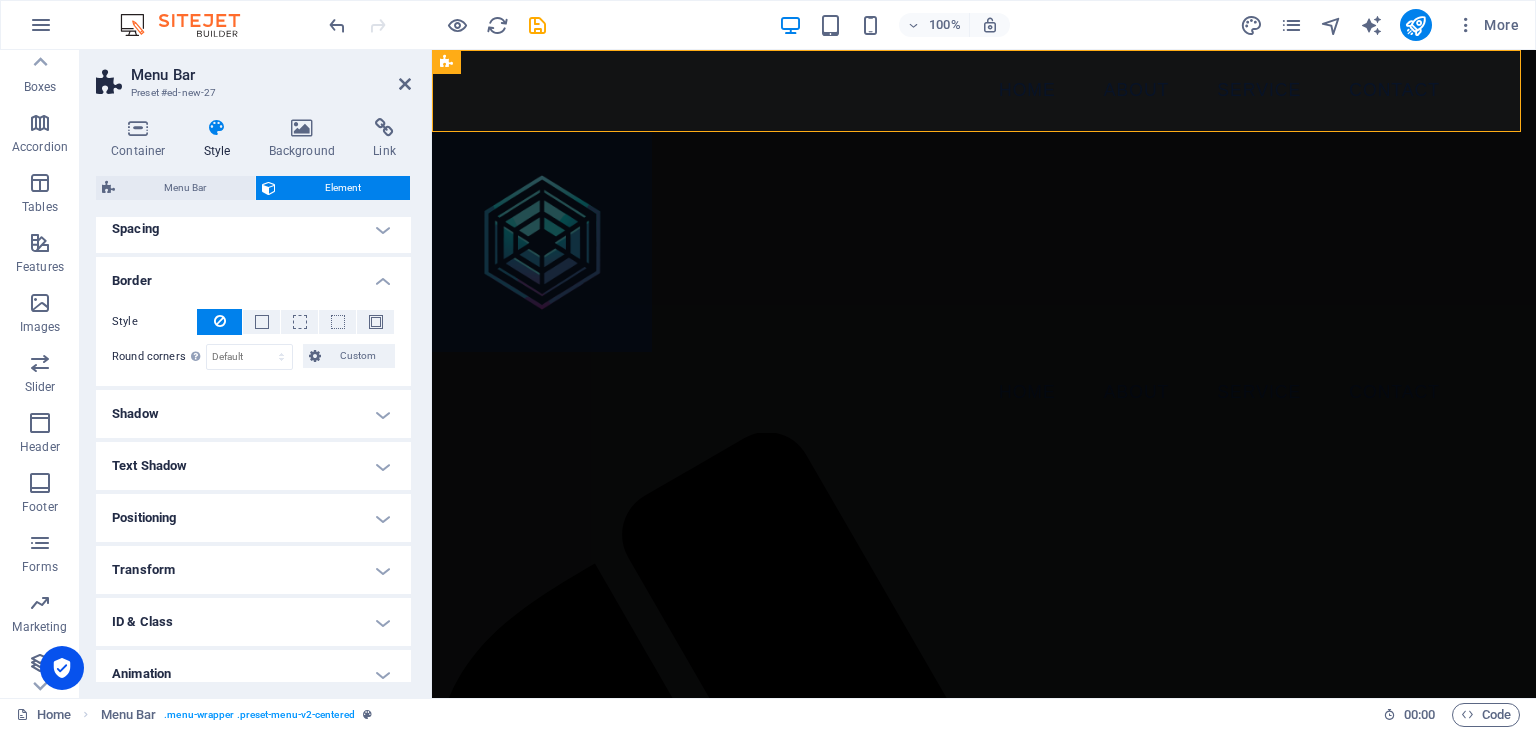 scroll, scrollTop: 220, scrollLeft: 0, axis: vertical 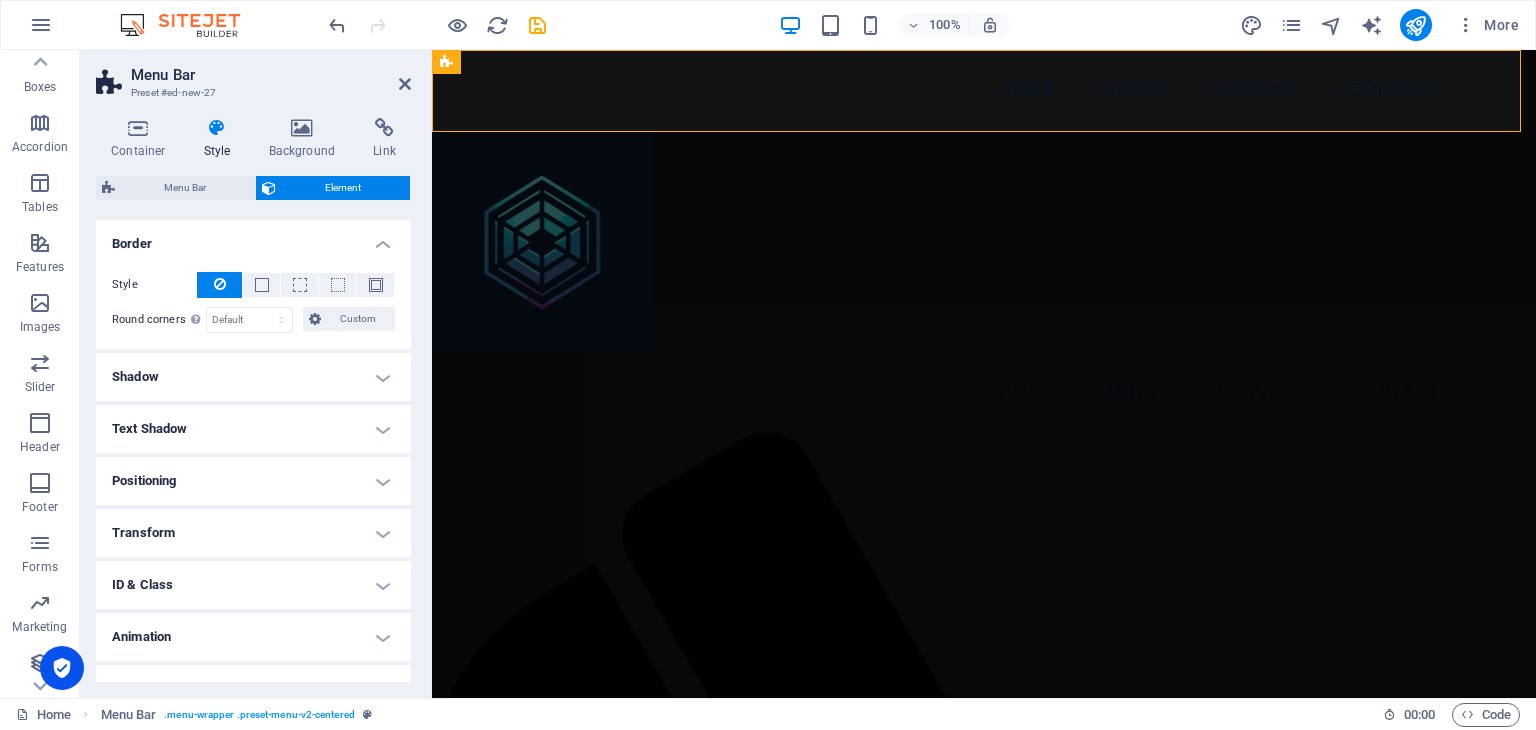 click on "Positioning" at bounding box center (253, 481) 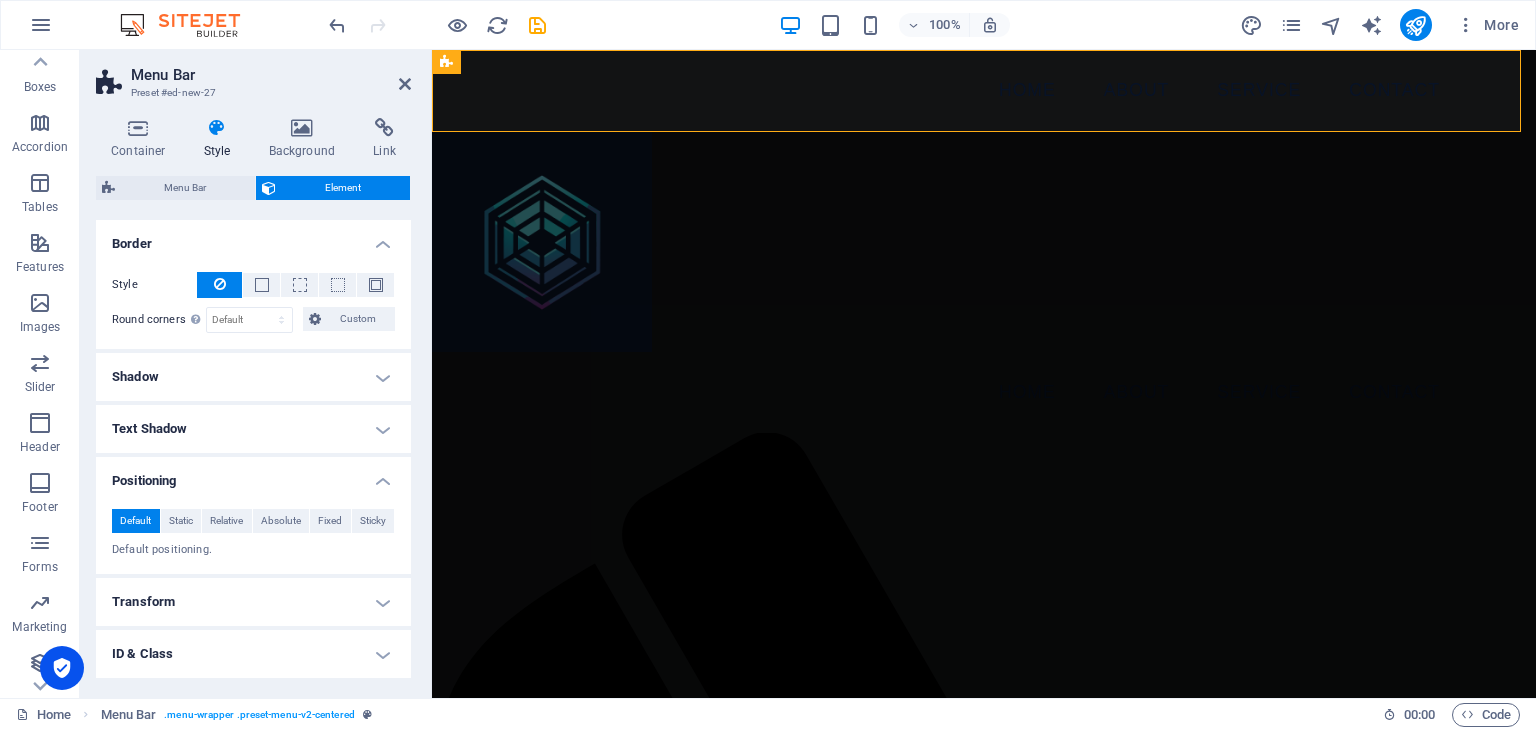 click on "Transform" at bounding box center [253, 602] 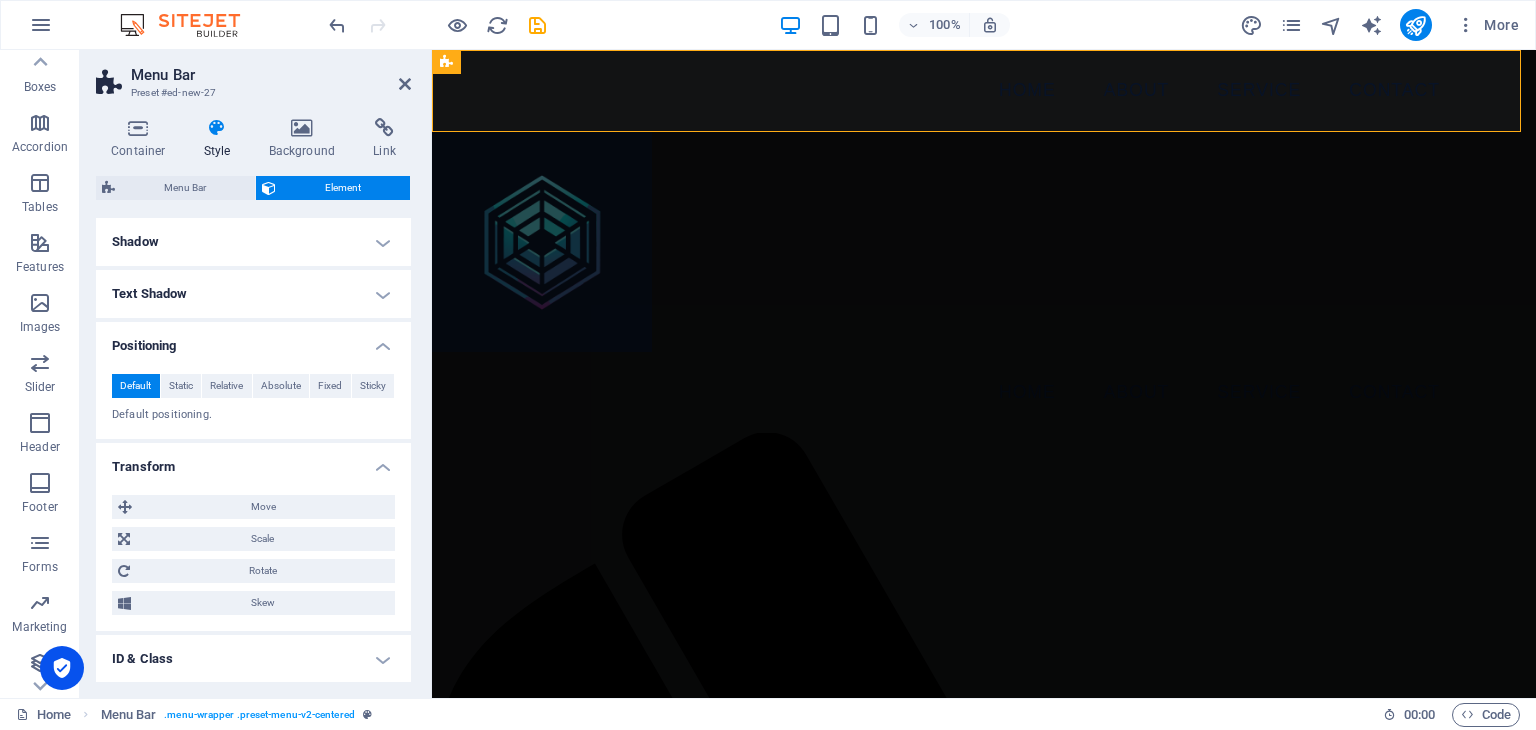 scroll, scrollTop: 400, scrollLeft: 0, axis: vertical 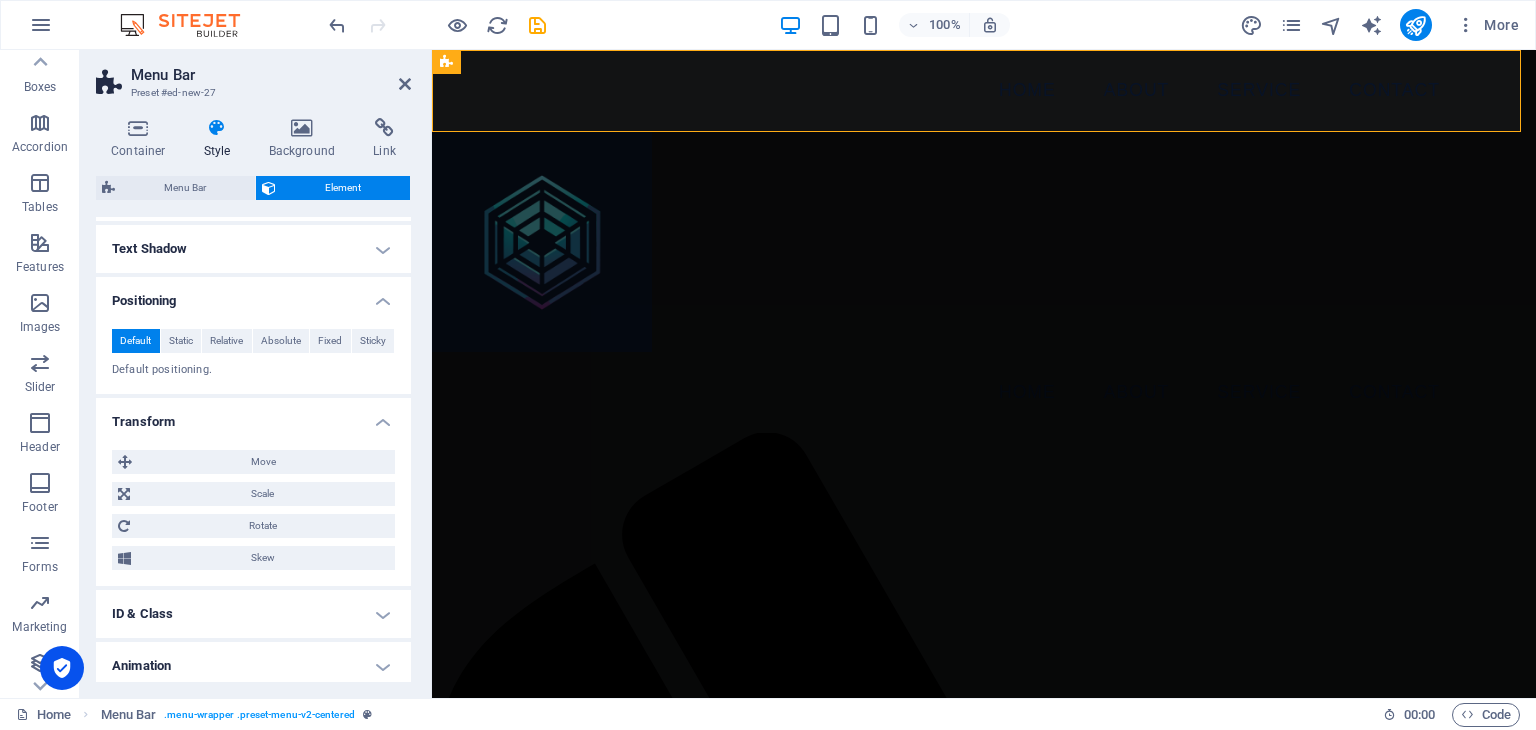 click on "ID & Class" at bounding box center [253, 614] 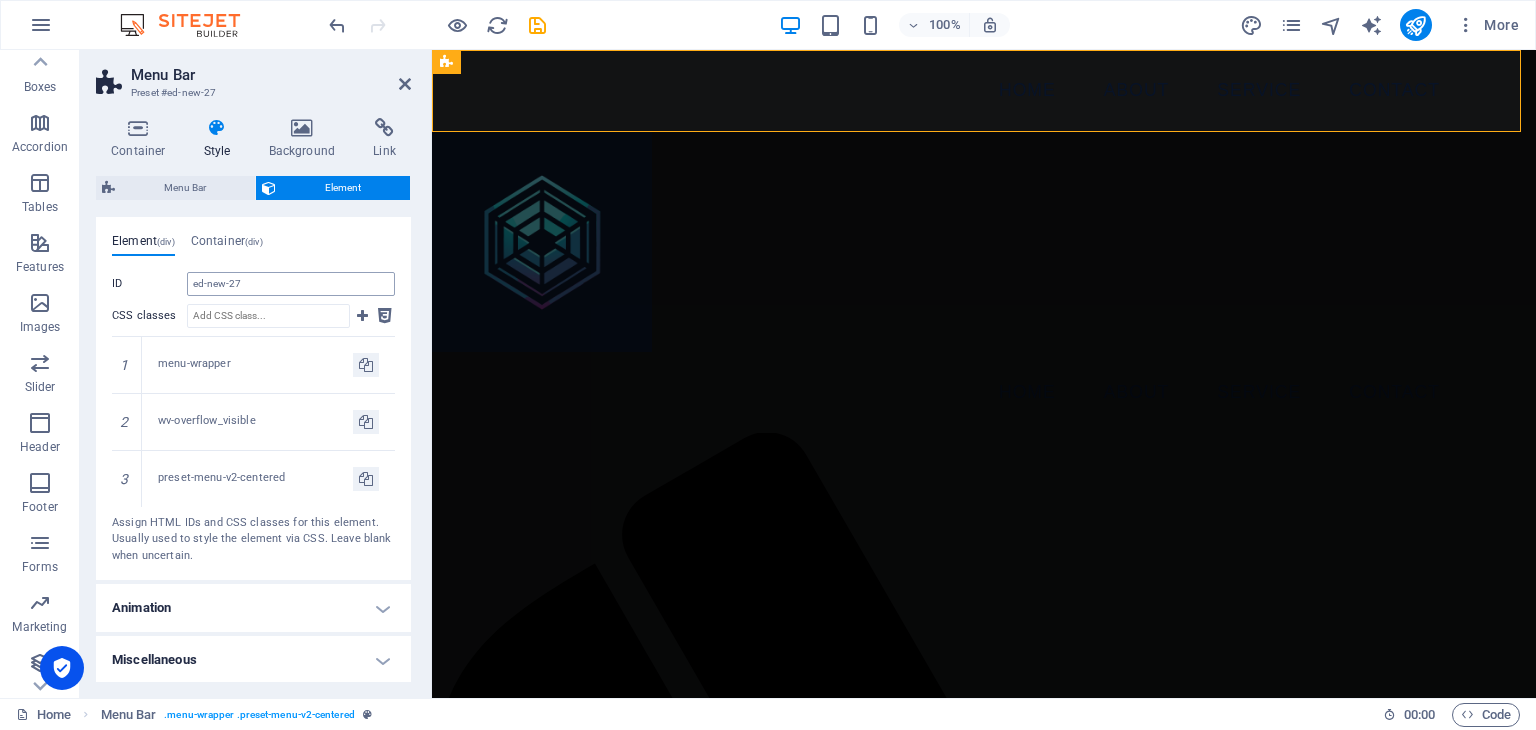 scroll, scrollTop: 808, scrollLeft: 0, axis: vertical 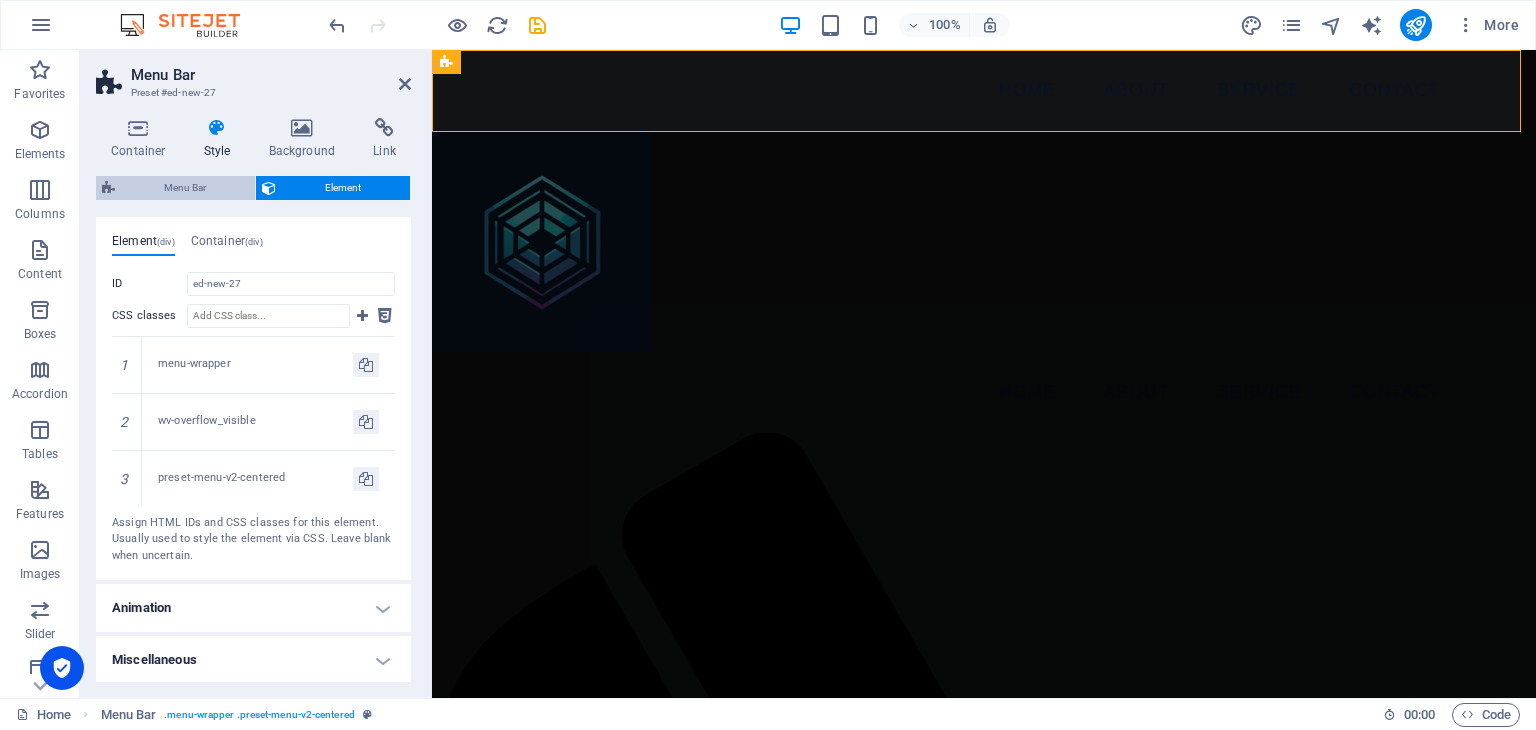 click on "Menu Bar" at bounding box center (185, 188) 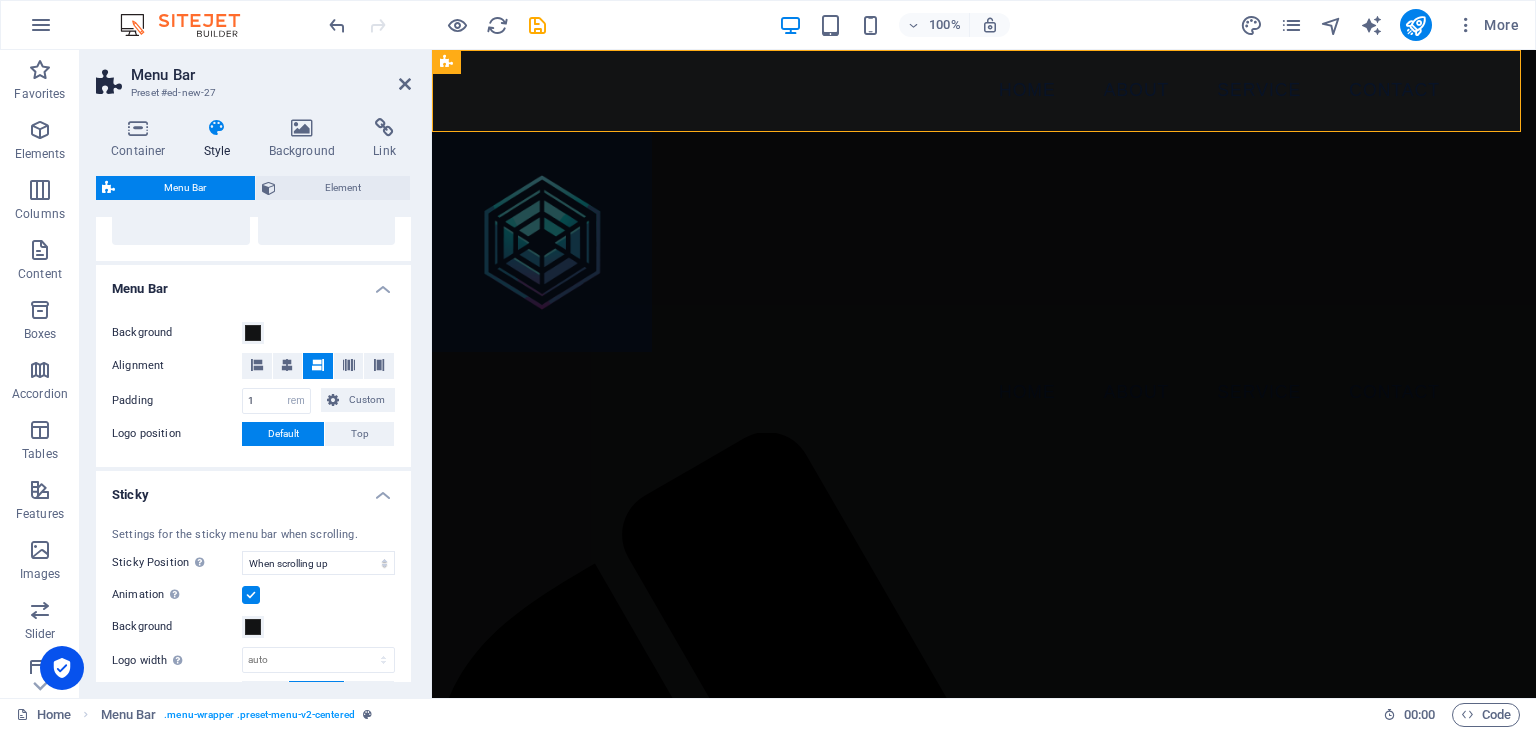 scroll, scrollTop: 580, scrollLeft: 0, axis: vertical 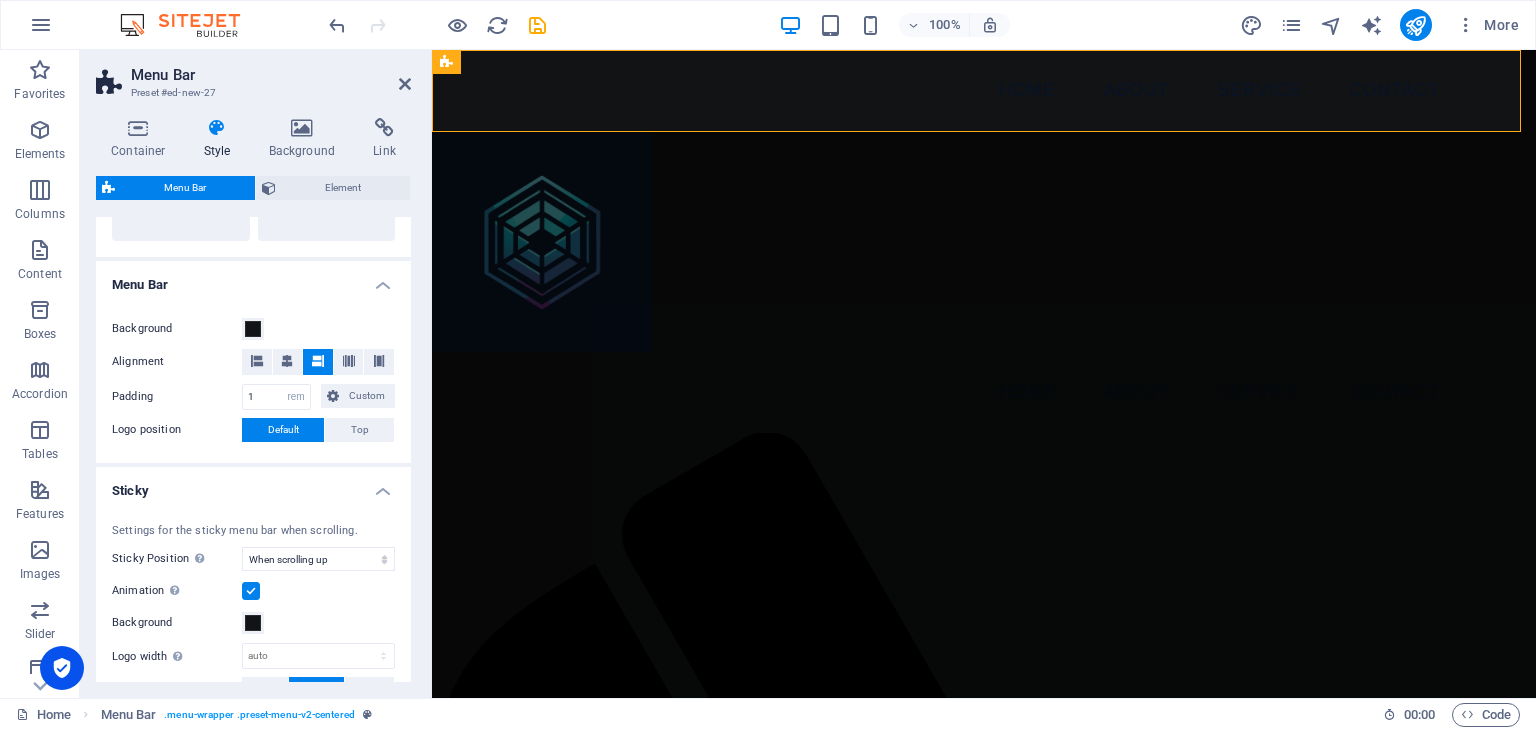 click at bounding box center [318, 361] 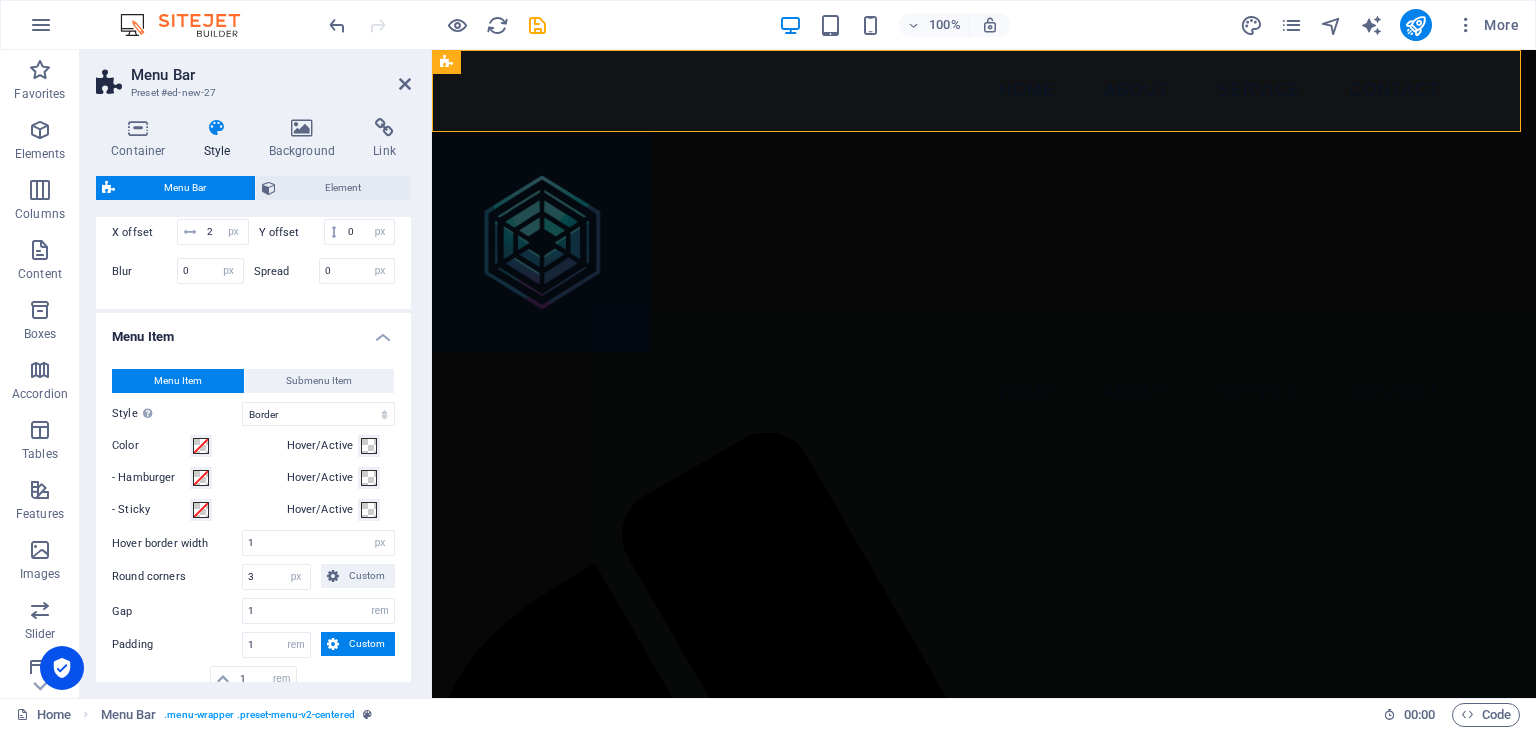 scroll, scrollTop: 1160, scrollLeft: 0, axis: vertical 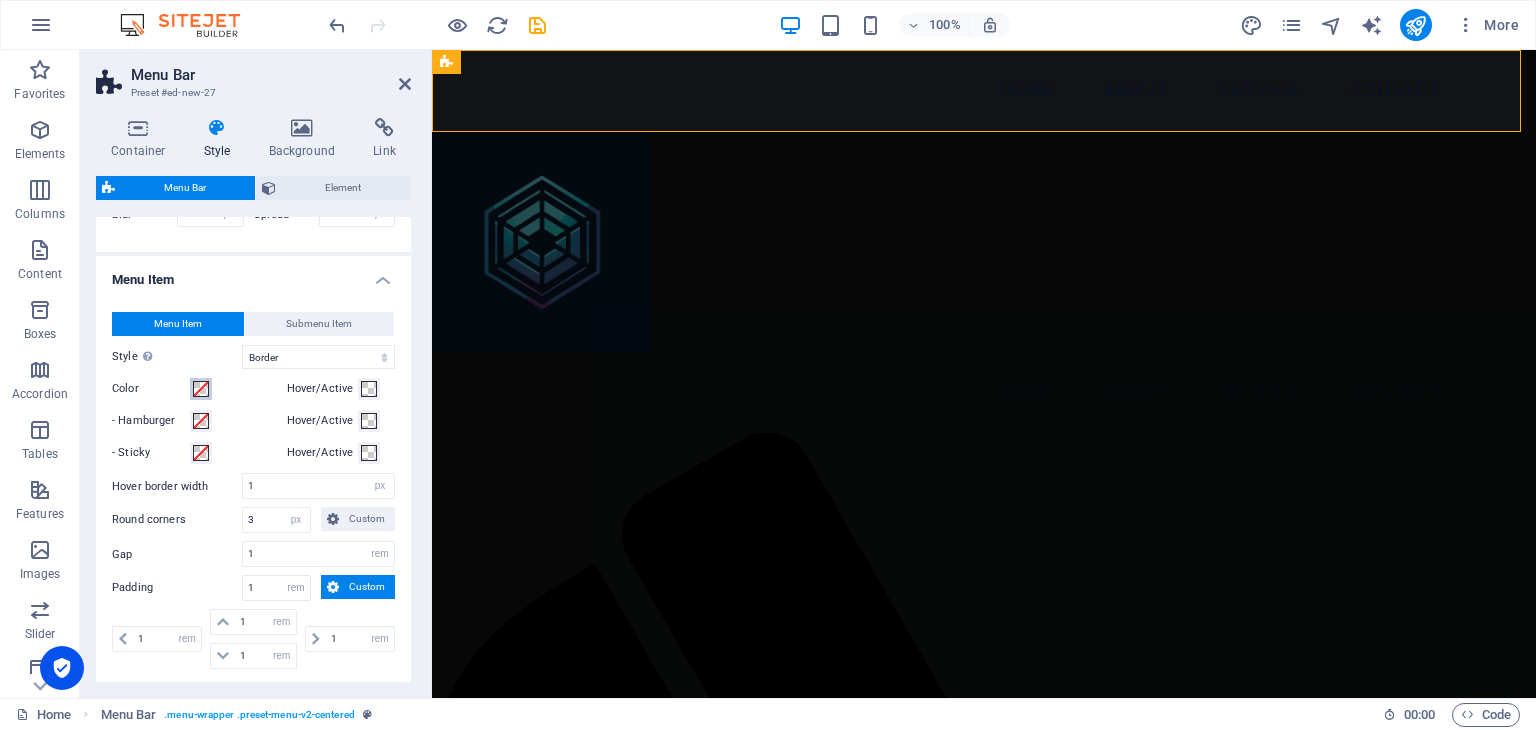 click at bounding box center [201, 389] 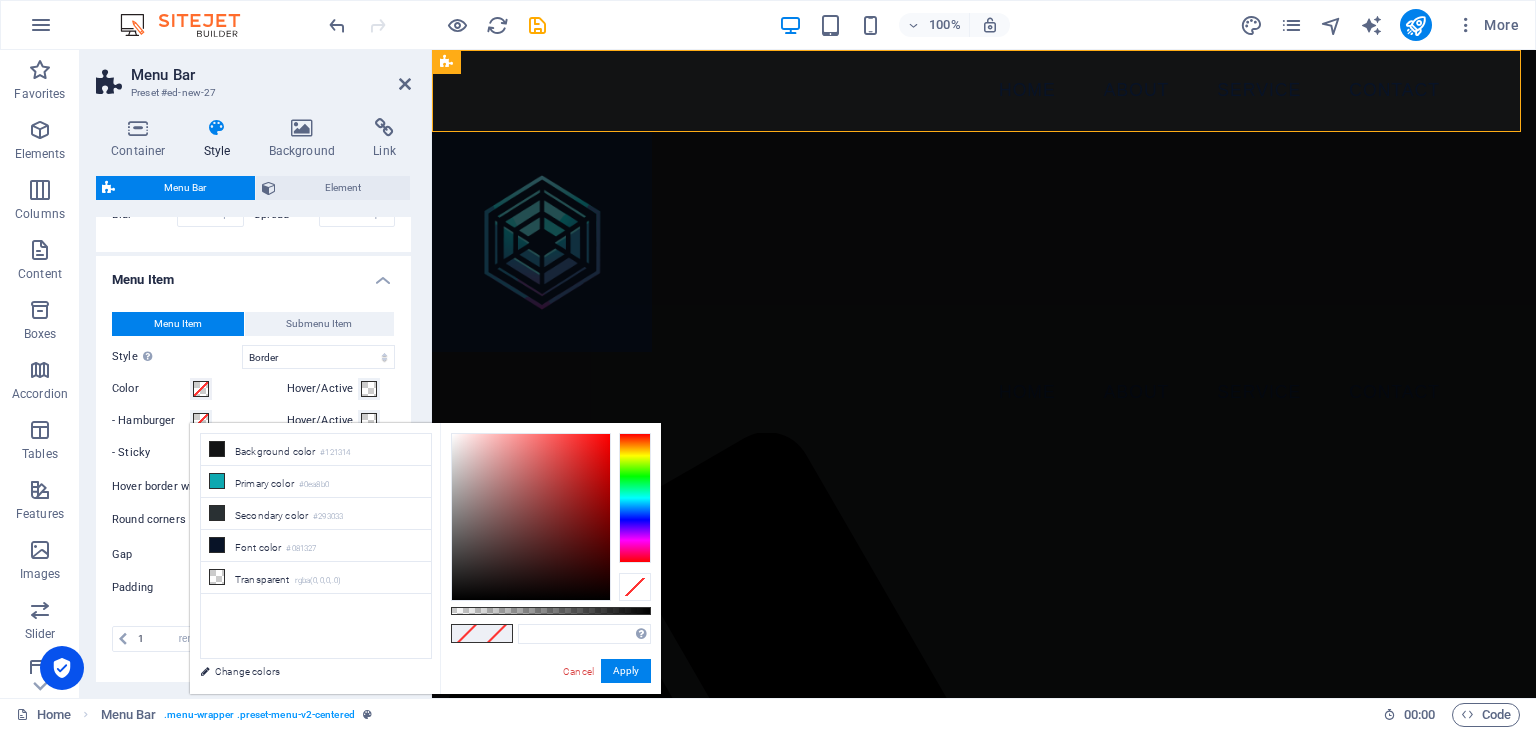 click at bounding box center (635, 587) 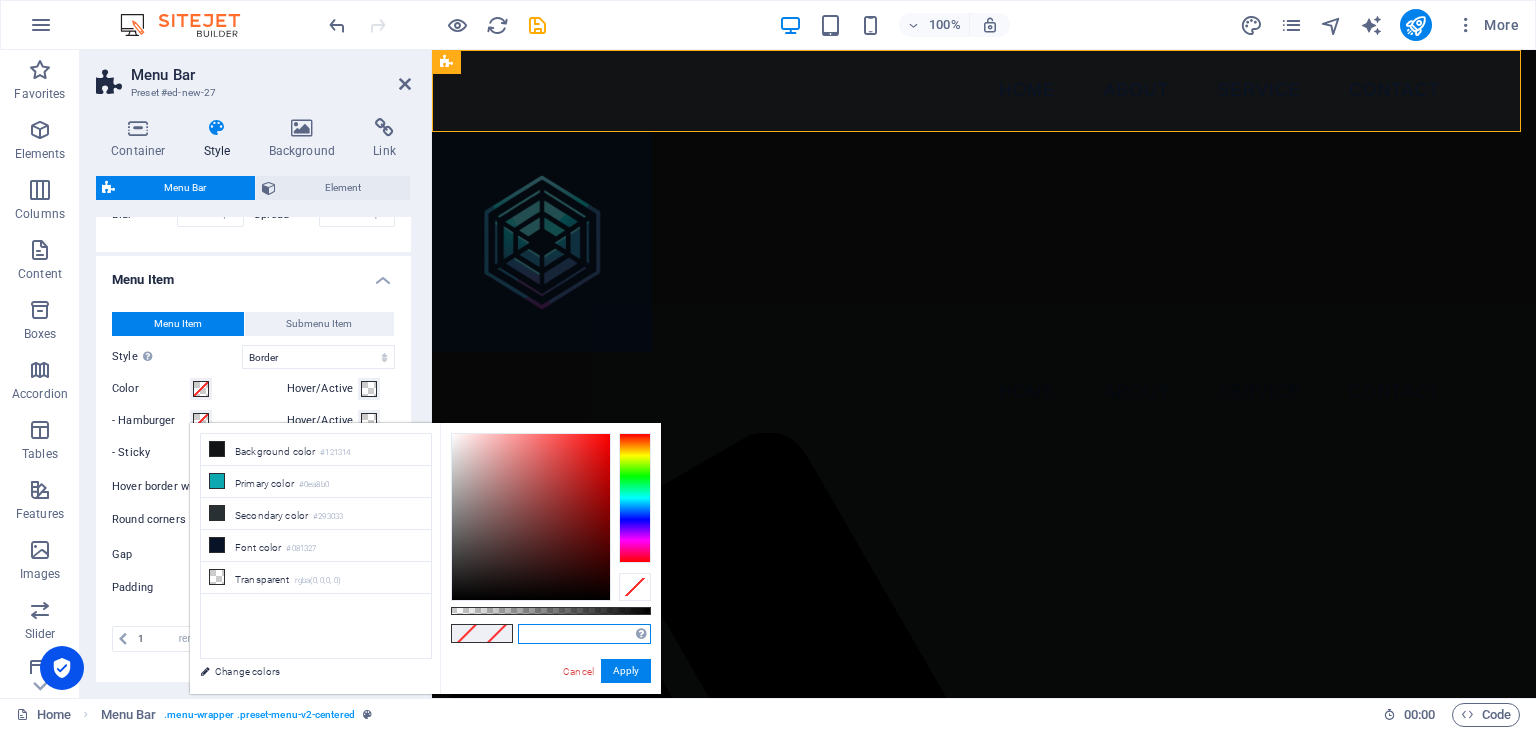 click at bounding box center [584, 634] 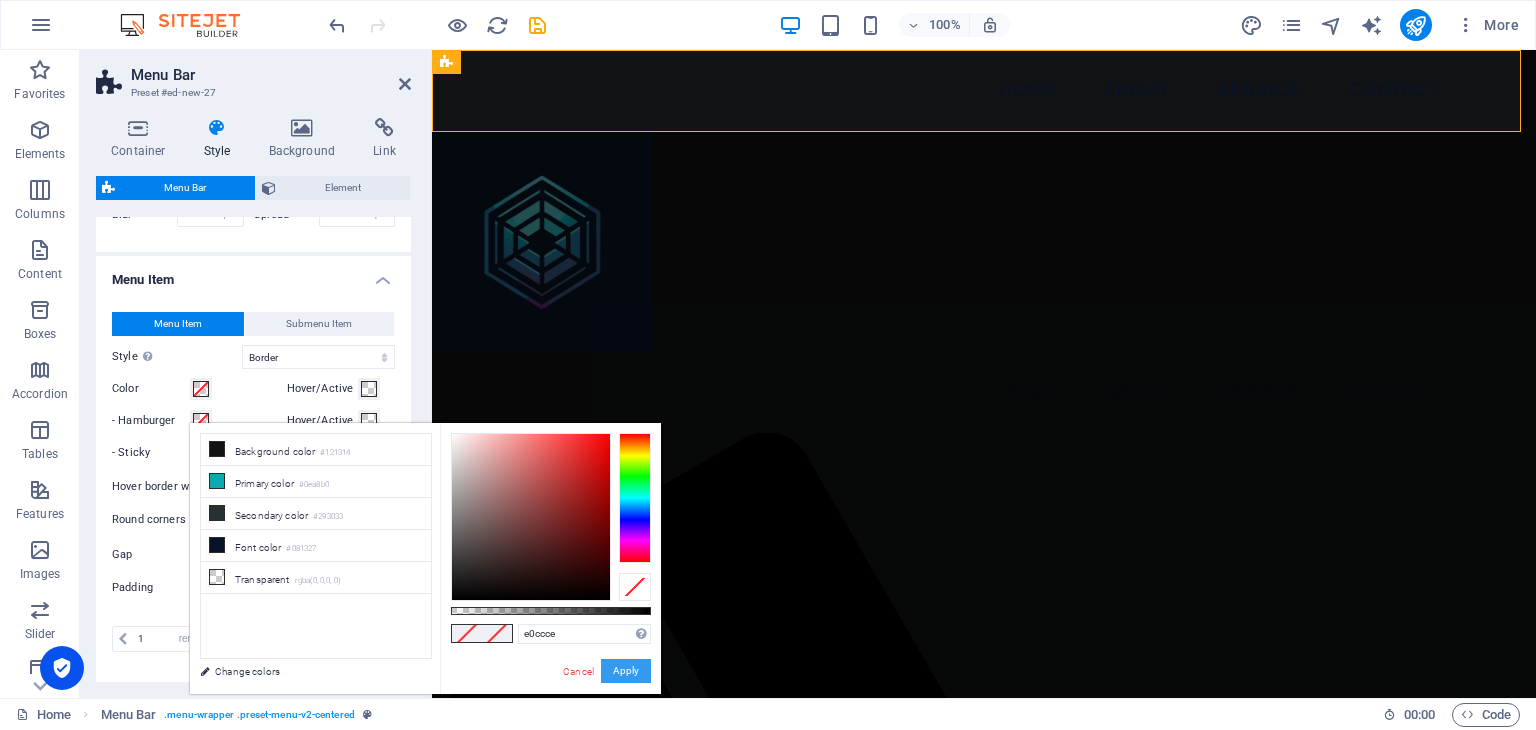 type on "#e0ccce" 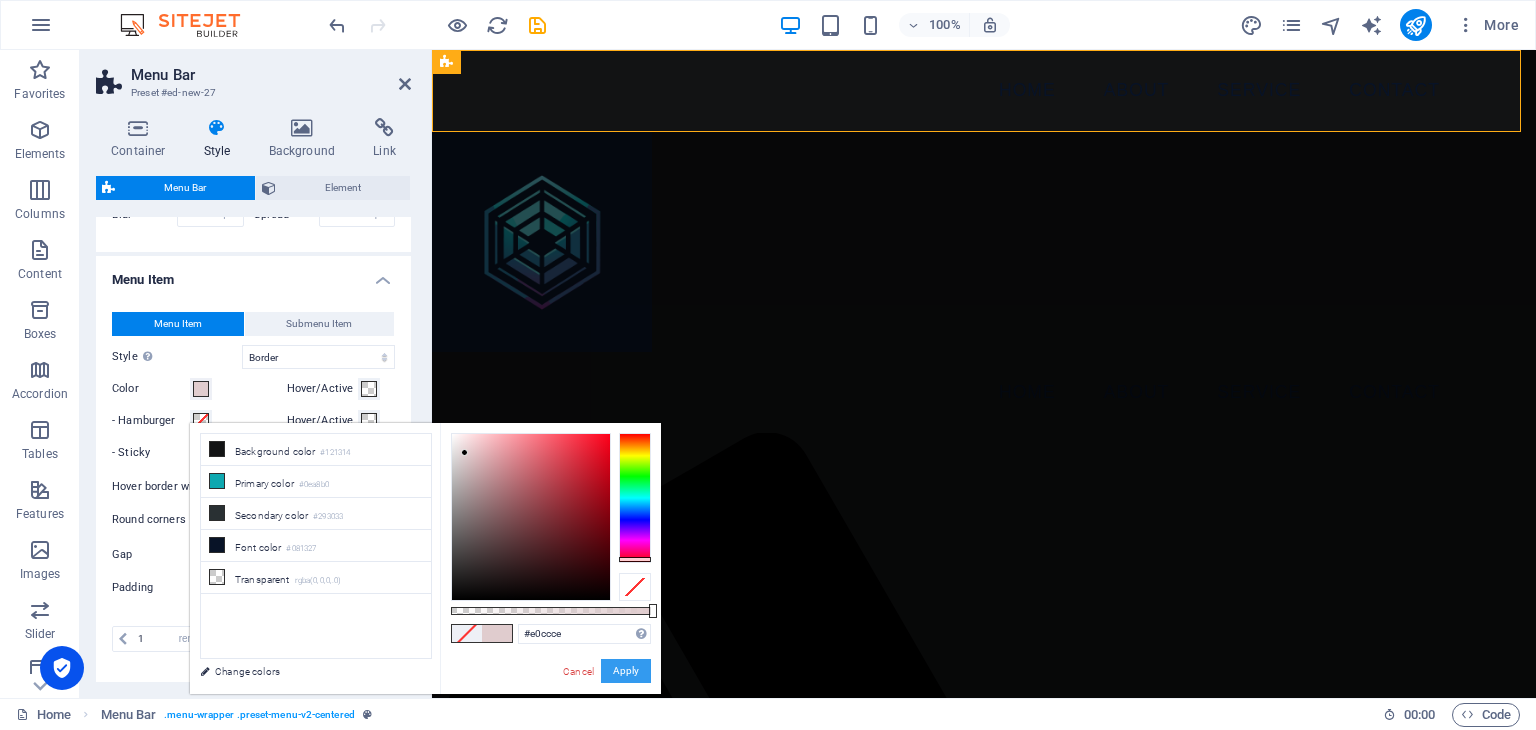click on "Apply" at bounding box center [626, 671] 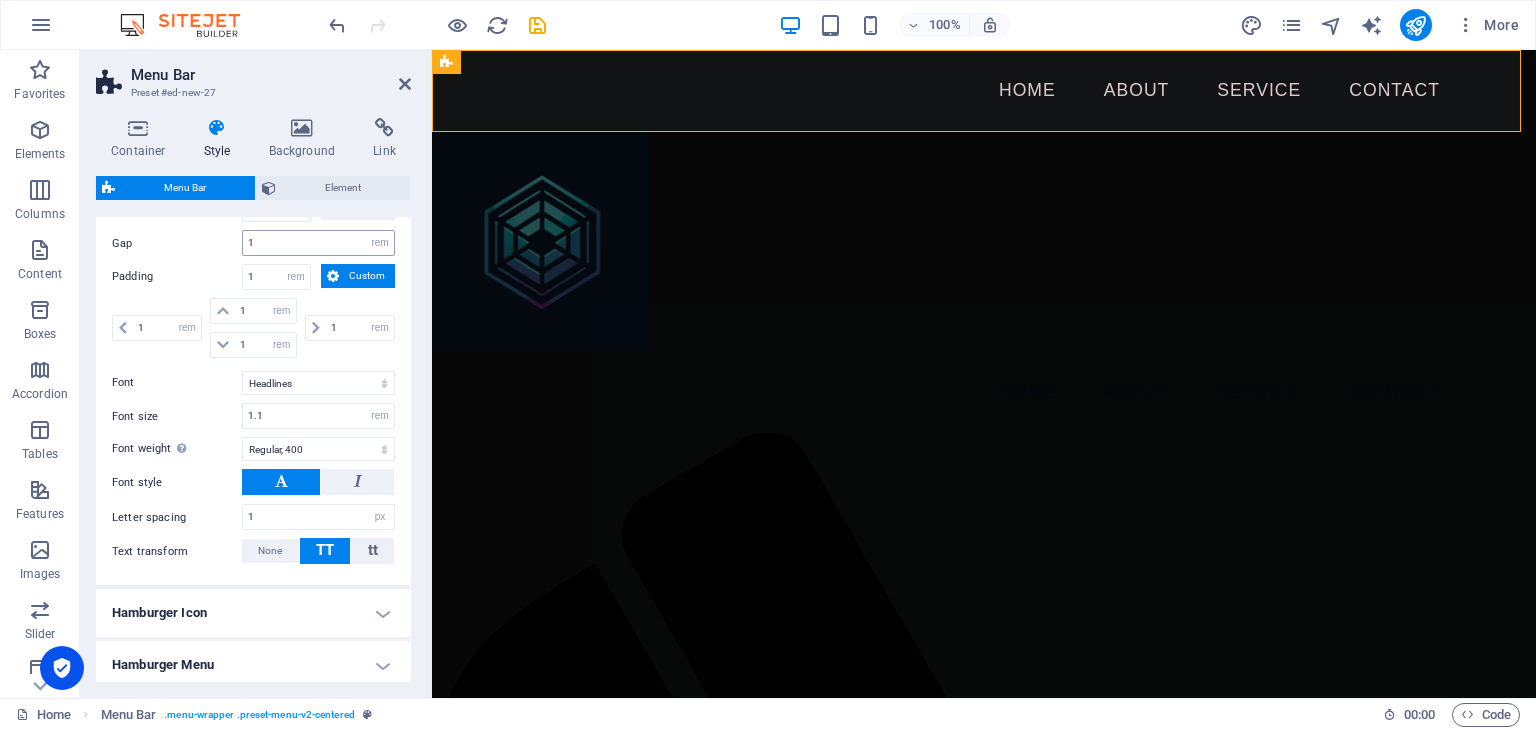 scroll, scrollTop: 1519, scrollLeft: 0, axis: vertical 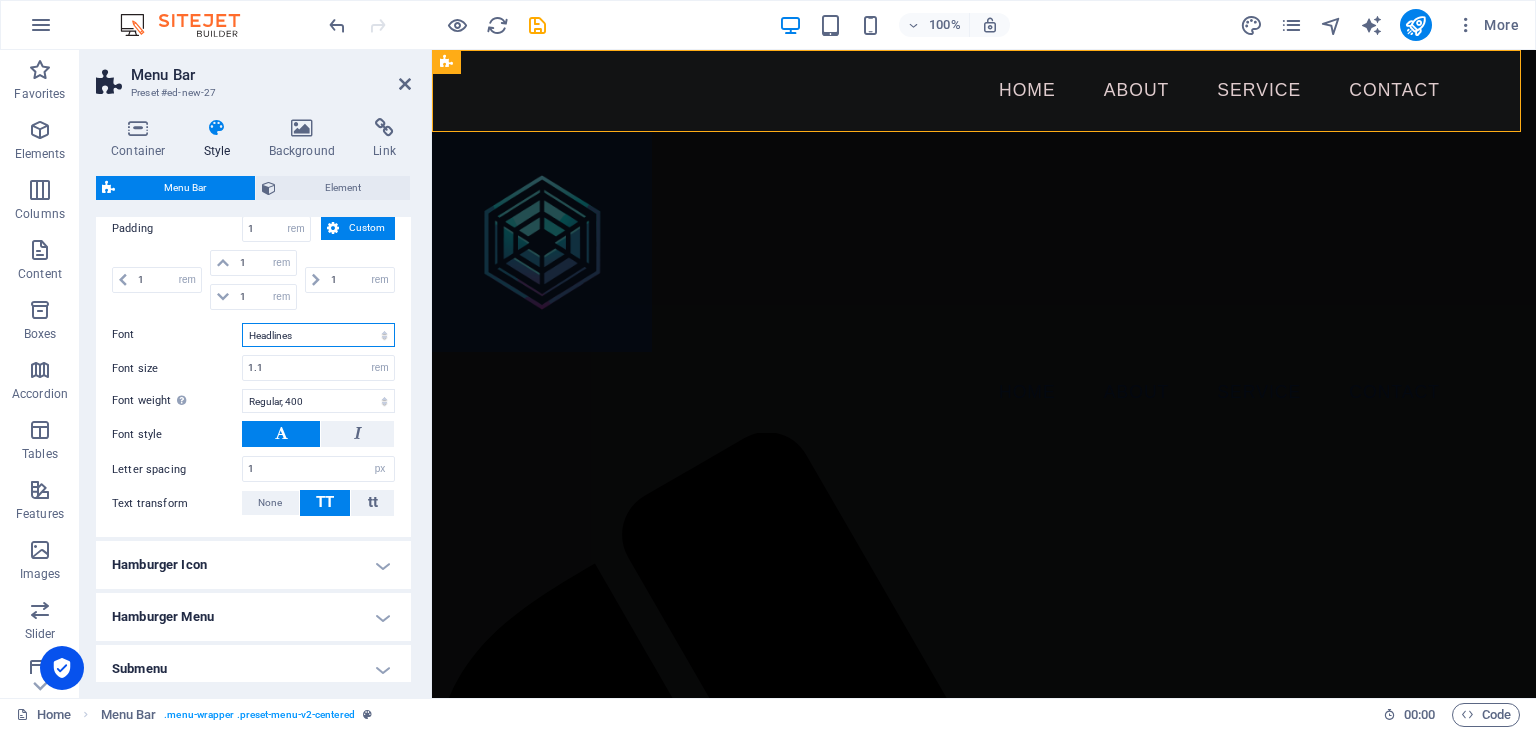 click on "Default Headlines" at bounding box center (318, 335) 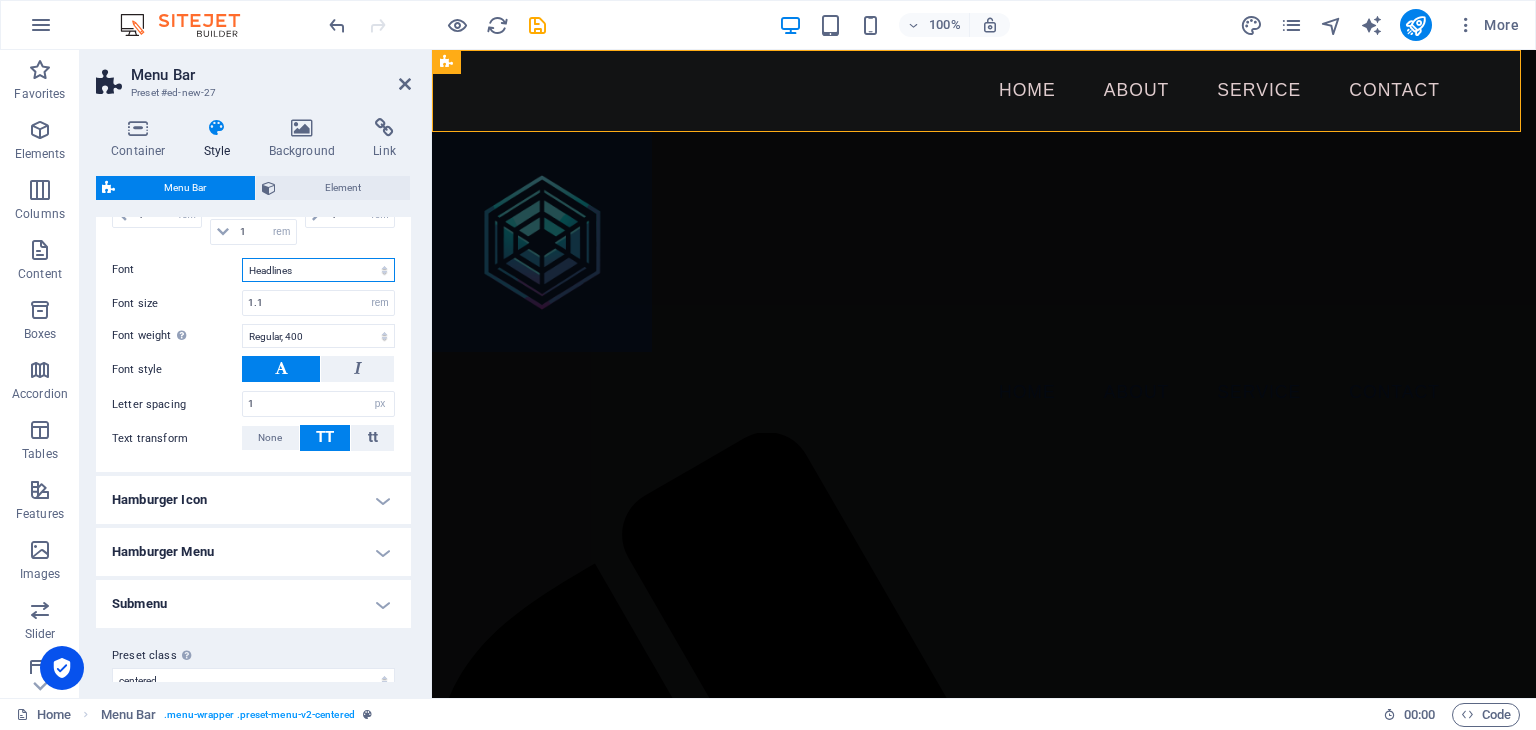 scroll, scrollTop: 1630, scrollLeft: 0, axis: vertical 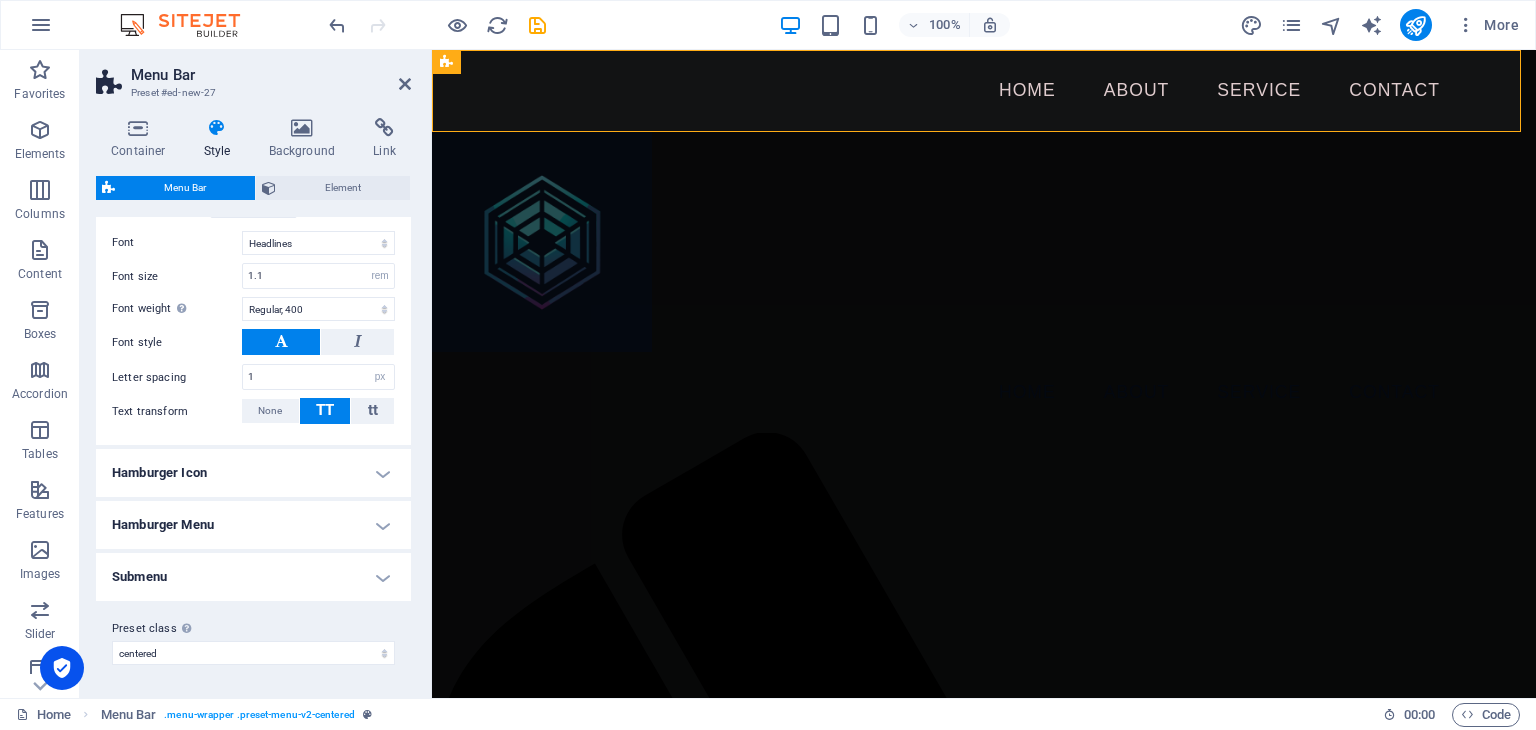 click on "Submenu" at bounding box center [253, 577] 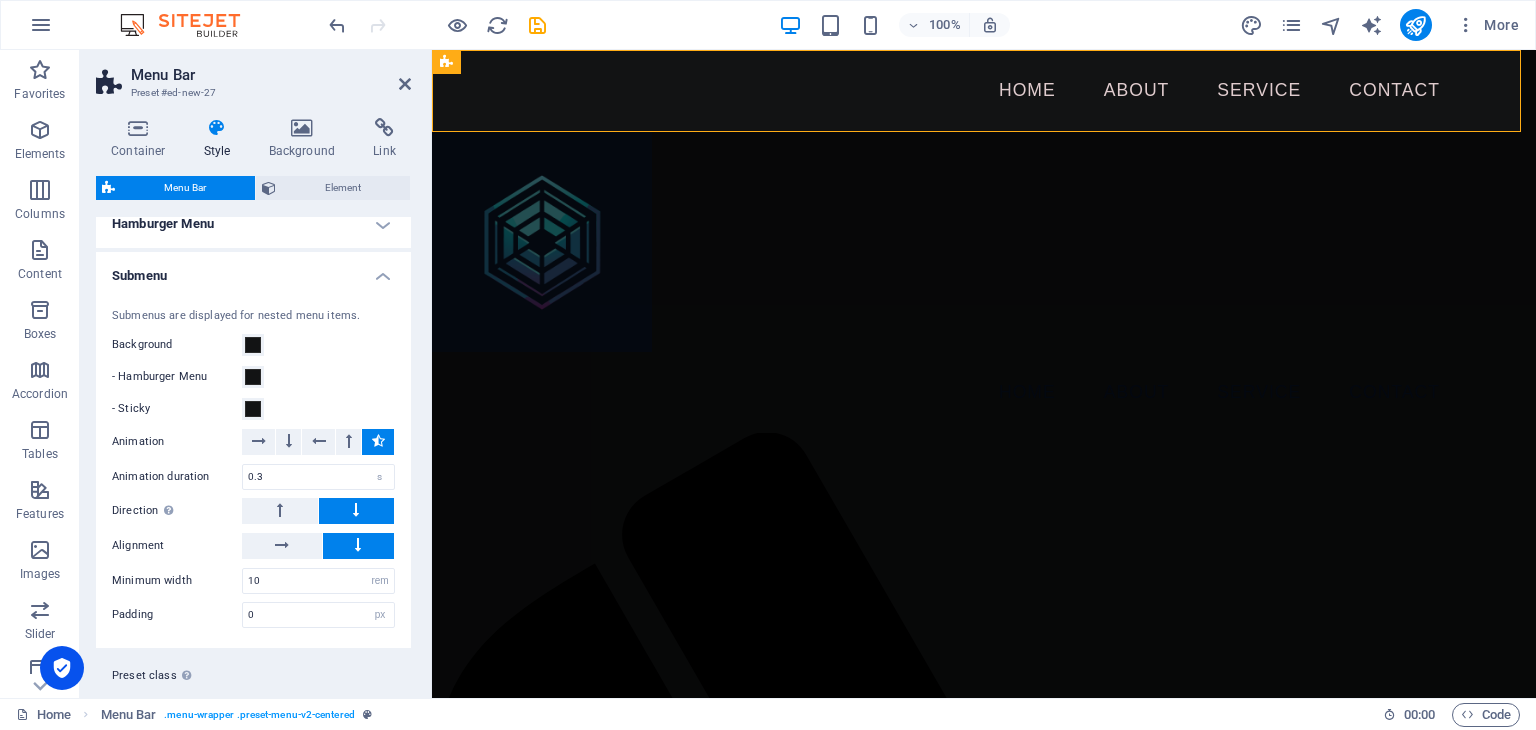 scroll, scrollTop: 1975, scrollLeft: 0, axis: vertical 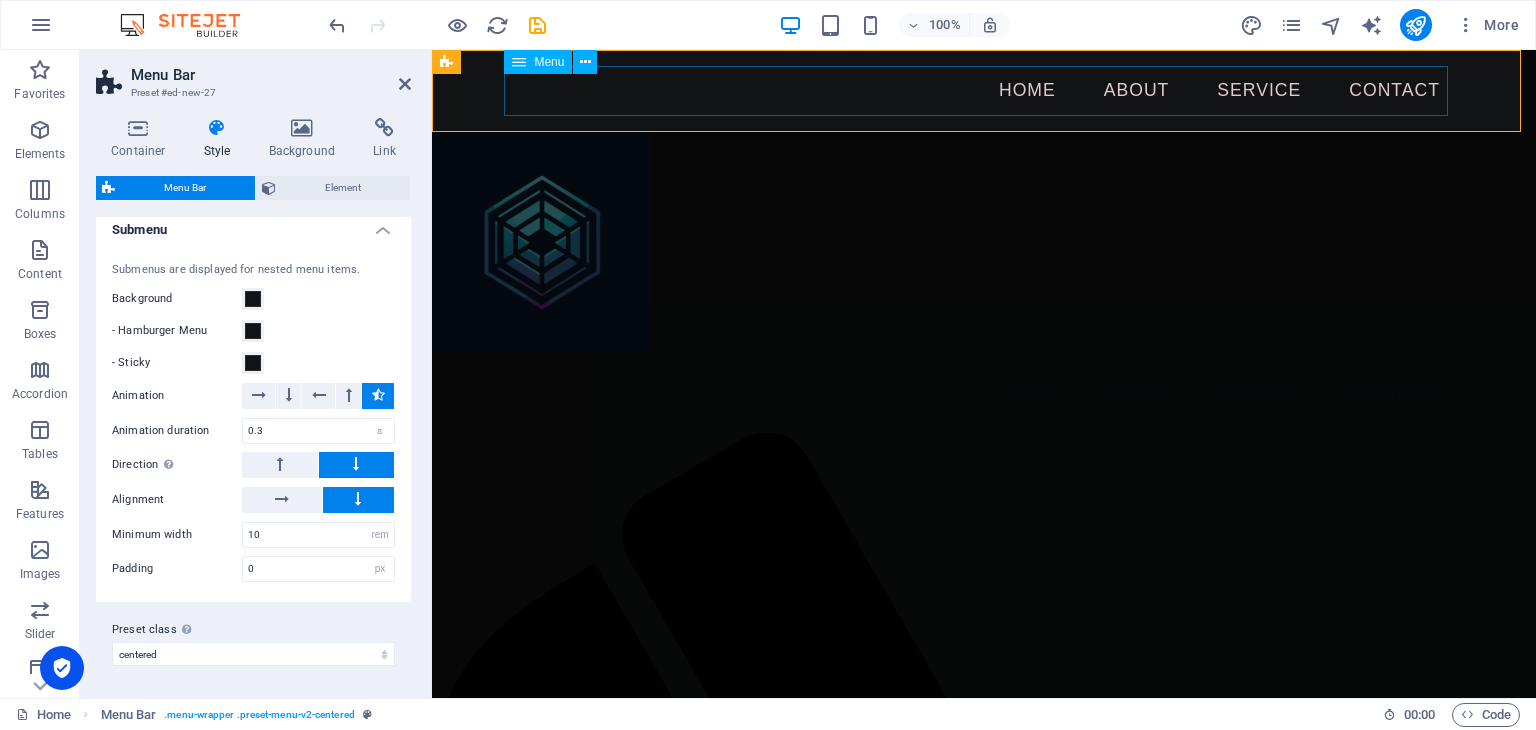 click on "Home About Service Contact" at bounding box center (984, 91) 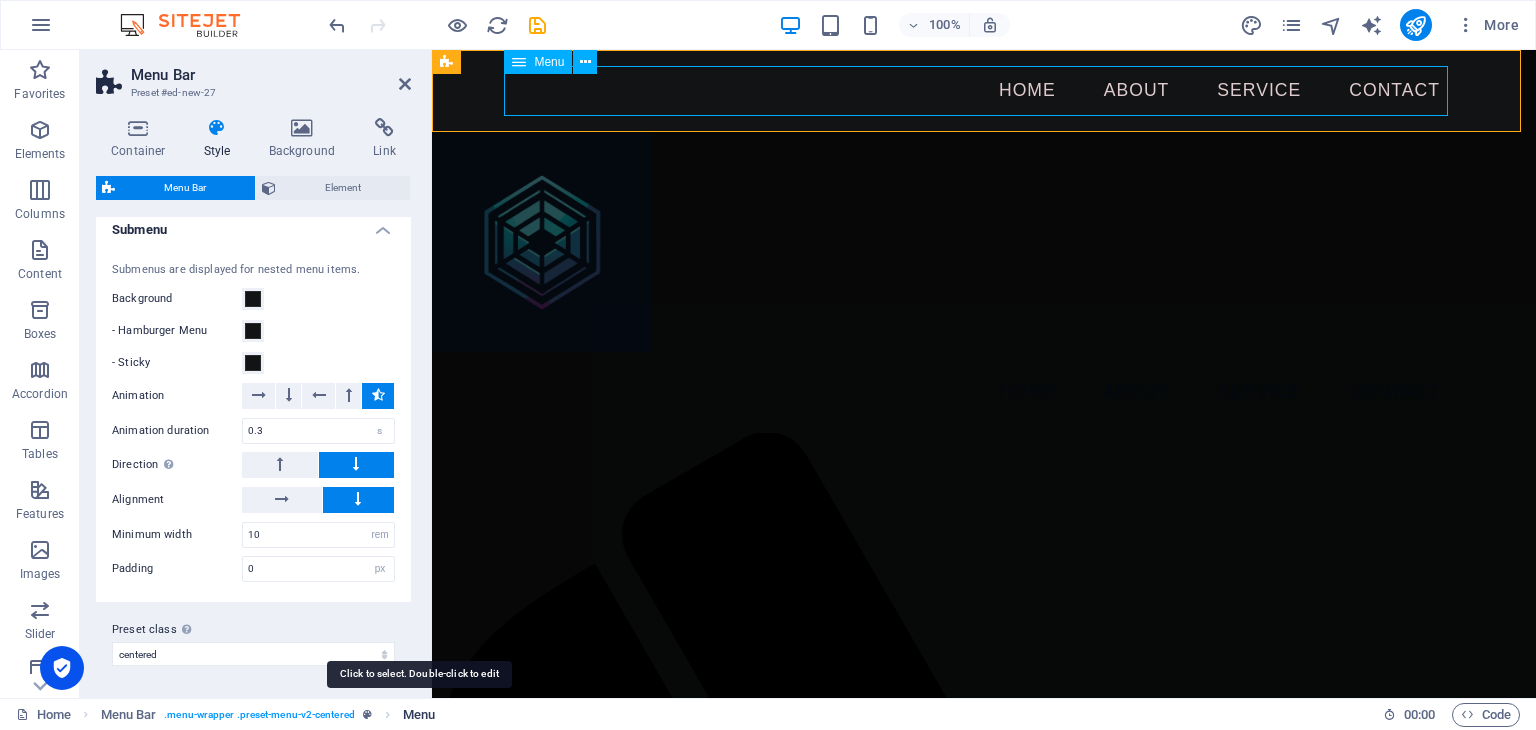 click on "Menu" at bounding box center (419, 715) 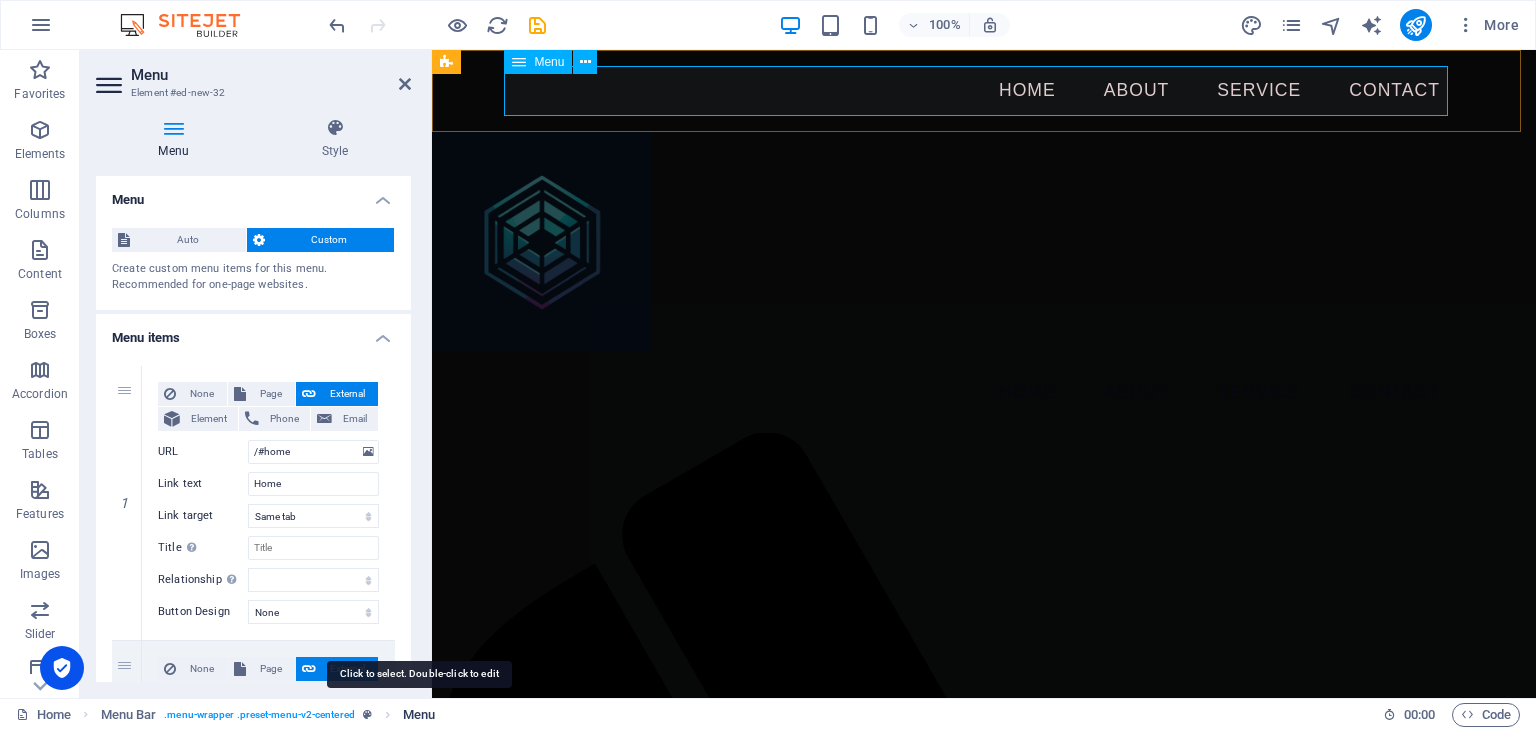 click on "Menu" at bounding box center (419, 715) 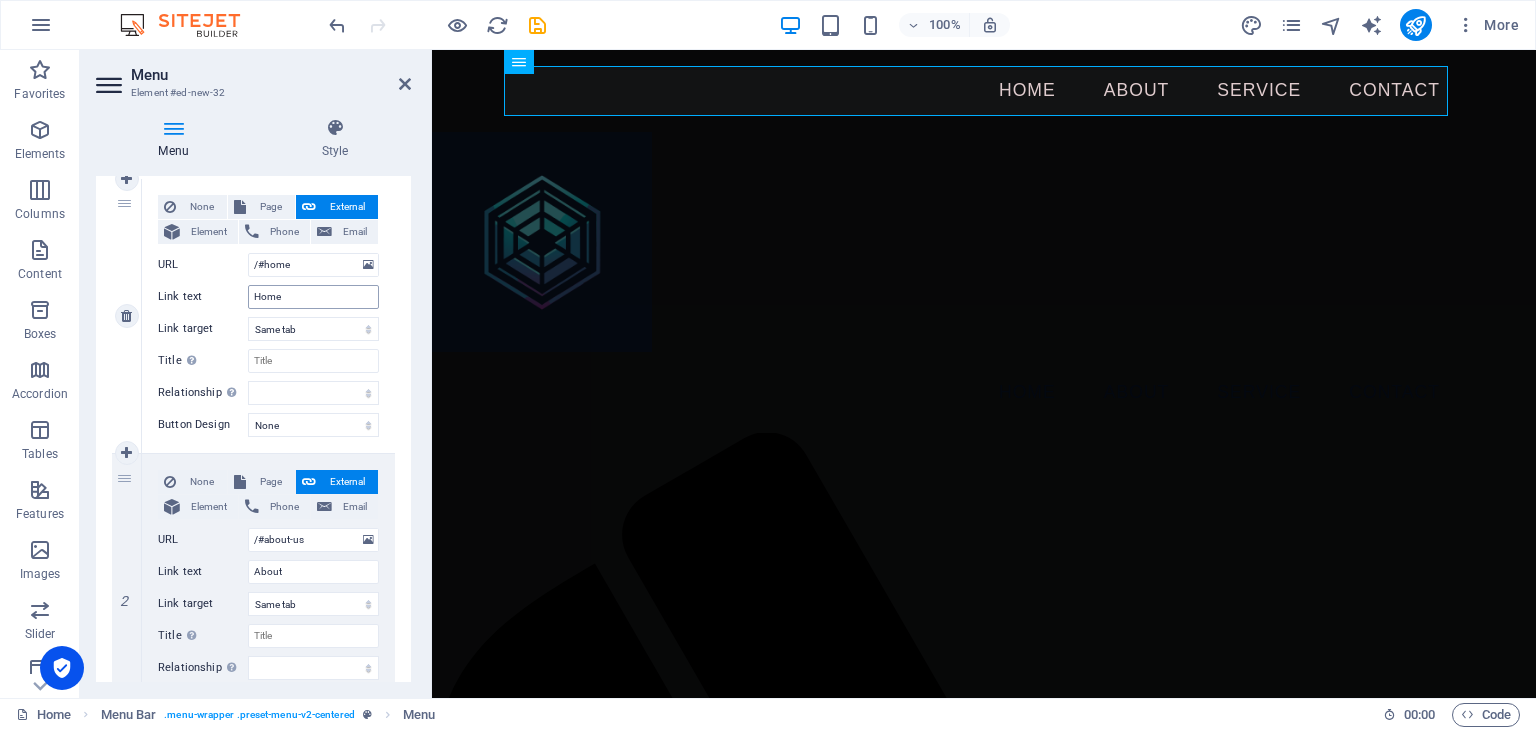 scroll, scrollTop: 188, scrollLeft: 0, axis: vertical 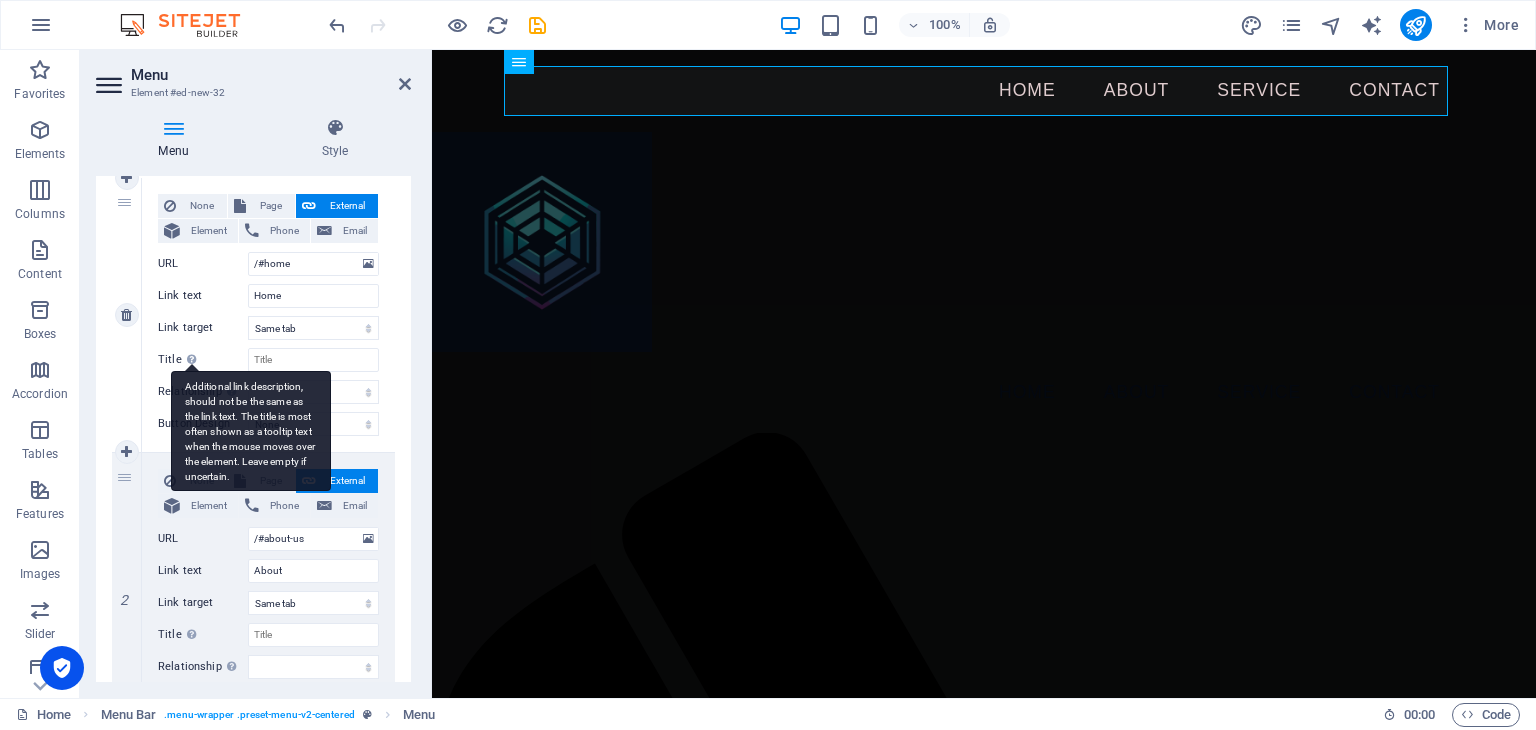 click on "Additional link description, should not be the same as the link text. The title is most often shown as a tooltip text when the mouse moves over the element. Leave empty if uncertain." at bounding box center (251, 431) 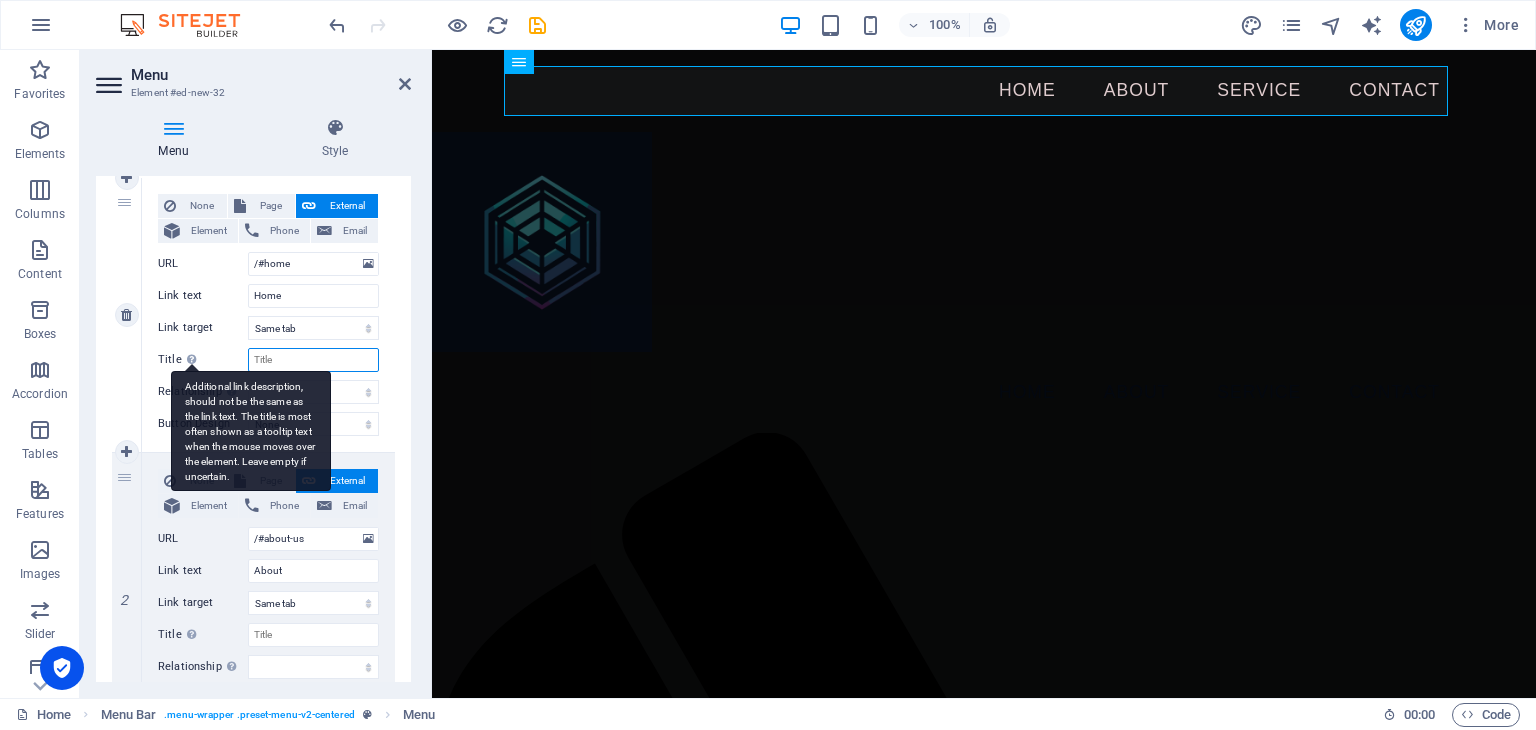 click on "Title Additional link description, should not be the same as the link text. The title is most often shown as a tooltip text when the mouse moves over the element. Leave empty if uncertain." at bounding box center [313, 360] 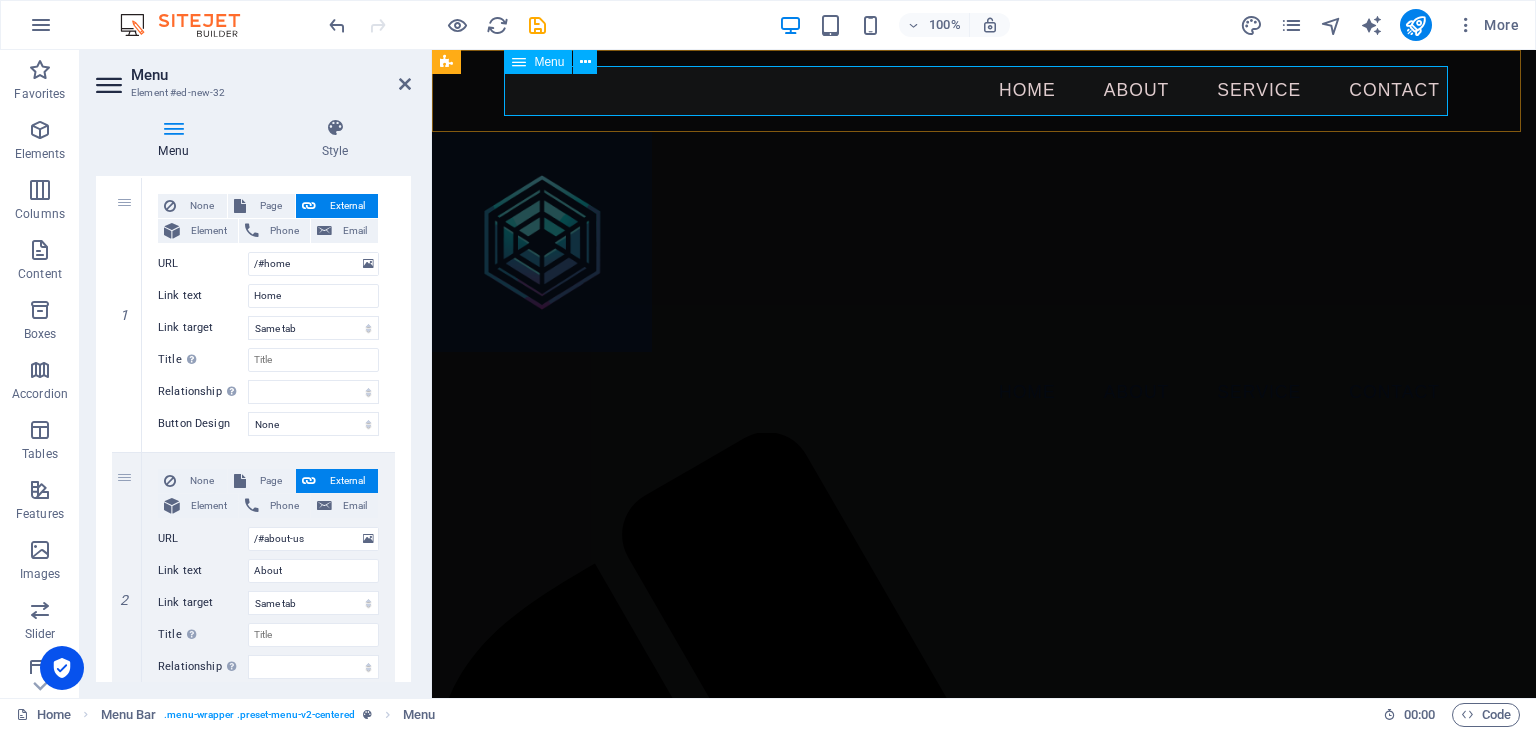click on "Home About Service Contact" at bounding box center (984, 91) 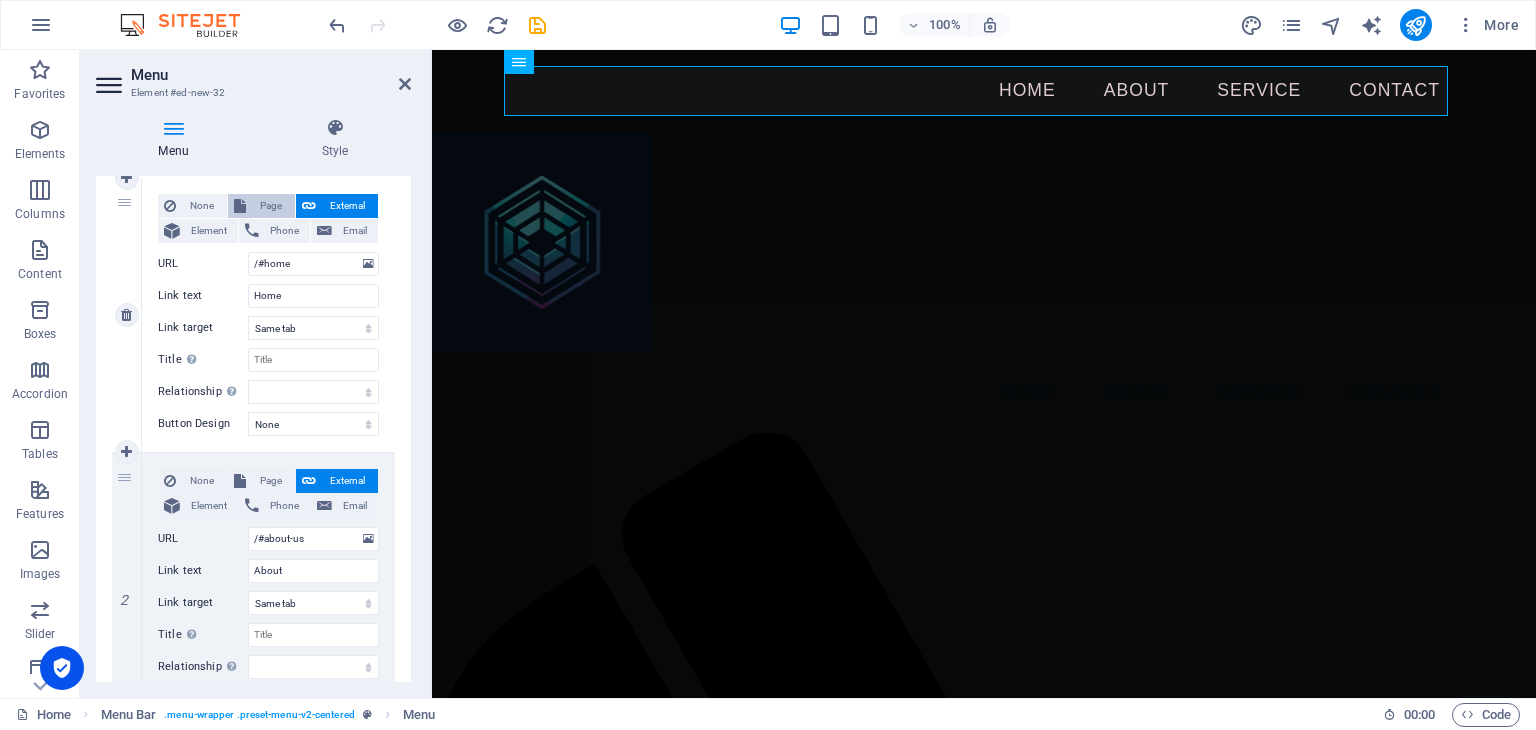 click on "Page" at bounding box center (270, 206) 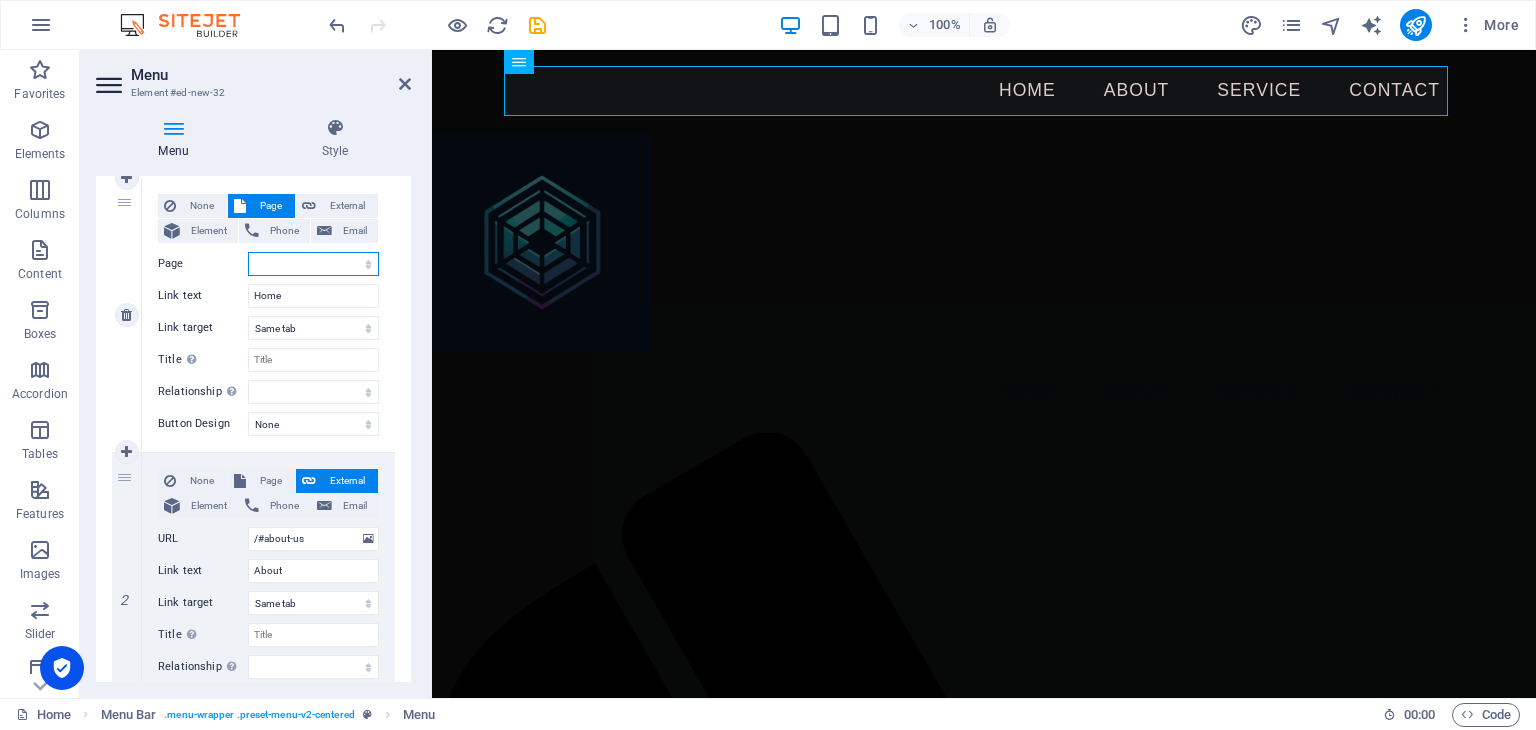 click on "Home Legal Notice Privacy" at bounding box center [313, 264] 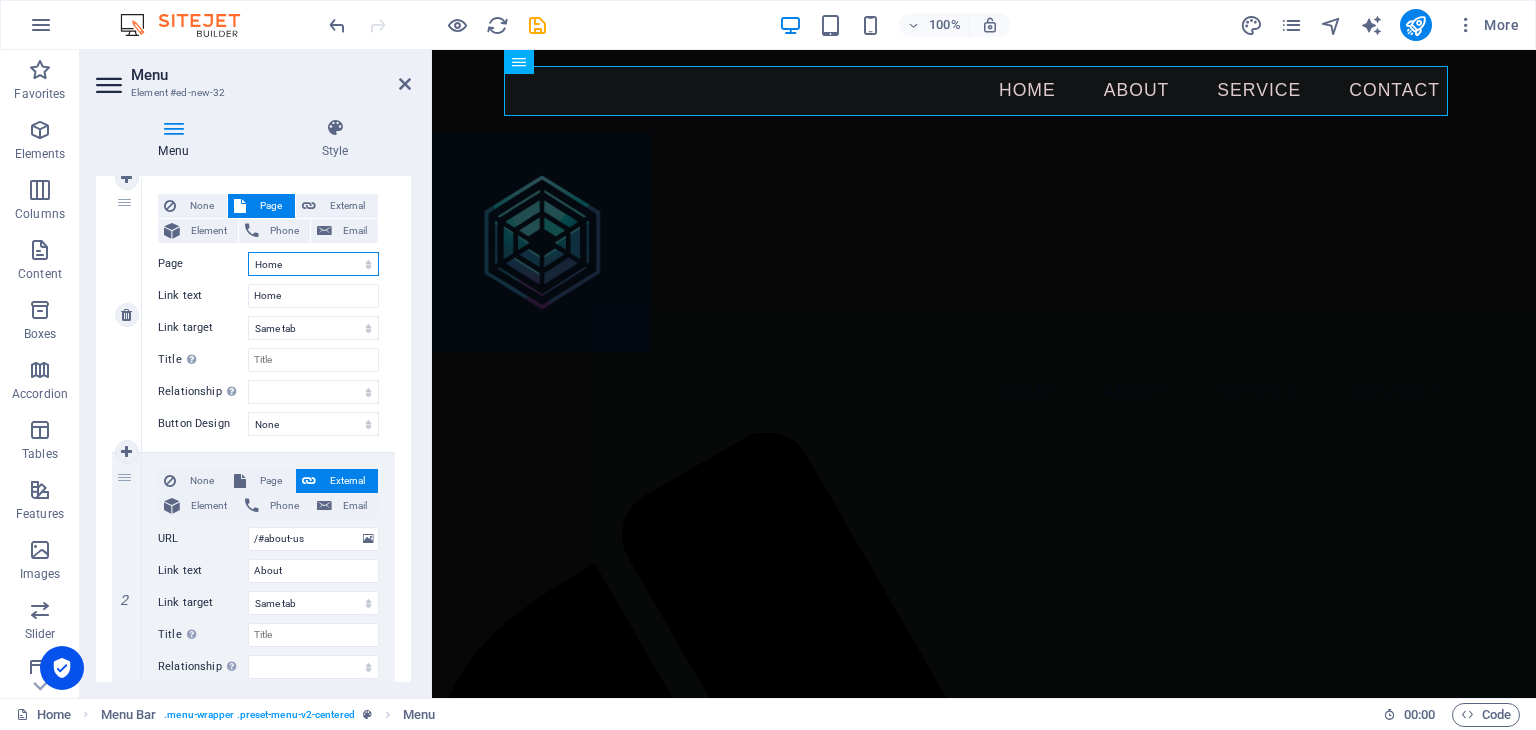 click on "Home Legal Notice Privacy" at bounding box center (313, 264) 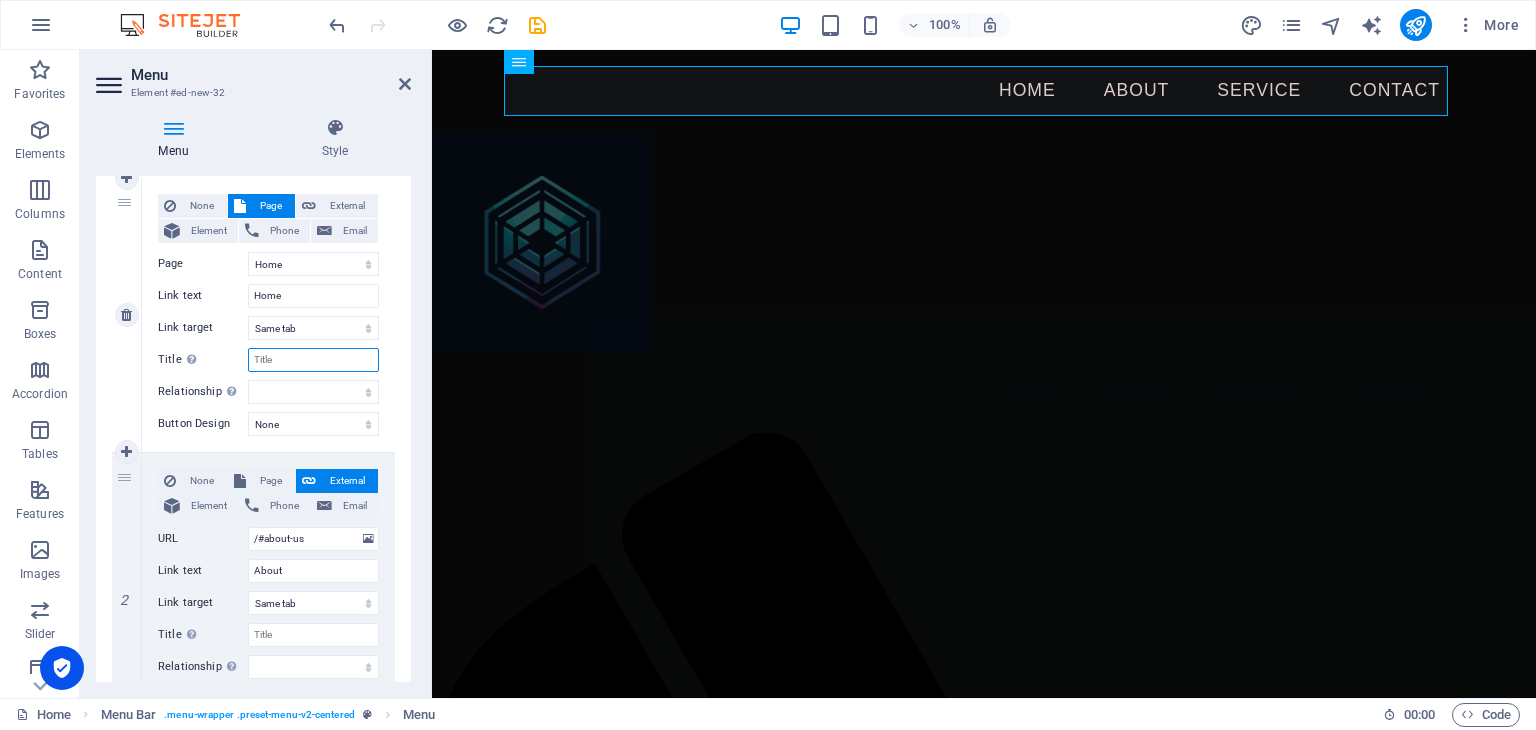 click on "Title Additional link description, should not be the same as the link text. The title is most often shown as a tooltip text when the mouse moves over the element. Leave empty if uncertain." at bounding box center [313, 360] 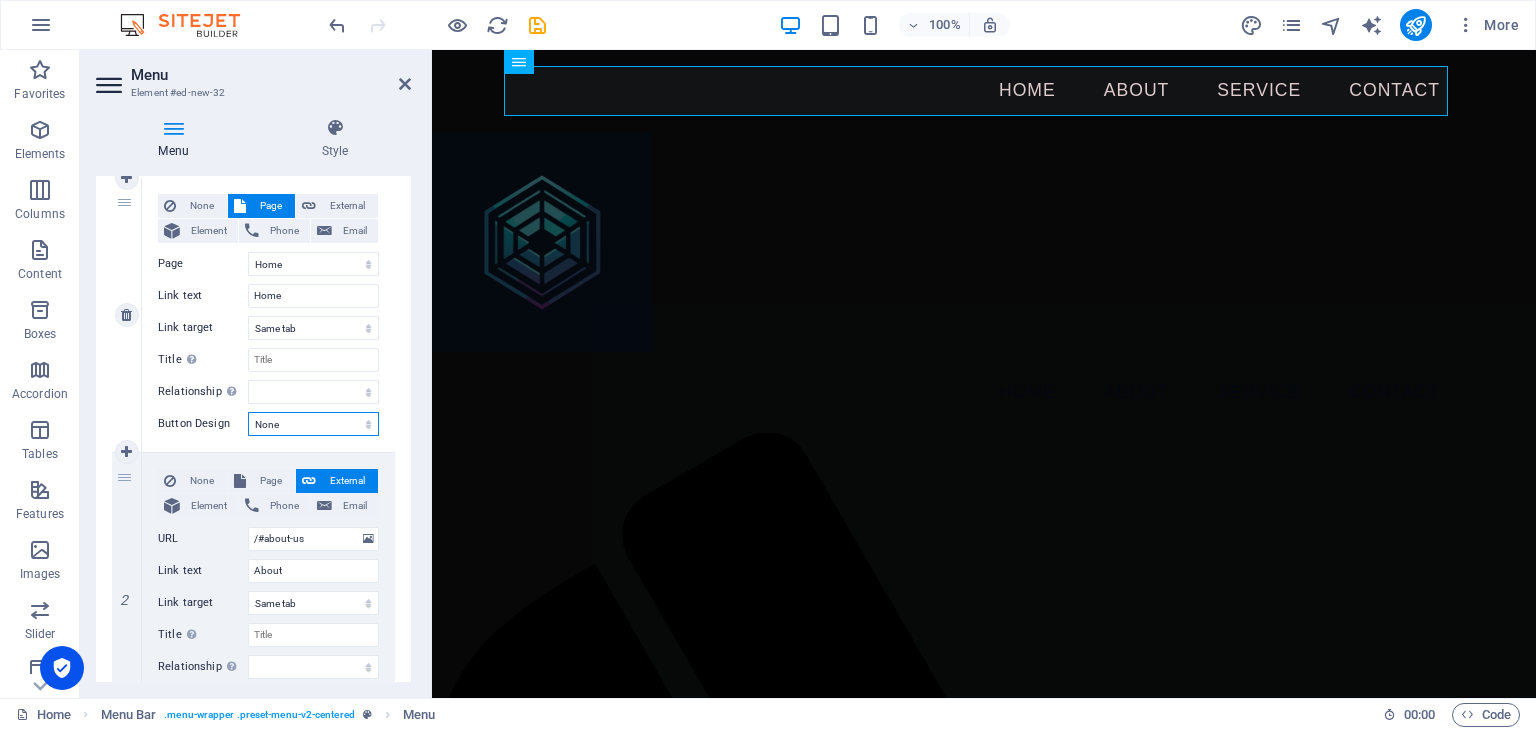 click on "None Default Primary Secondary" at bounding box center [313, 424] 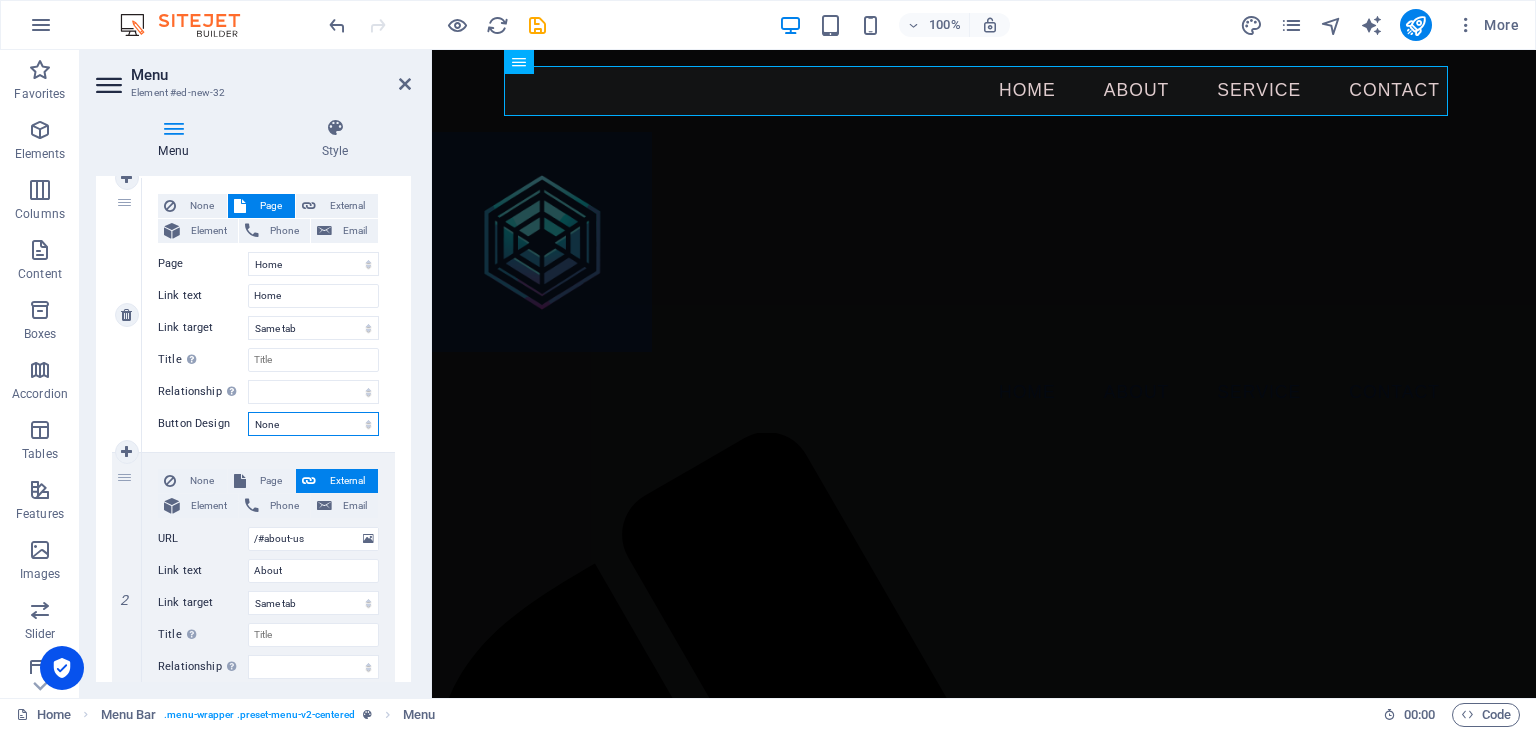 select on "secondary" 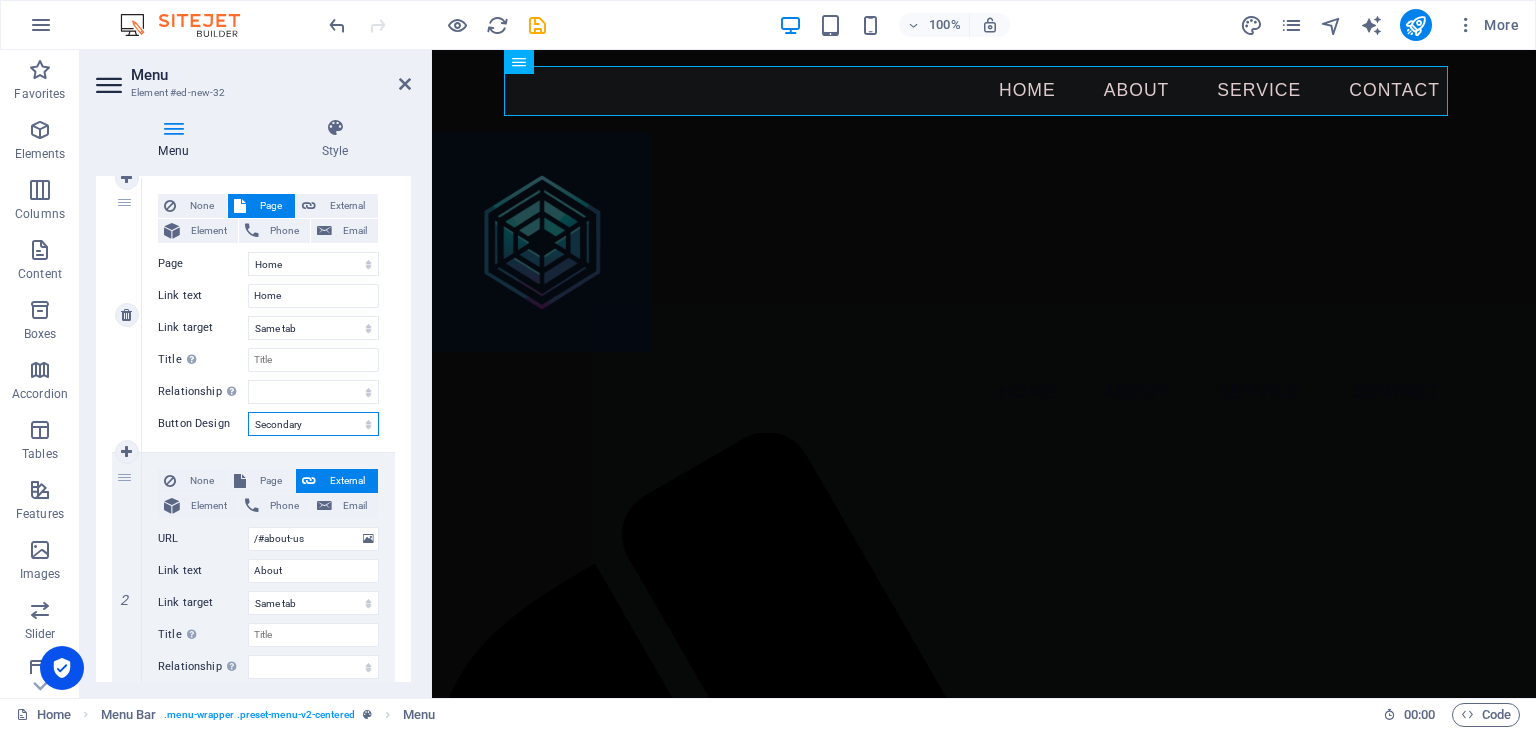 click on "None Default Primary Secondary" at bounding box center (313, 424) 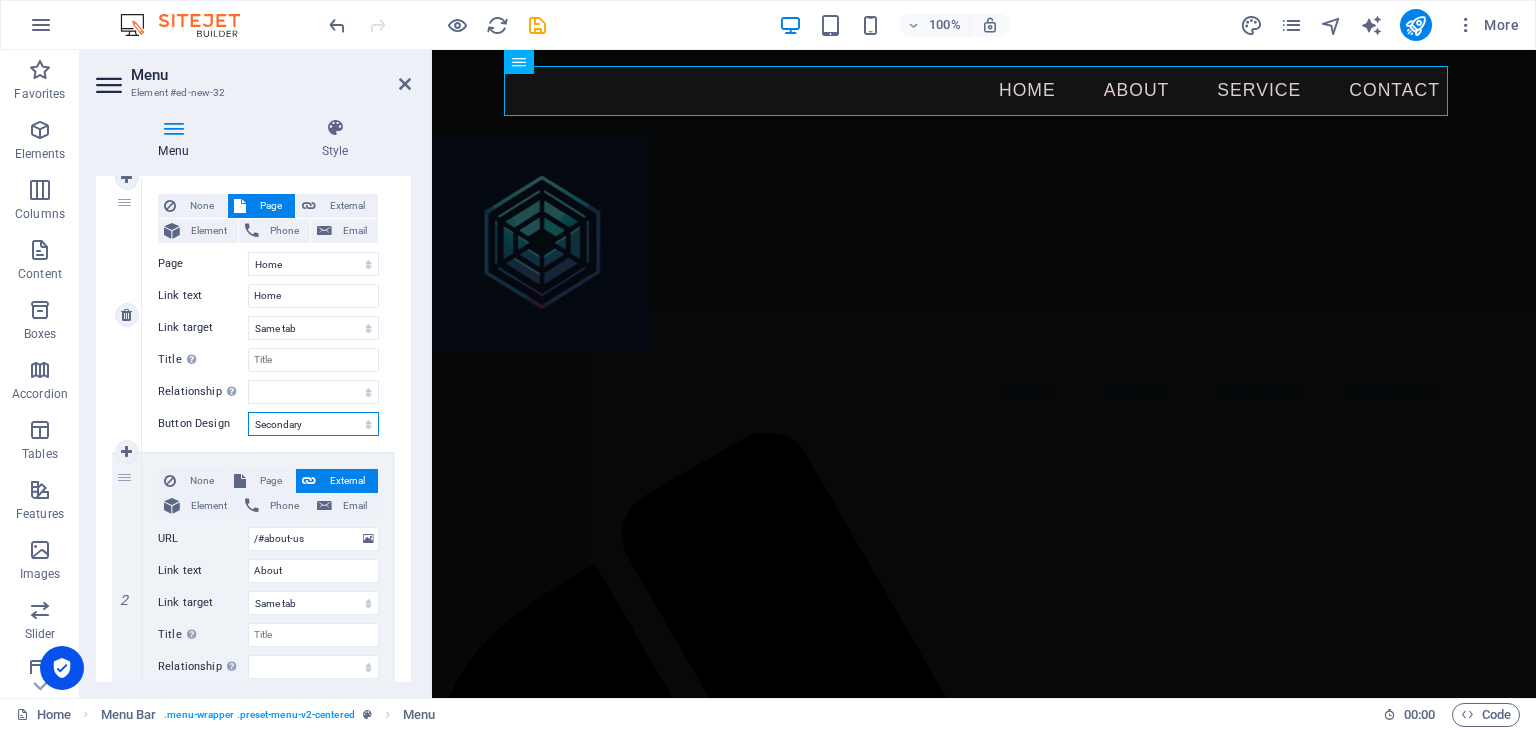 select 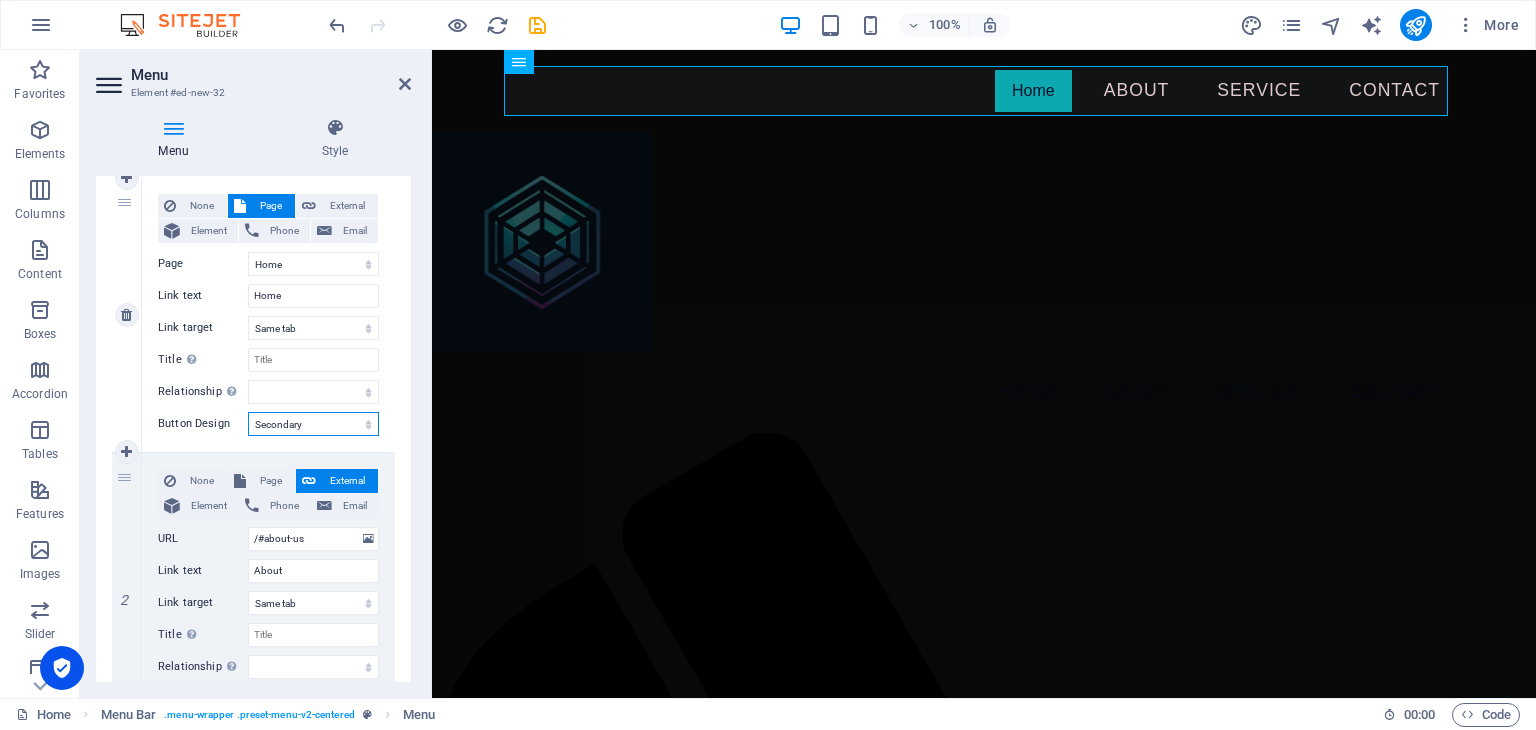 click on "None Default Primary Secondary" at bounding box center [313, 424] 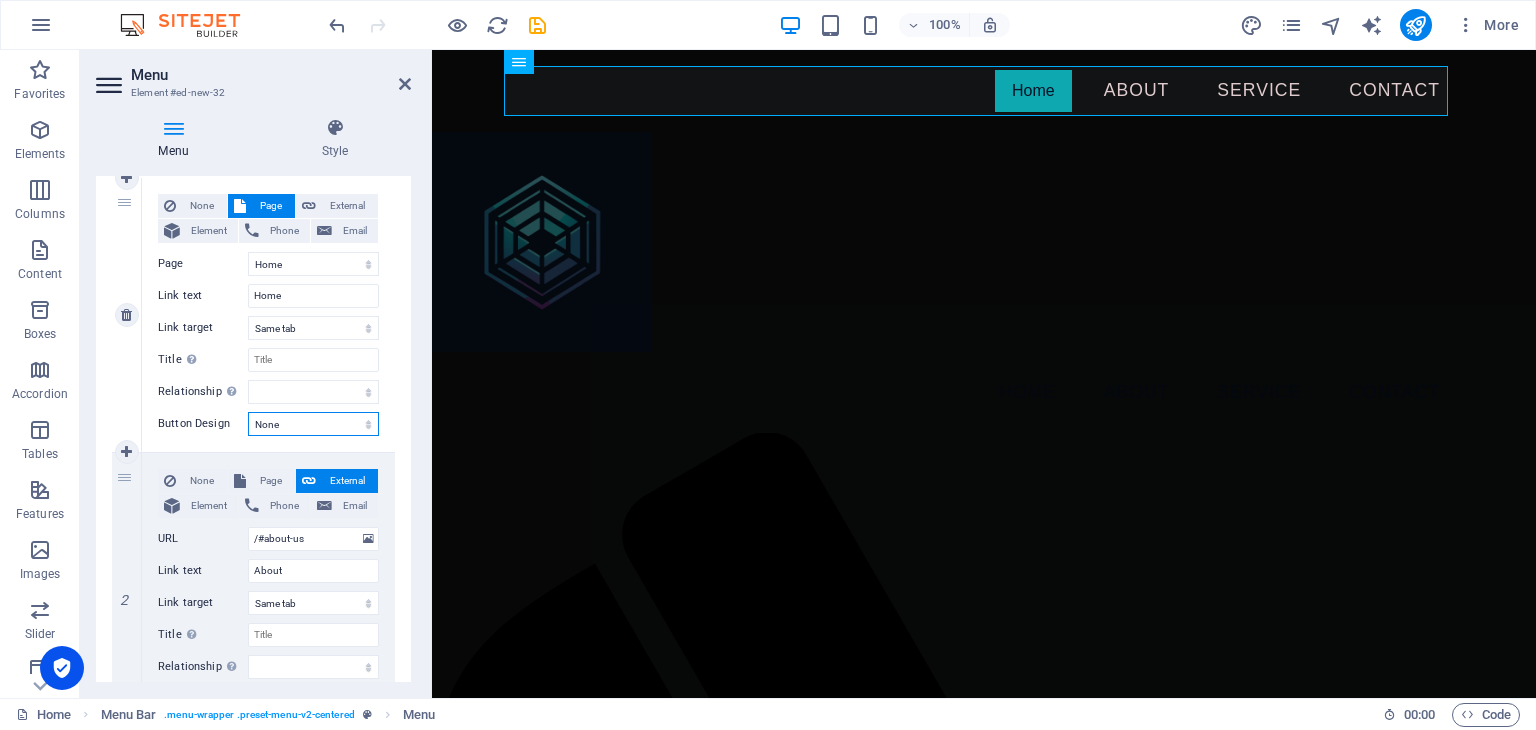 click on "None Default Primary Secondary" at bounding box center [313, 424] 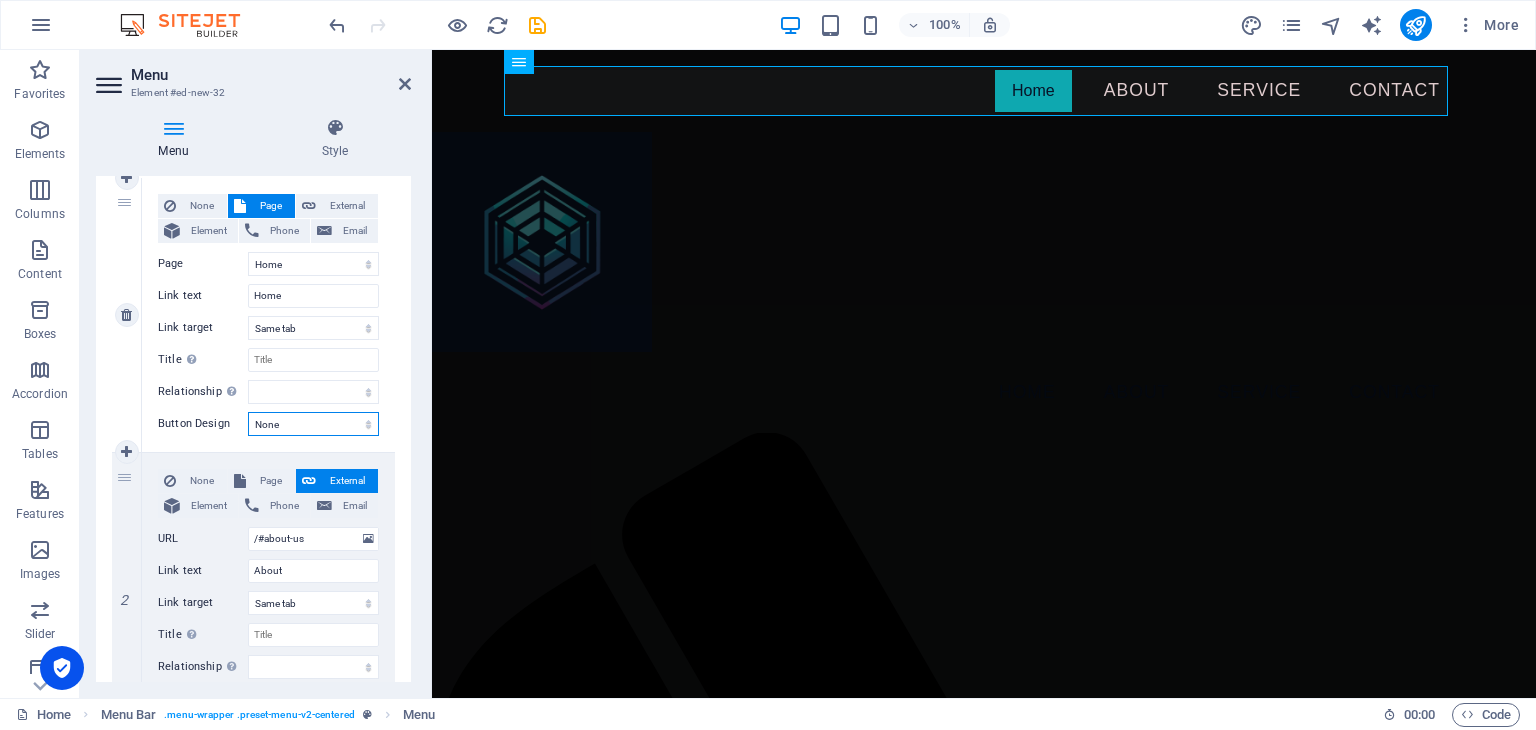 select 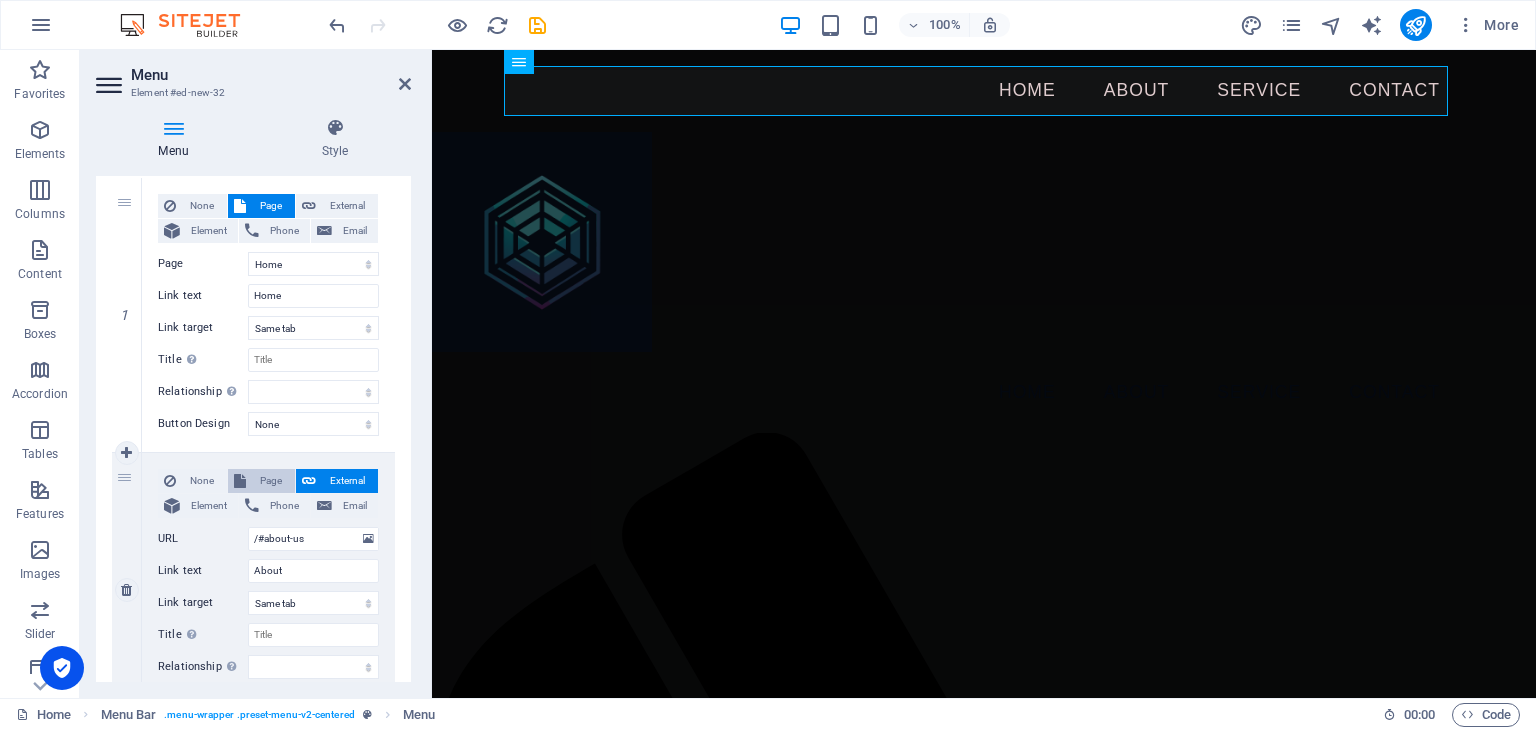 click on "Page" at bounding box center [270, 481] 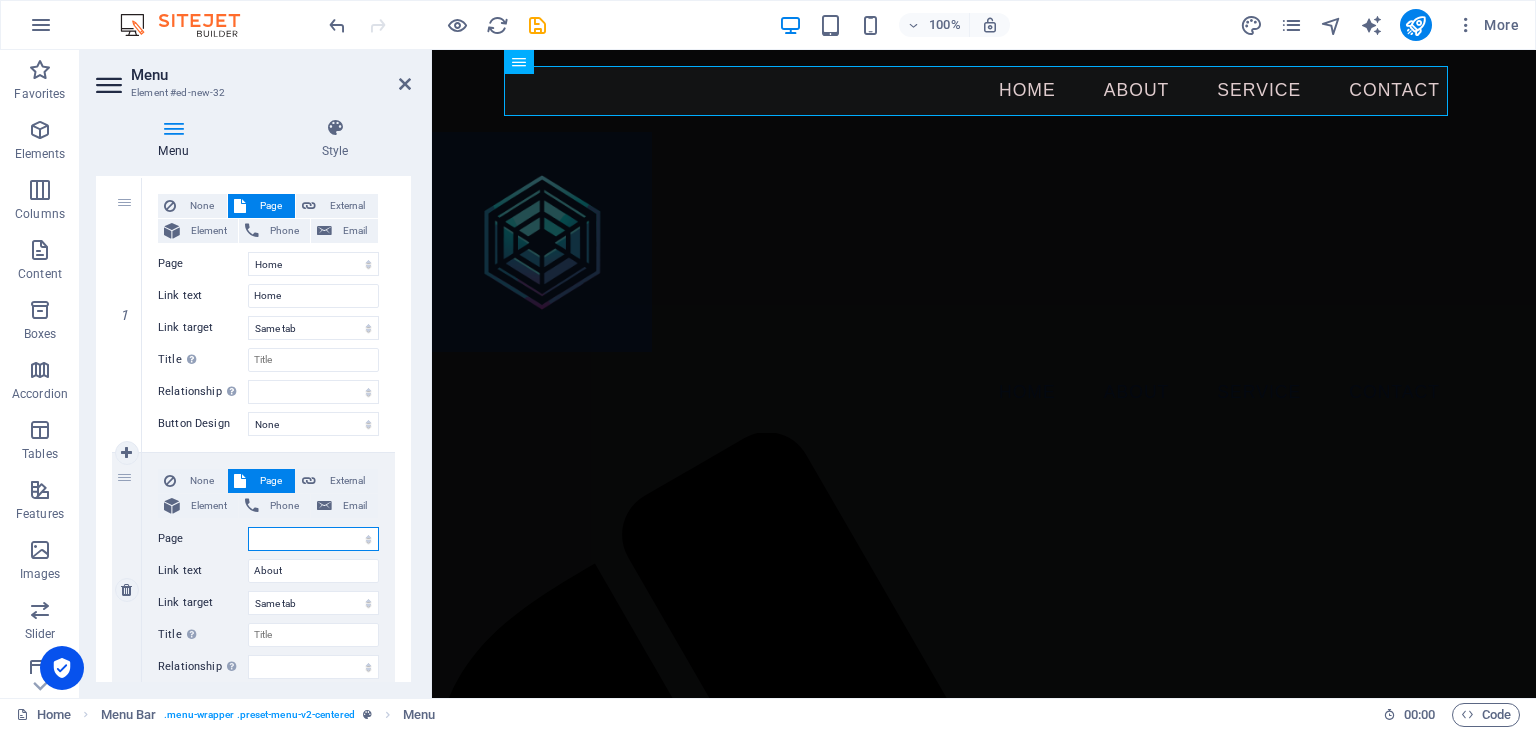 click on "Home Legal Notice Privacy" at bounding box center [313, 539] 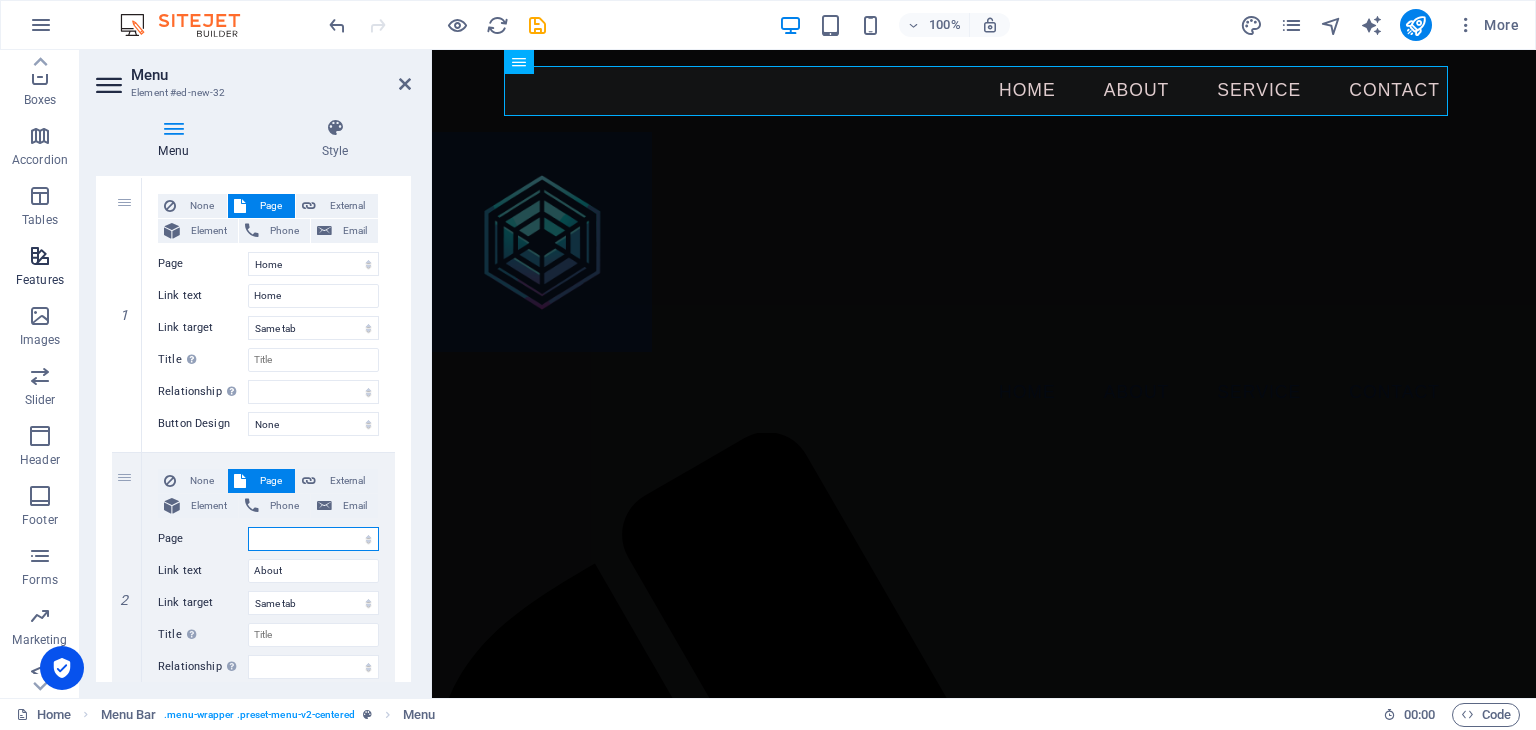 scroll, scrollTop: 252, scrollLeft: 0, axis: vertical 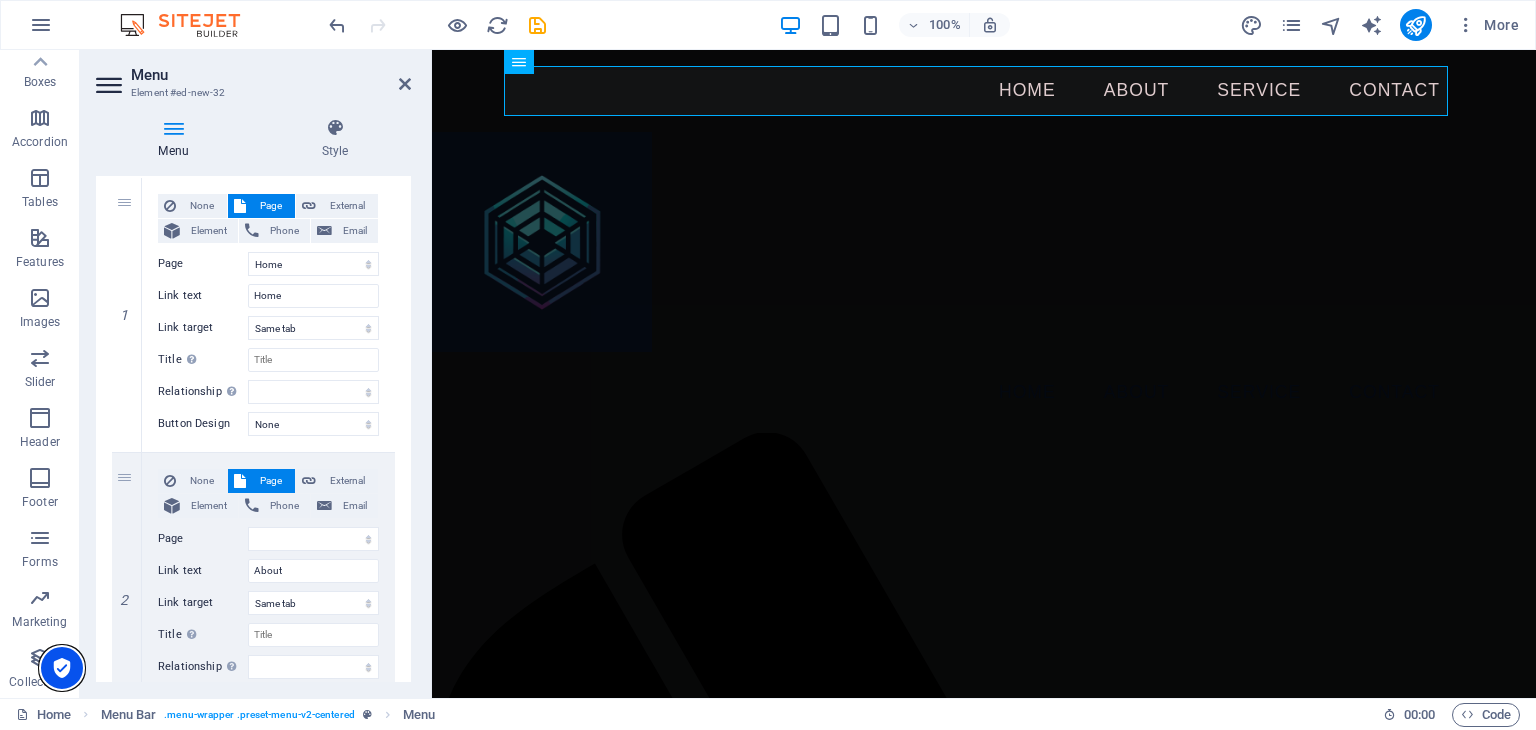 drag, startPoint x: 68, startPoint y: 664, endPoint x: 65, endPoint y: 680, distance: 16.27882 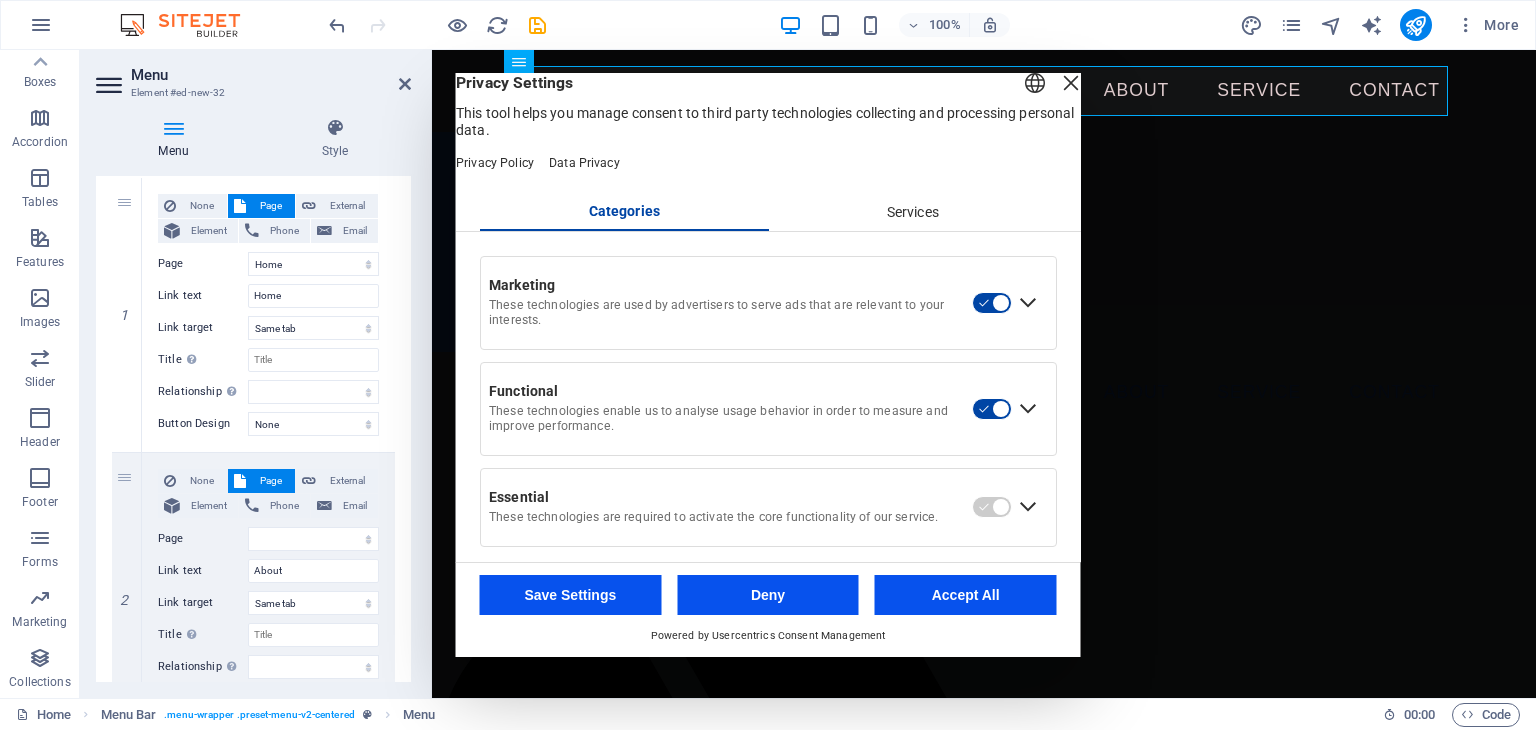 drag, startPoint x: 65, startPoint y: 676, endPoint x: 98, endPoint y: 765, distance: 94.92102 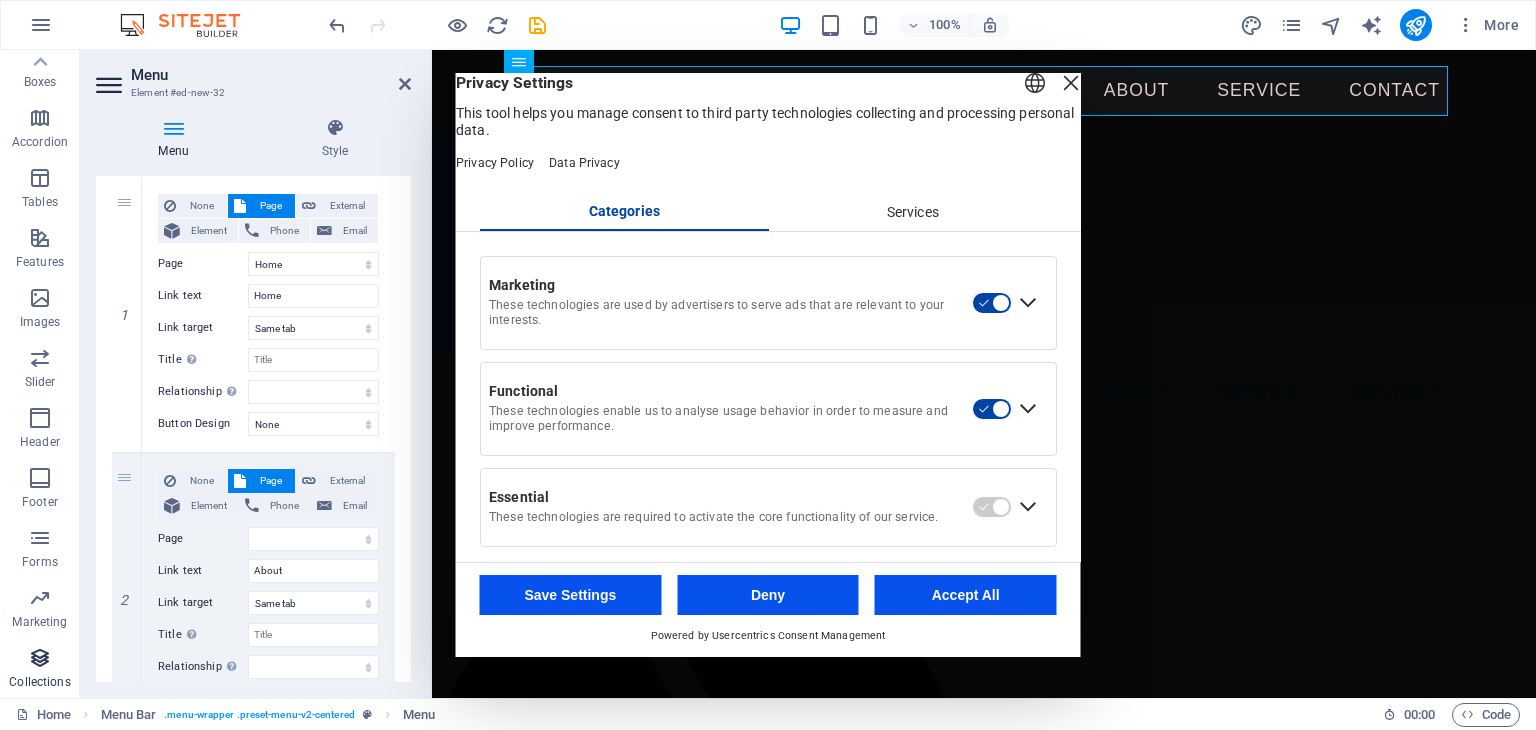 click at bounding box center (40, 658) 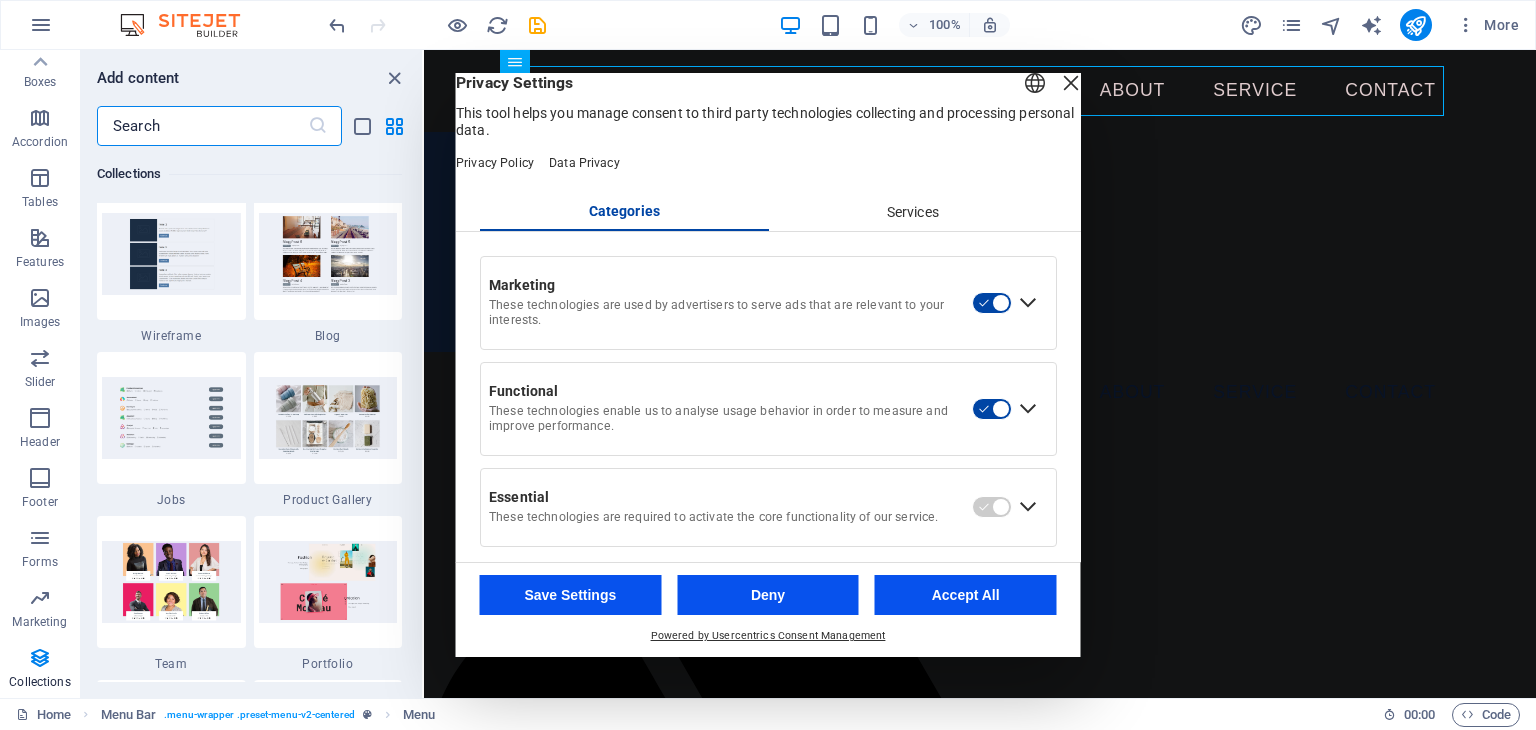 scroll, scrollTop: 18185, scrollLeft: 0, axis: vertical 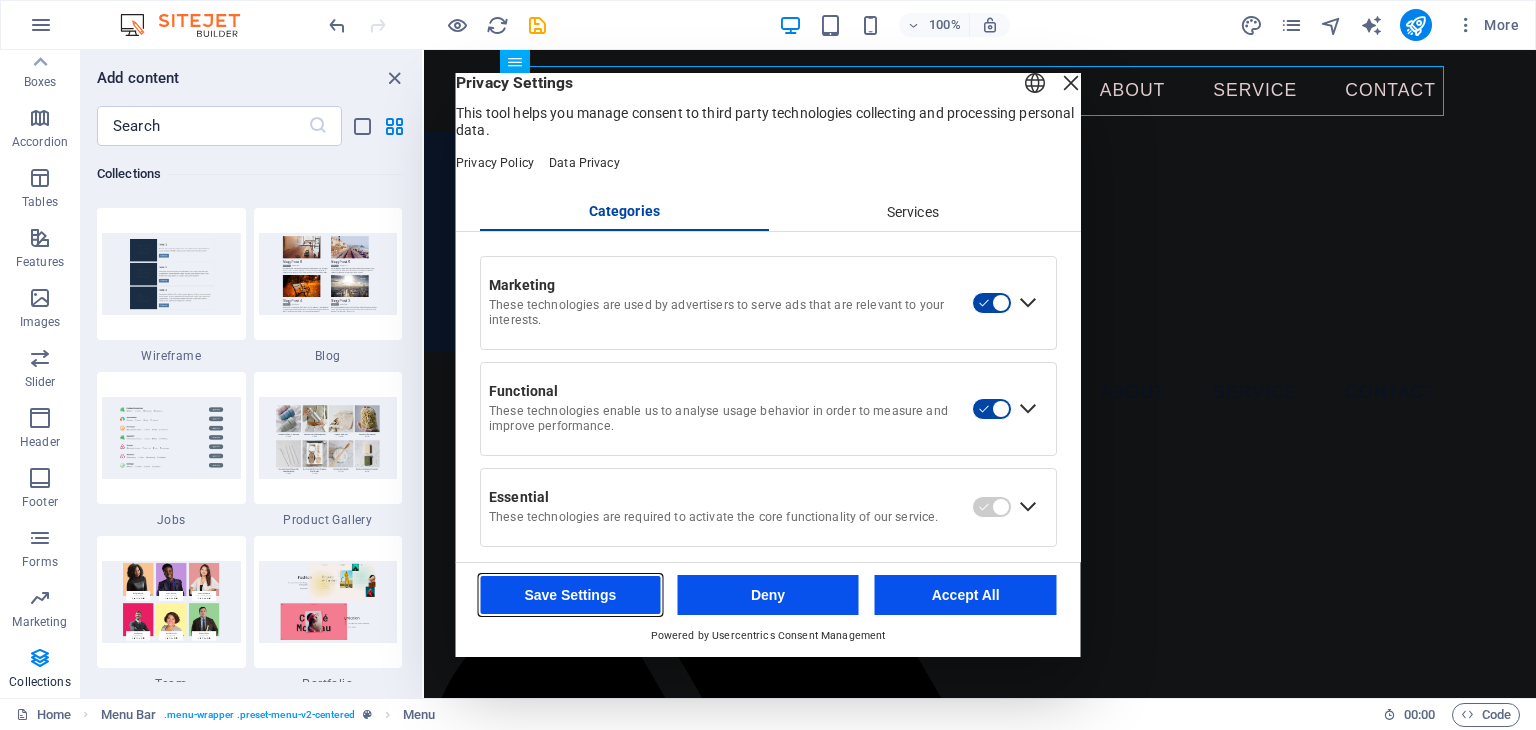click on "Save Settings" at bounding box center [571, 595] 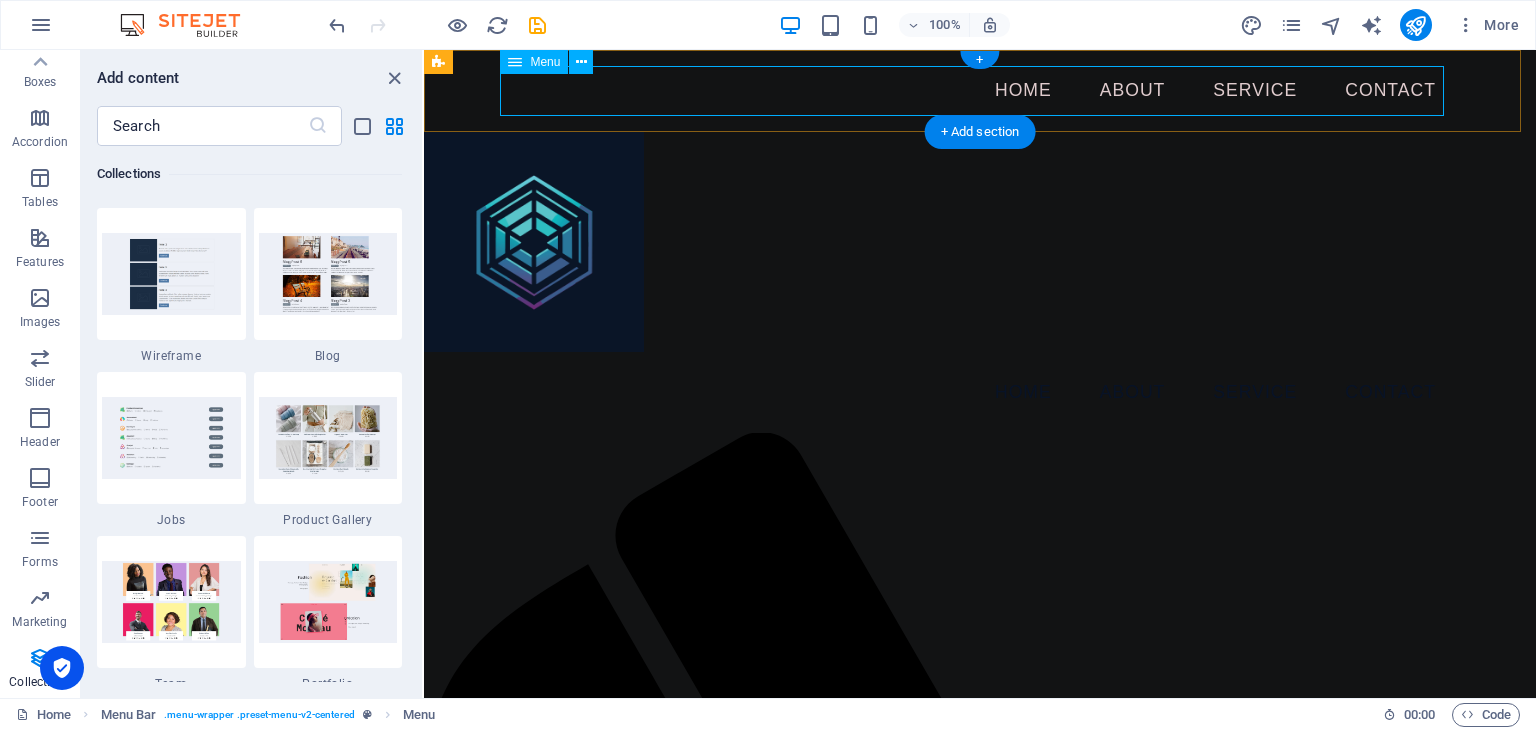 click on "Home About Service Contact" at bounding box center [980, 91] 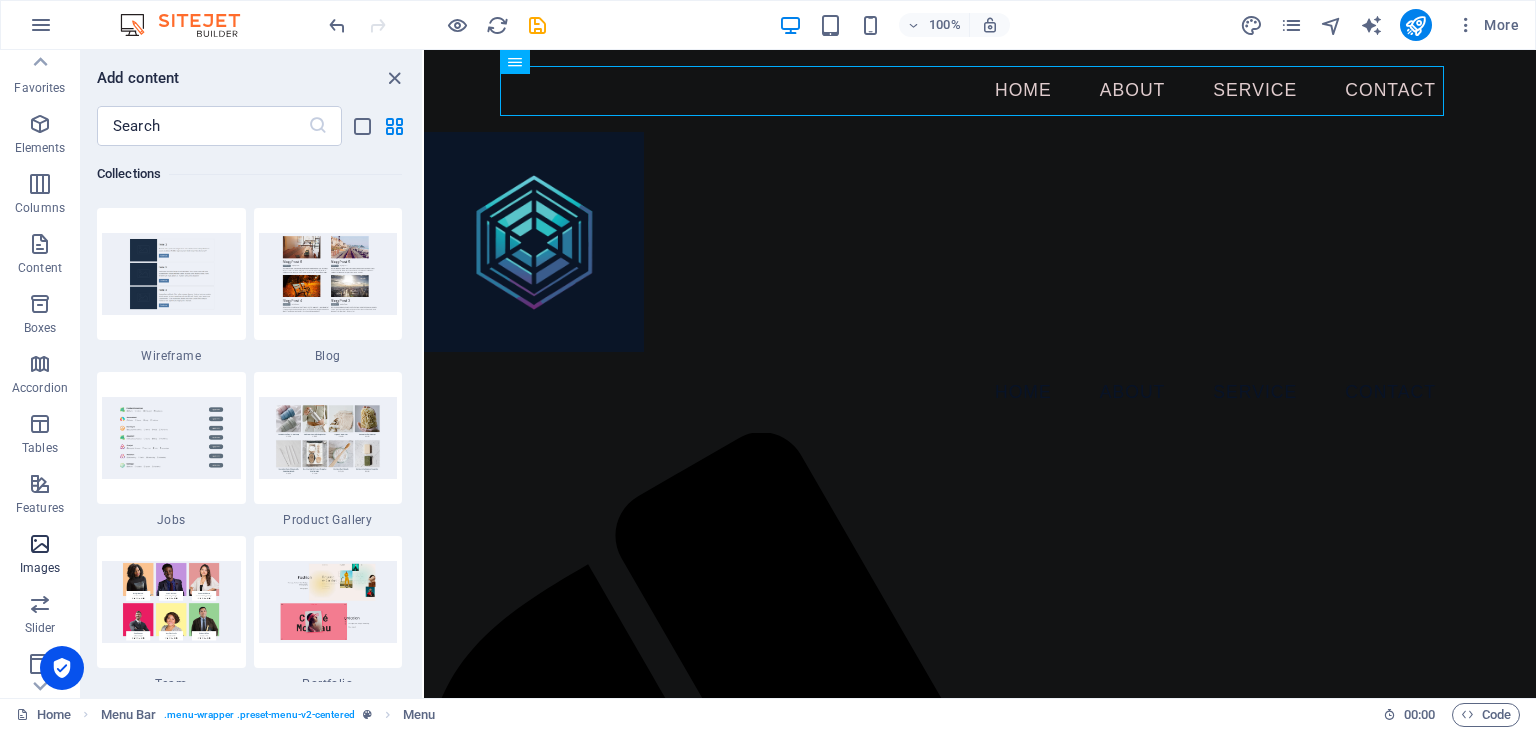 scroll, scrollTop: 0, scrollLeft: 0, axis: both 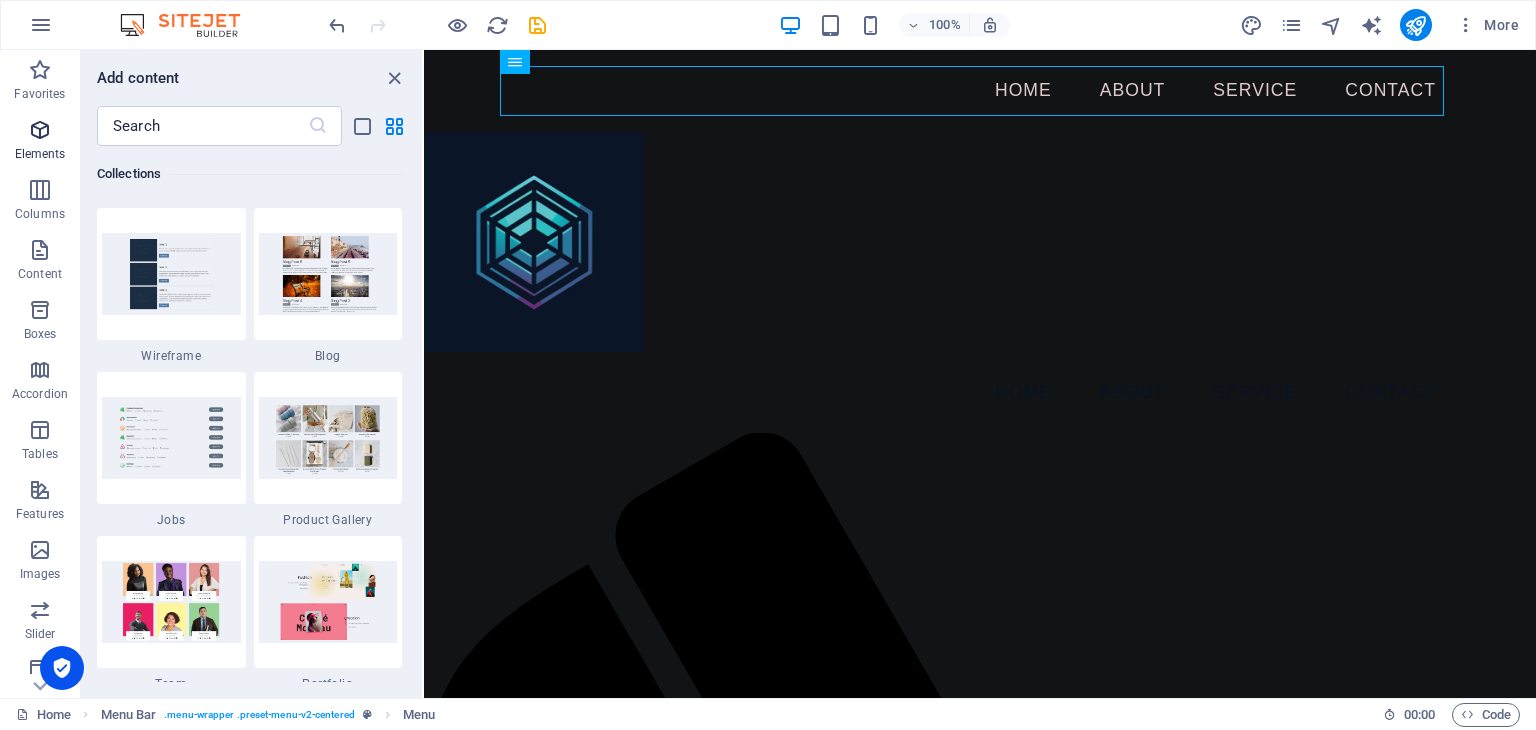 click at bounding box center (40, 130) 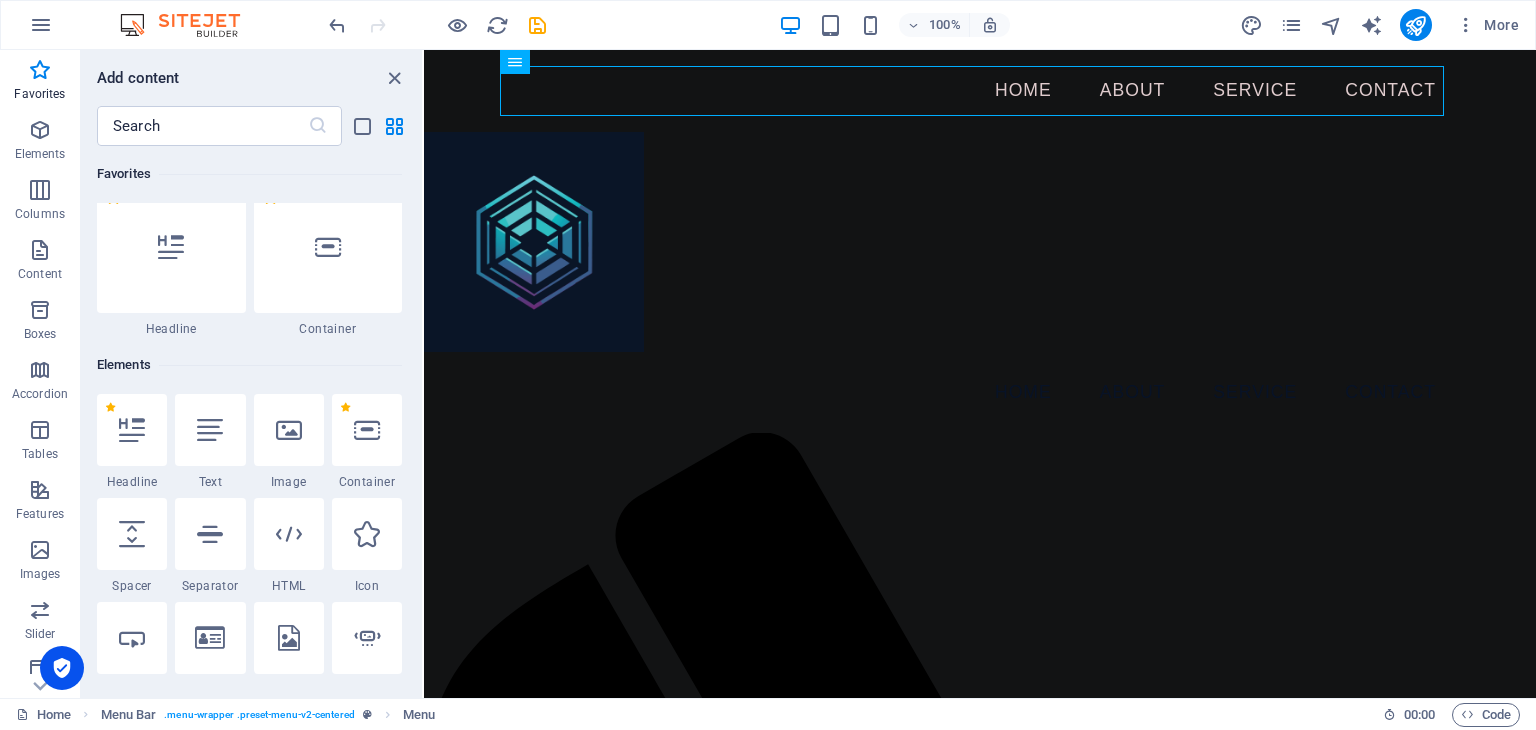 scroll, scrollTop: 0, scrollLeft: 0, axis: both 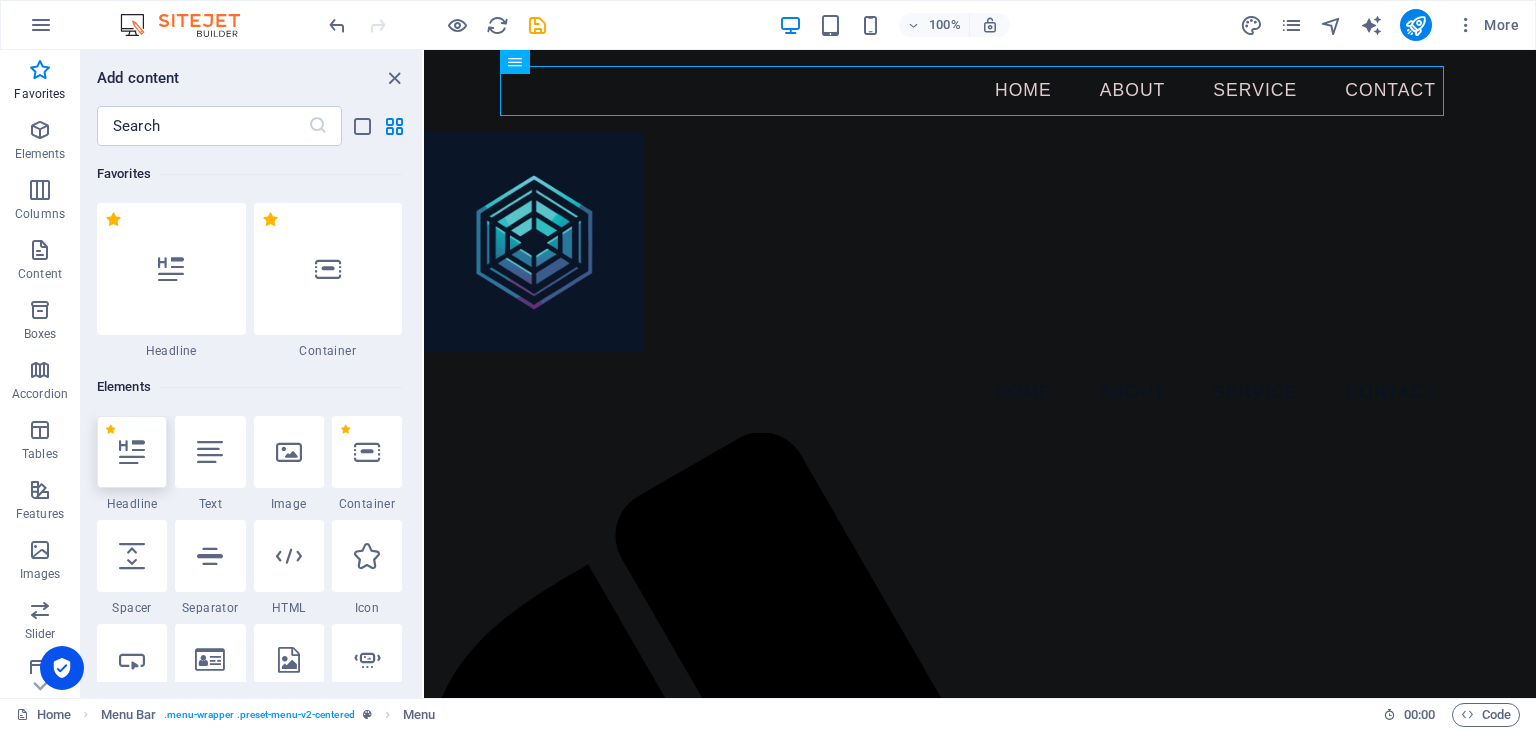 click at bounding box center (132, 452) 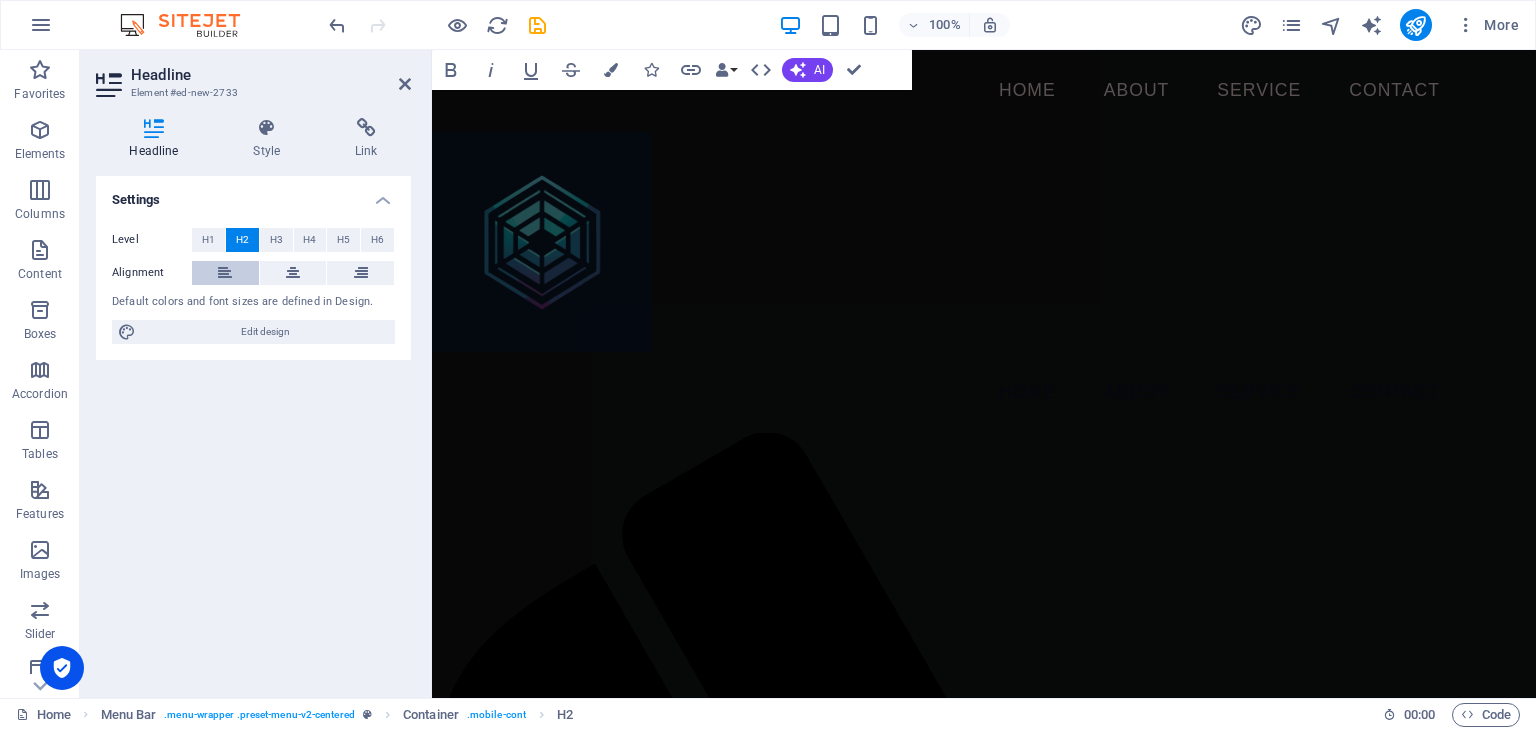 click at bounding box center [225, 273] 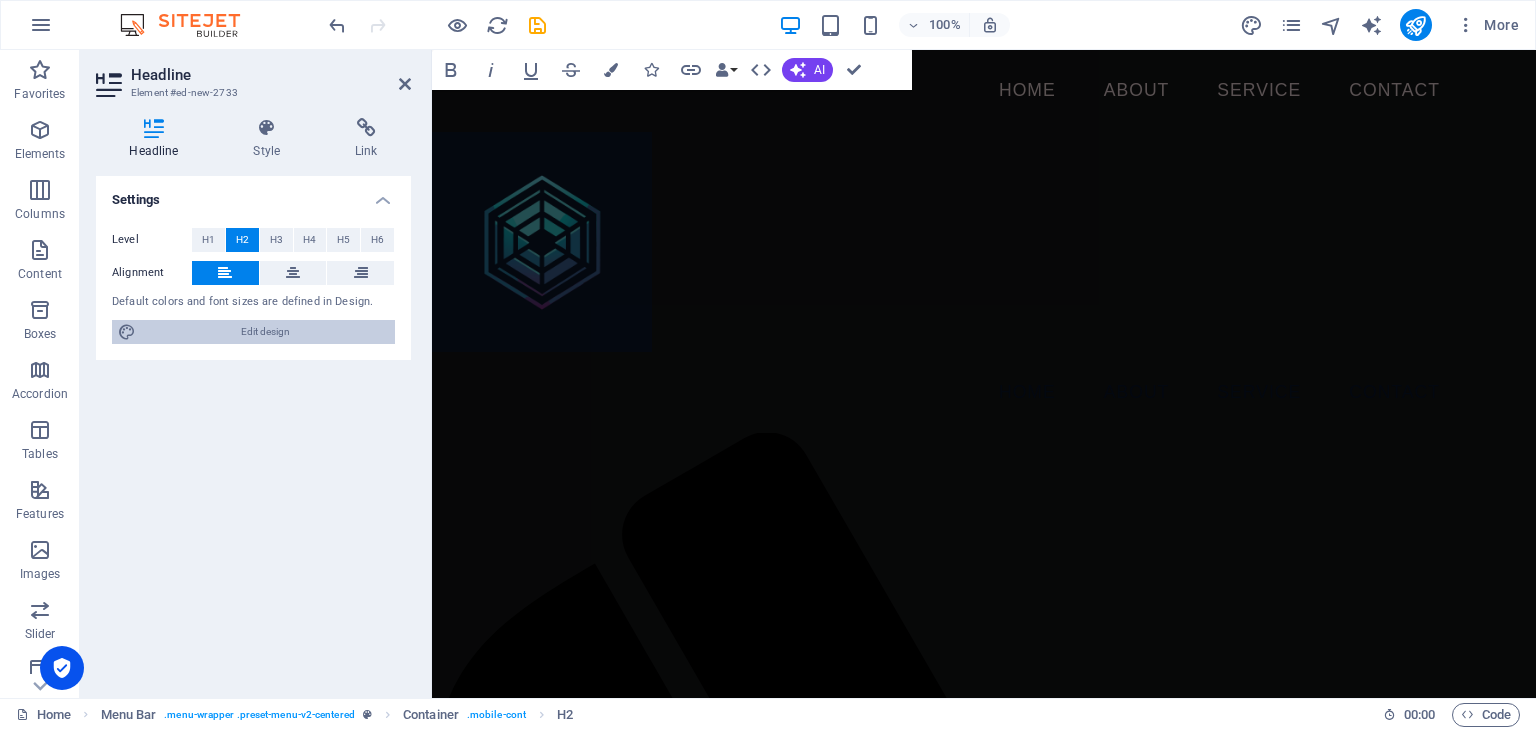 click on "Edit design" at bounding box center (265, 332) 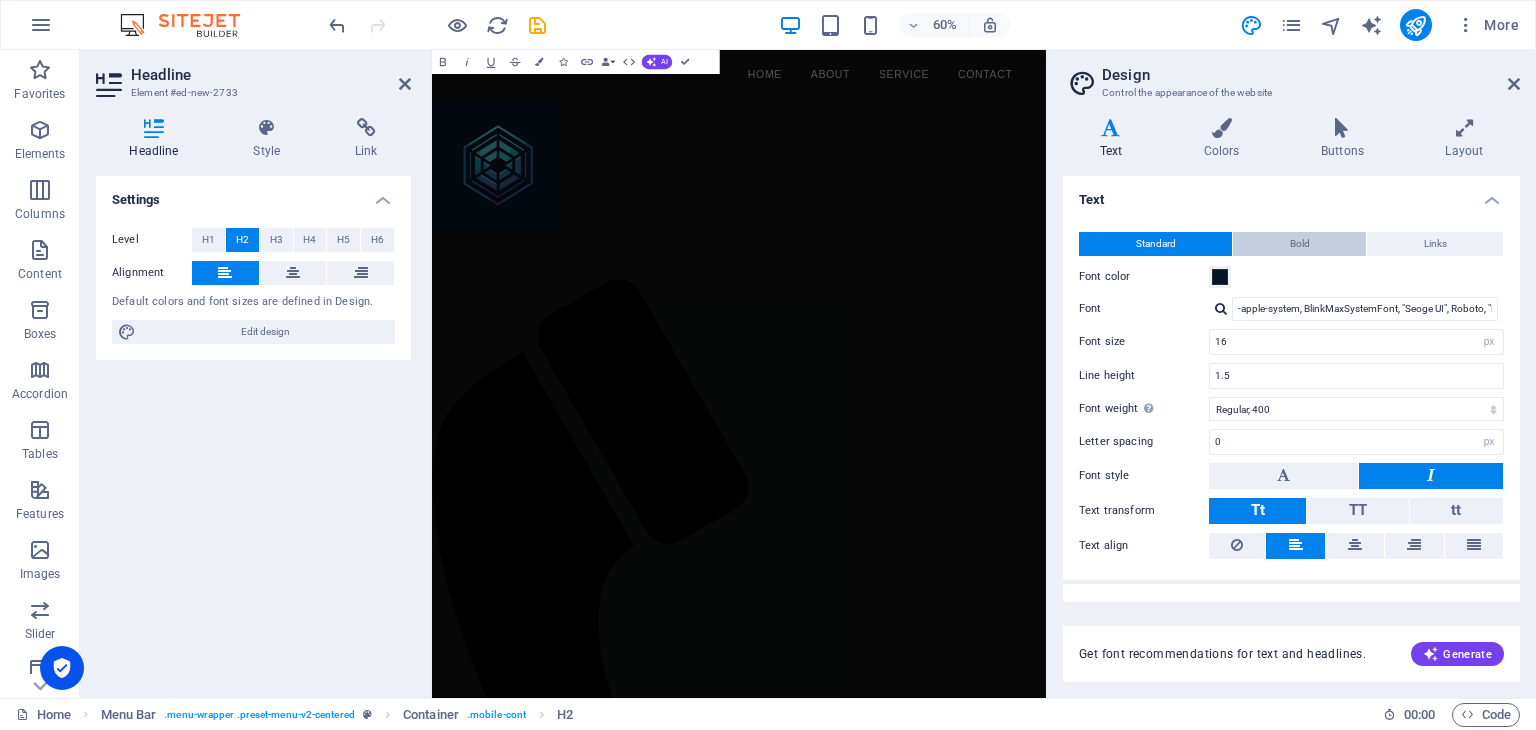 click on "Bold" at bounding box center [1299, 244] 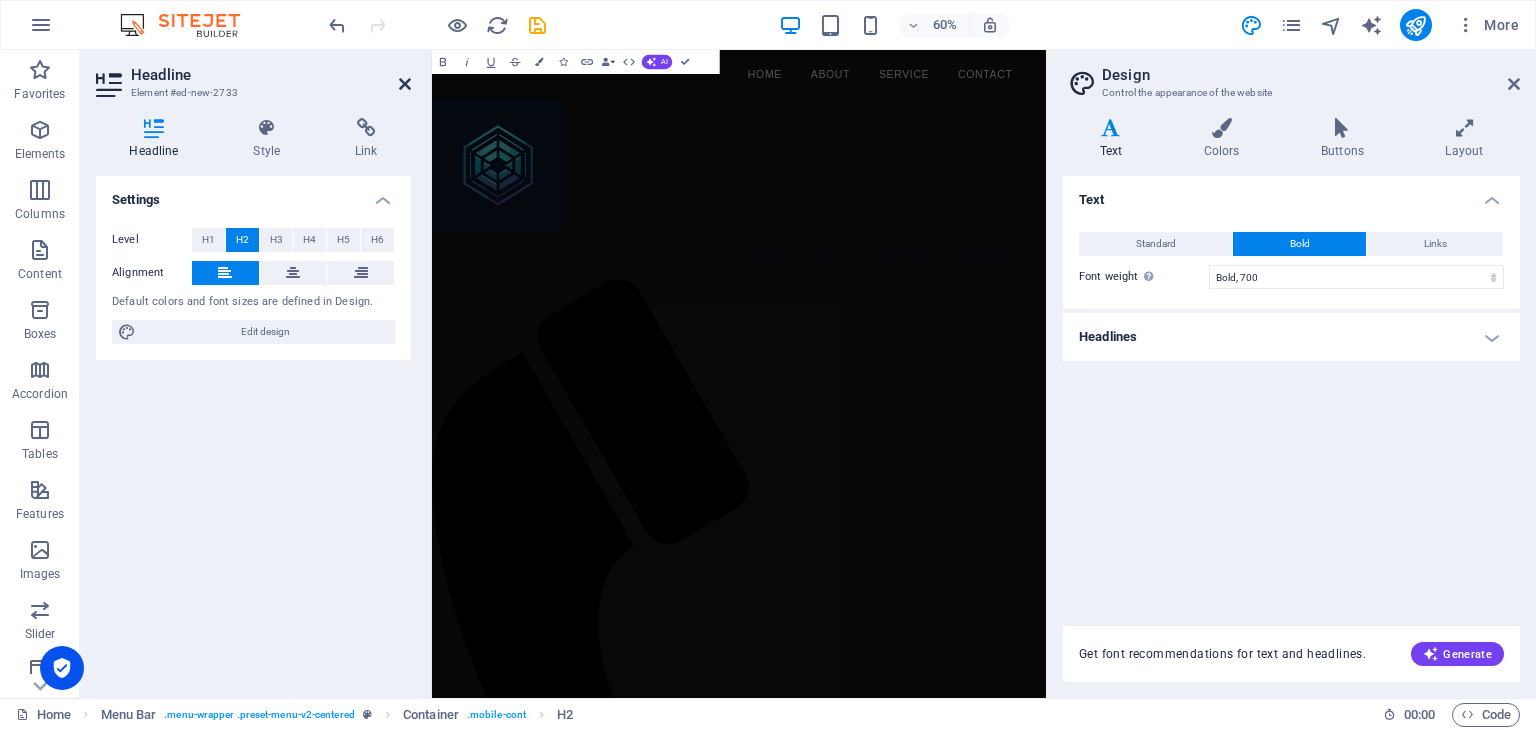 click at bounding box center (405, 84) 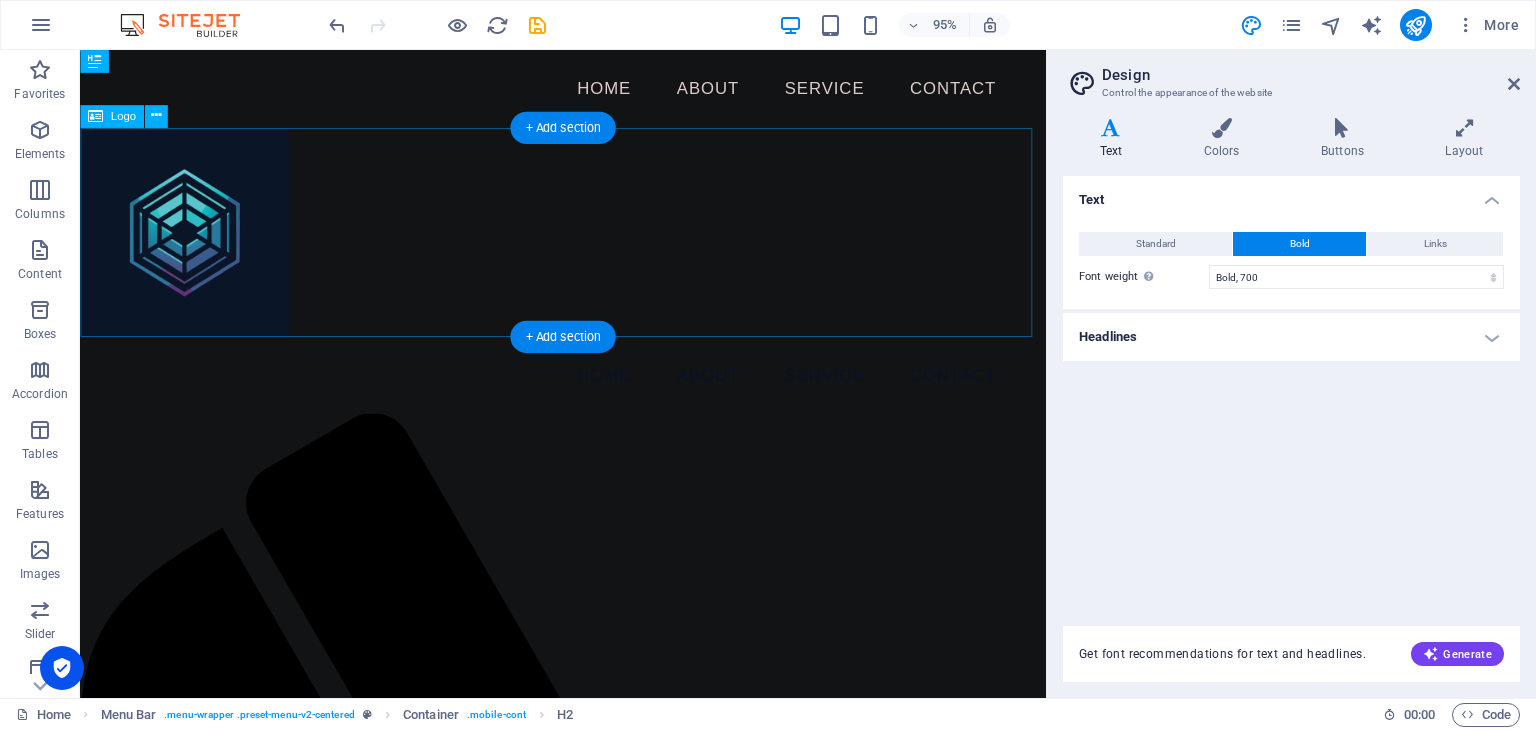 click at bounding box center (588, 242) 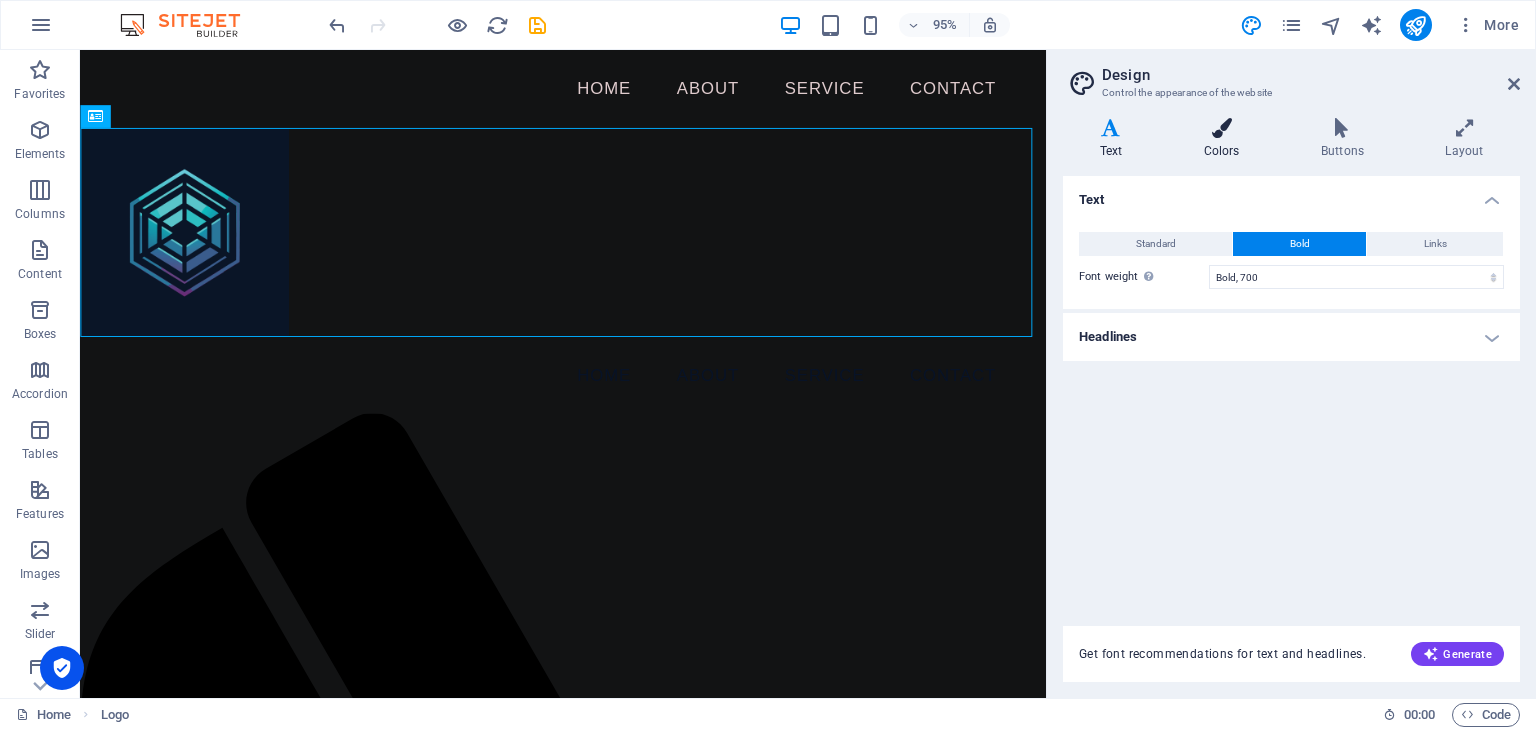 click on "Colors" at bounding box center [1225, 139] 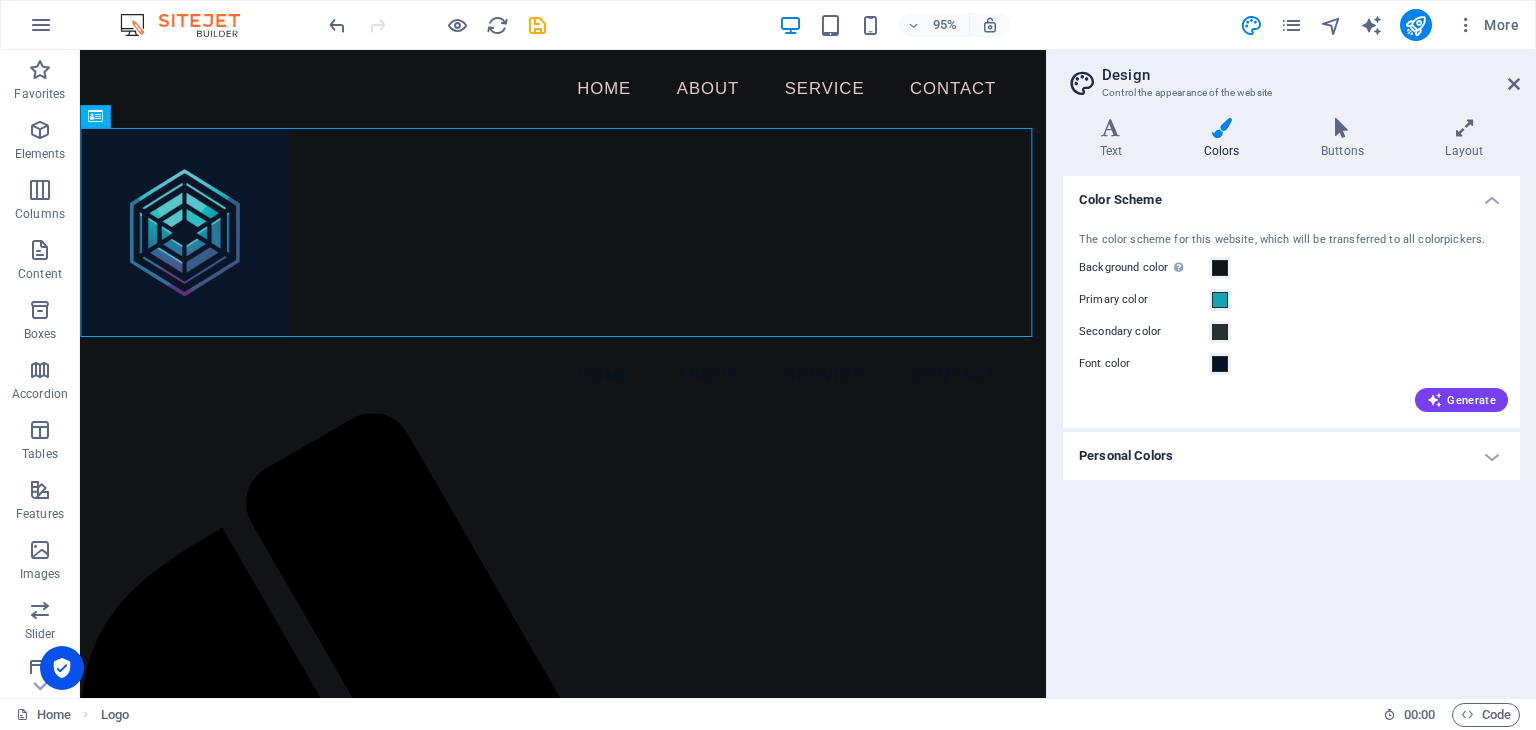 click on "Personal Colors" at bounding box center (1291, 456) 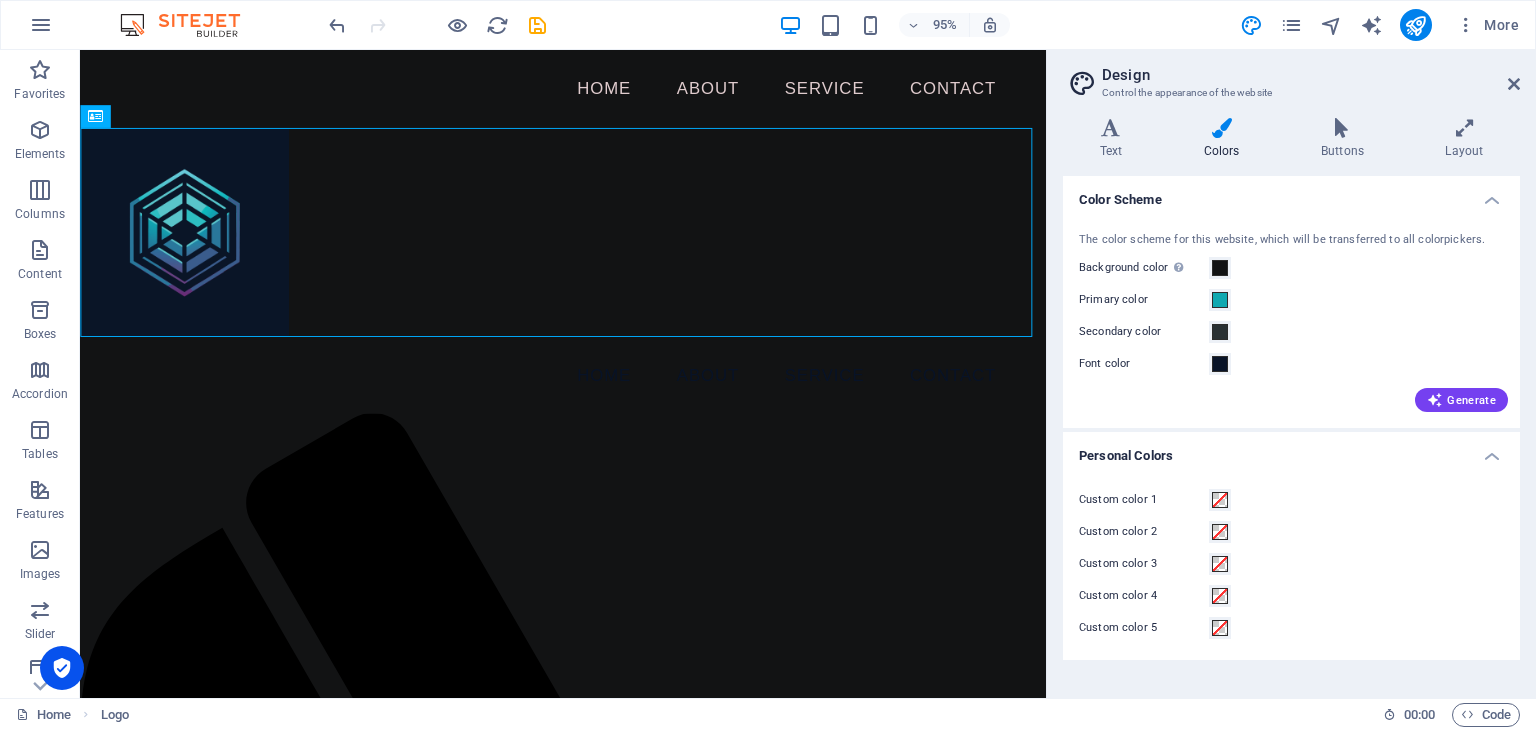 drag, startPoint x: 1221, startPoint y: 497, endPoint x: 1211, endPoint y: 514, distance: 19.723083 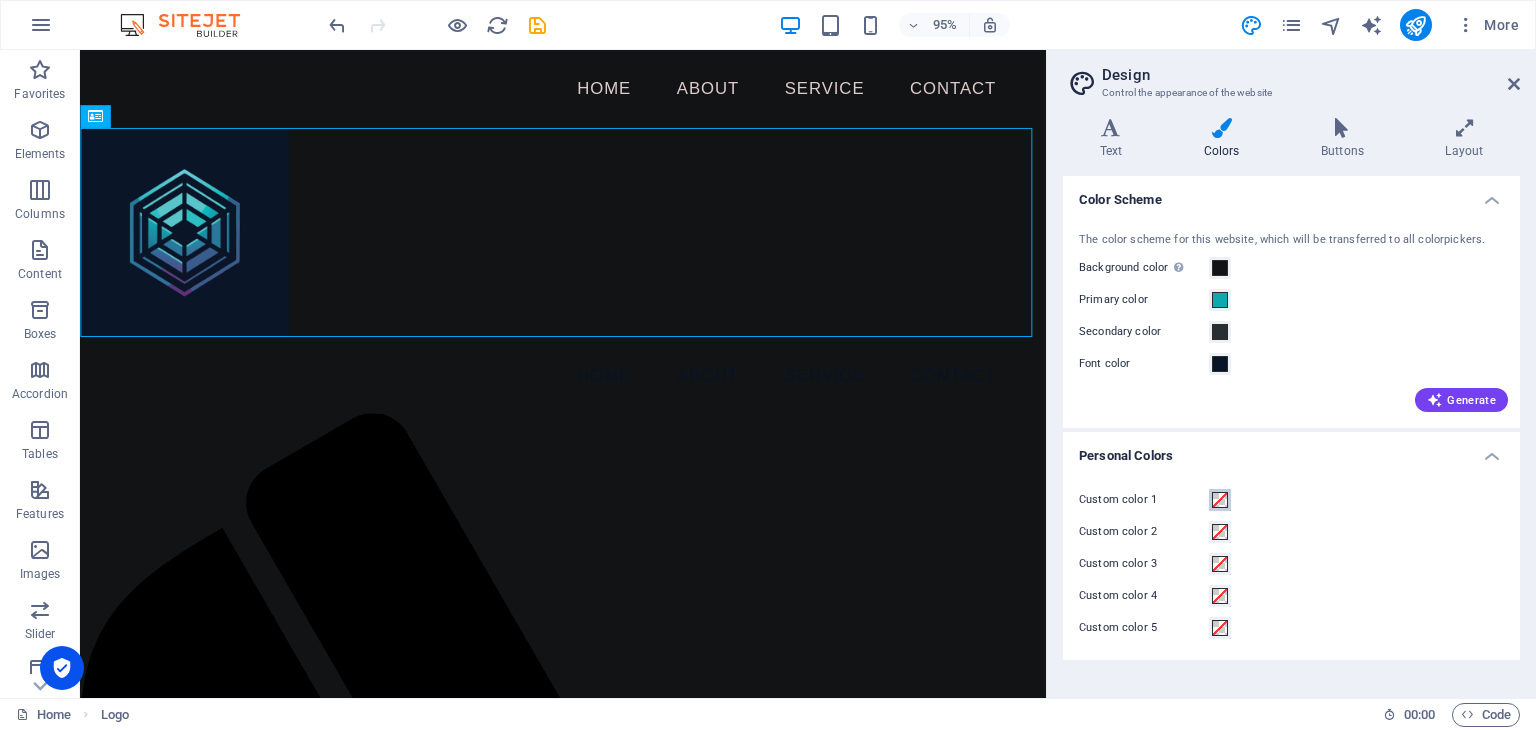 click at bounding box center (1220, 500) 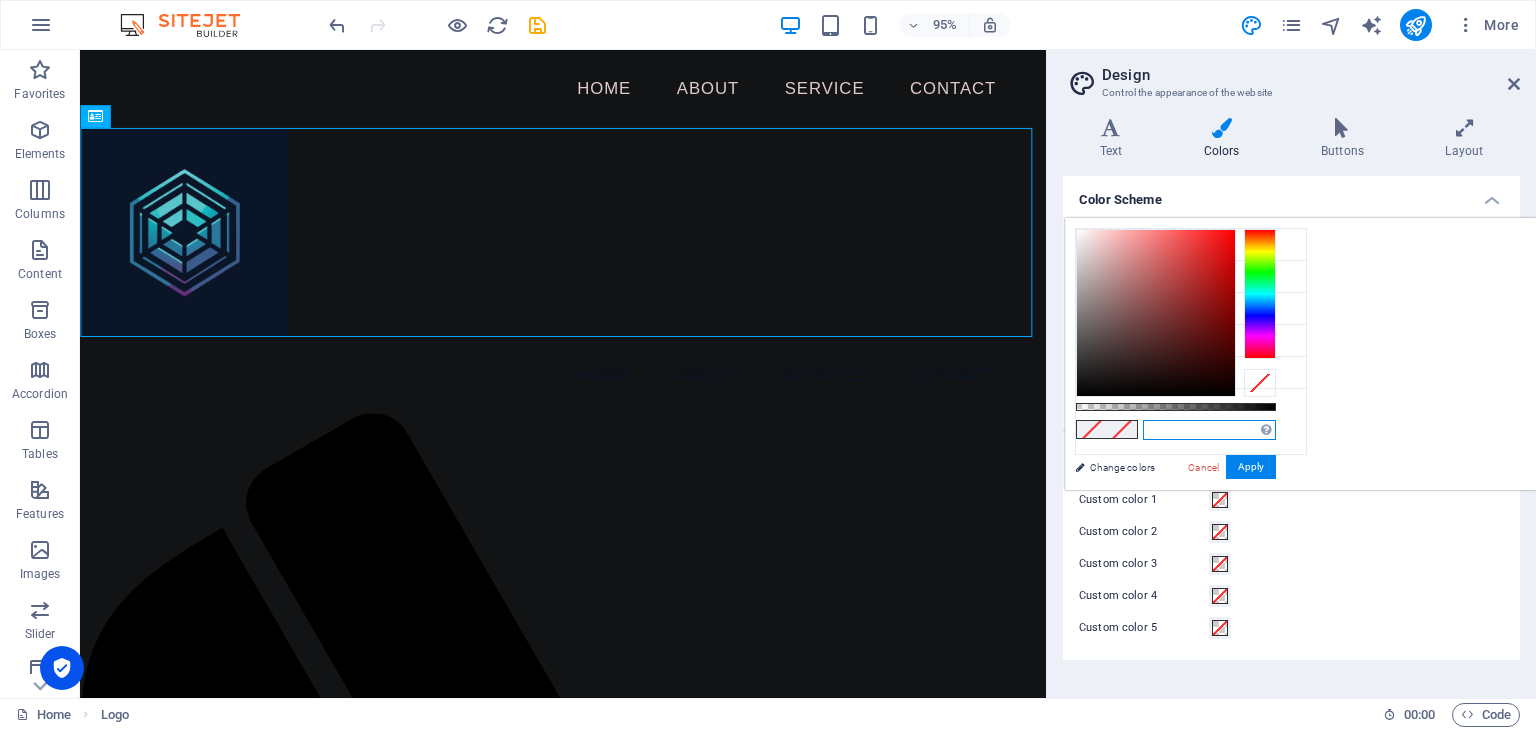 click at bounding box center [1209, 430] 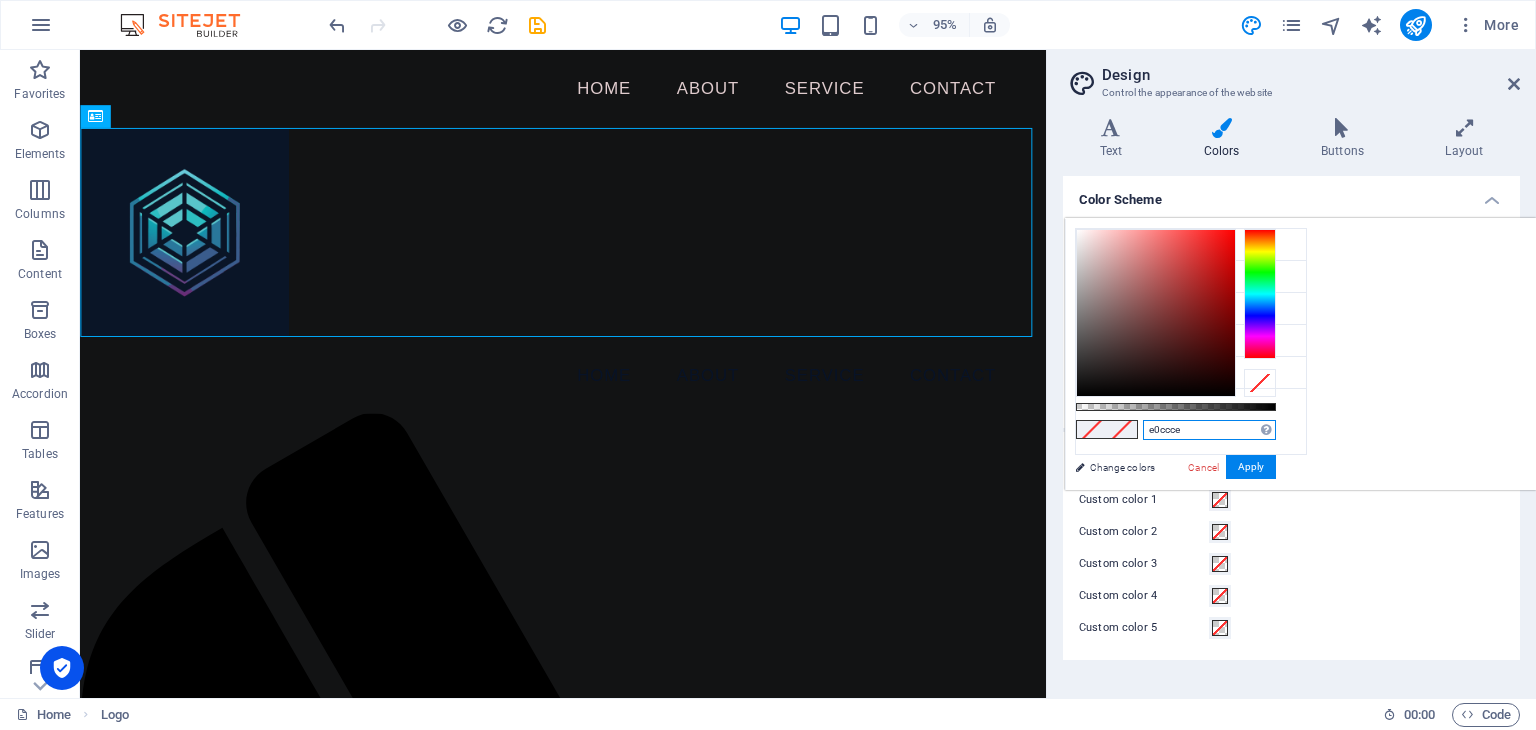 type on "#e0ccce" 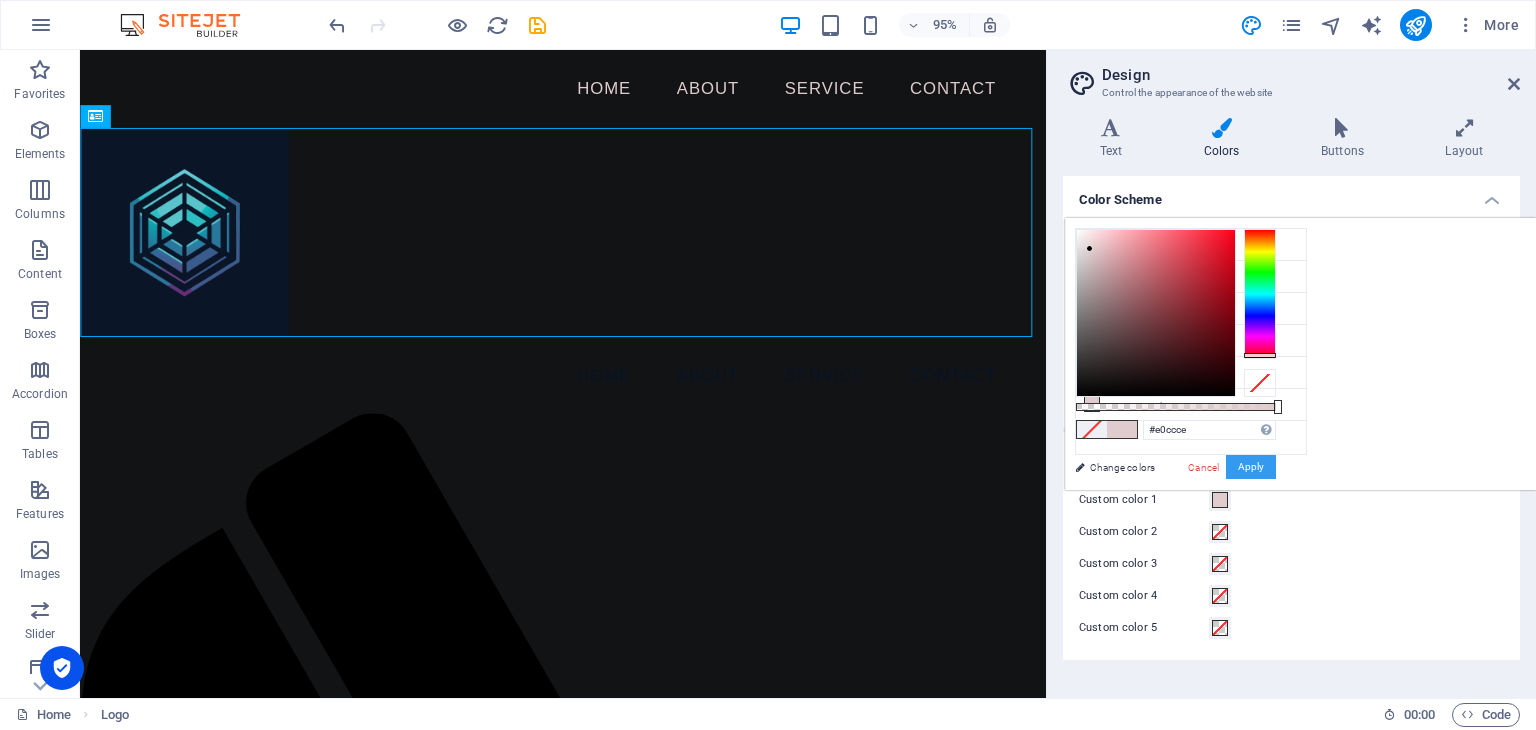 click on "Apply" at bounding box center (1251, 467) 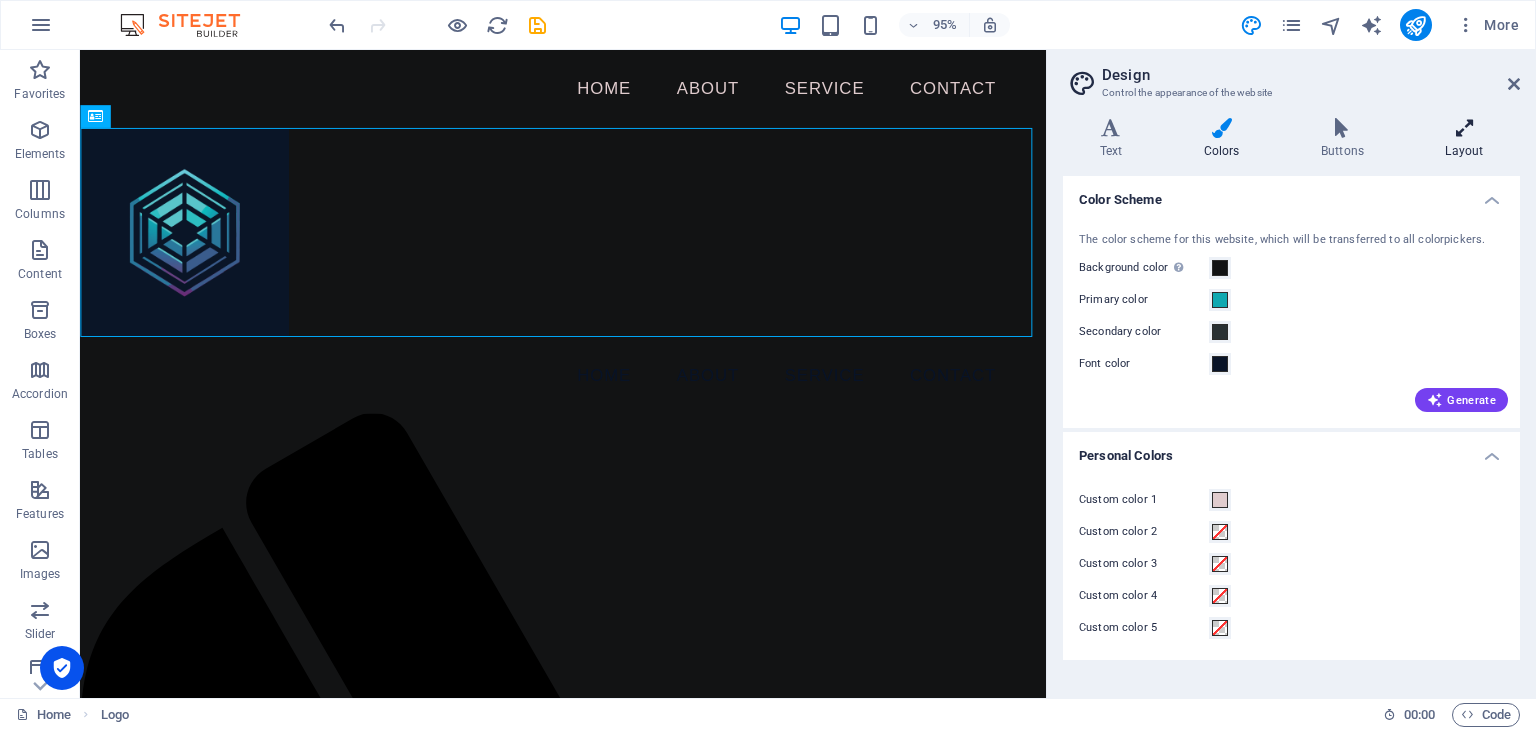 click at bounding box center (1464, 128) 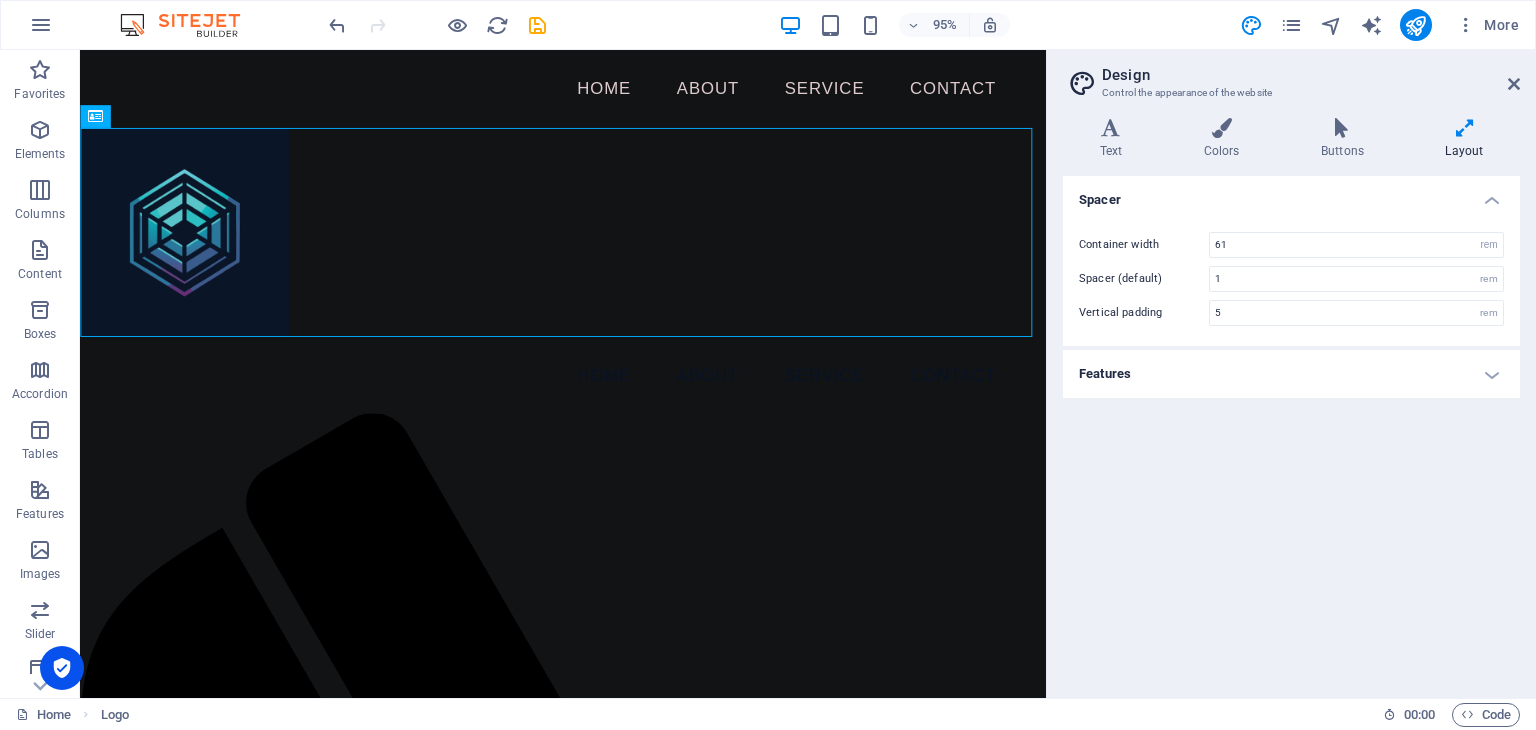 click on "Features" at bounding box center (1291, 374) 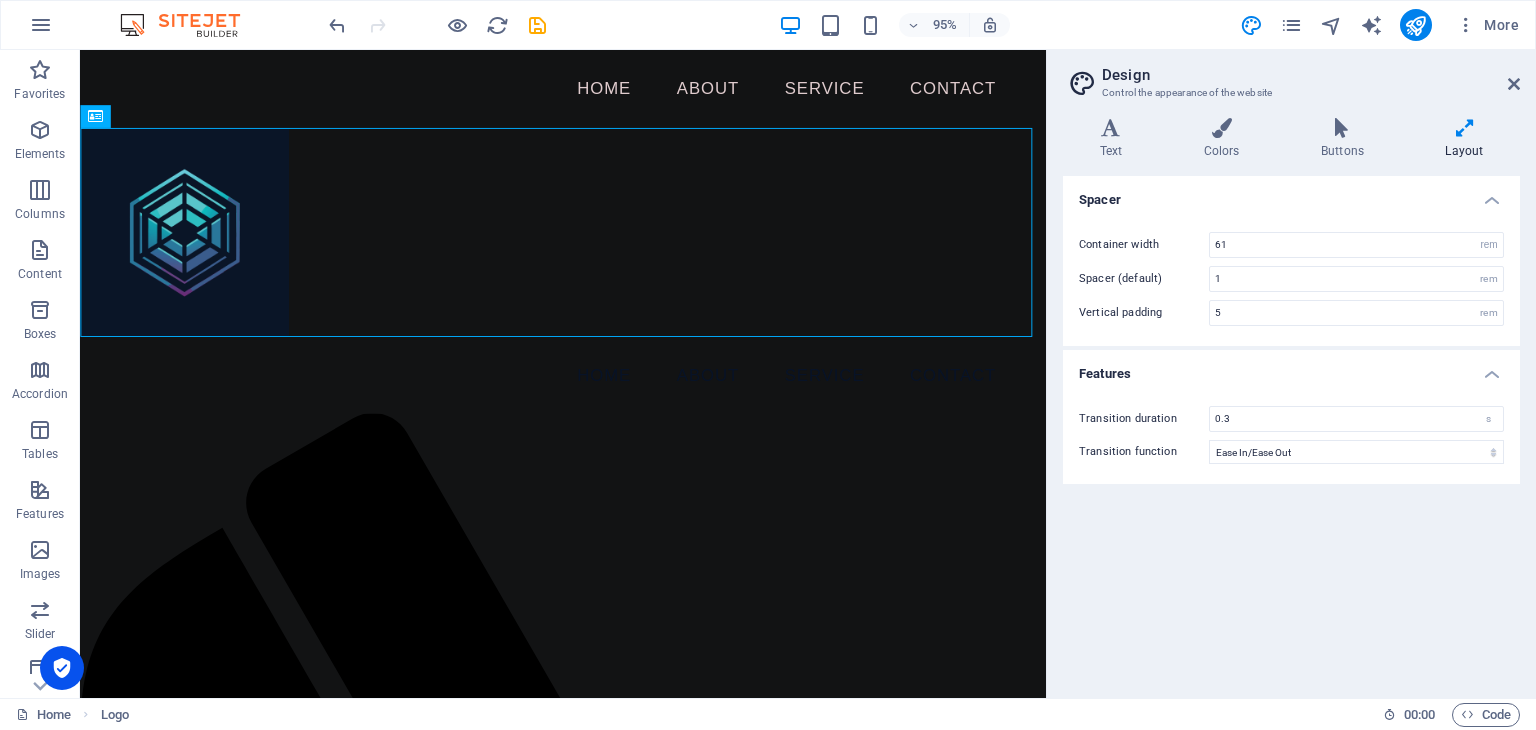 click on "Features" at bounding box center [1291, 368] 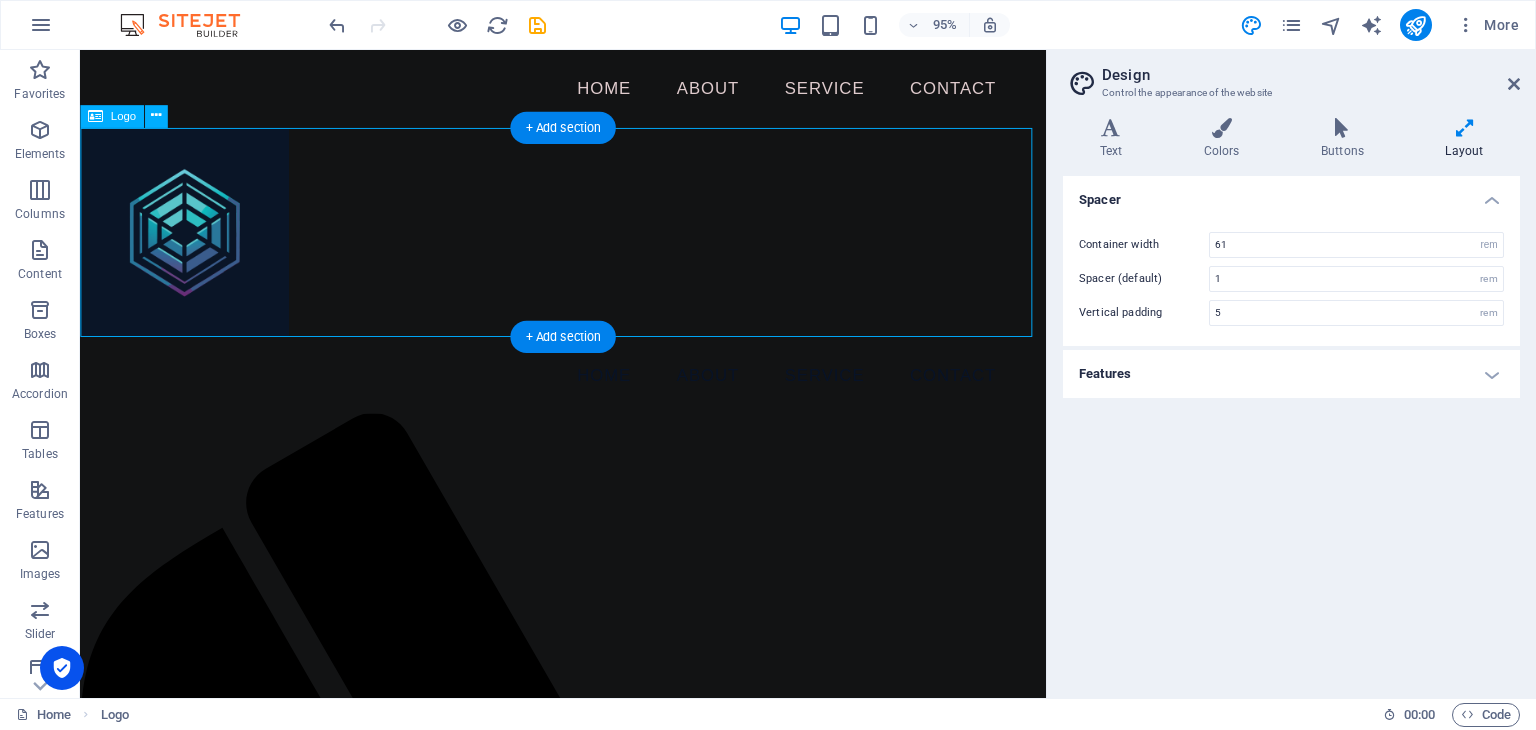 click at bounding box center [588, 242] 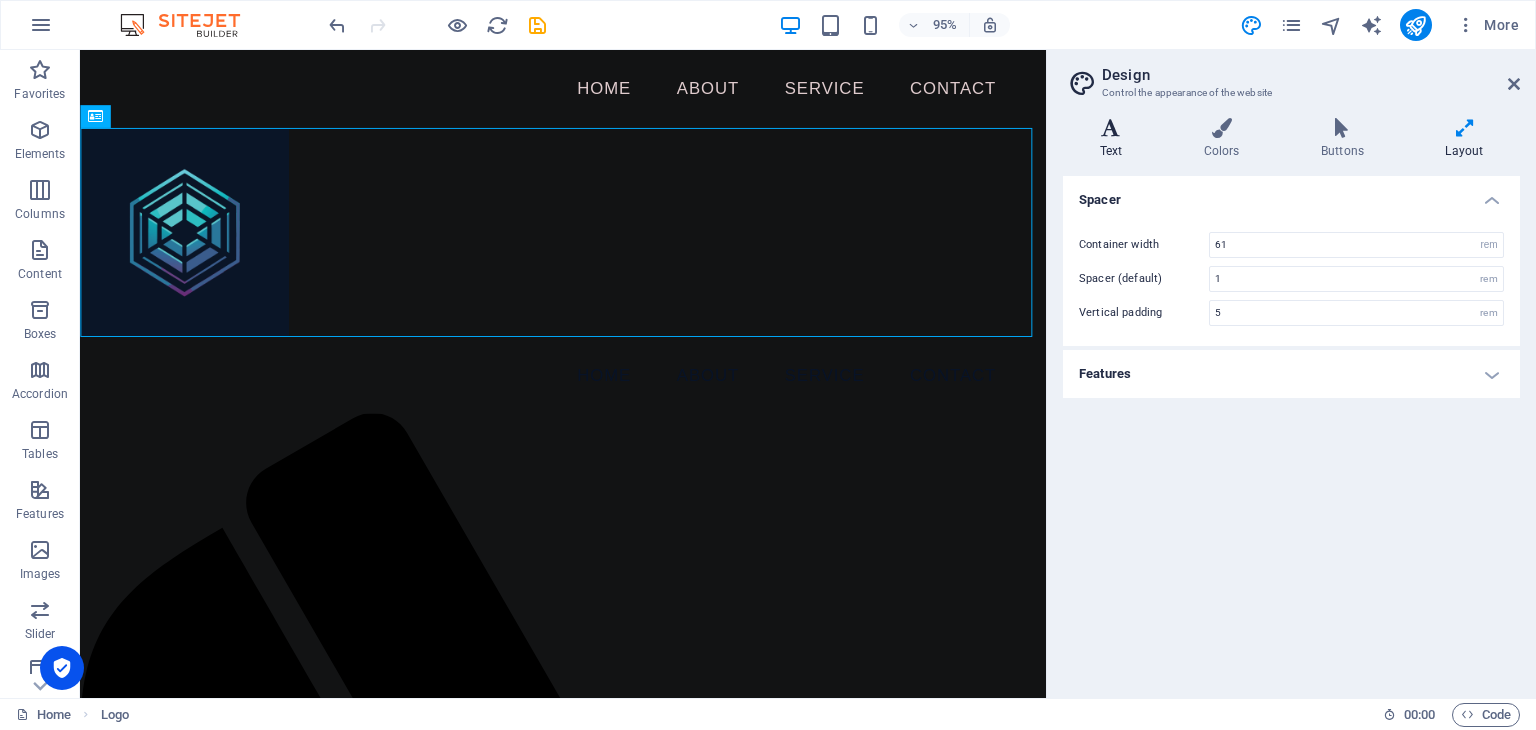 click at bounding box center [1111, 128] 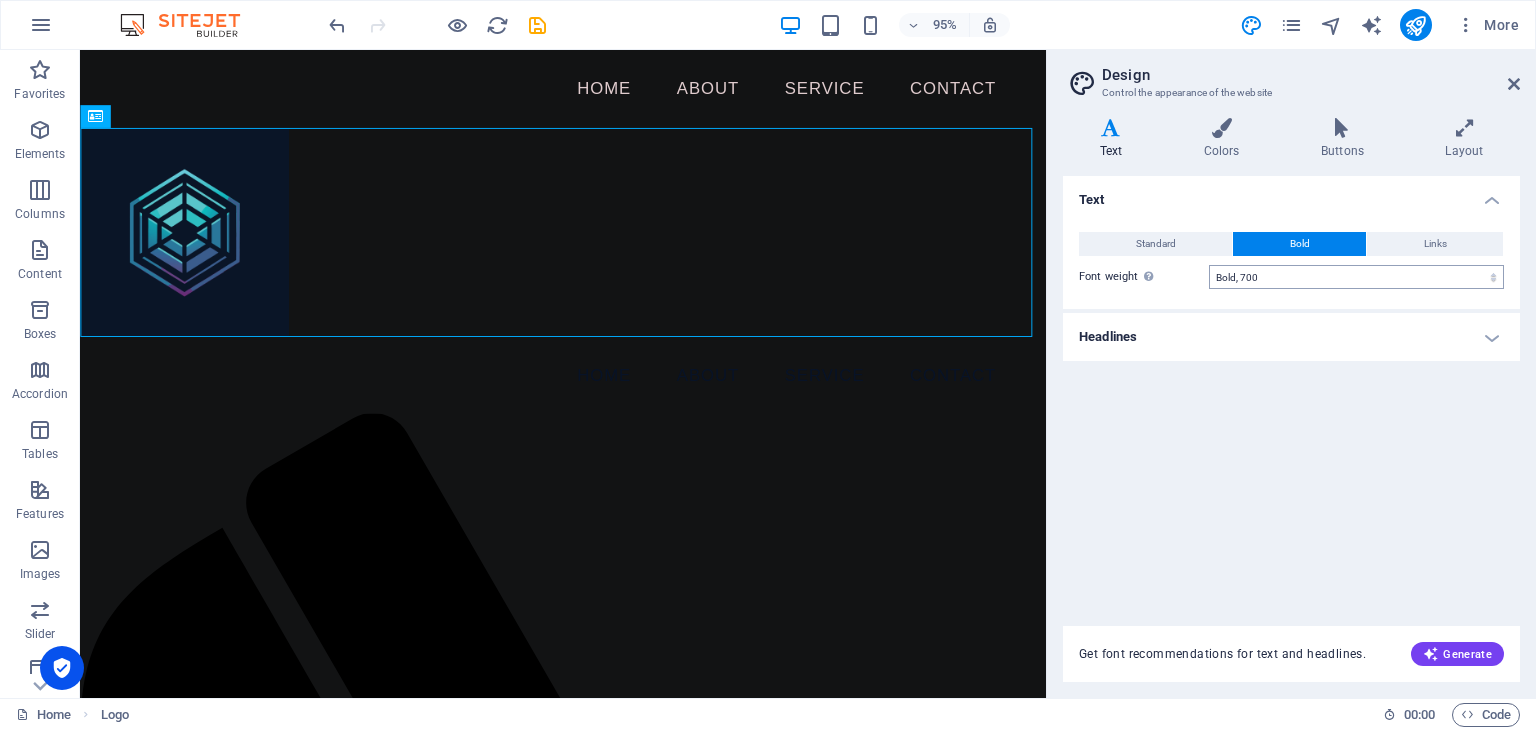 drag, startPoint x: 1204, startPoint y: 330, endPoint x: 1299, endPoint y: 273, distance: 110.788086 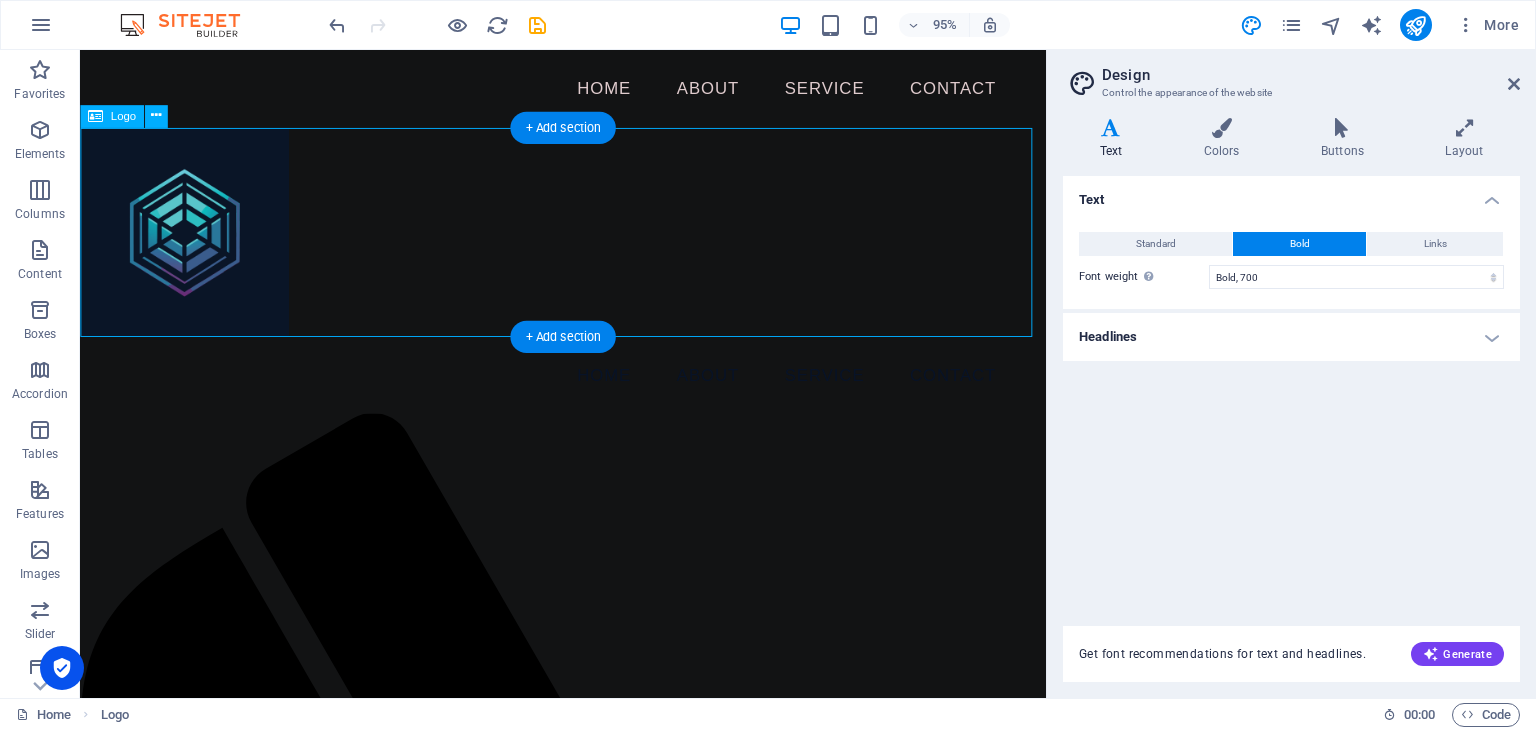 click at bounding box center (588, 242) 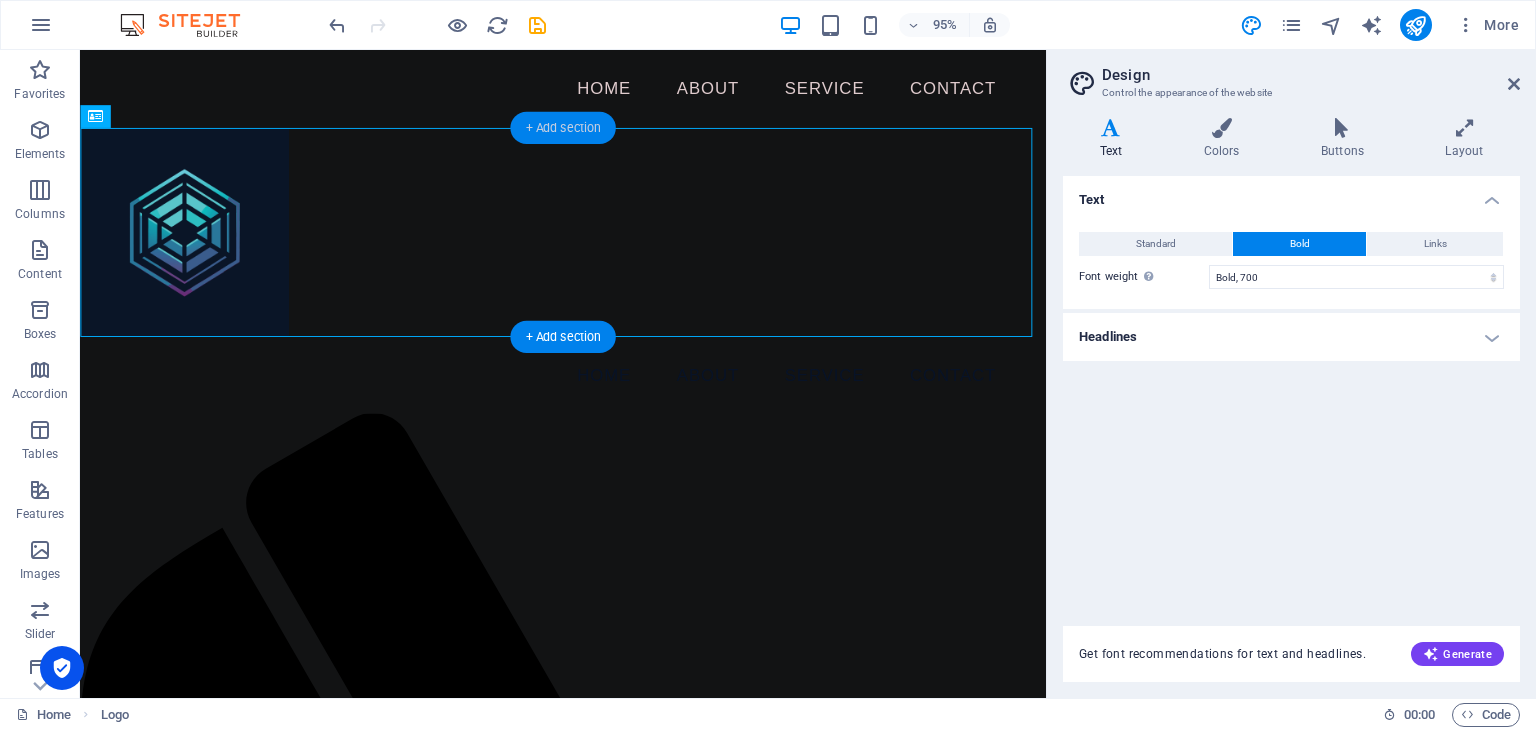 click on "+ Add section" at bounding box center (562, 127) 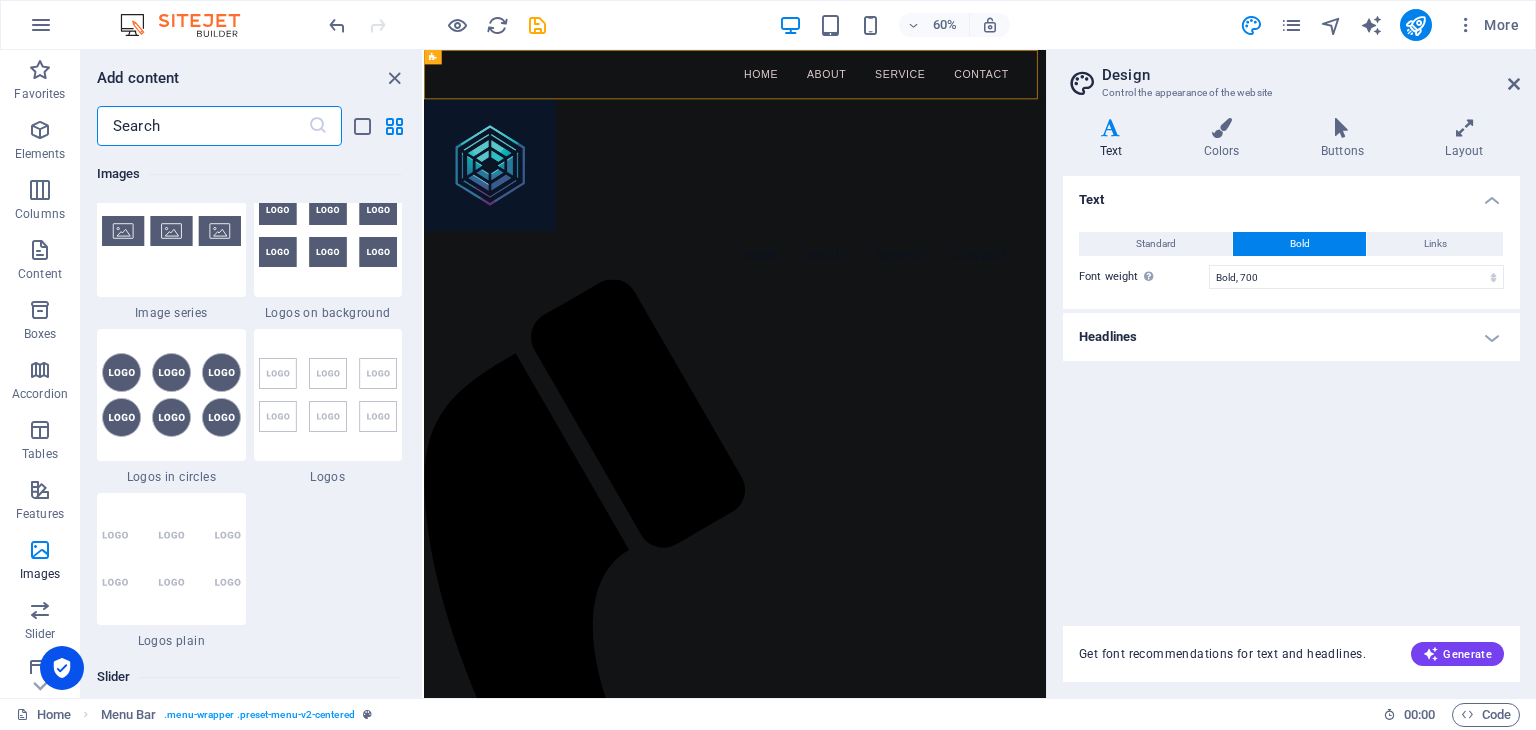 scroll, scrollTop: 10935, scrollLeft: 0, axis: vertical 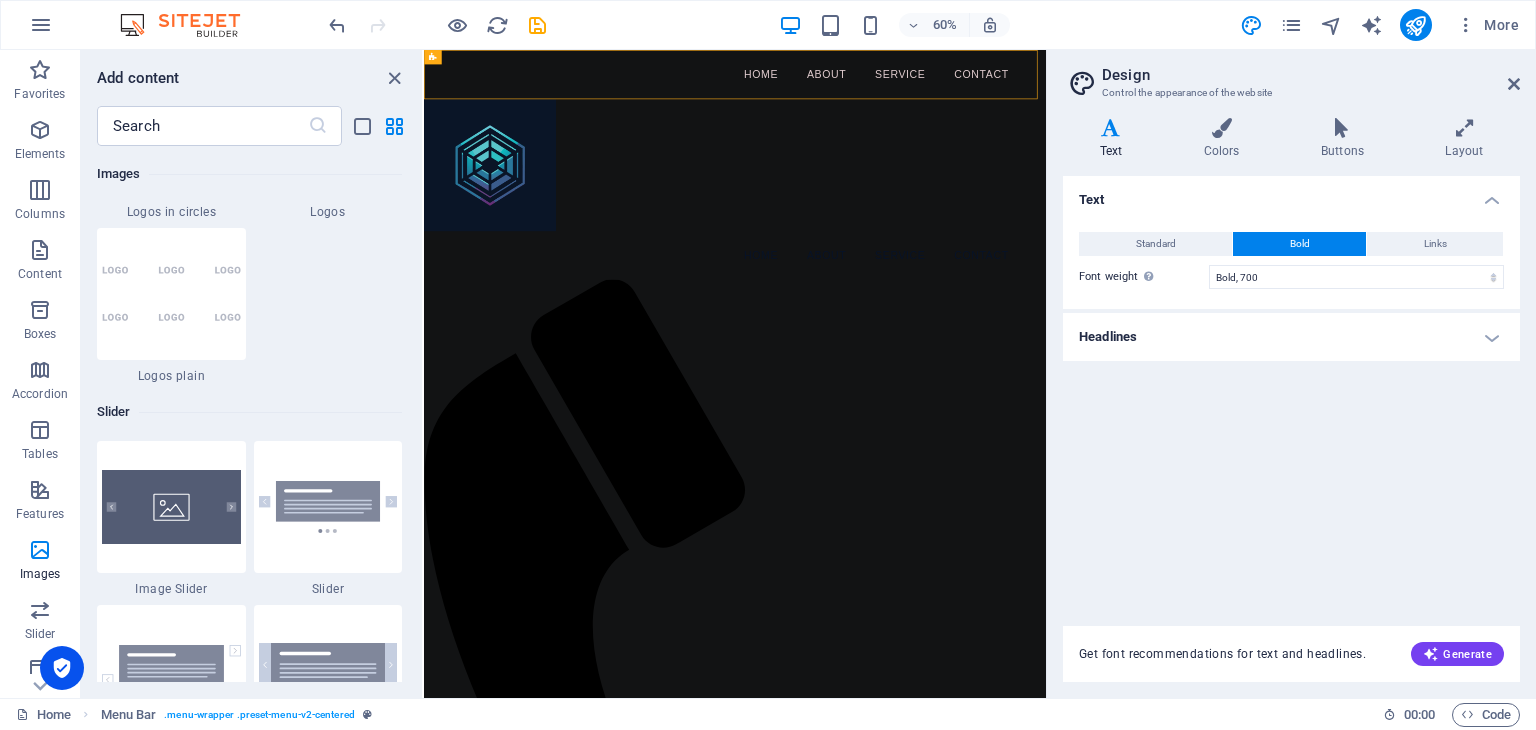 drag, startPoint x: 272, startPoint y: 485, endPoint x: 323, endPoint y: 353, distance: 141.50972 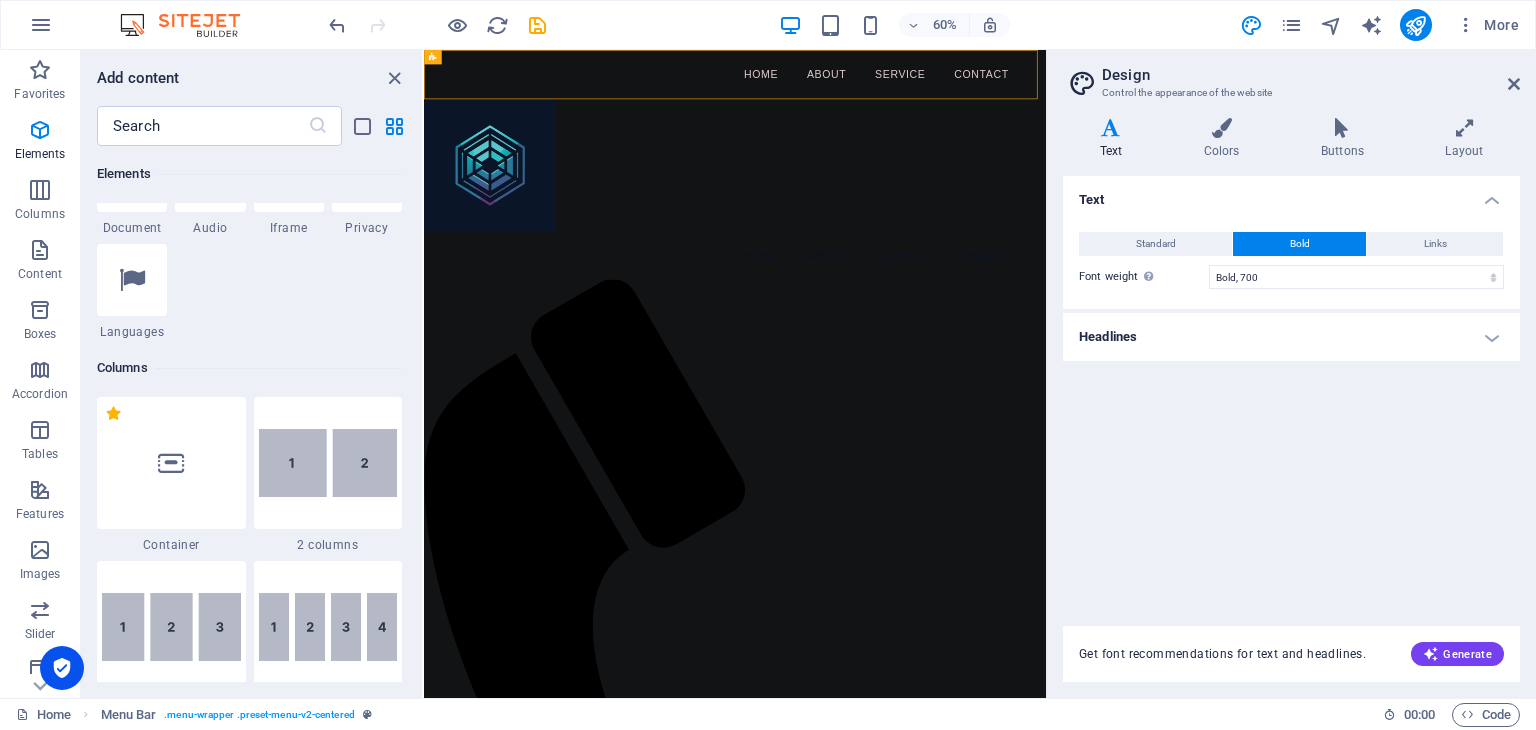 scroll, scrollTop: 795, scrollLeft: 0, axis: vertical 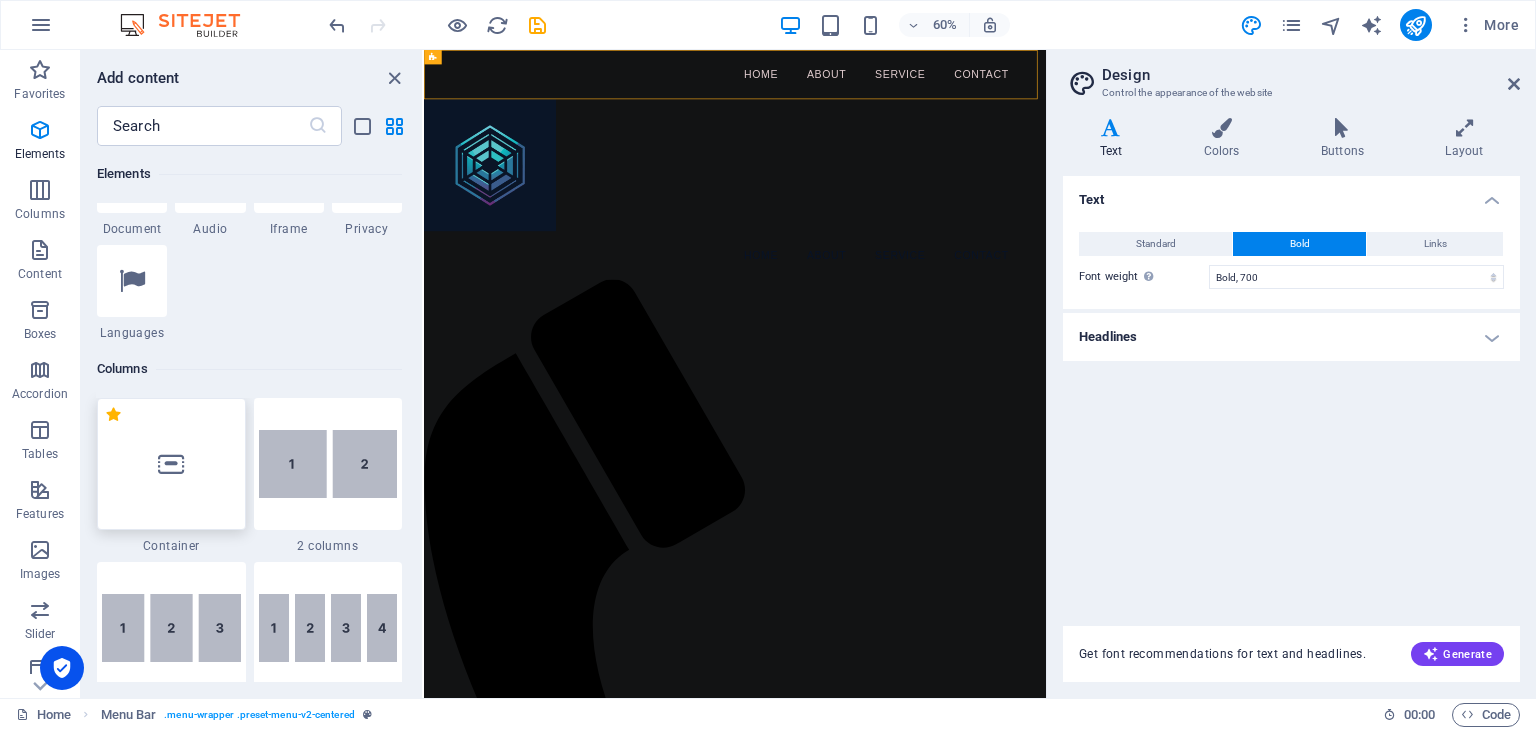 click at bounding box center [171, 464] 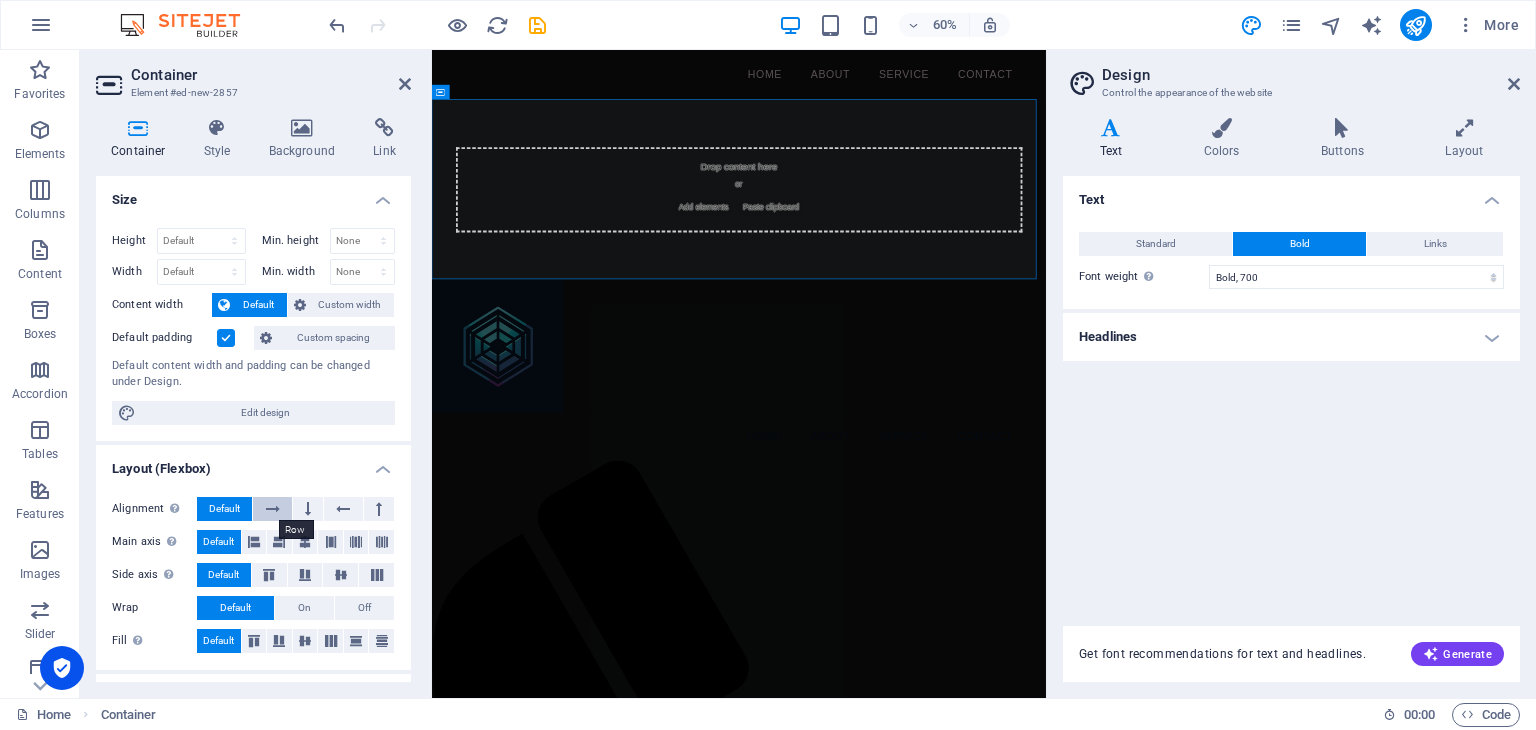 click at bounding box center (273, 509) 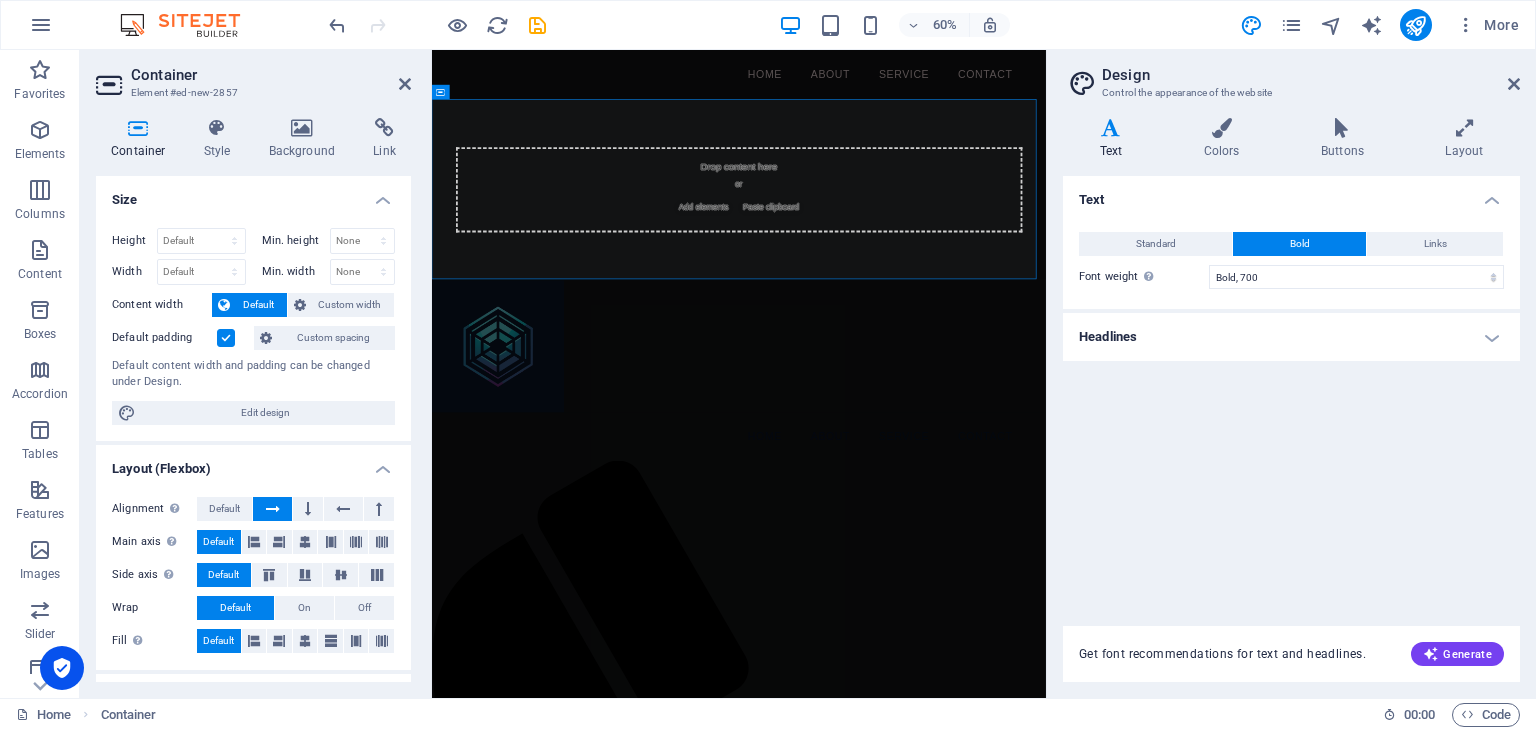 click at bounding box center [273, 509] 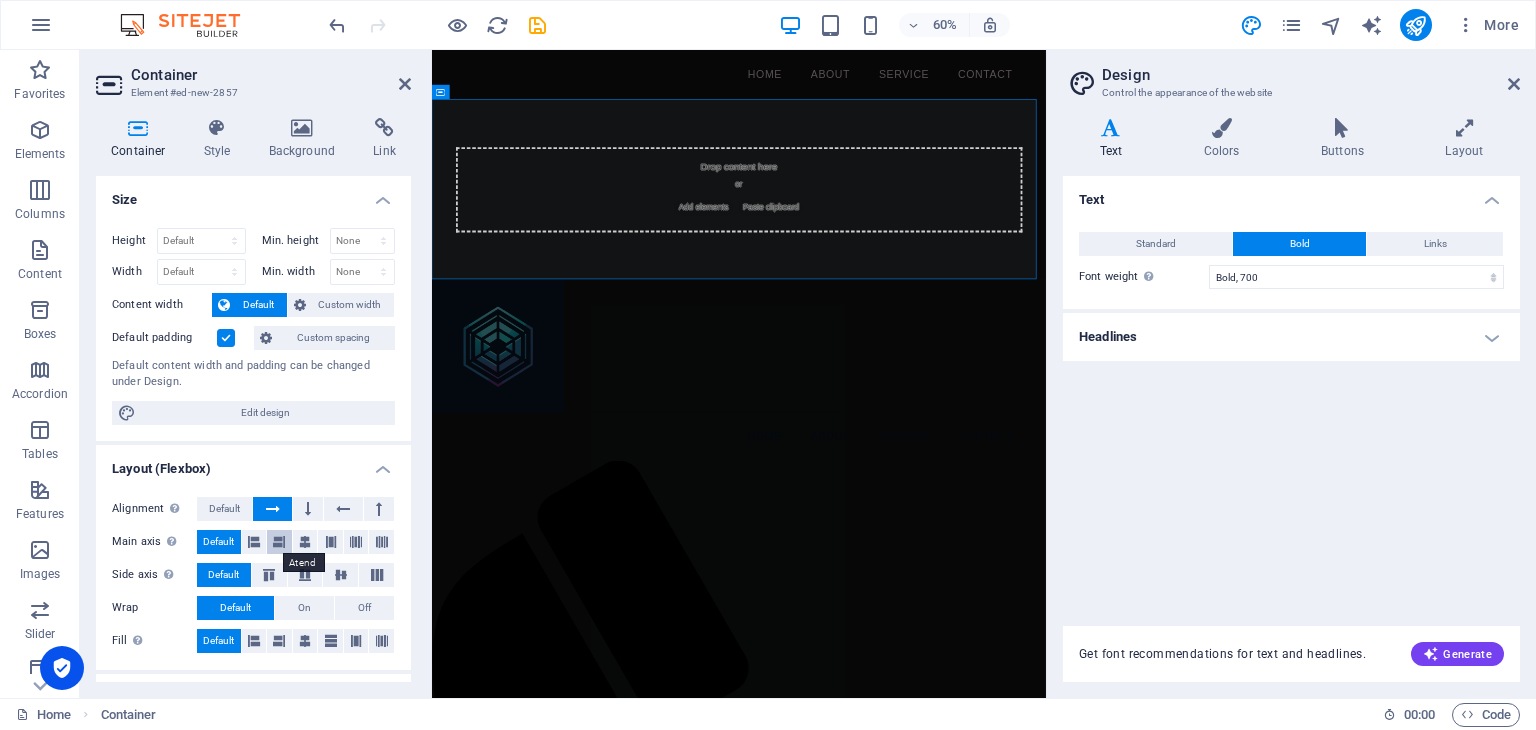 click at bounding box center [279, 542] 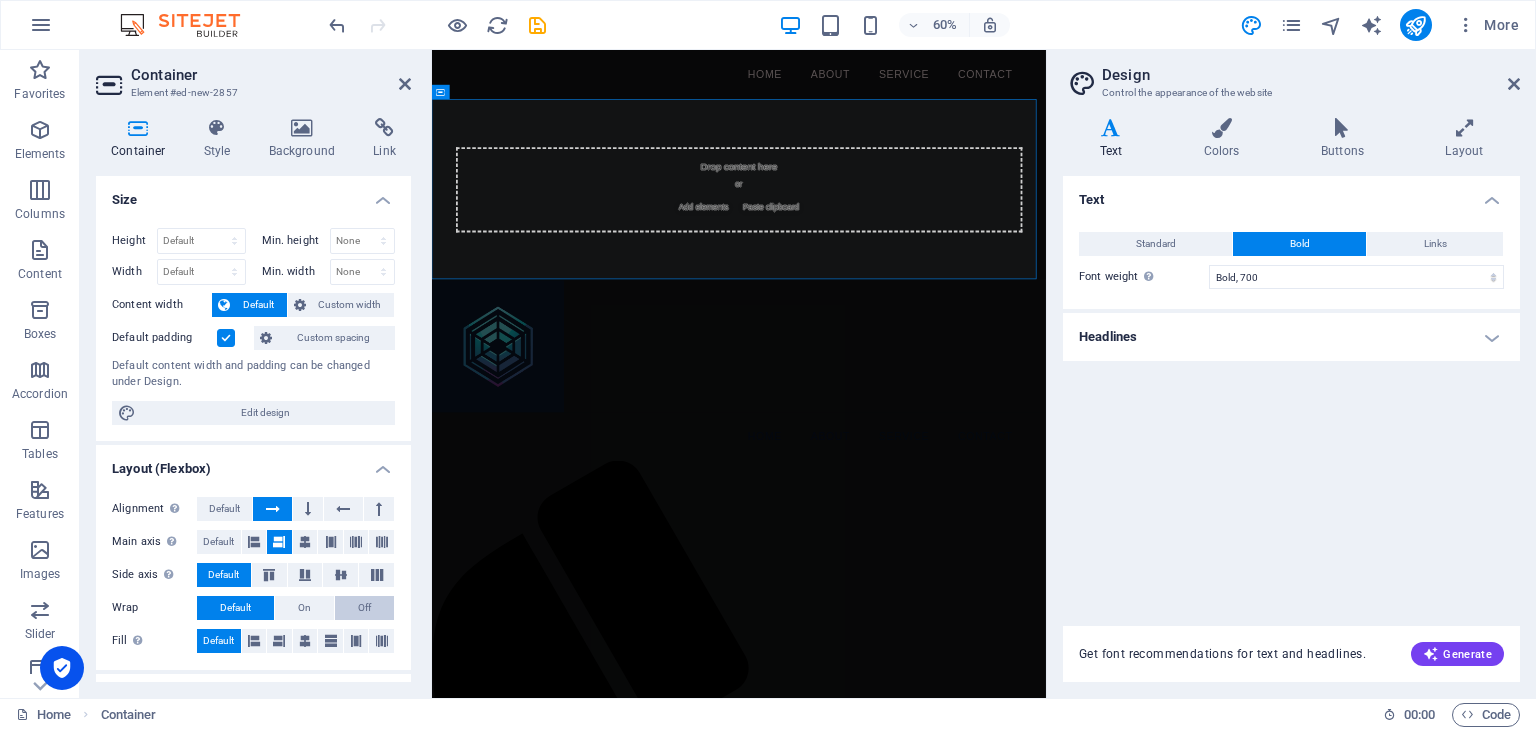 click on "Off" at bounding box center (364, 608) 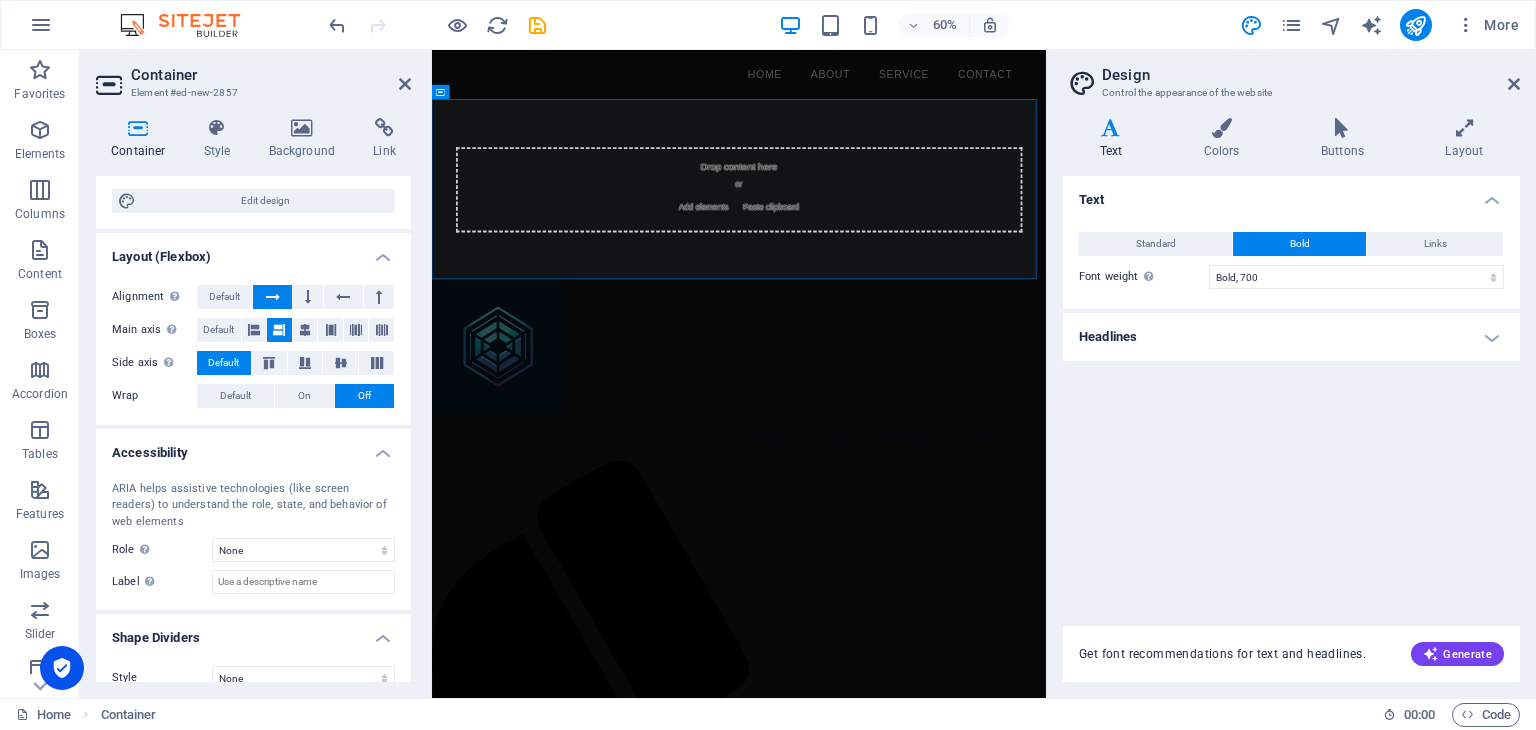 scroll, scrollTop: 214, scrollLeft: 0, axis: vertical 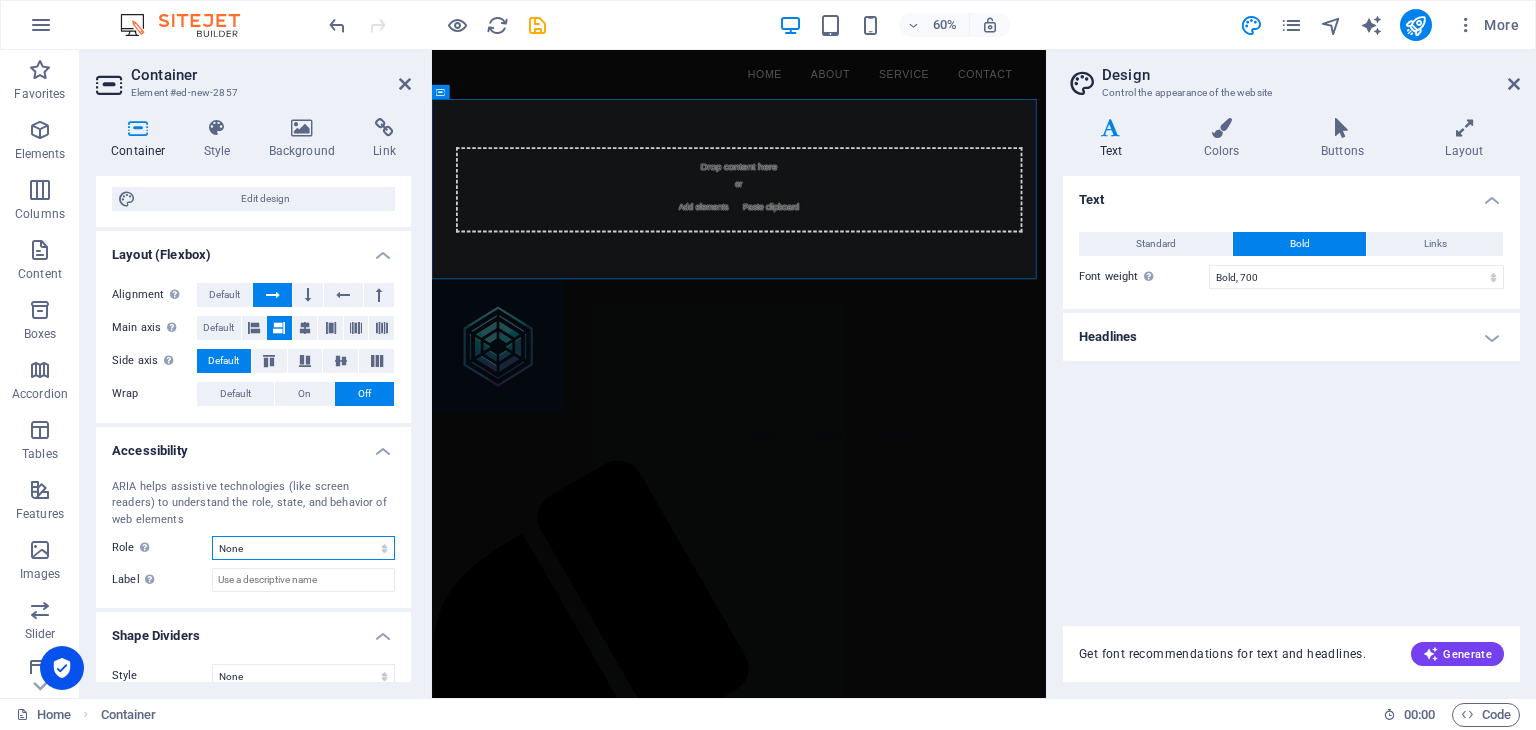 click on "None Alert Article Banner Comment Complementary Dialog Footer Header Marquee Presentation Region Section Separator Status Timer" at bounding box center [303, 548] 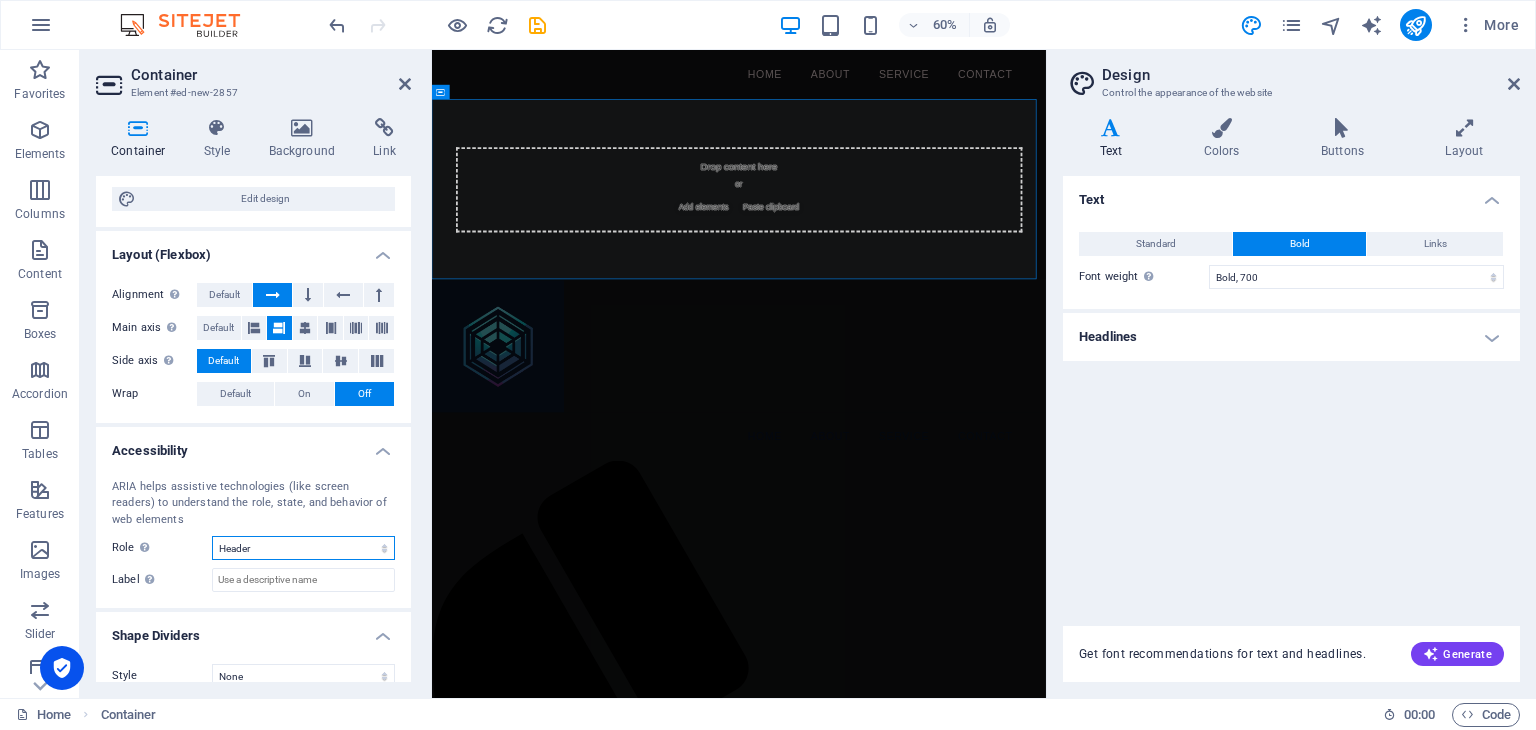 click on "None Alert Article Banner Comment Complementary Dialog Footer Header Marquee Presentation Region Section Separator Status Timer" at bounding box center [303, 548] 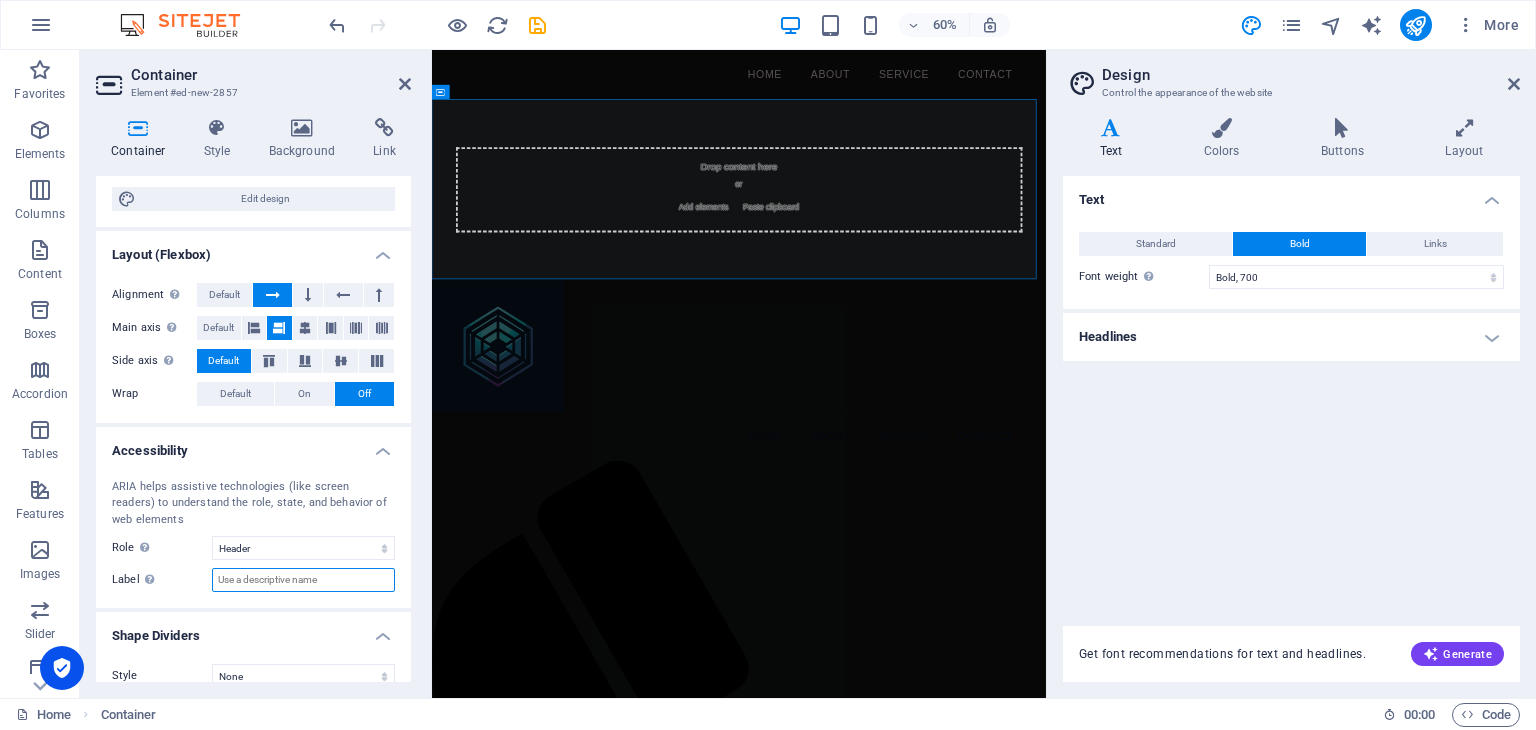 click on "Label Use the  ARIA label  to provide a clear and descriptive name for elements that aren not self-explanatory on their own." at bounding box center [303, 580] 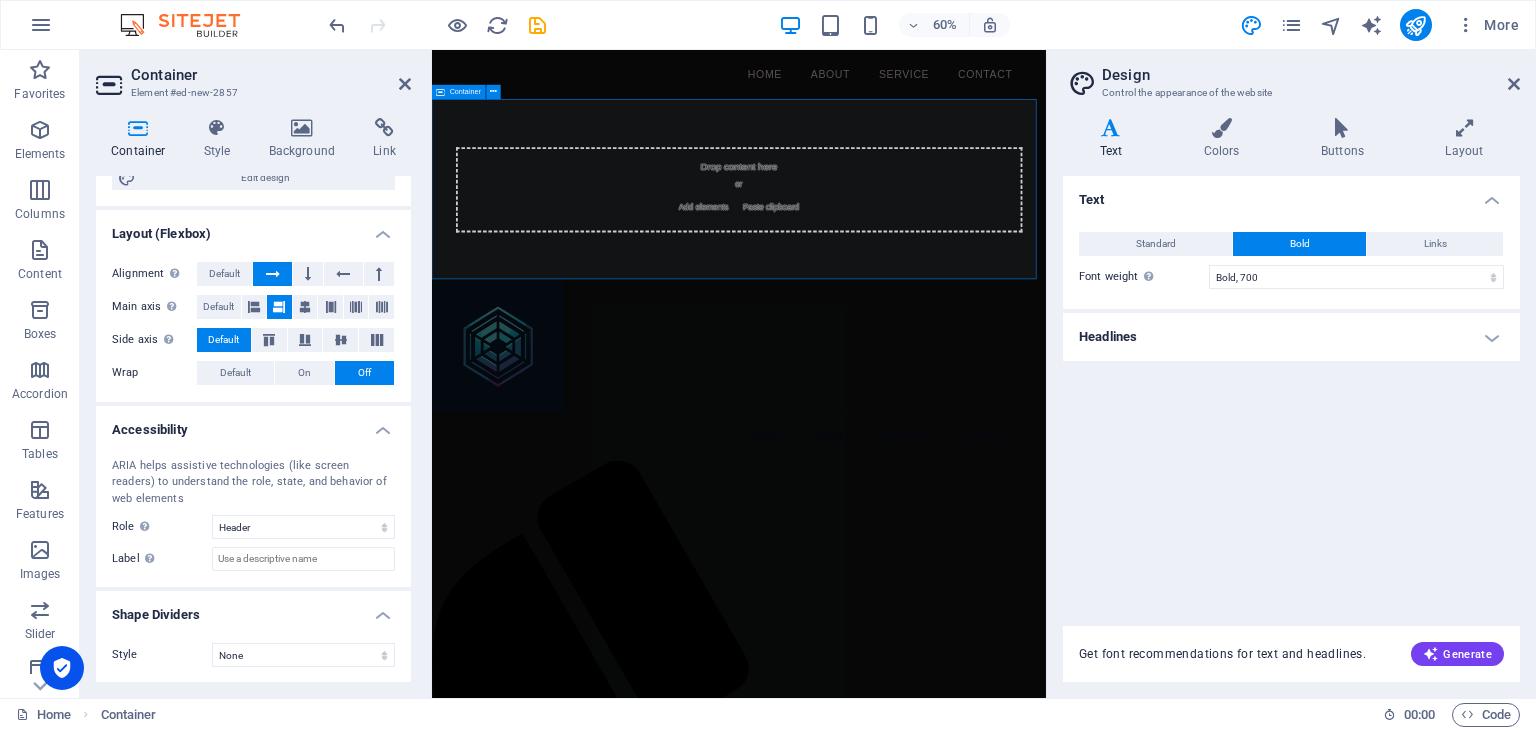 click on "Drop content here or  Add elements  Paste clipboard" at bounding box center [944, 283] 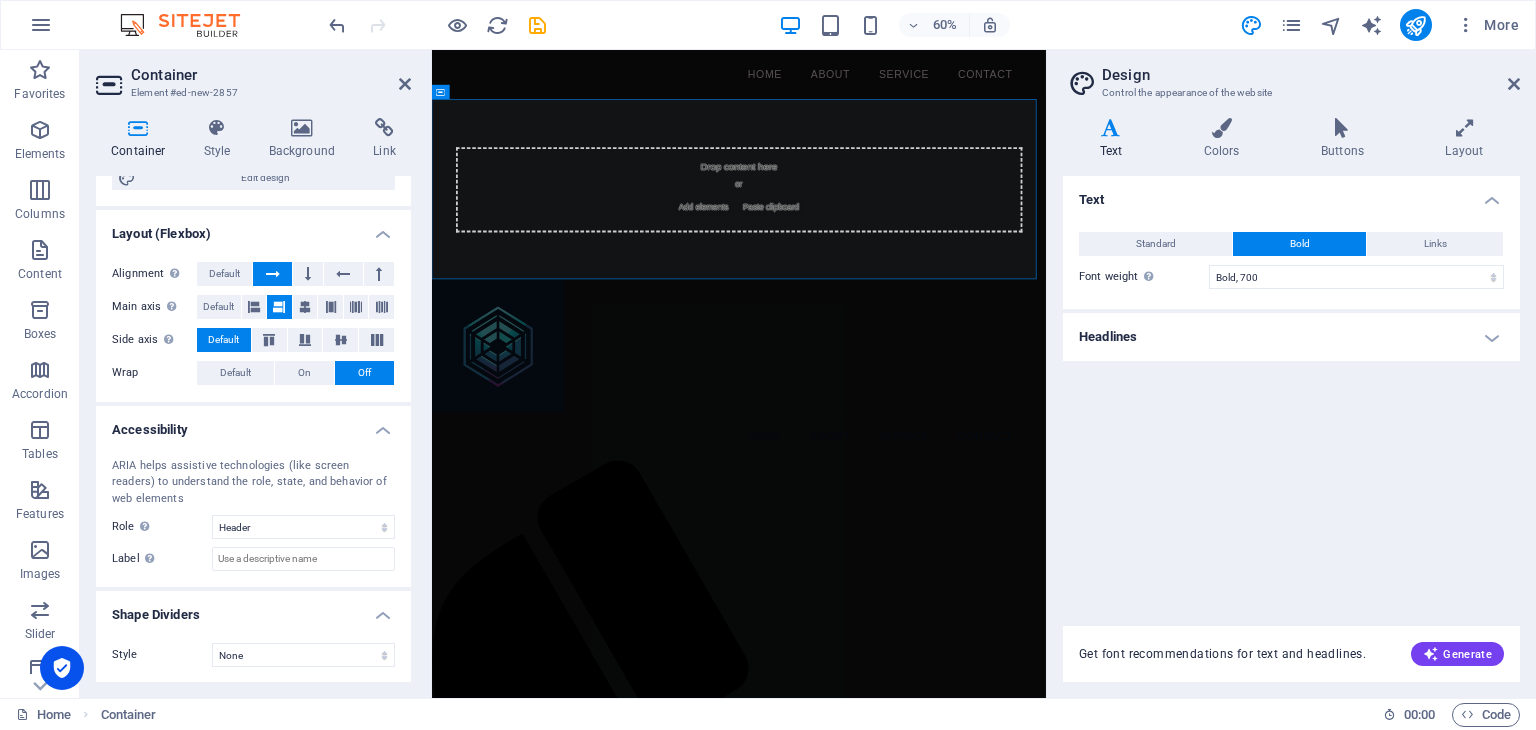 click at bounding box center (138, 128) 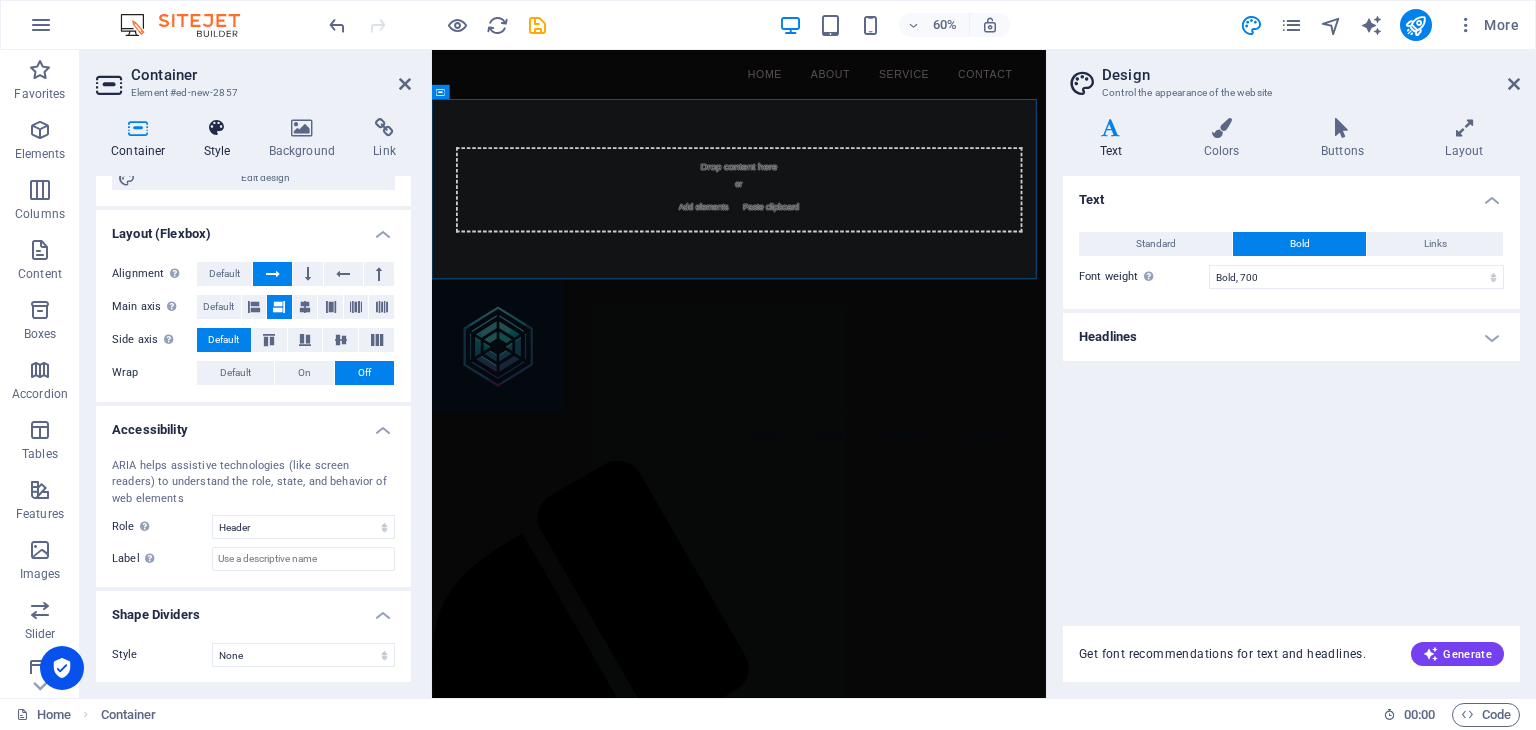 click at bounding box center [217, 128] 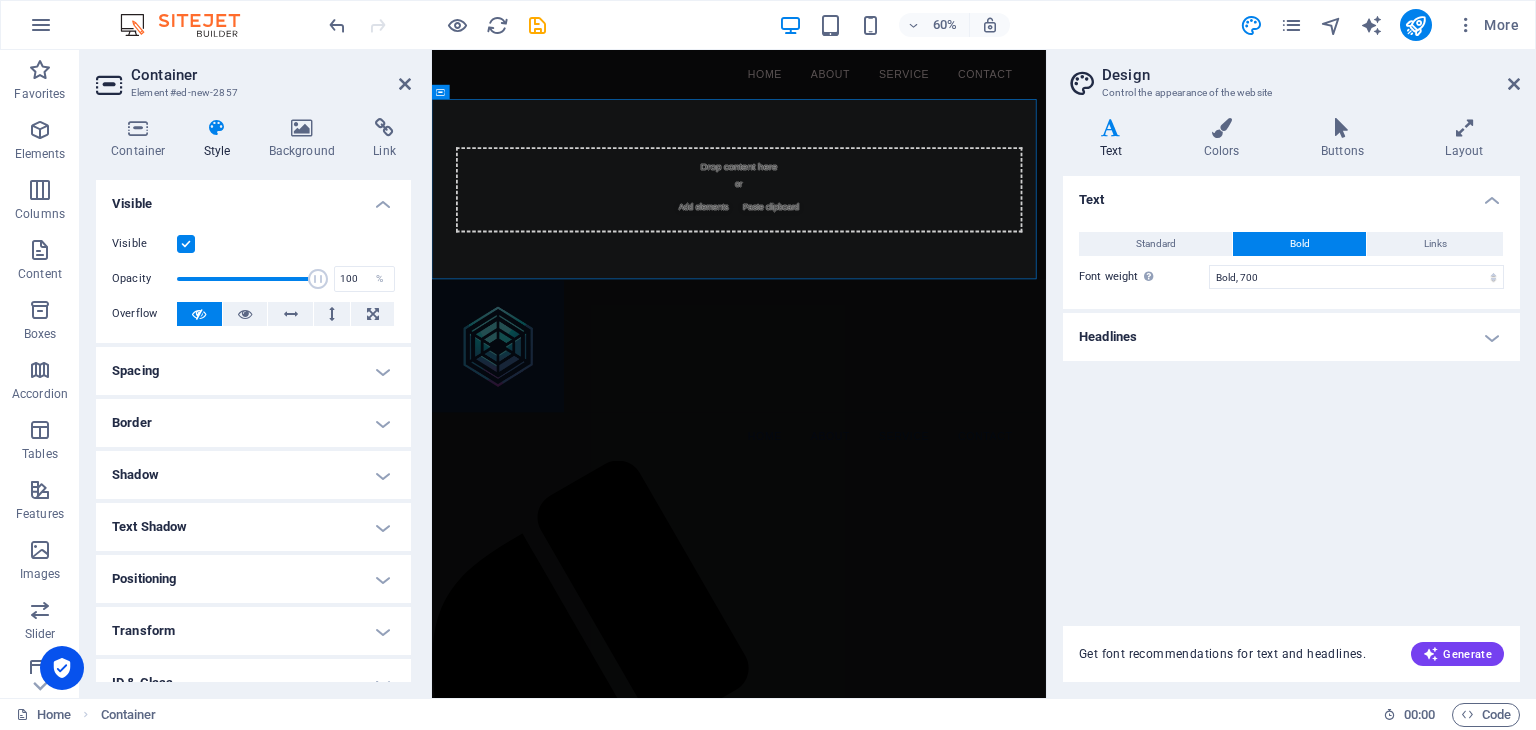 click on "Border" at bounding box center (253, 423) 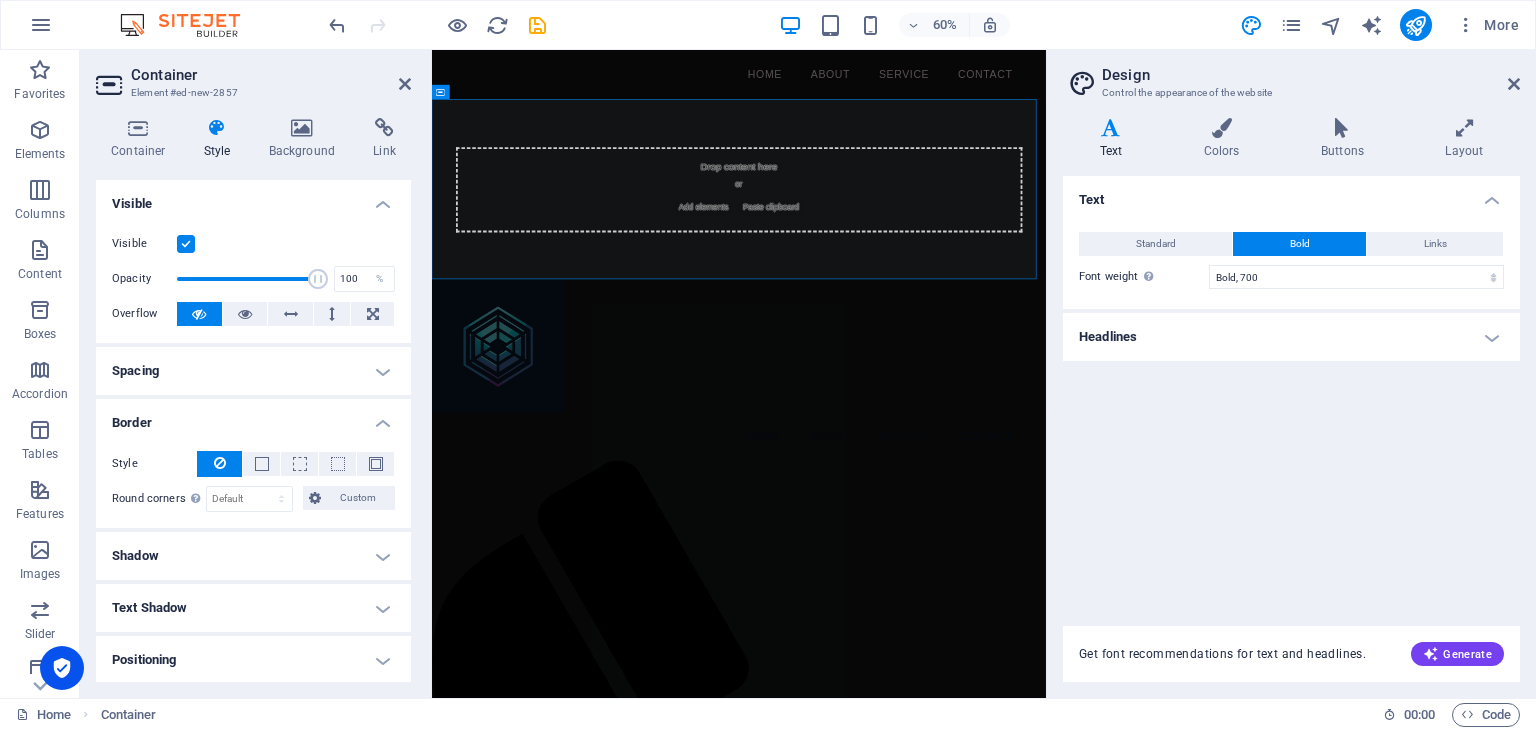 click on "Border" at bounding box center [253, 417] 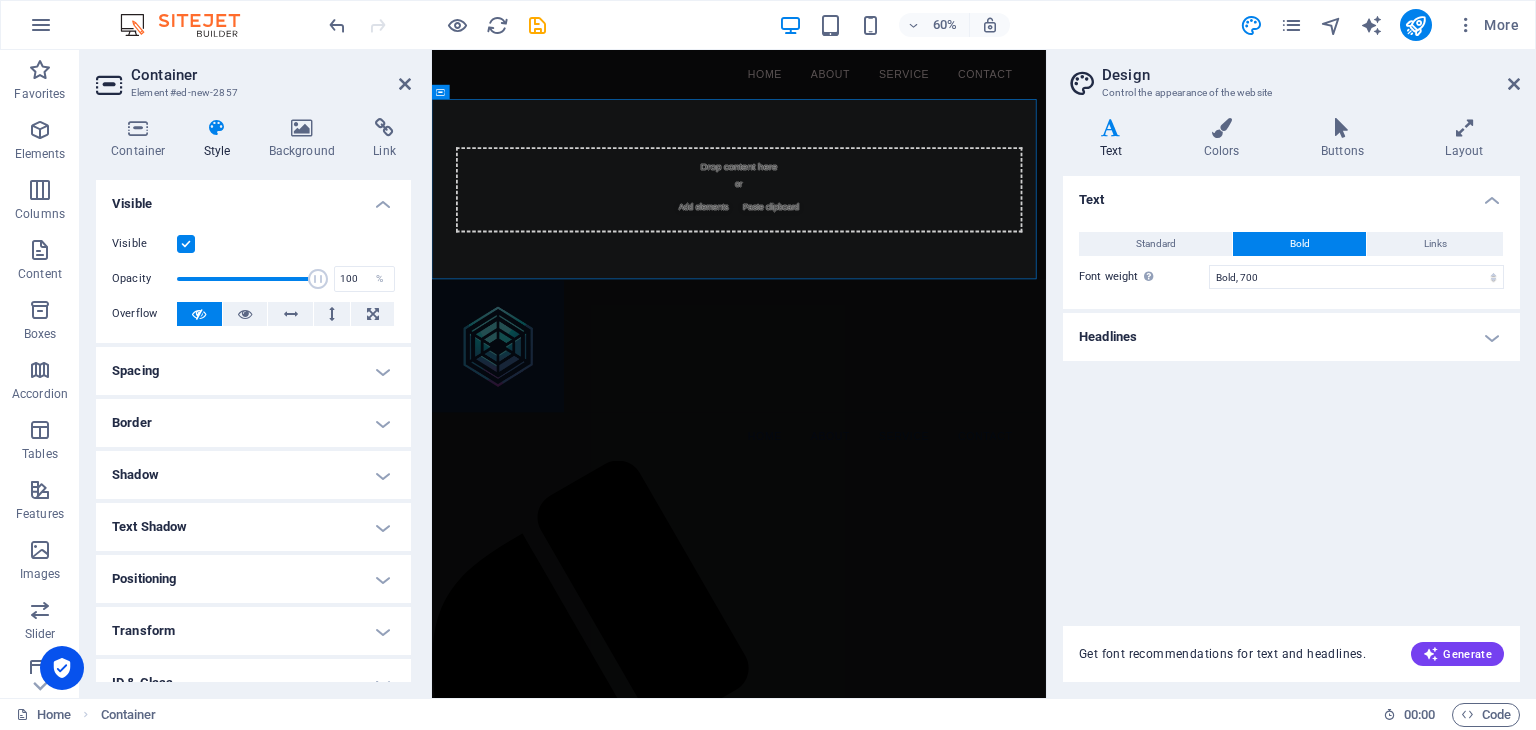 scroll, scrollTop: 128, scrollLeft: 0, axis: vertical 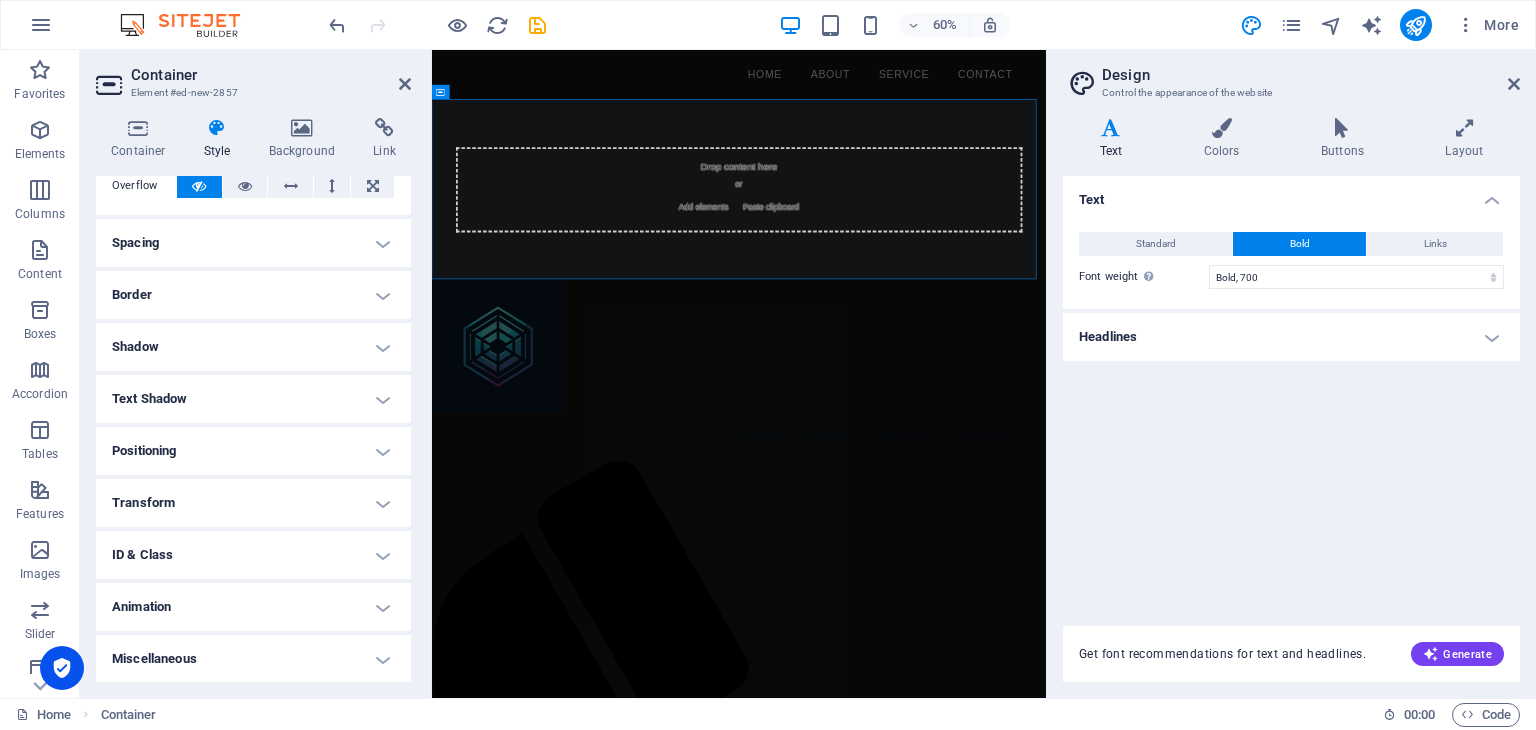 click on "Positioning" at bounding box center [253, 451] 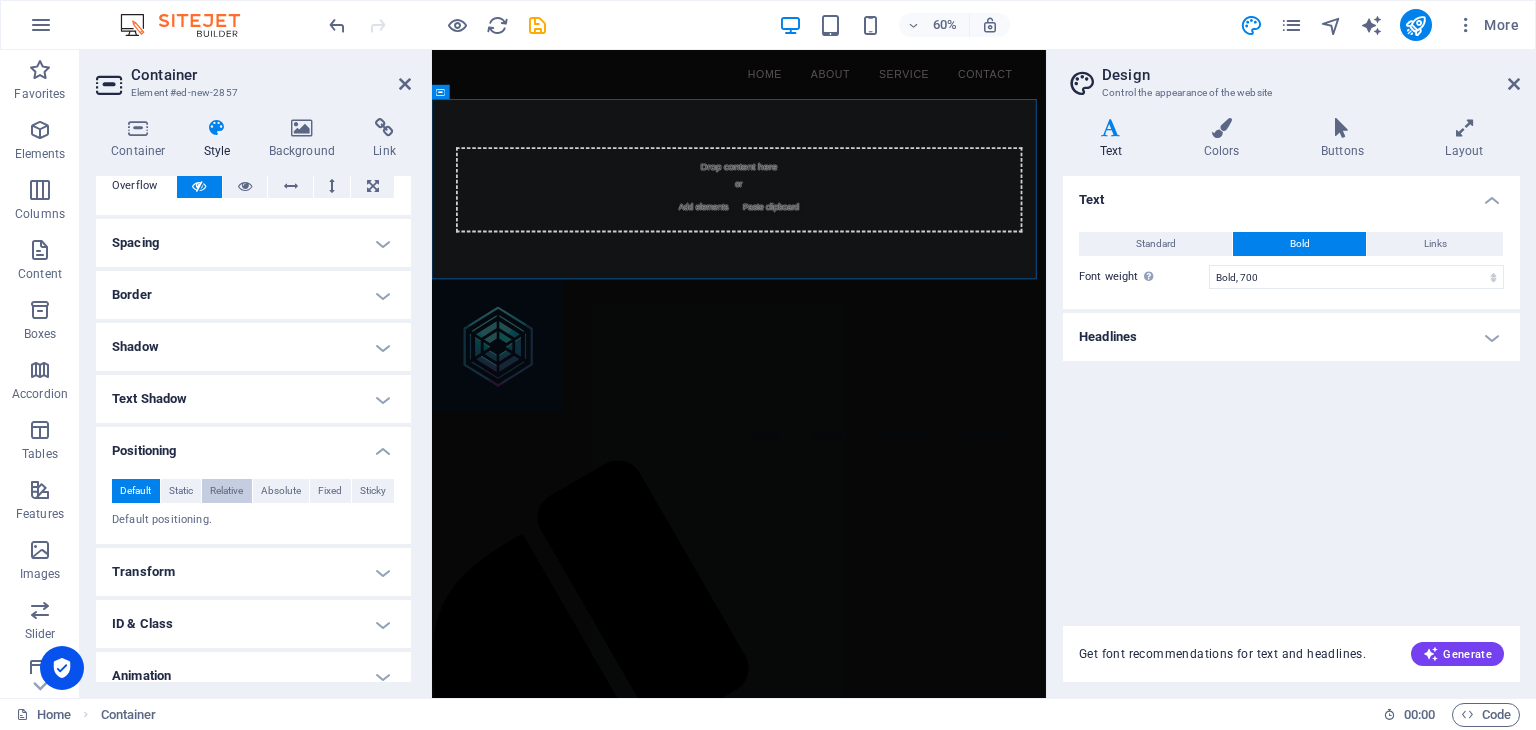 click on "Relative" at bounding box center [226, 491] 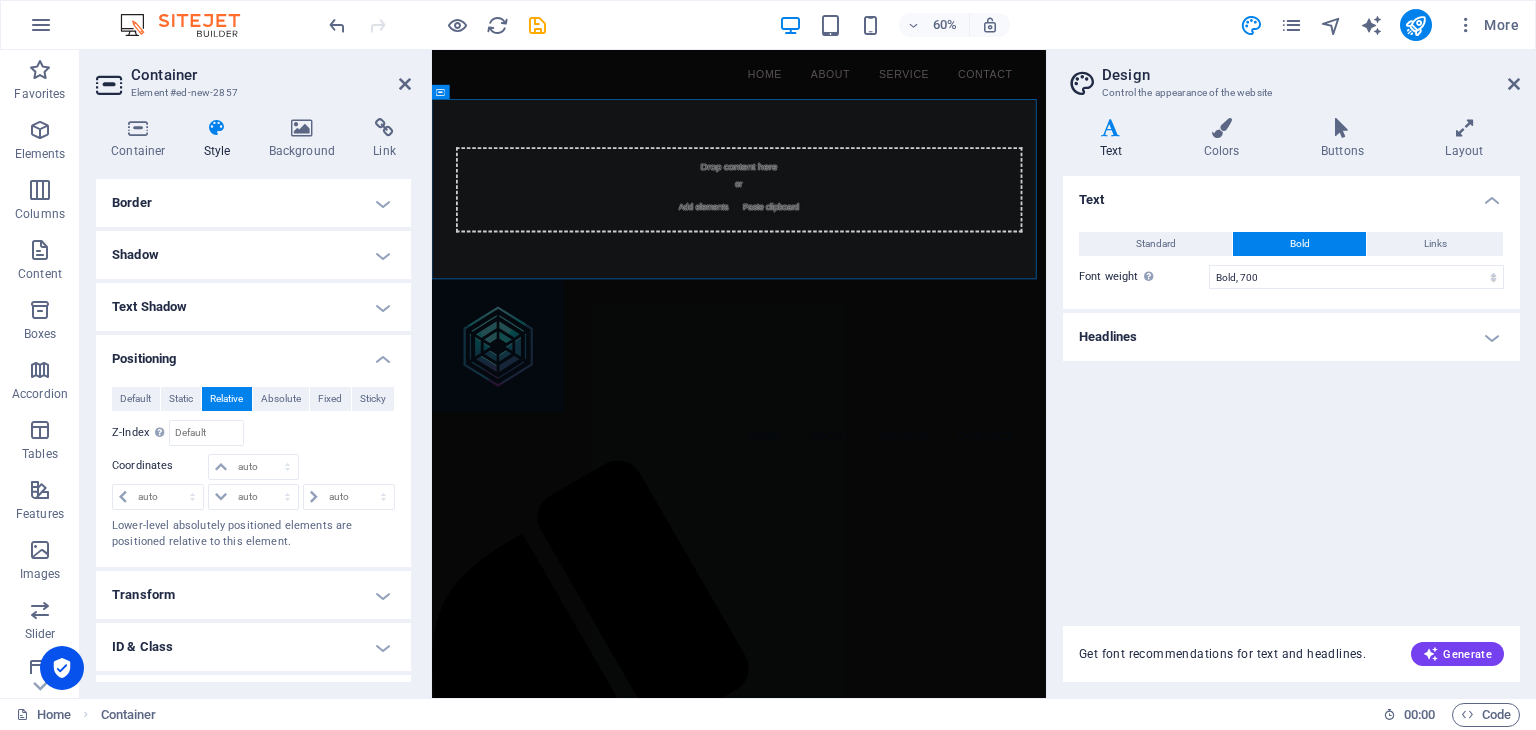 scroll, scrollTop: 220, scrollLeft: 0, axis: vertical 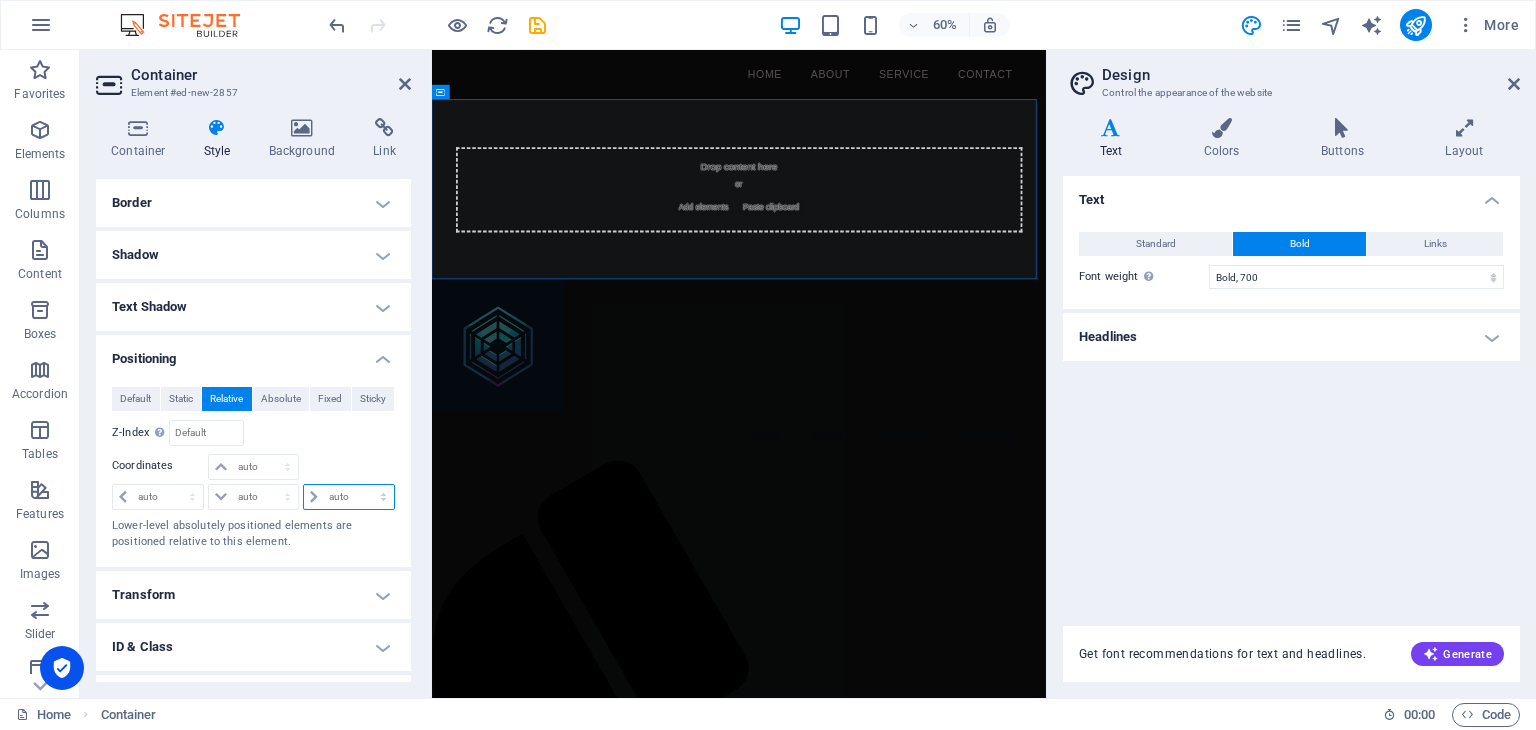 click on "auto px rem % em" at bounding box center [349, 497] 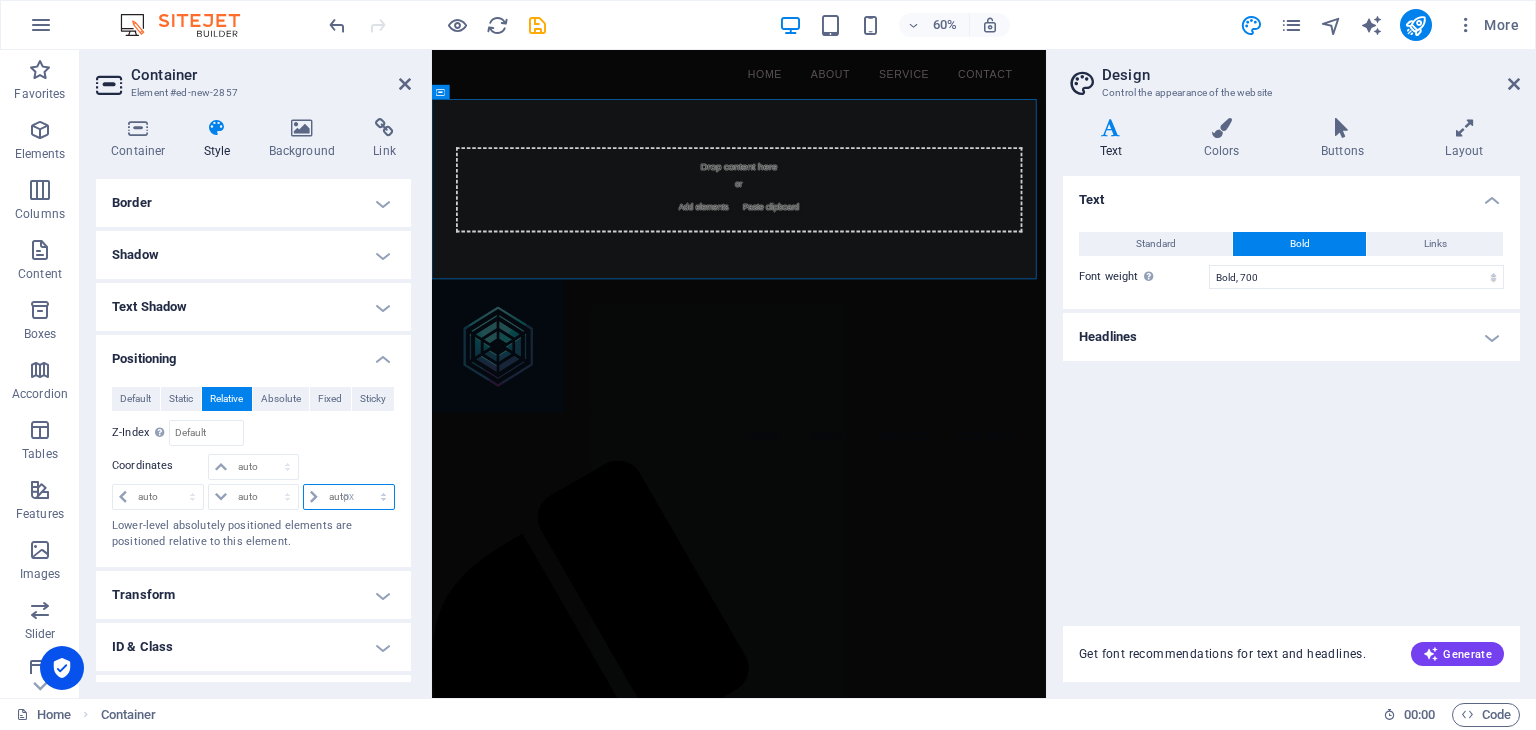 click on "auto px rem % em" at bounding box center [349, 497] 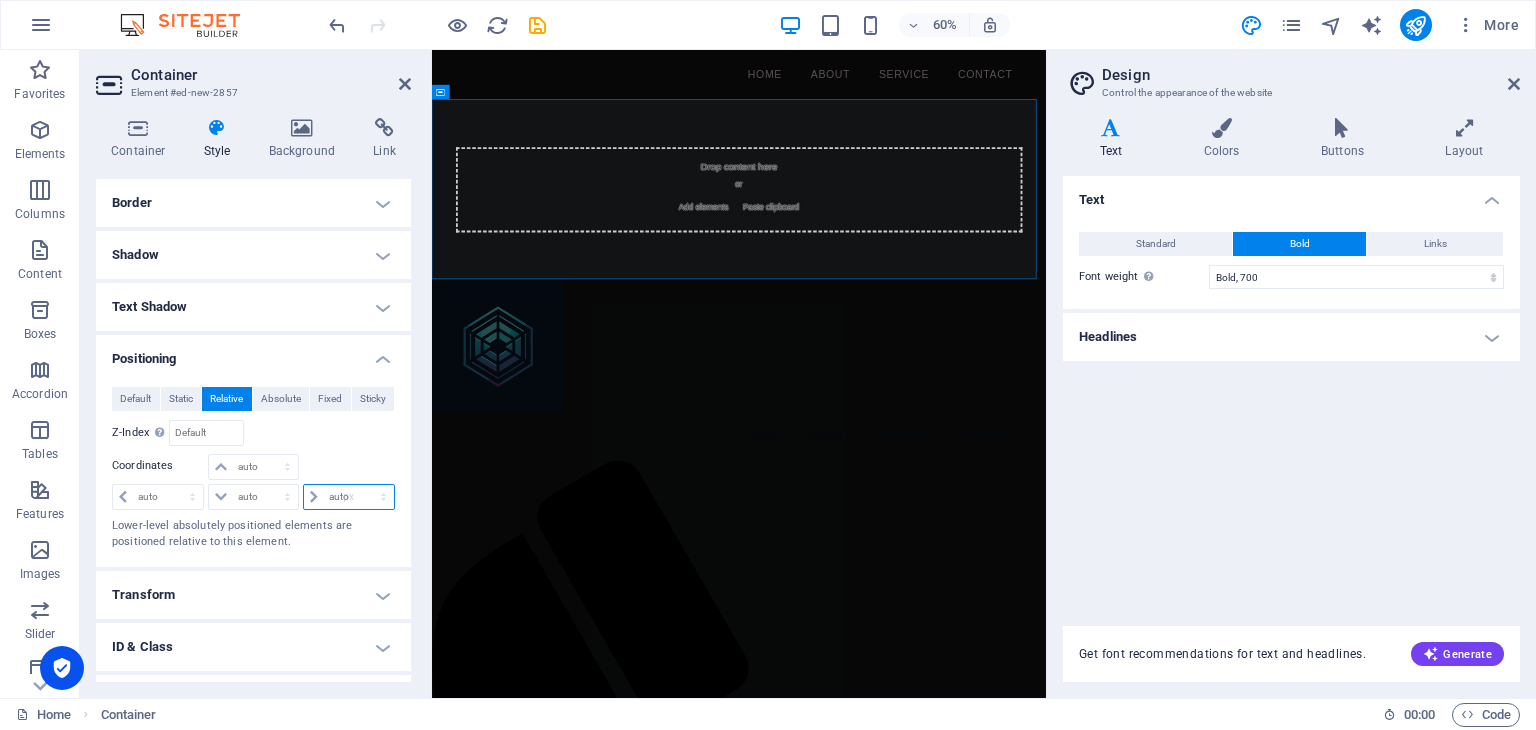 type on "0" 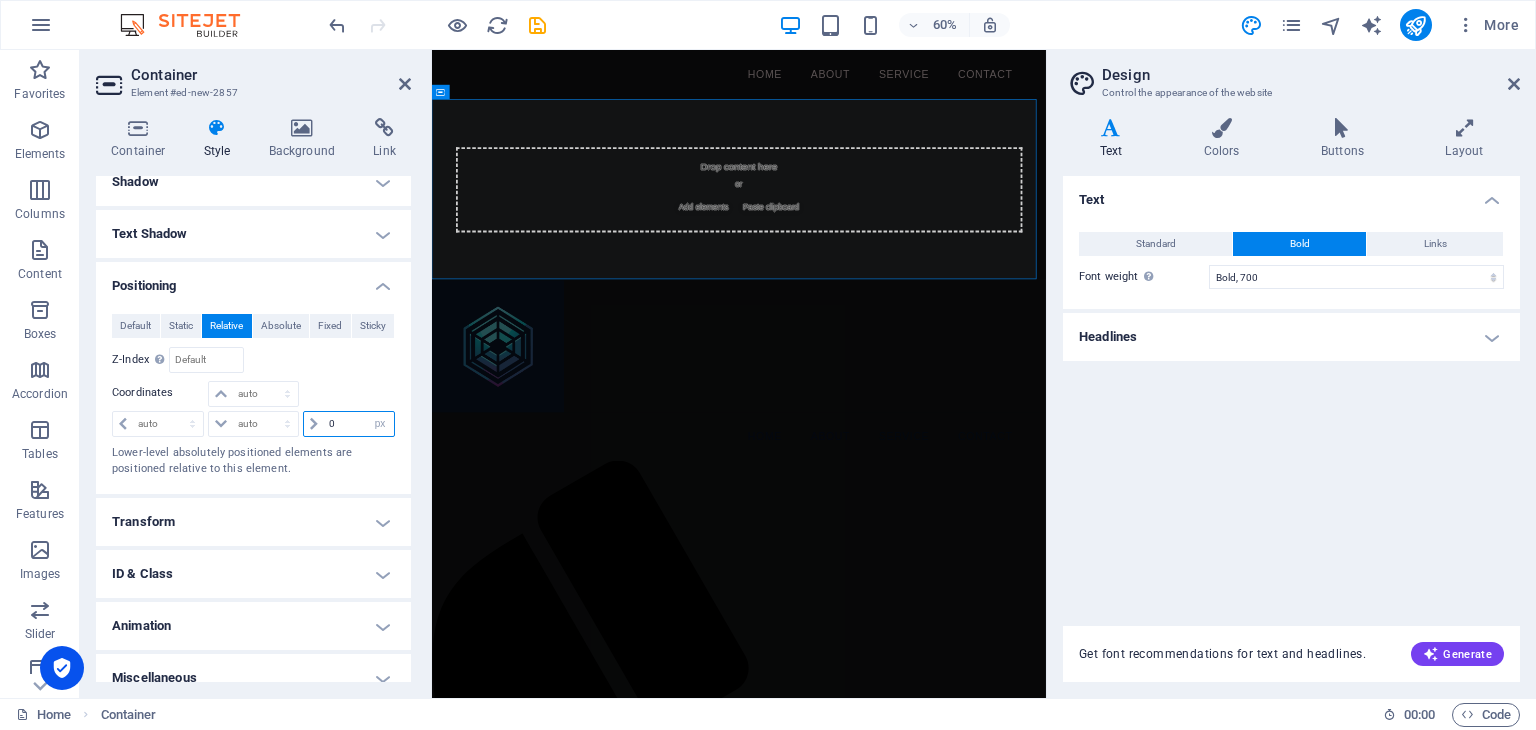 scroll, scrollTop: 296, scrollLeft: 0, axis: vertical 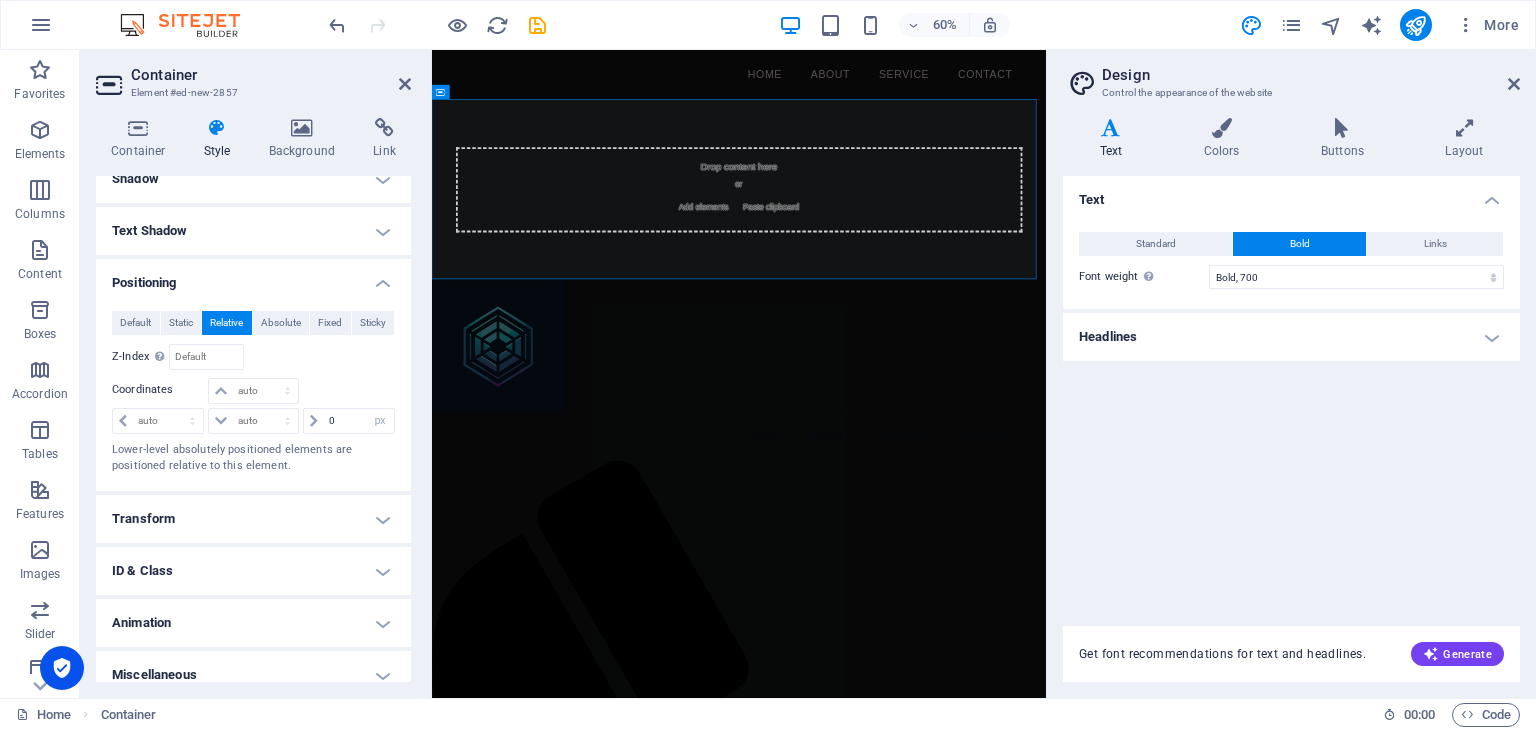 click on "Transform" at bounding box center [253, 519] 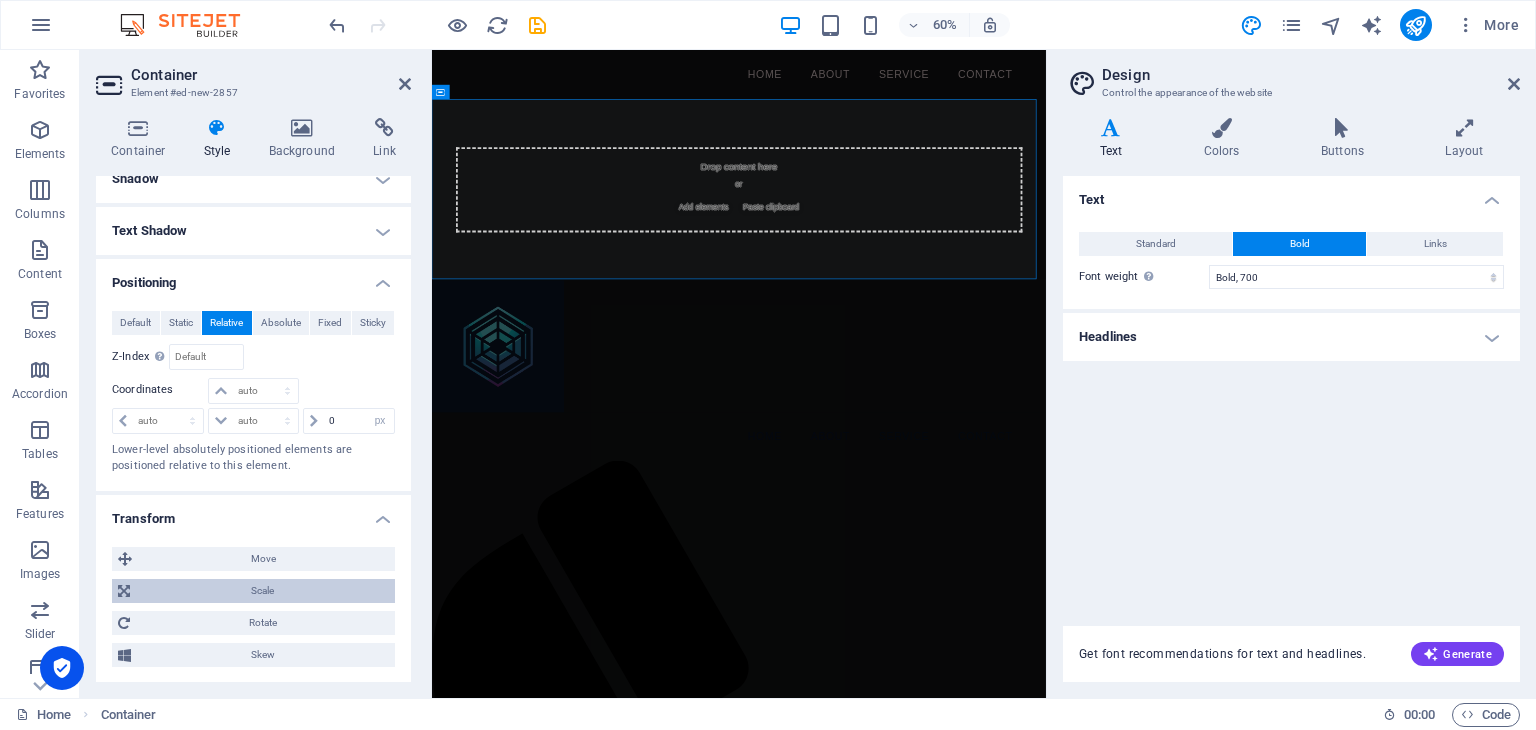 click on "Scale" at bounding box center [262, 591] 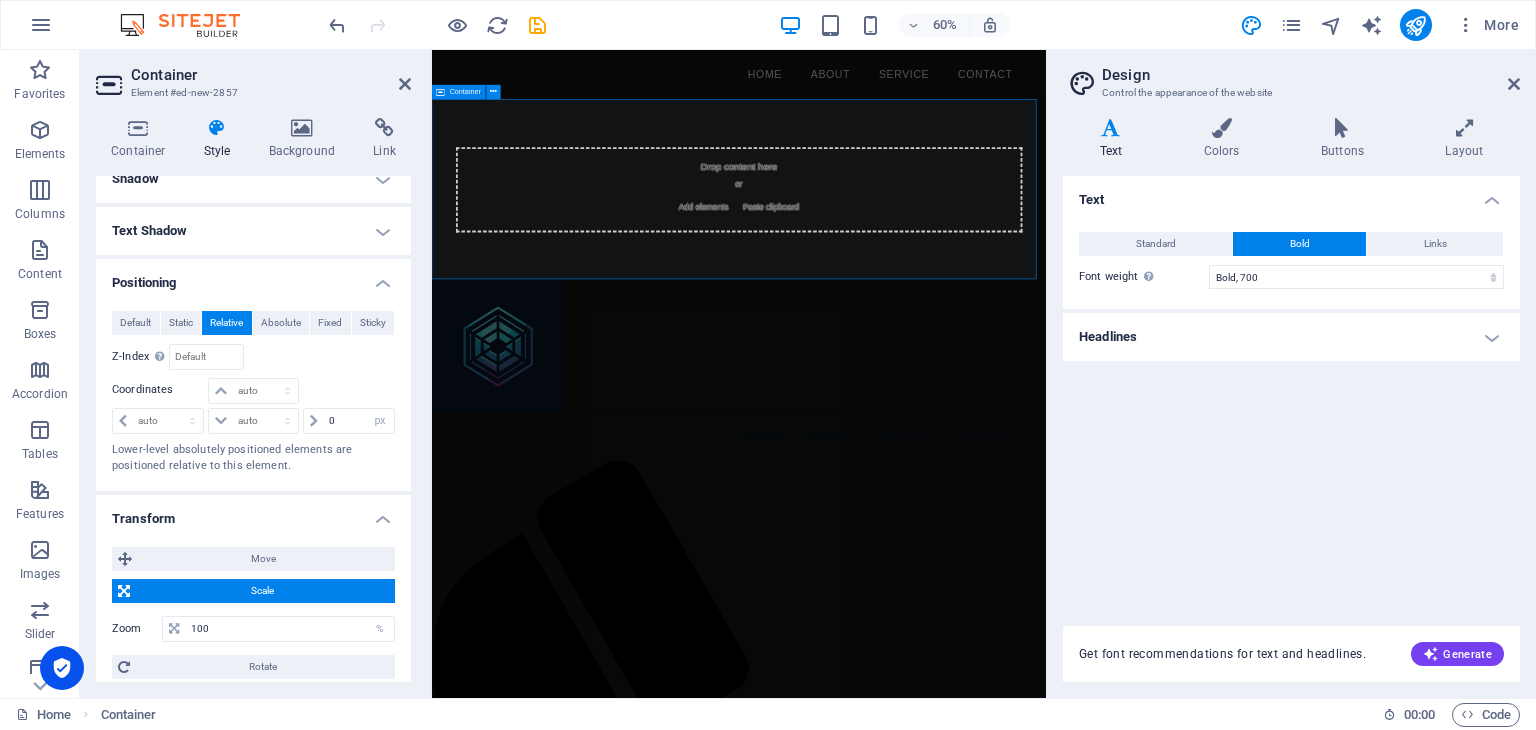 click on "Drop content here or  Add elements  Paste clipboard" at bounding box center [943, 283] 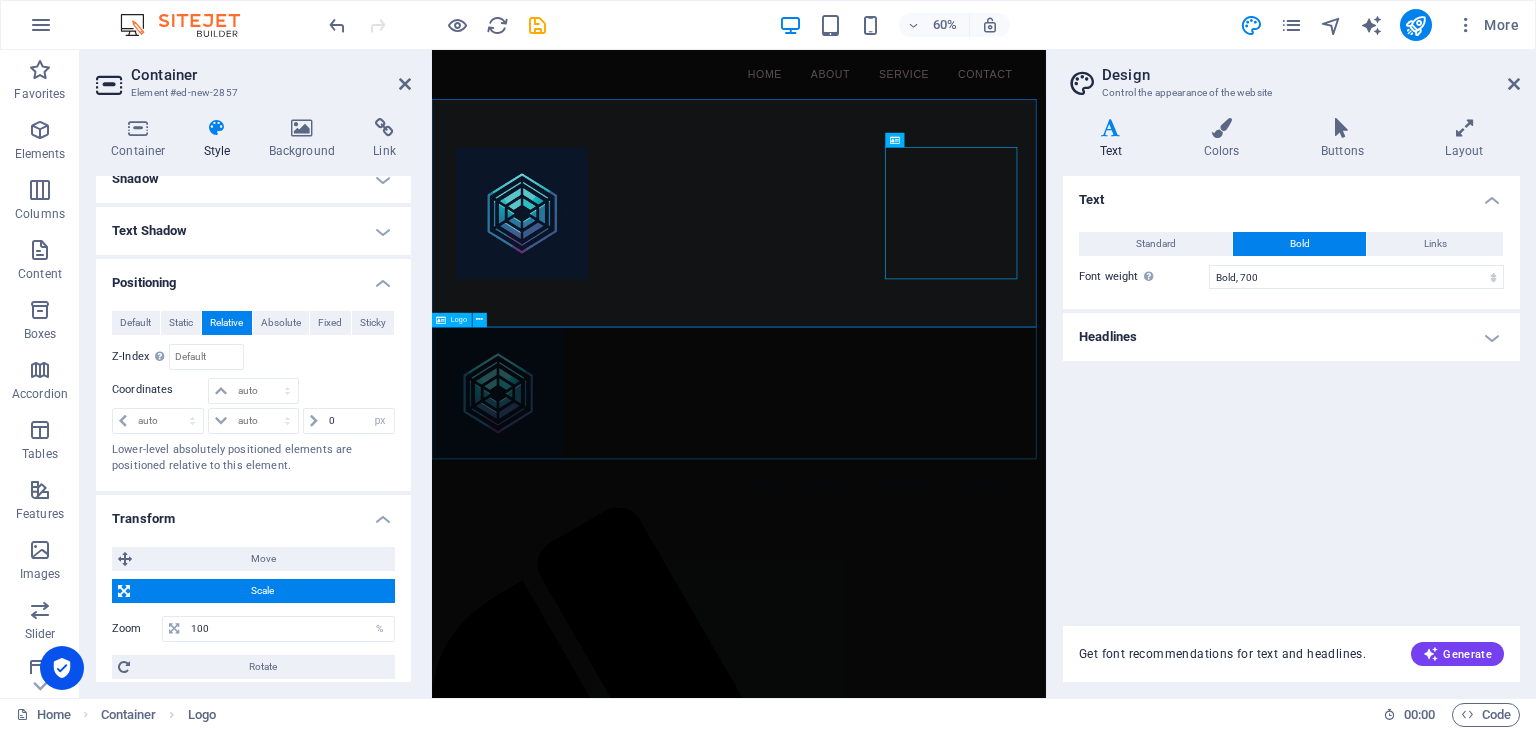 click at bounding box center (943, 622) 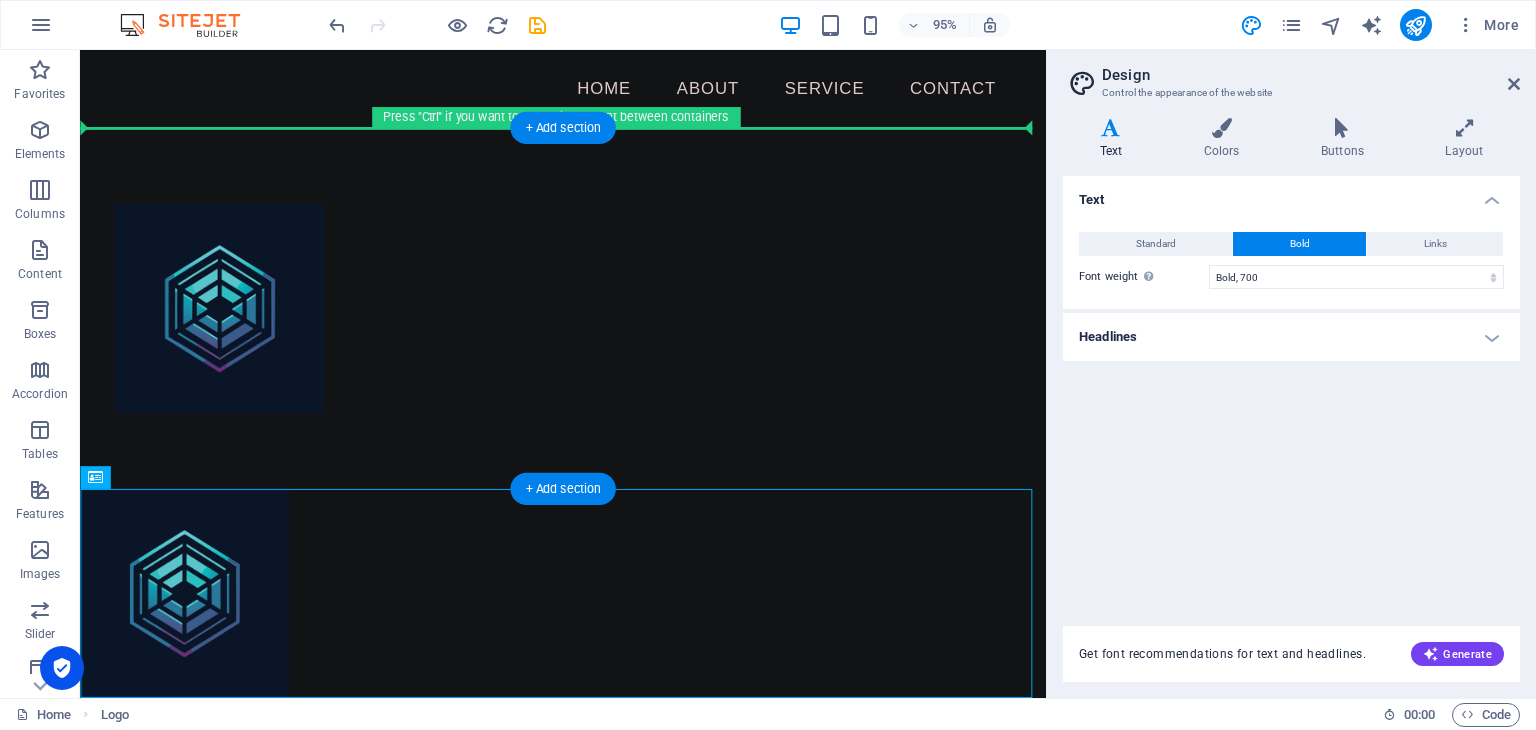 drag, startPoint x: 211, startPoint y: 591, endPoint x: 527, endPoint y: 373, distance: 383.90103 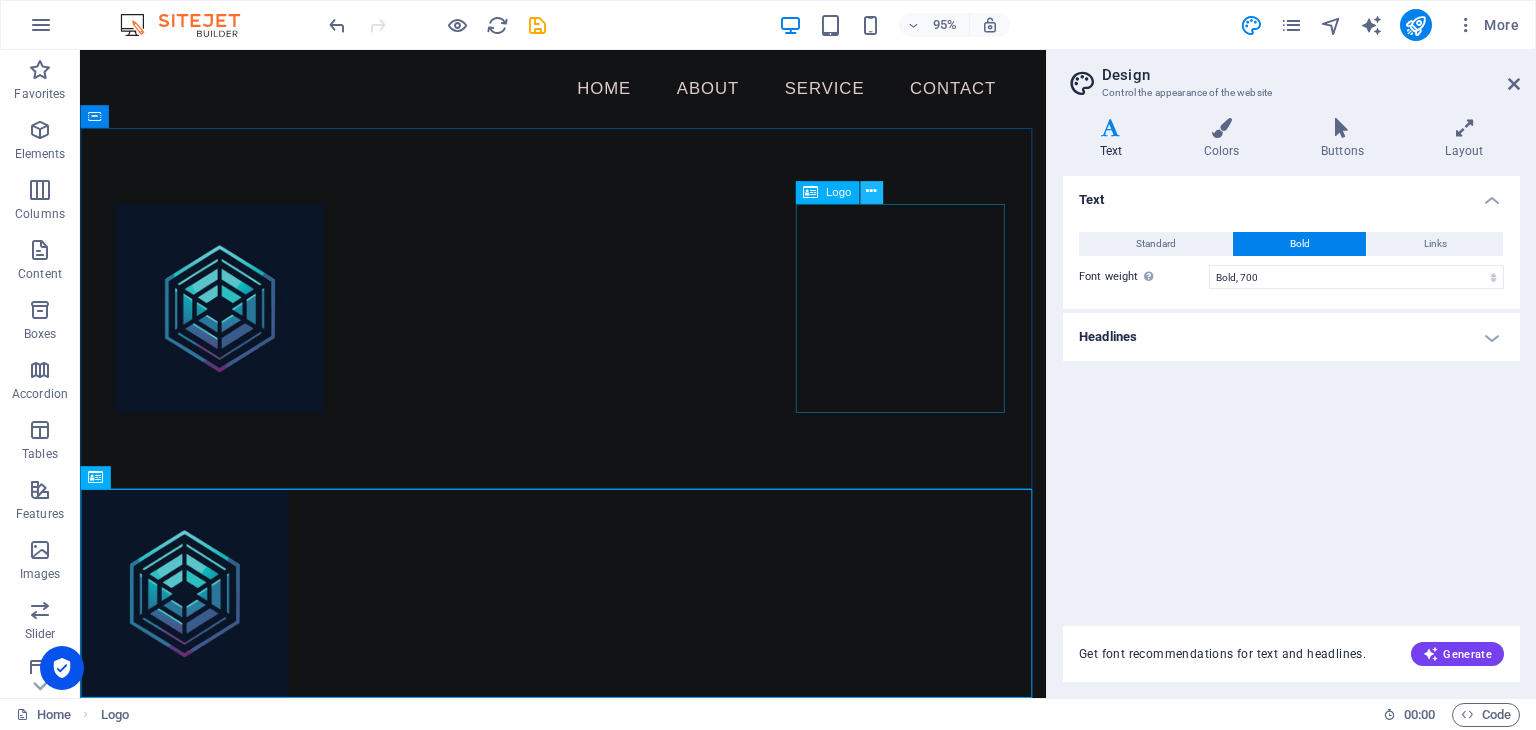 click at bounding box center (871, 192) 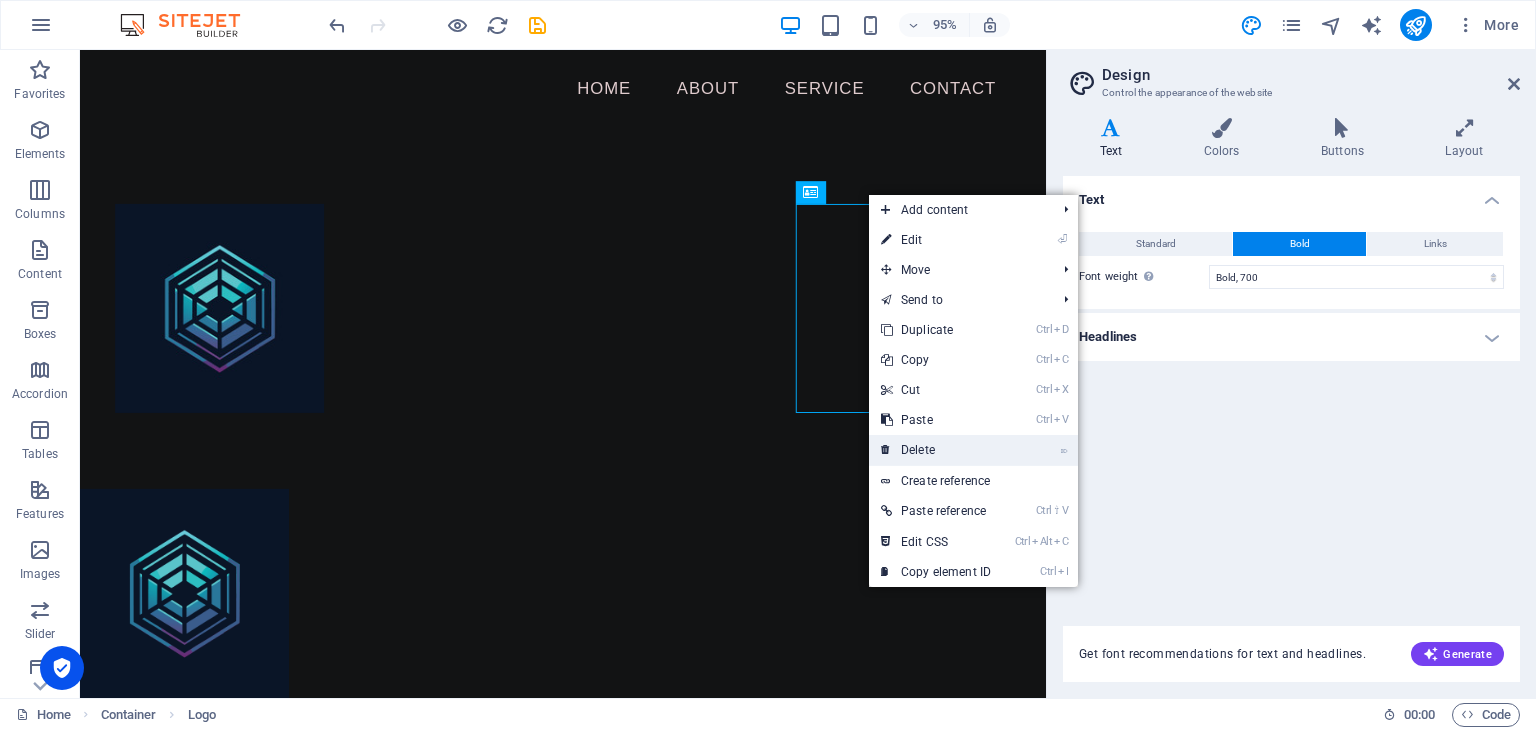 click on "⌦  Delete" at bounding box center (936, 450) 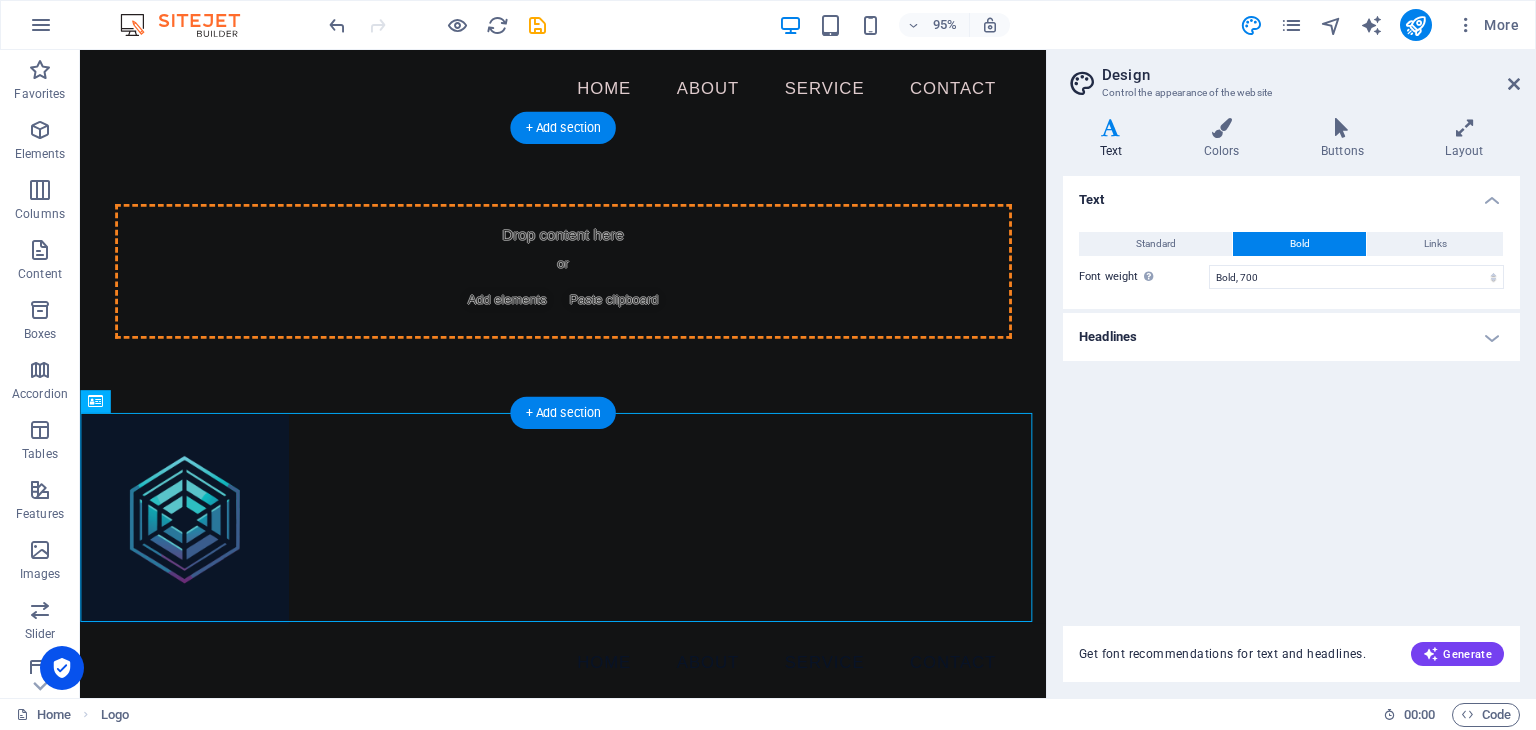 drag, startPoint x: 163, startPoint y: 517, endPoint x: 169, endPoint y: 269, distance: 248.07257 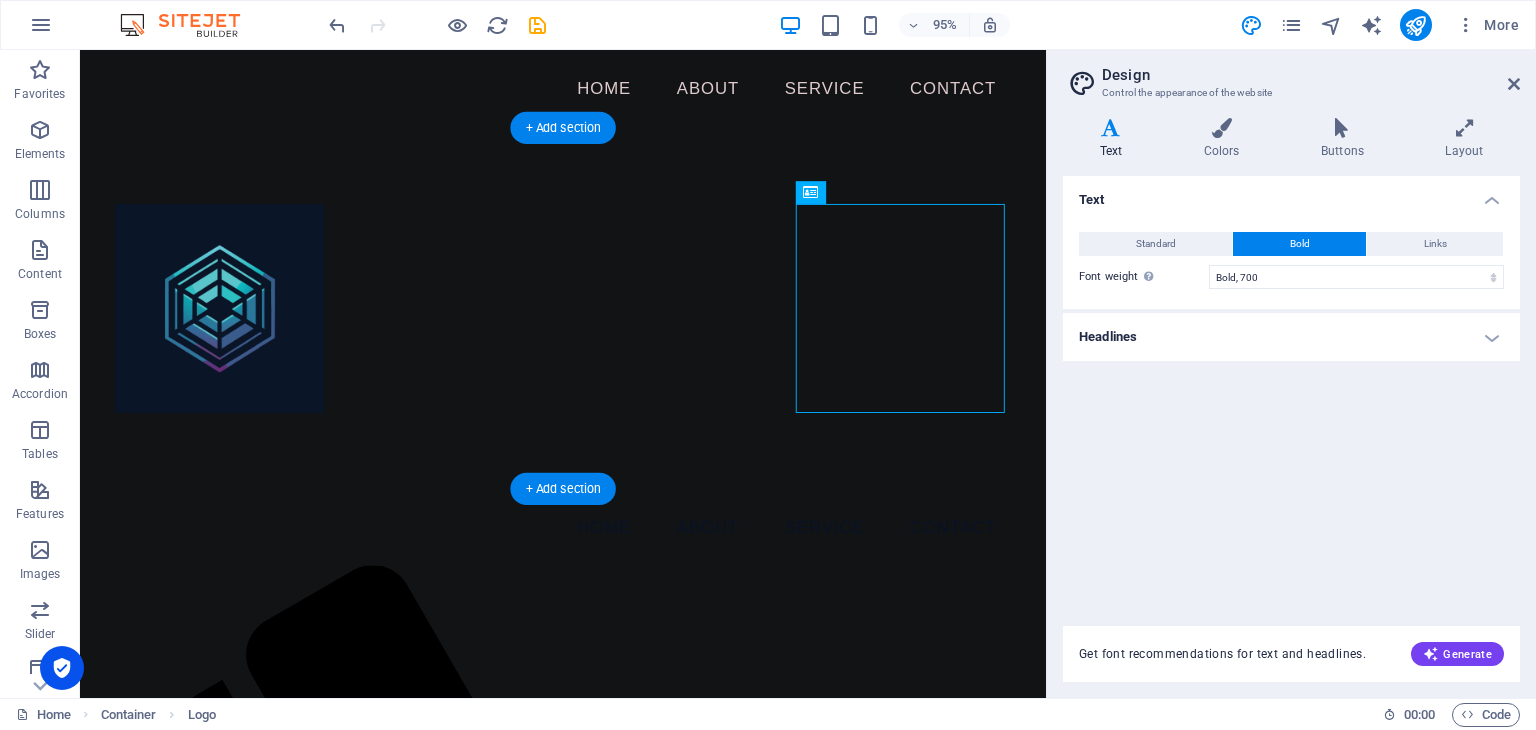 drag, startPoint x: 913, startPoint y: 236, endPoint x: 136, endPoint y: 233, distance: 777.0058 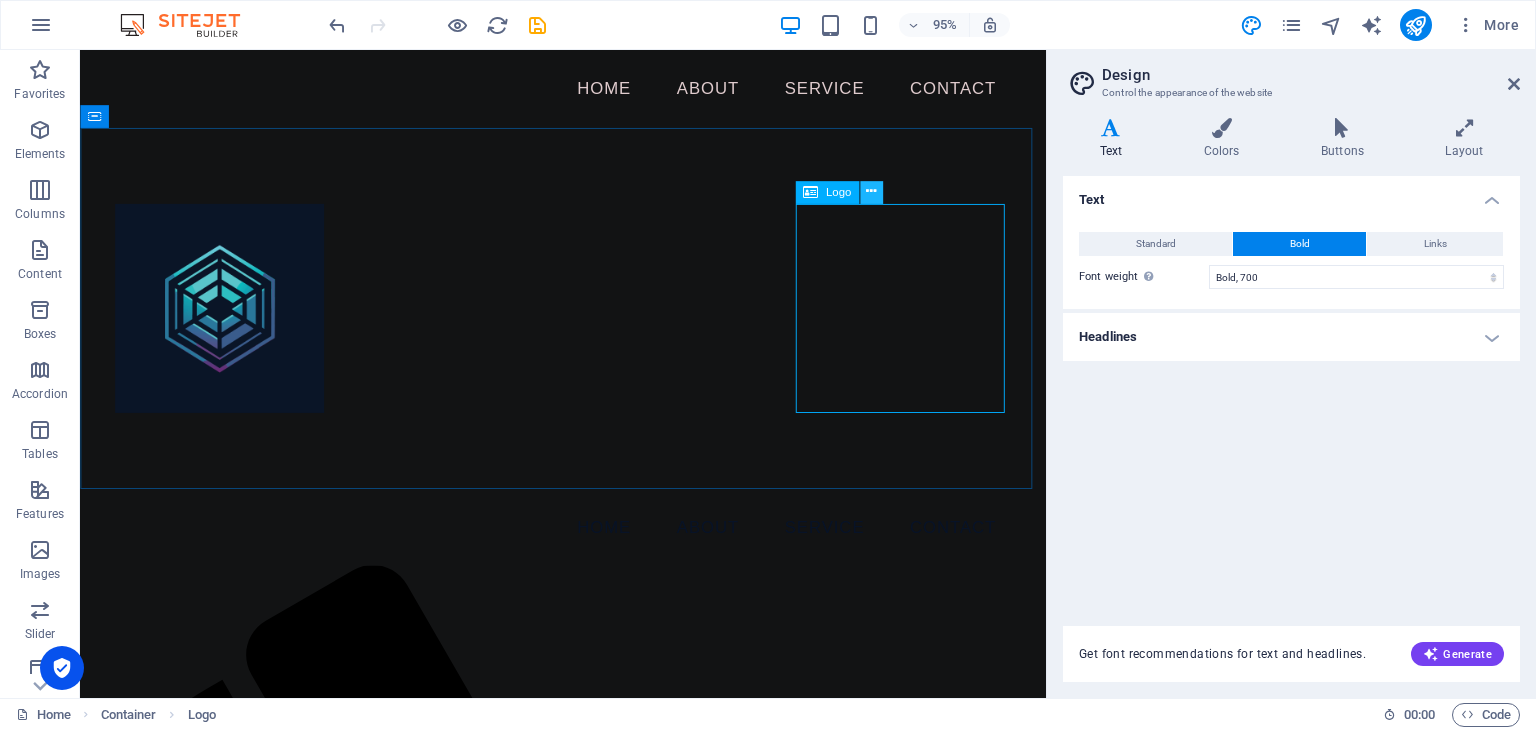 click at bounding box center [871, 192] 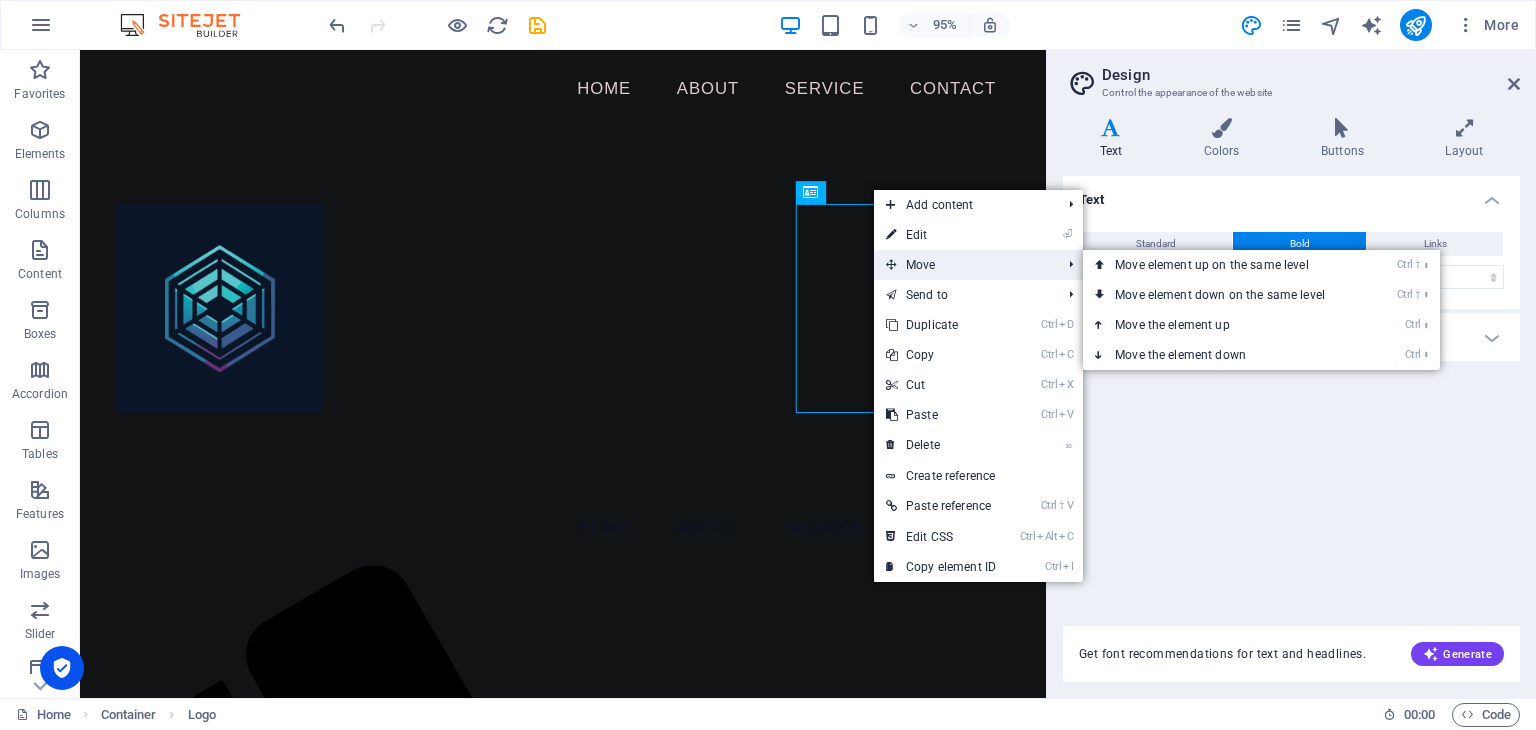 click on "Move" at bounding box center (963, 265) 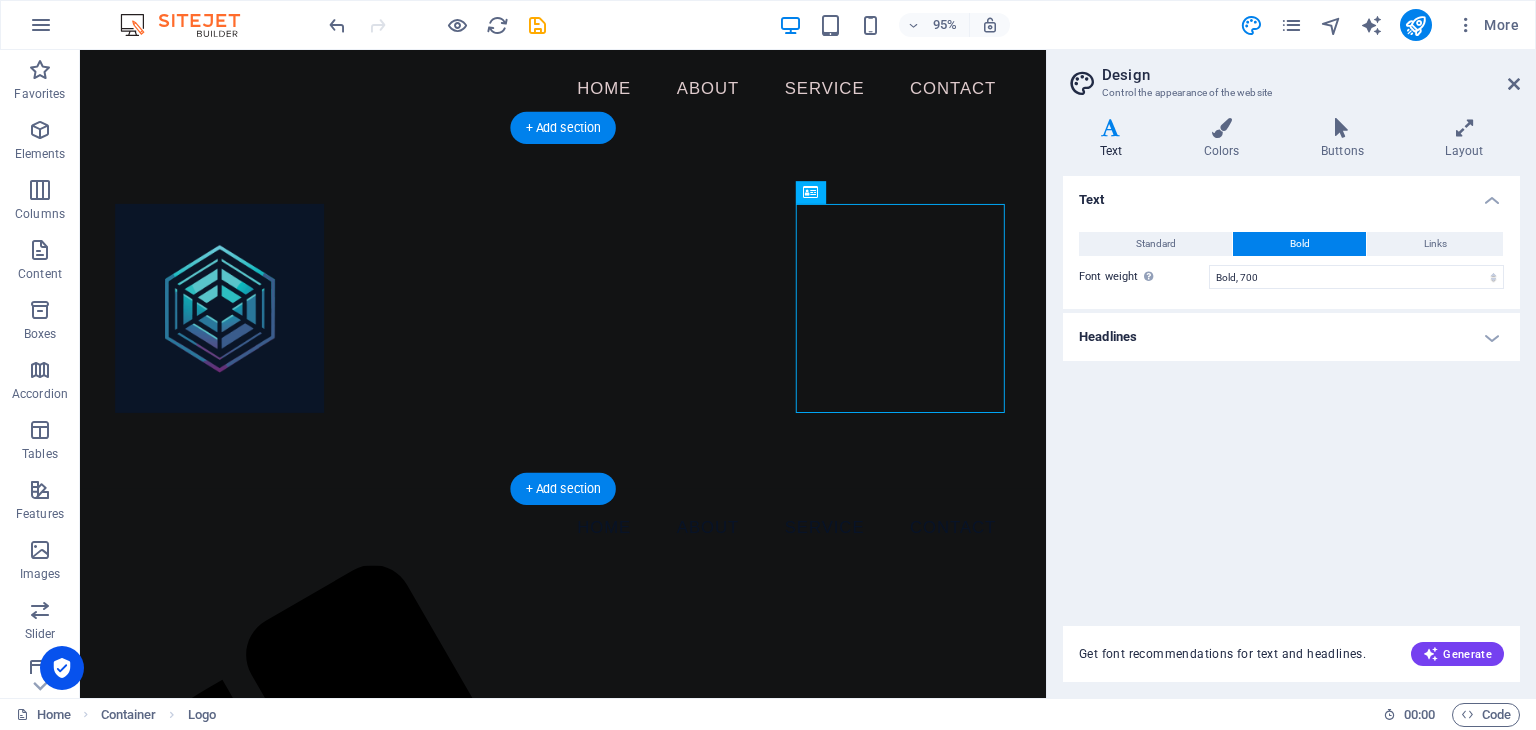 drag, startPoint x: 859, startPoint y: 246, endPoint x: 175, endPoint y: 241, distance: 684.01825 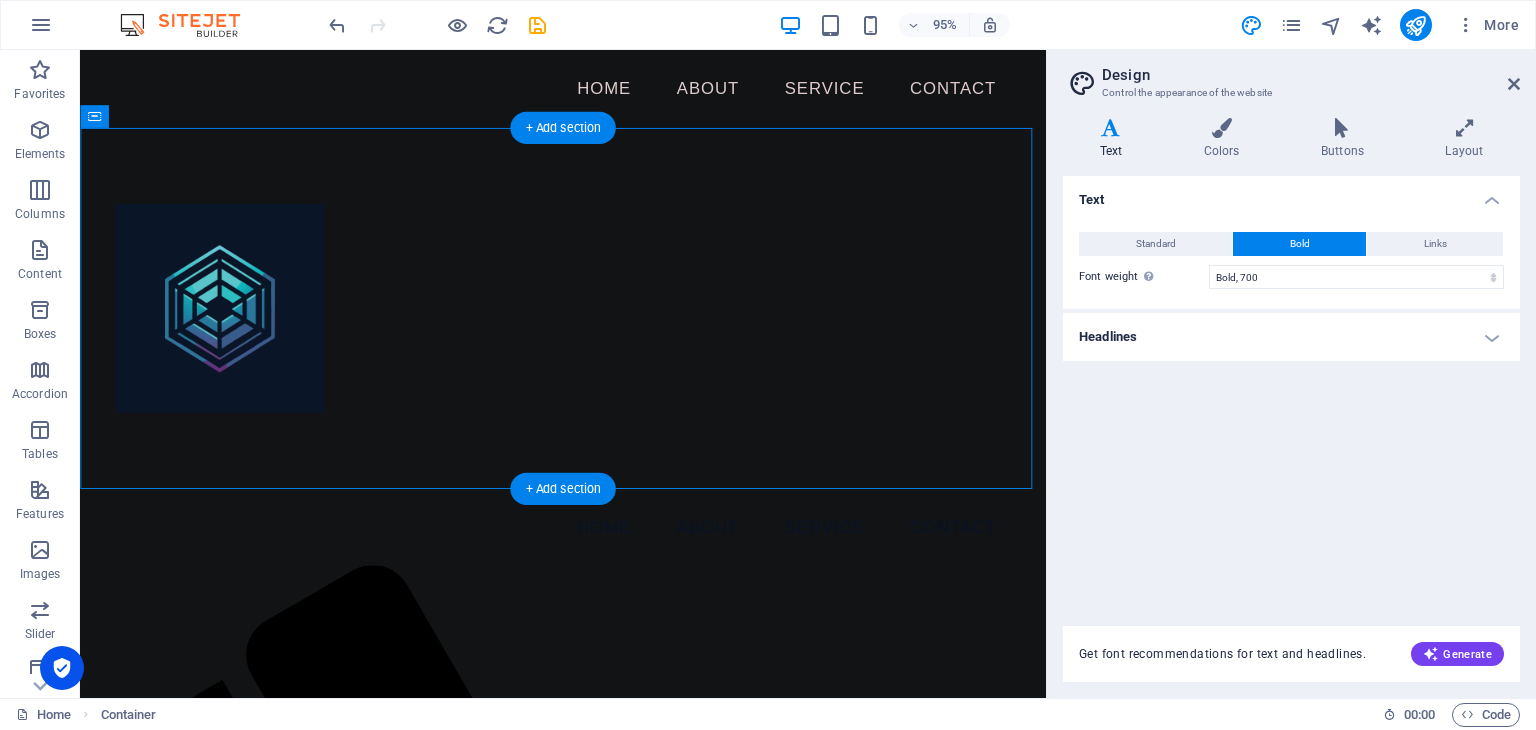 click at bounding box center (588, 322) 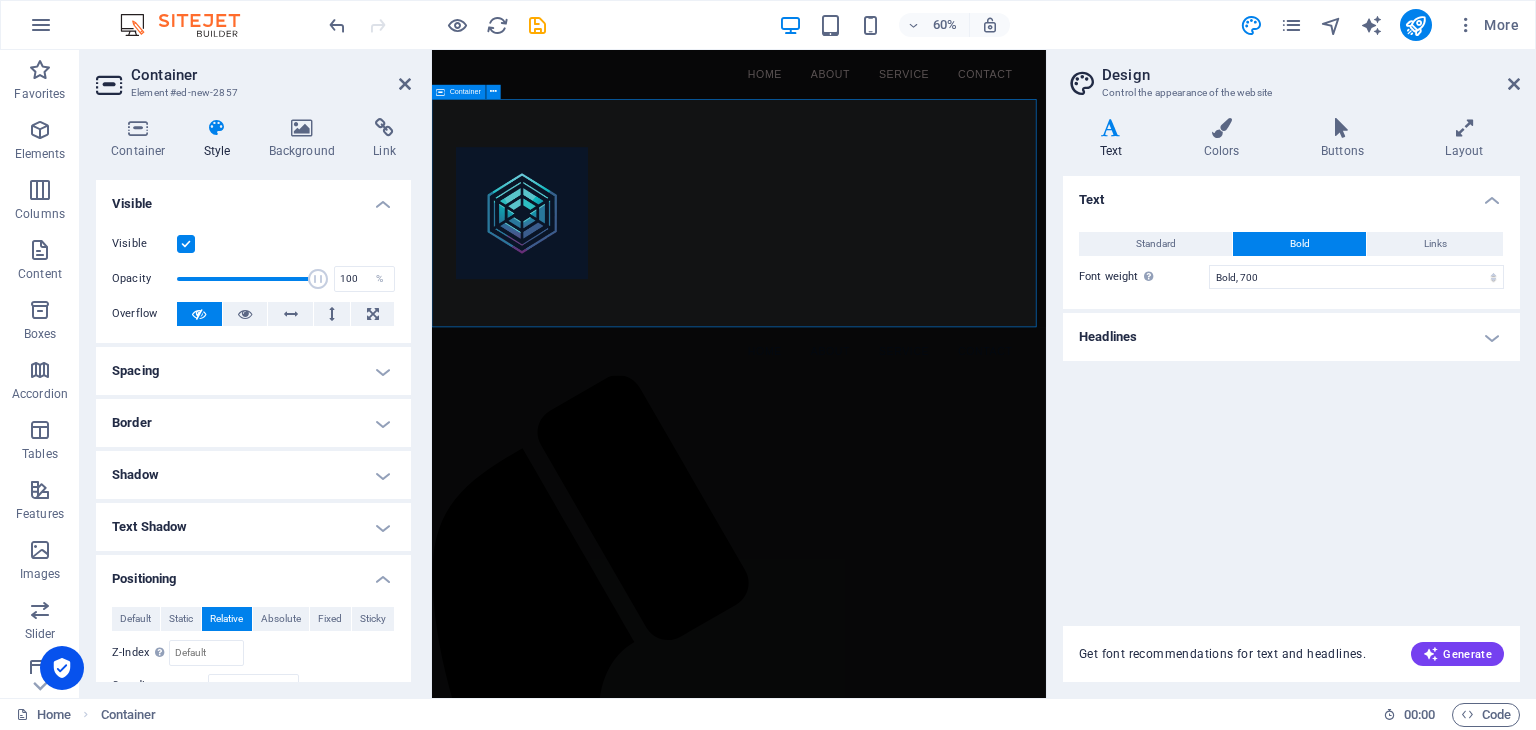 click at bounding box center [943, 322] 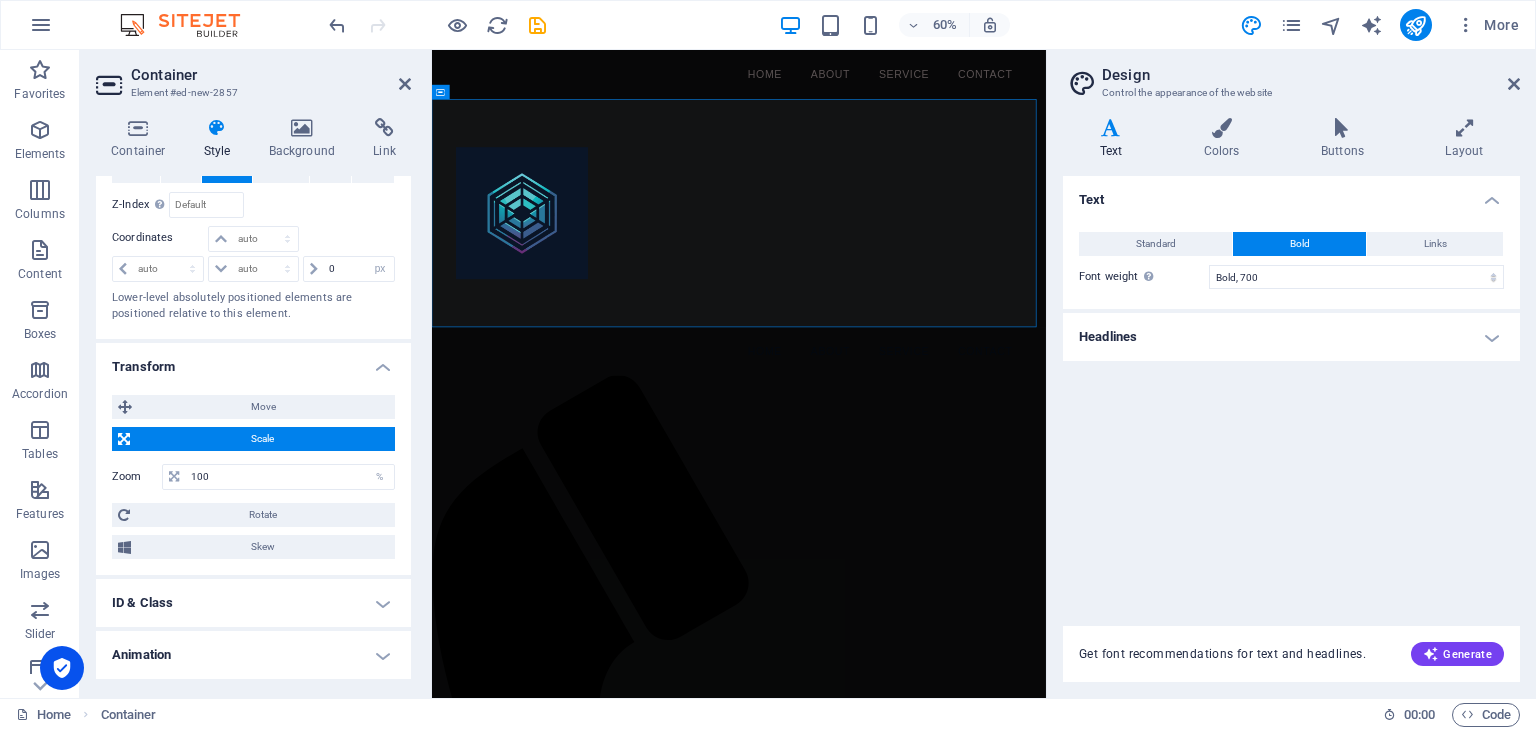 scroll, scrollTop: 495, scrollLeft: 0, axis: vertical 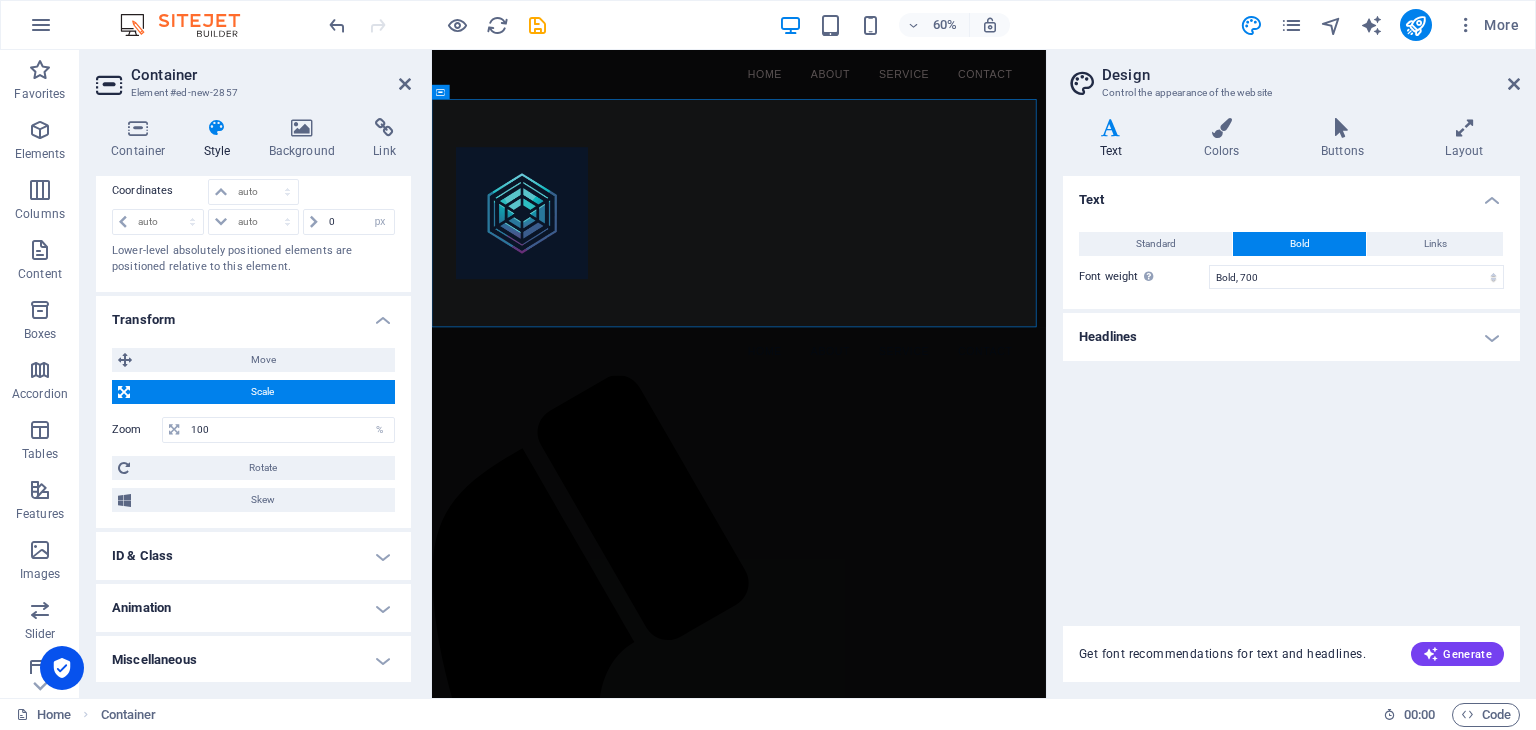 click on "Miscellaneous" at bounding box center (253, 660) 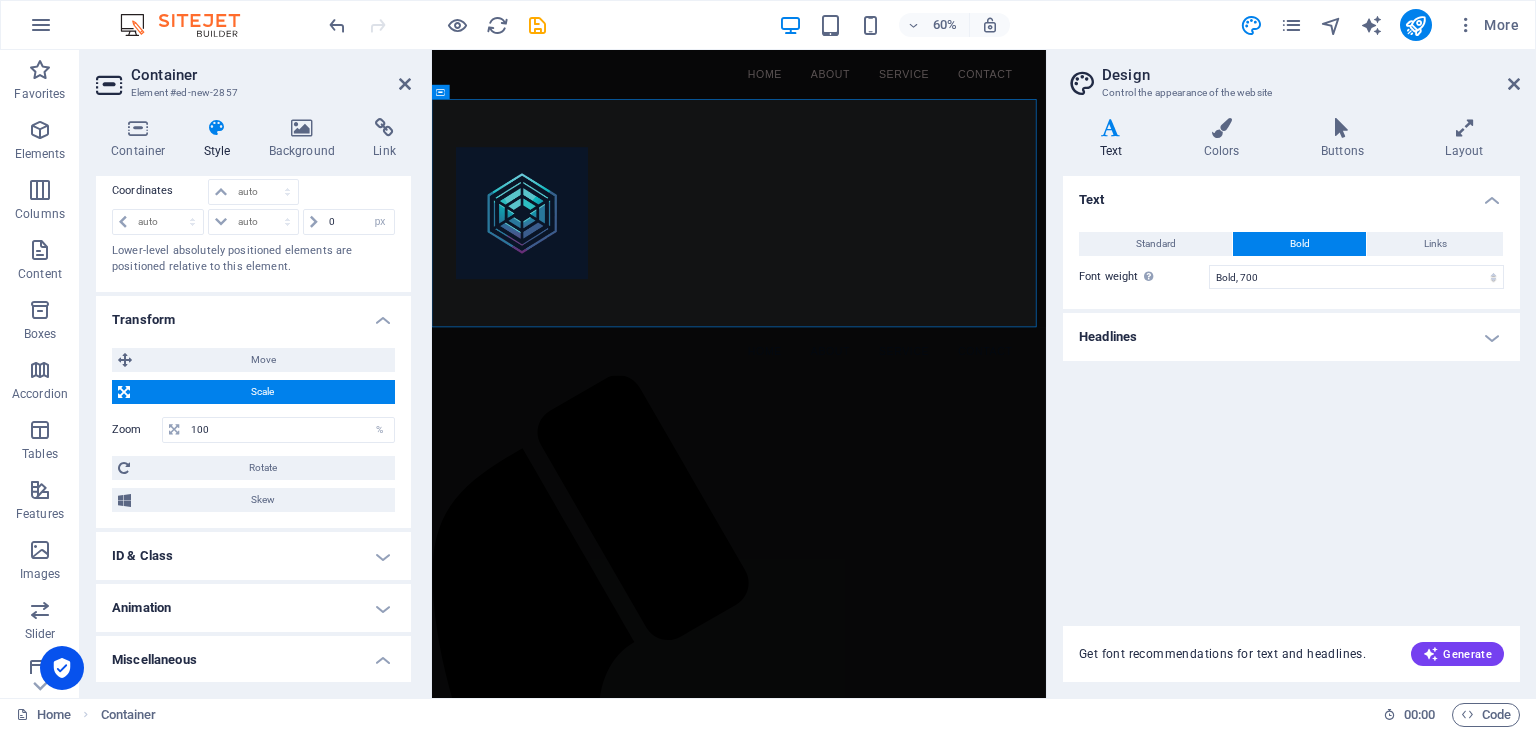 scroll, scrollTop: 618, scrollLeft: 0, axis: vertical 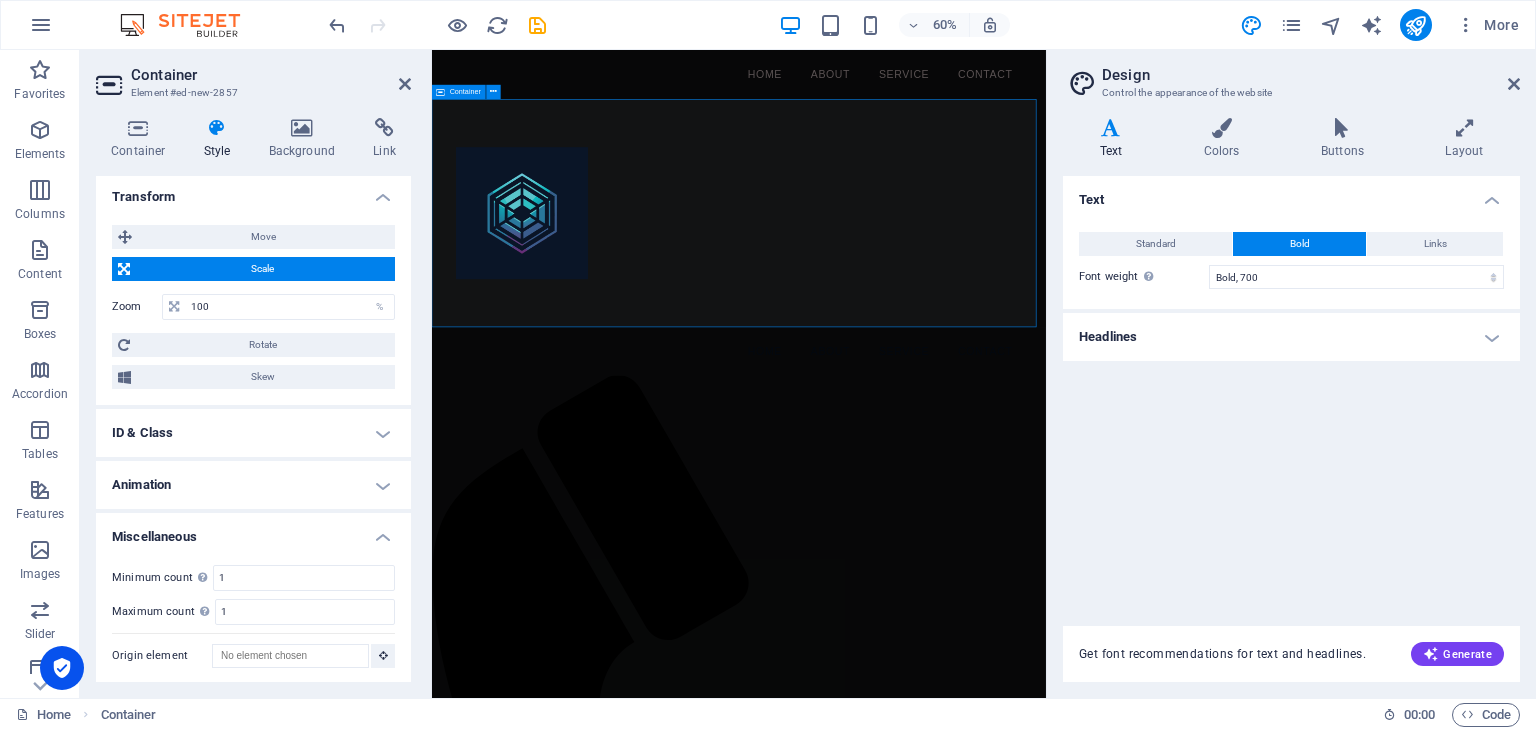 click at bounding box center (943, 322) 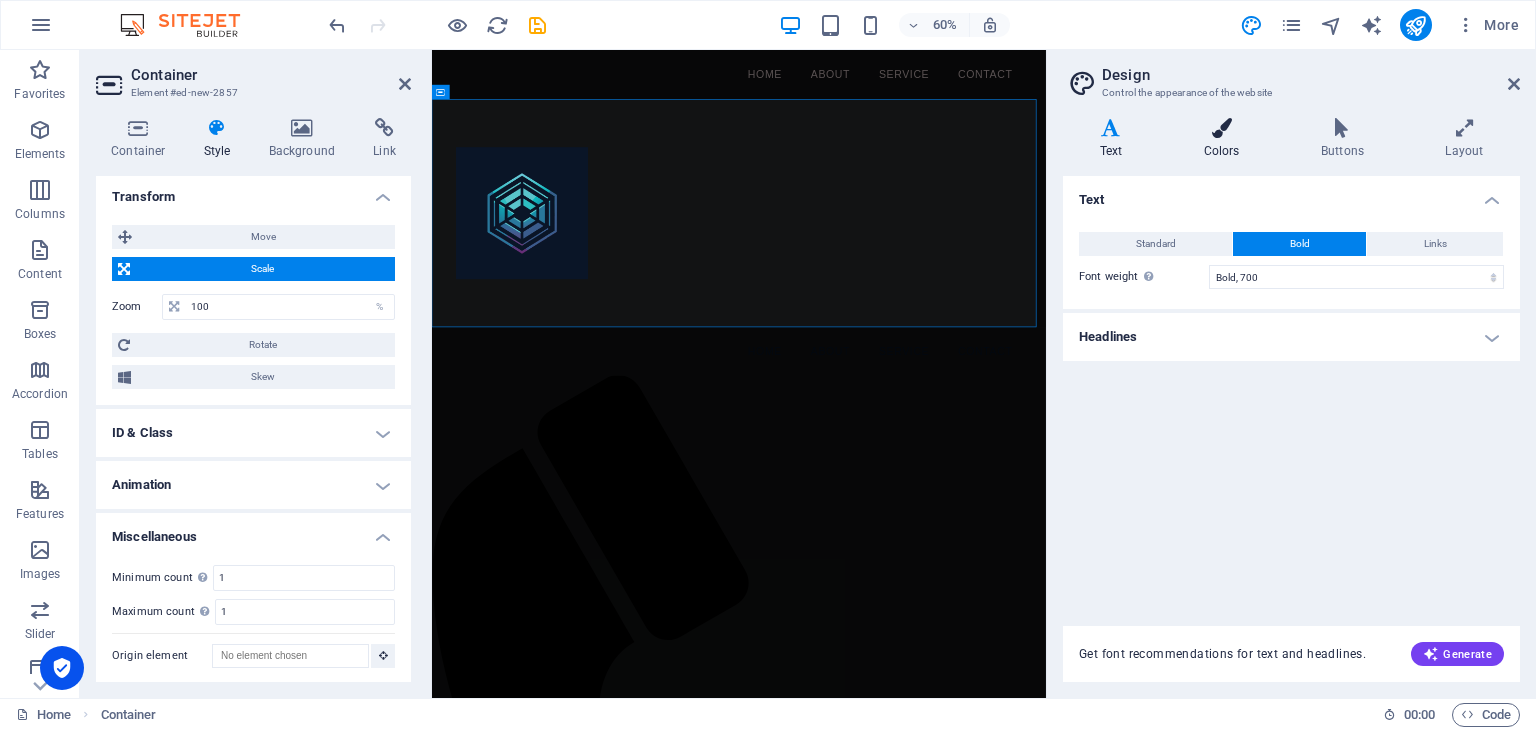 click at bounding box center [1221, 128] 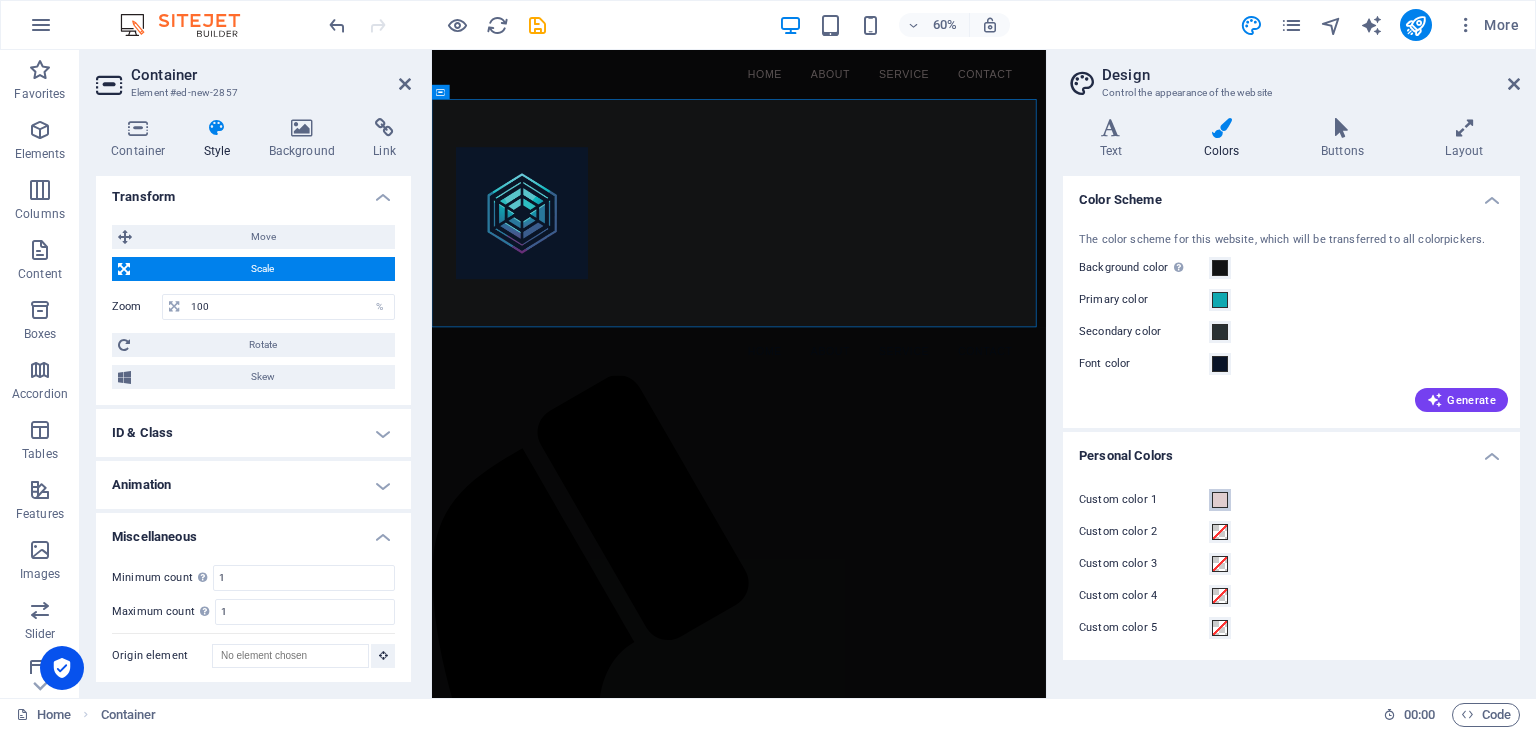 click on "Custom color 1" at bounding box center [1220, 500] 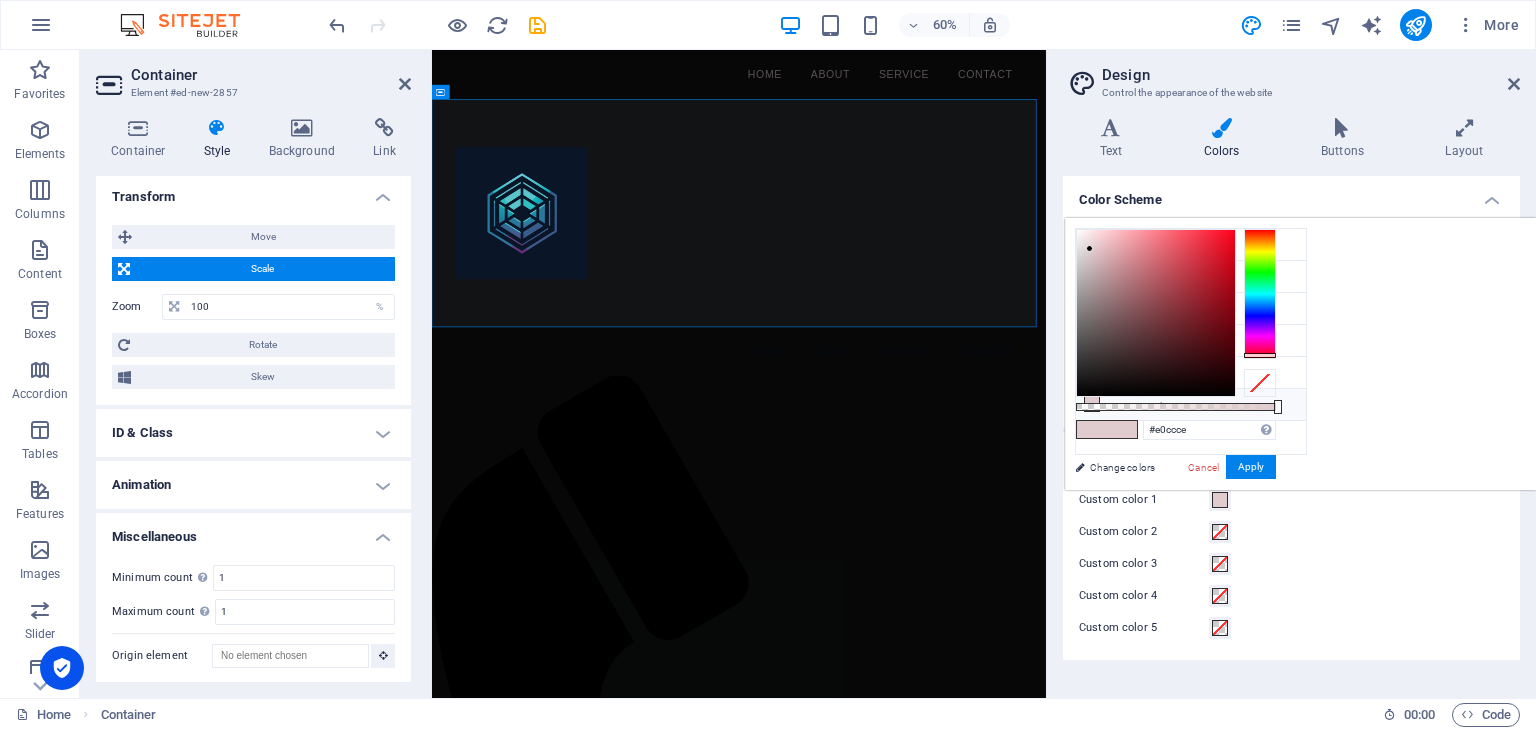 click on "Custom color 1
#e0ccce" at bounding box center (1191, 405) 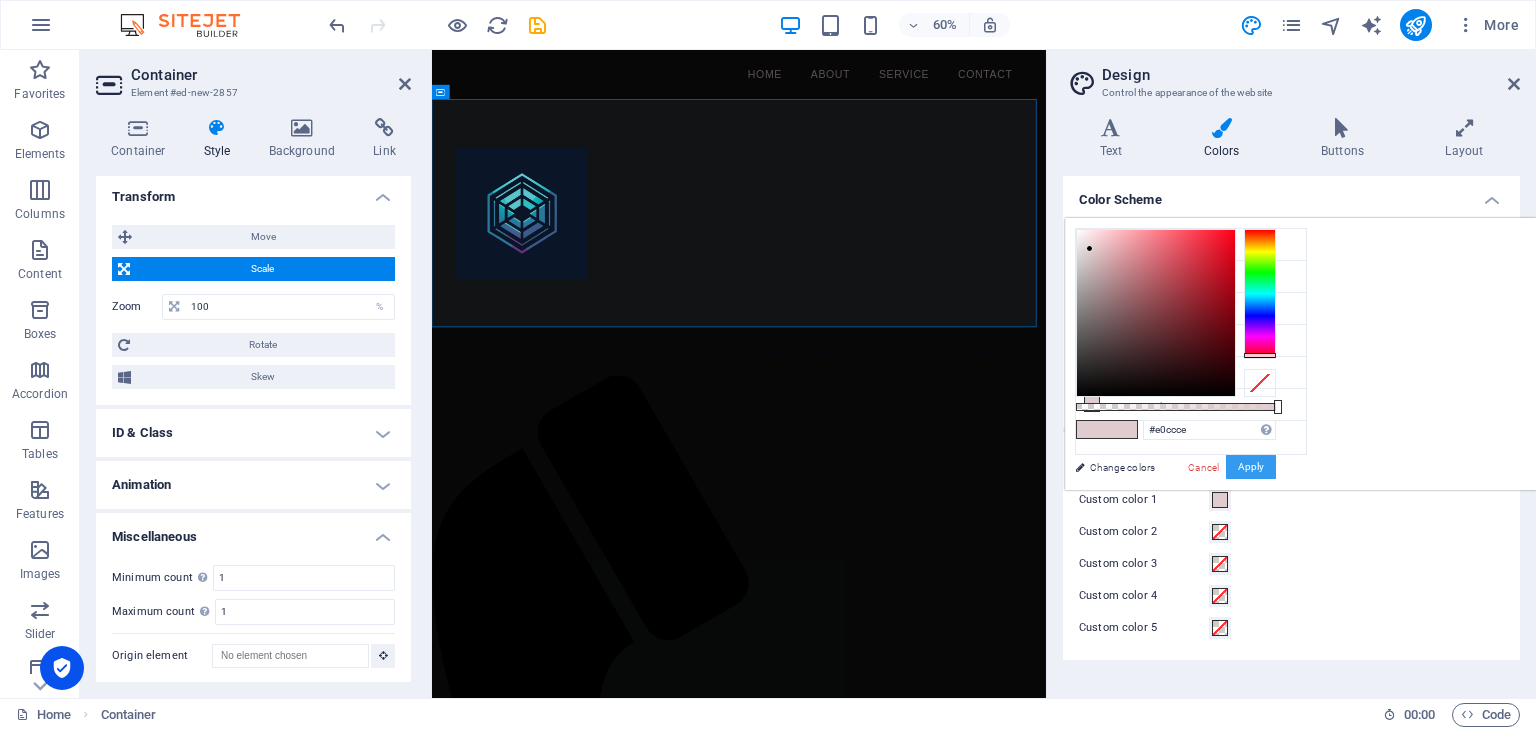 click on "Apply" at bounding box center [1251, 467] 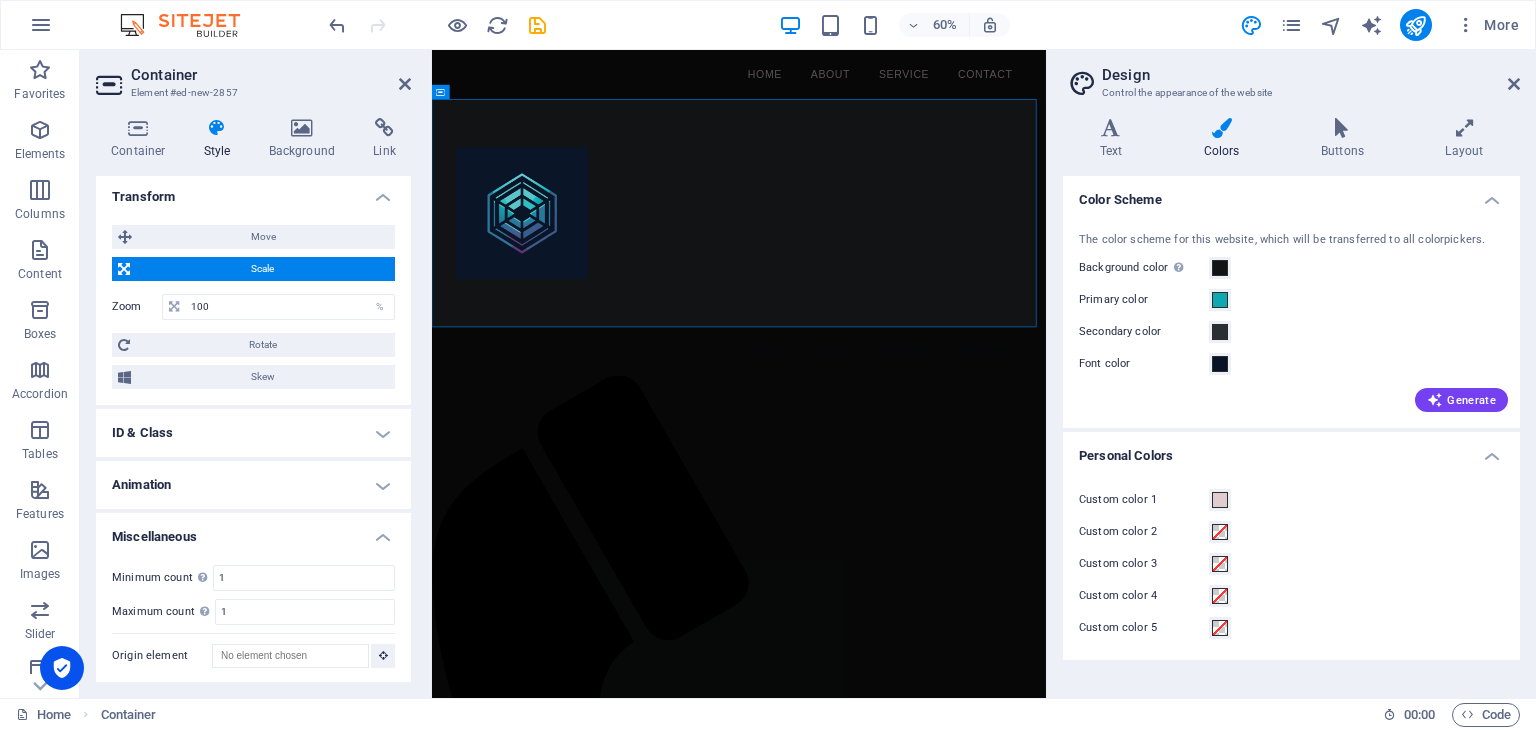 click on "ID & Class" at bounding box center [253, 433] 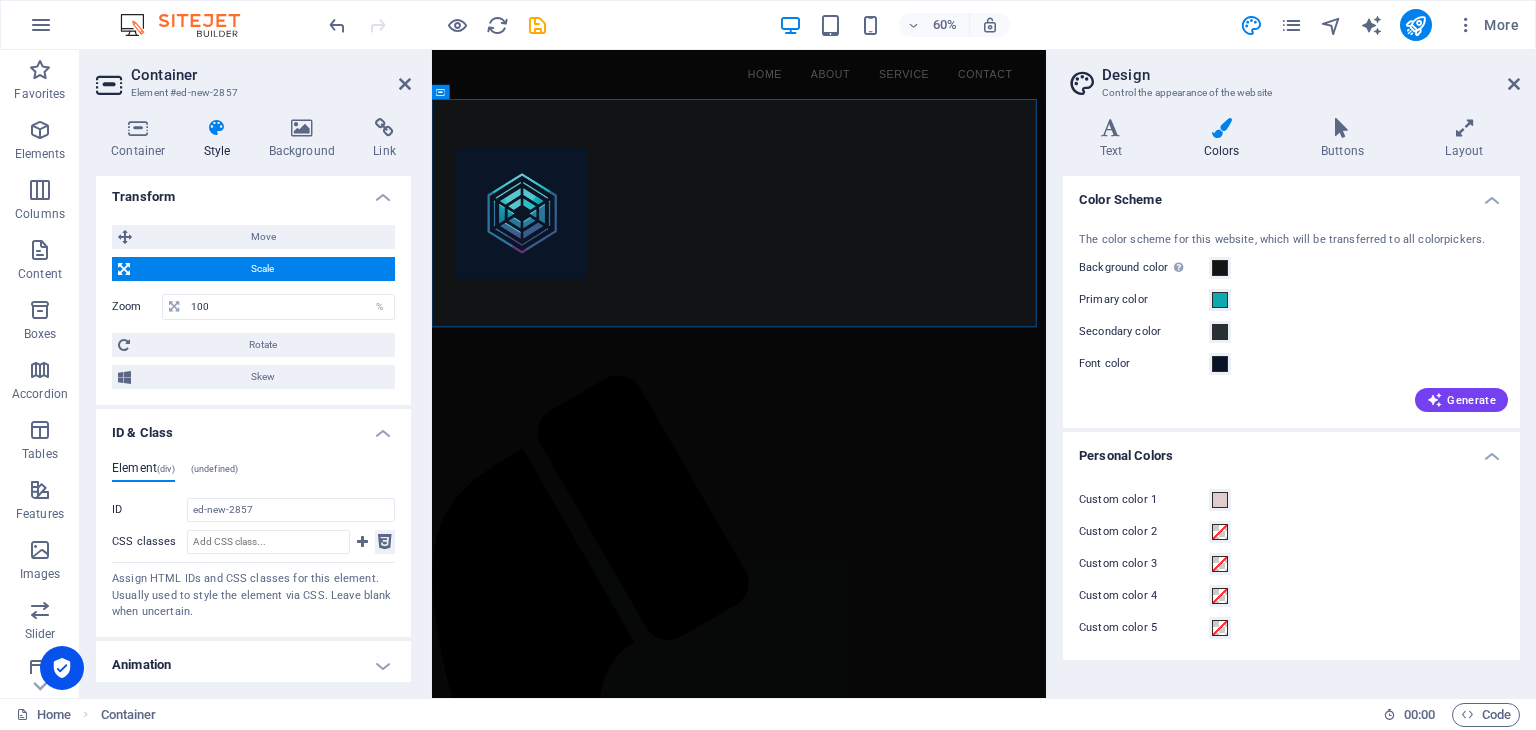click at bounding box center (385, 542) 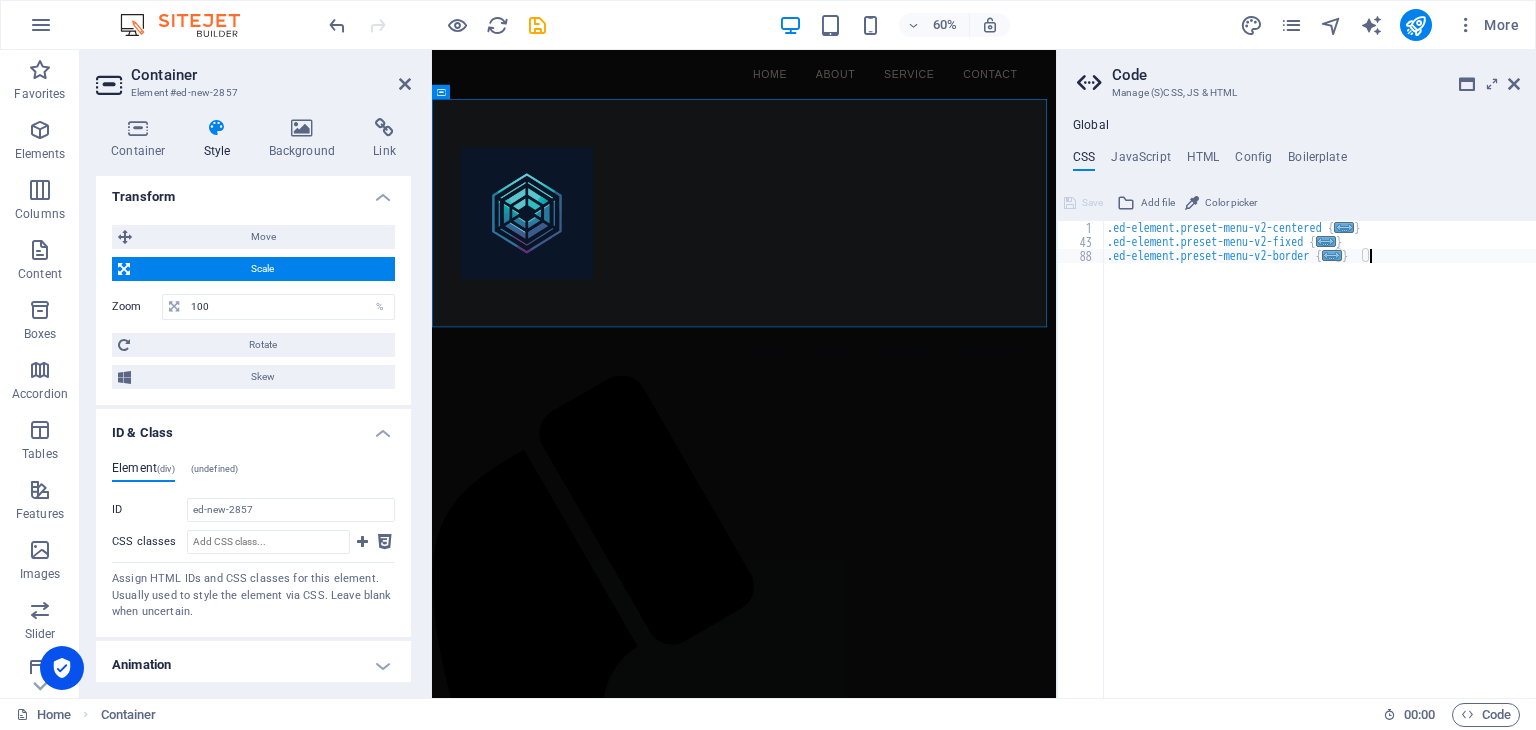 click on ".ed-element.preset-menu-v2-centered   { ... } .ed-element.preset-menu-v2-fixed   { ... } .ed-element.preset-menu-v2-border   { ... }" at bounding box center [1319, 473] 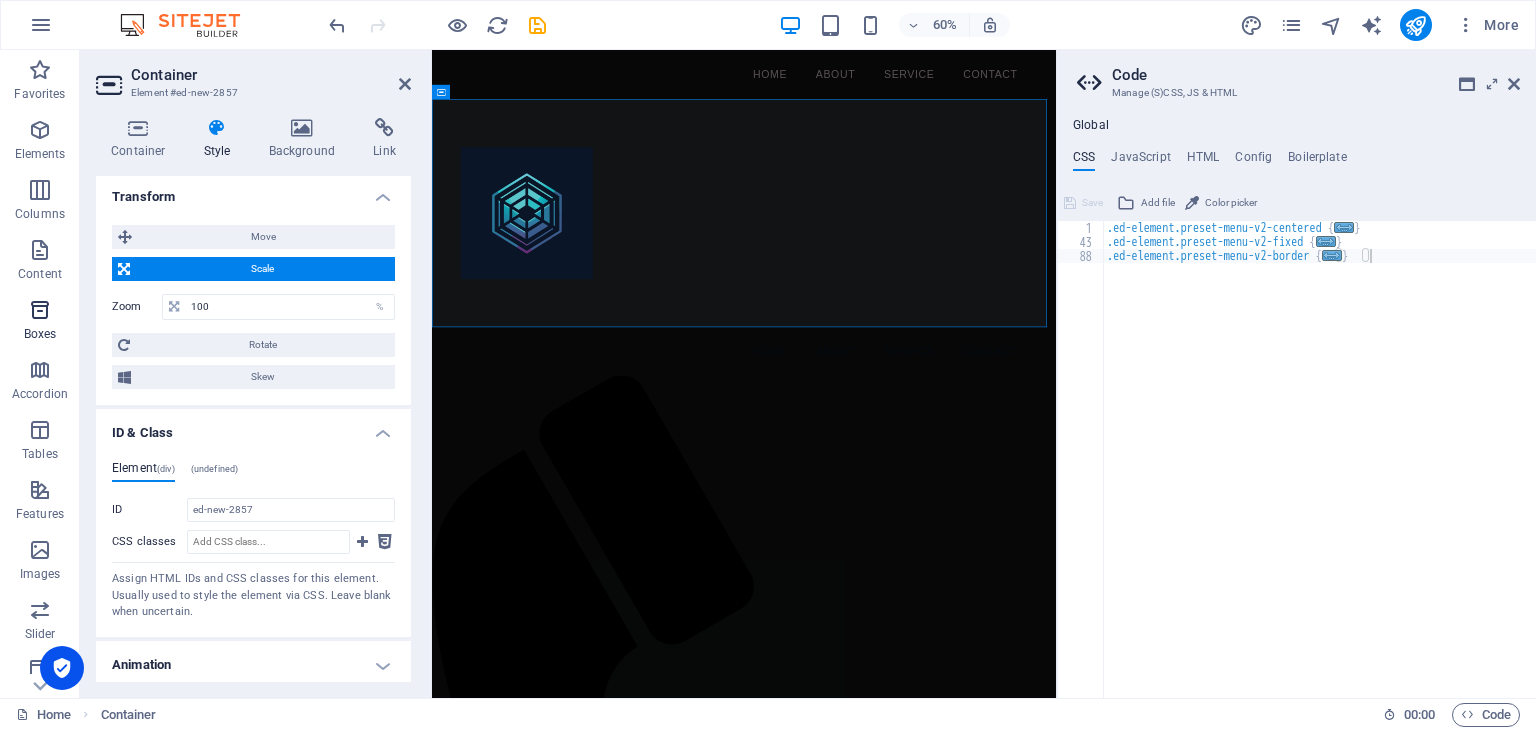 click at bounding box center [40, 310] 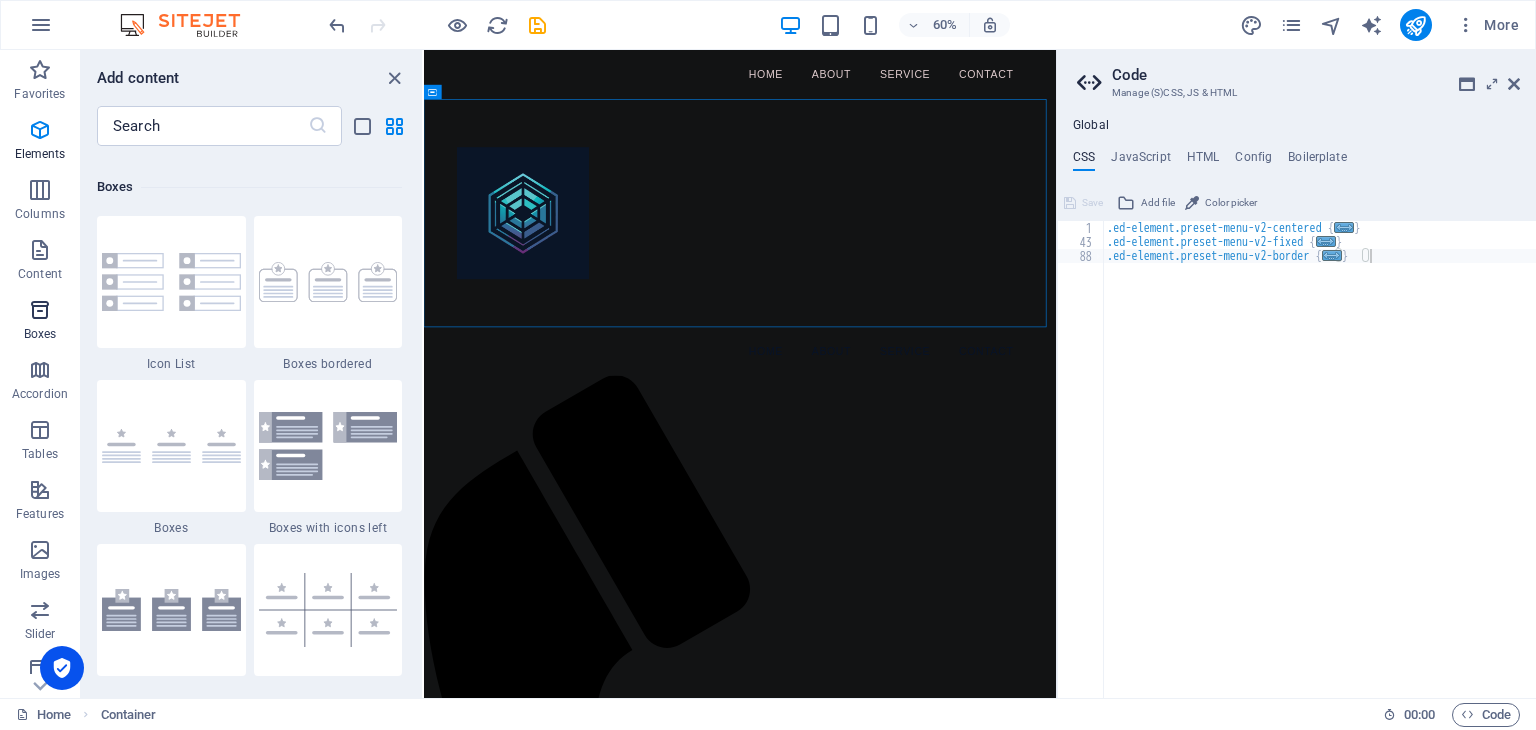 scroll, scrollTop: 5352, scrollLeft: 0, axis: vertical 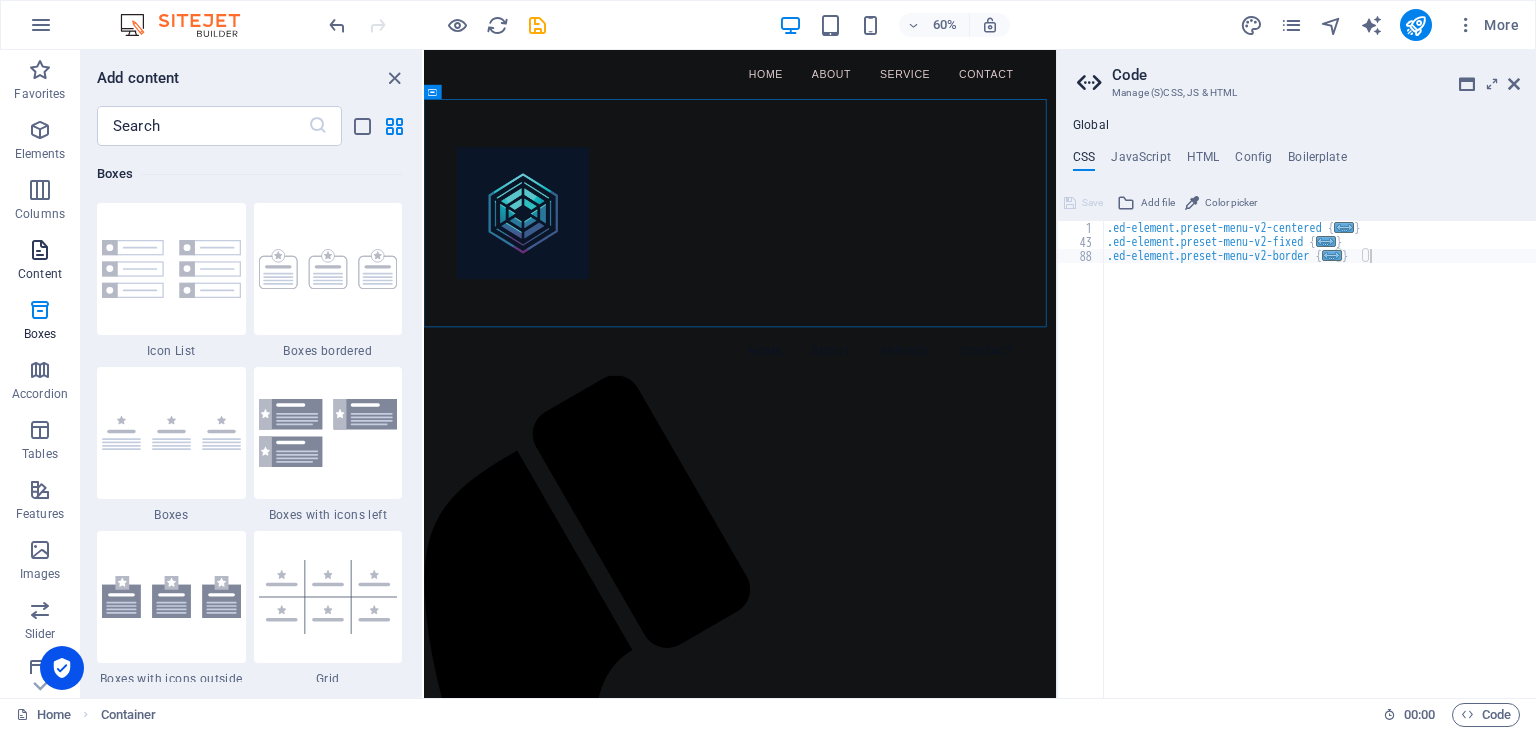 click at bounding box center [40, 250] 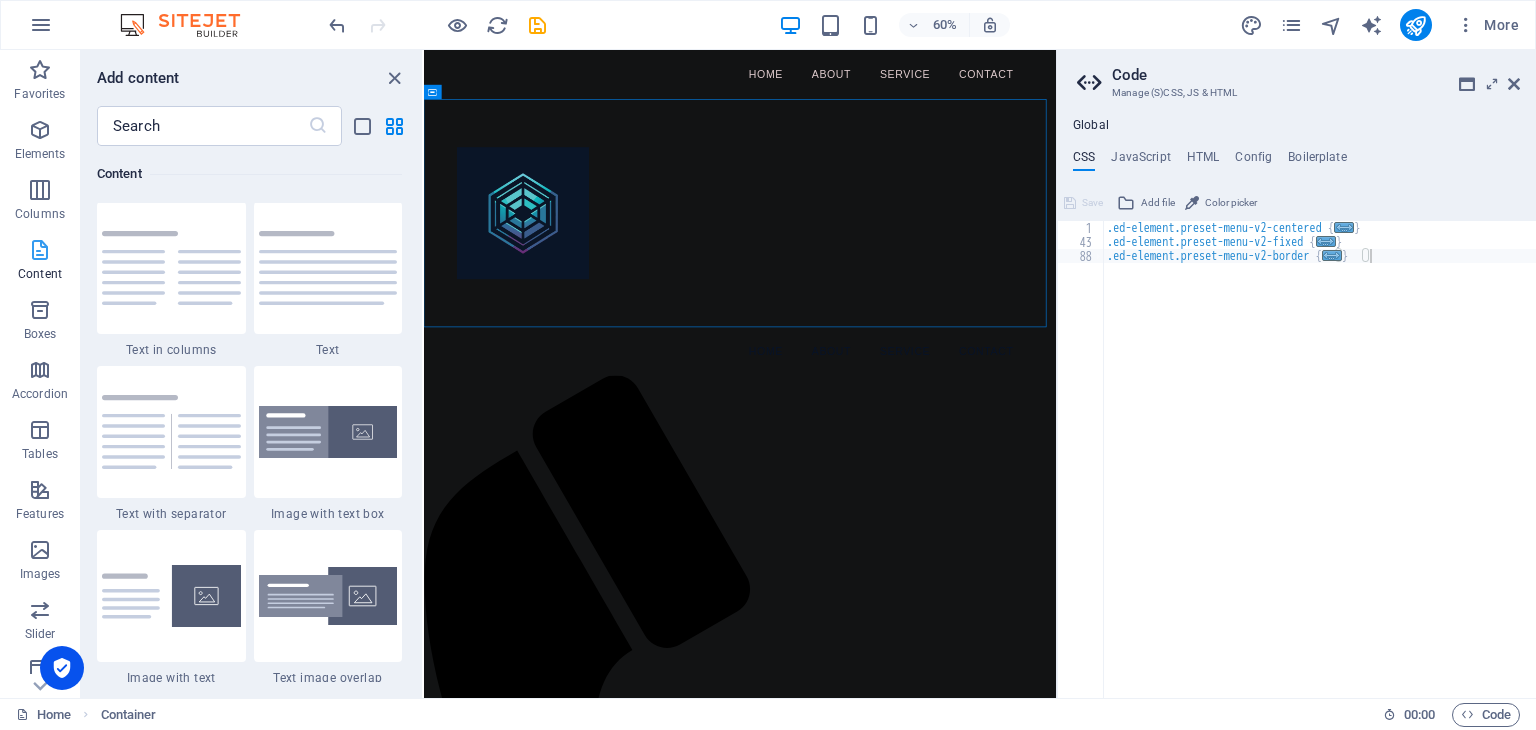 scroll, scrollTop: 3499, scrollLeft: 0, axis: vertical 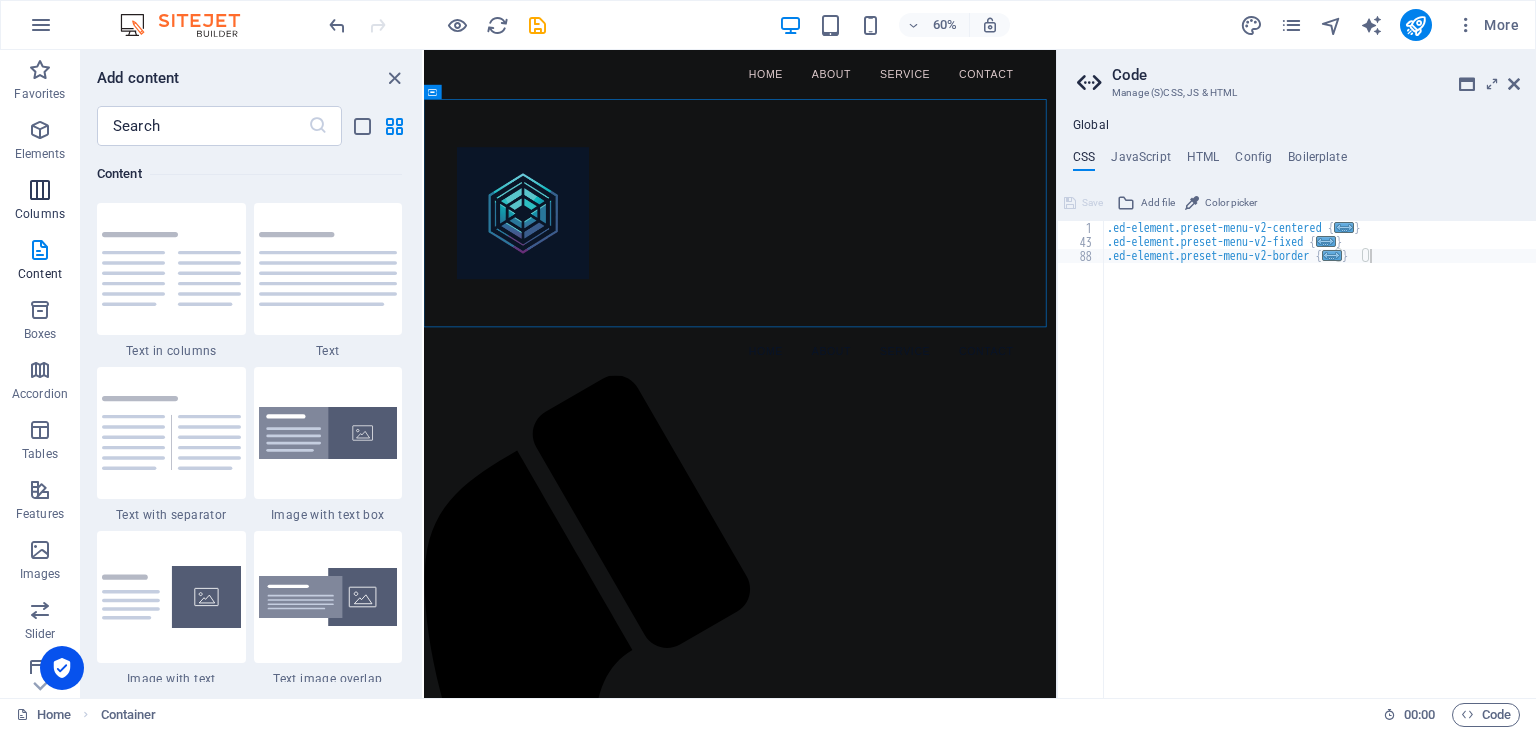 click at bounding box center (40, 190) 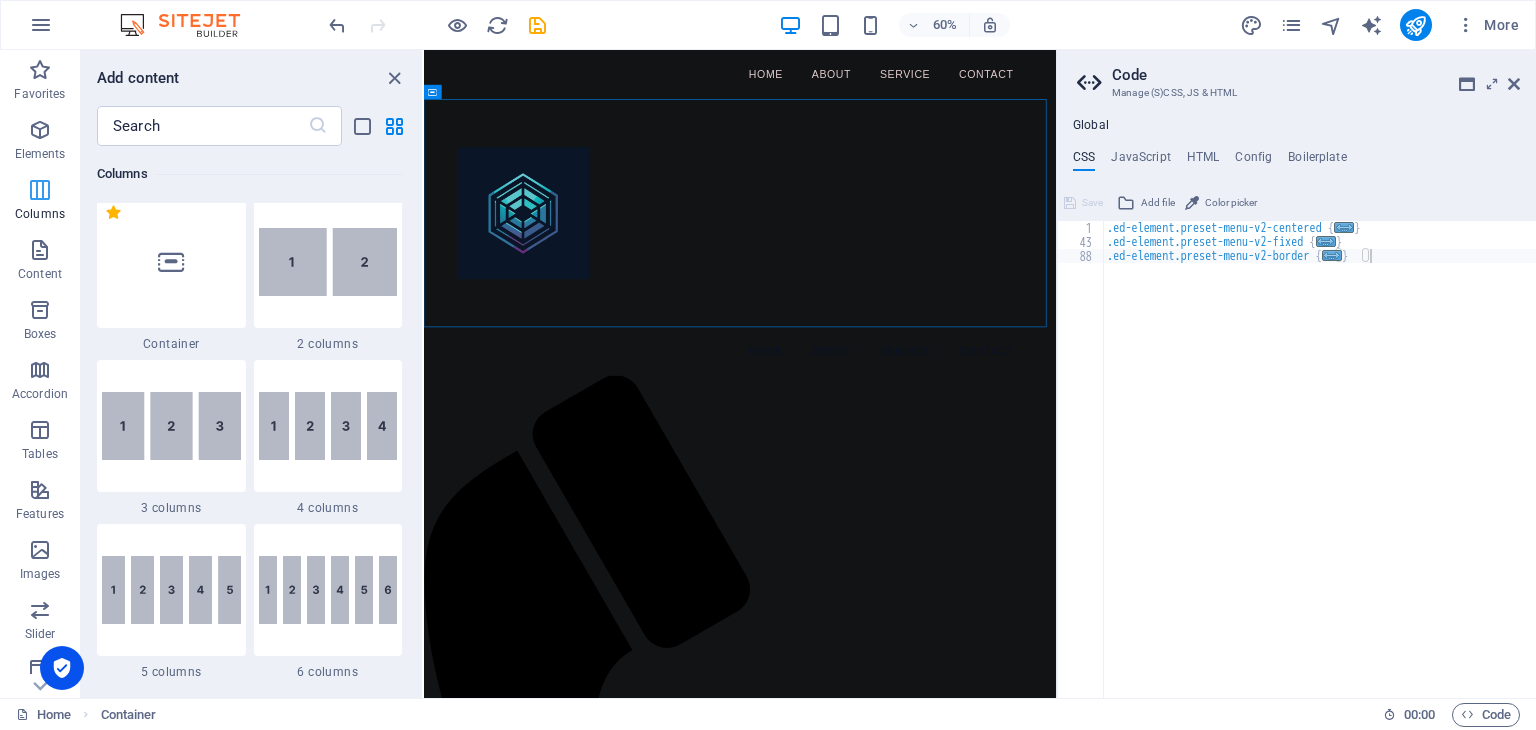 scroll, scrollTop: 990, scrollLeft: 0, axis: vertical 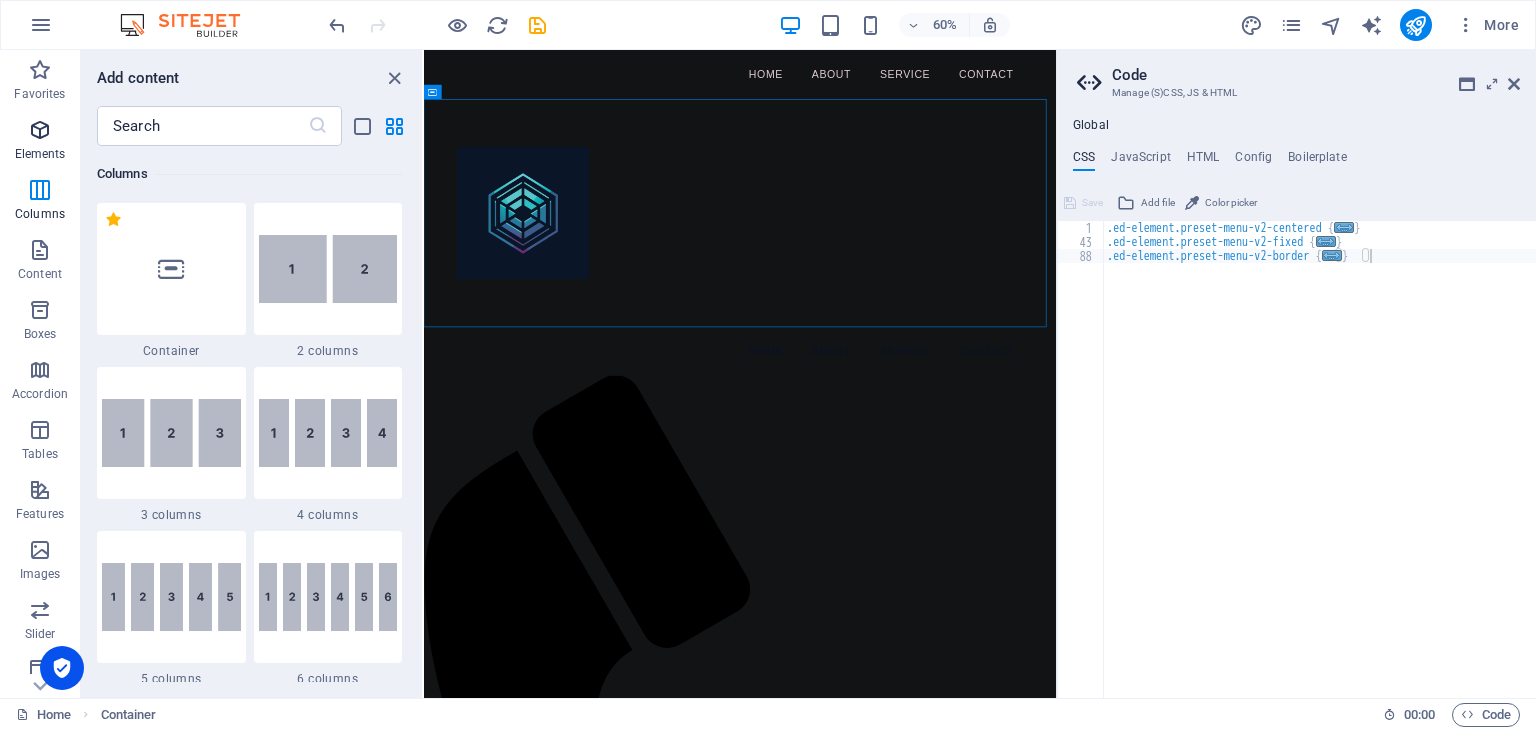 click at bounding box center [40, 130] 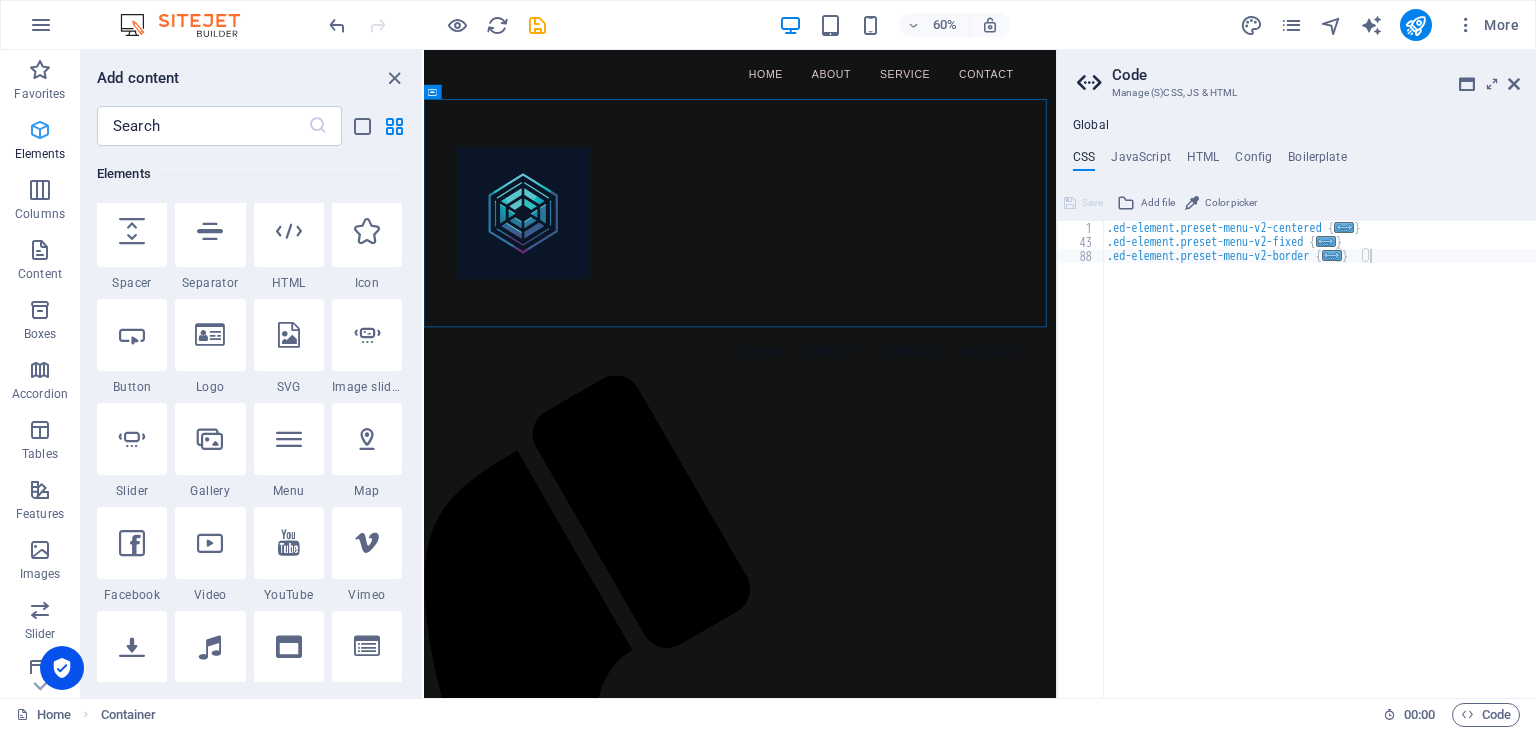 scroll, scrollTop: 213, scrollLeft: 0, axis: vertical 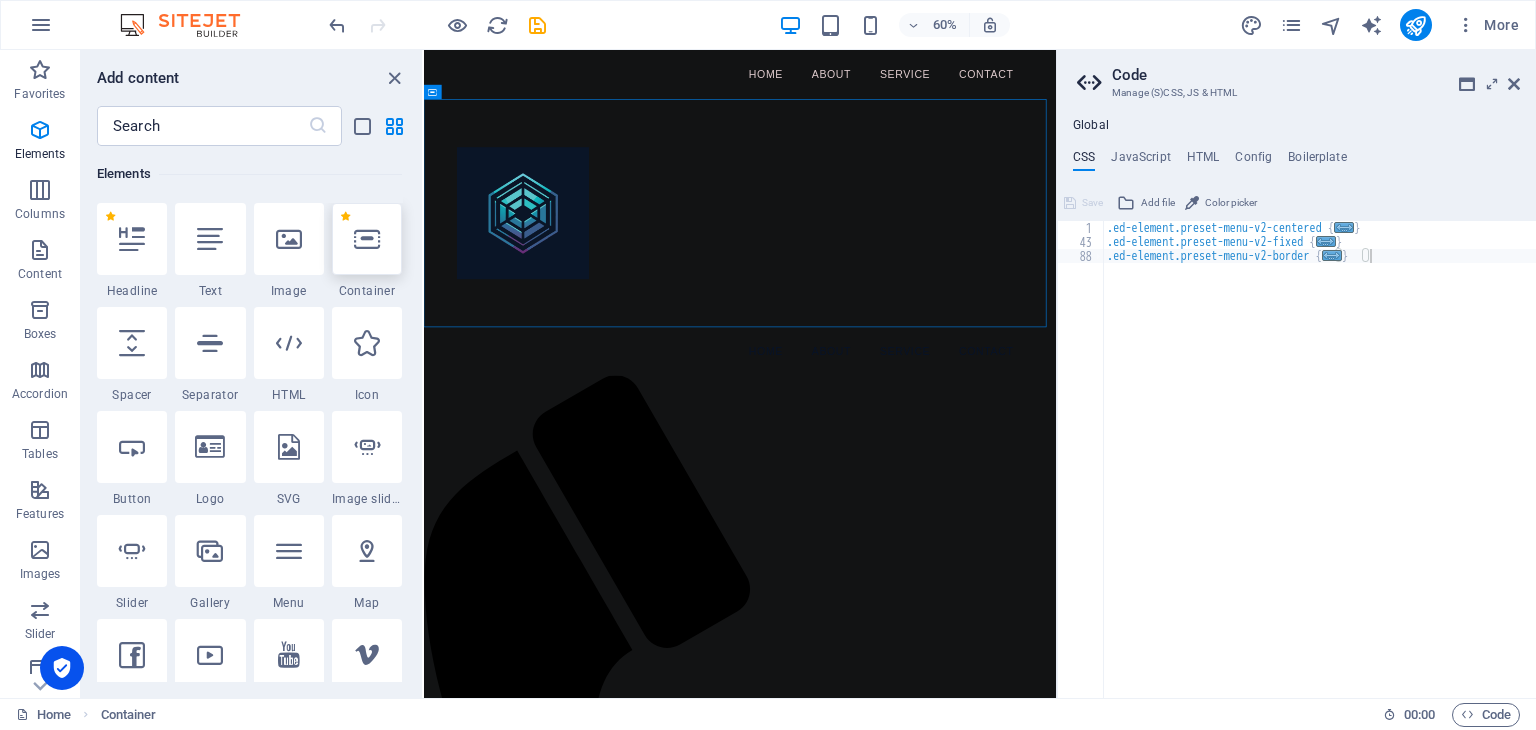 click at bounding box center [367, 239] 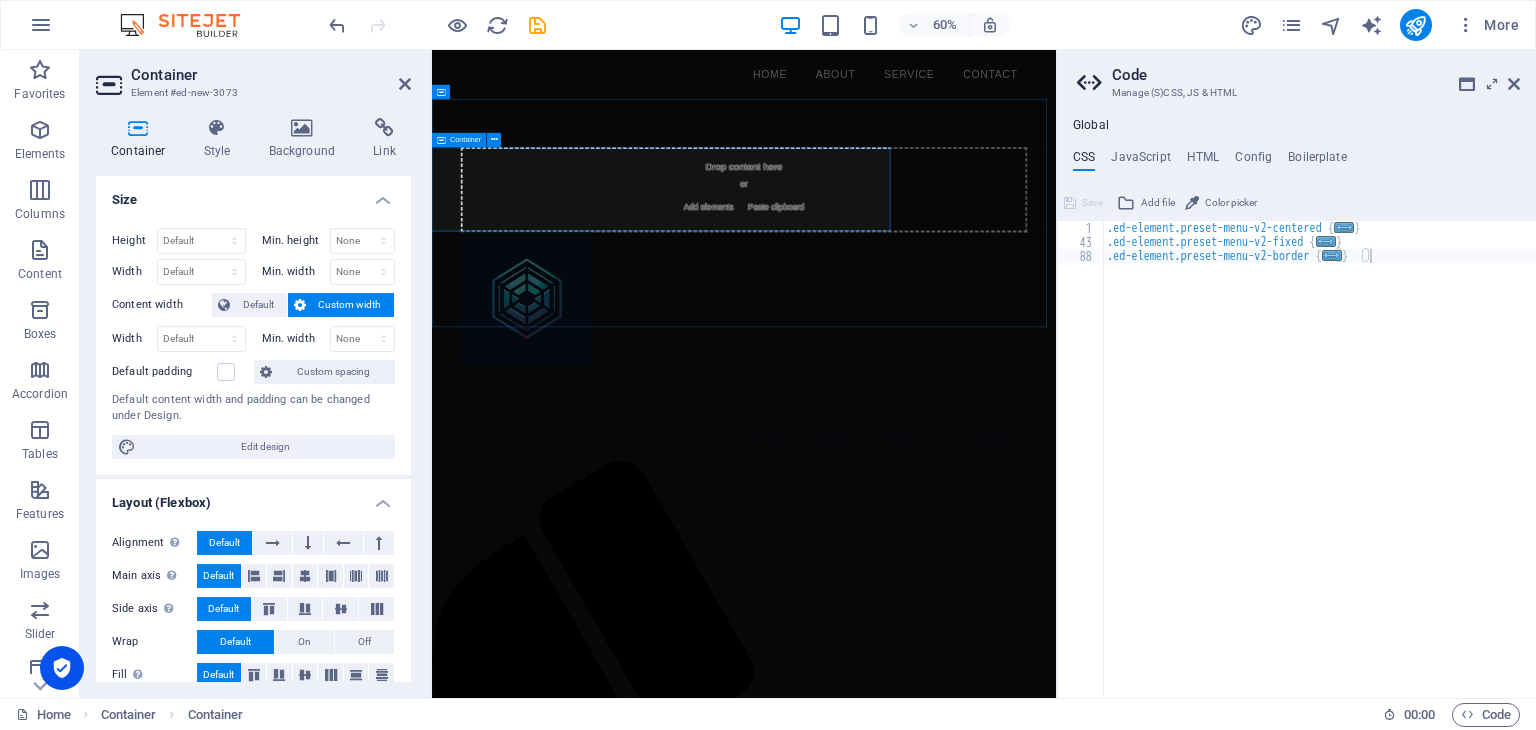 click on "Drop content here or  Add elements  Paste clipboard" at bounding box center (952, 283) 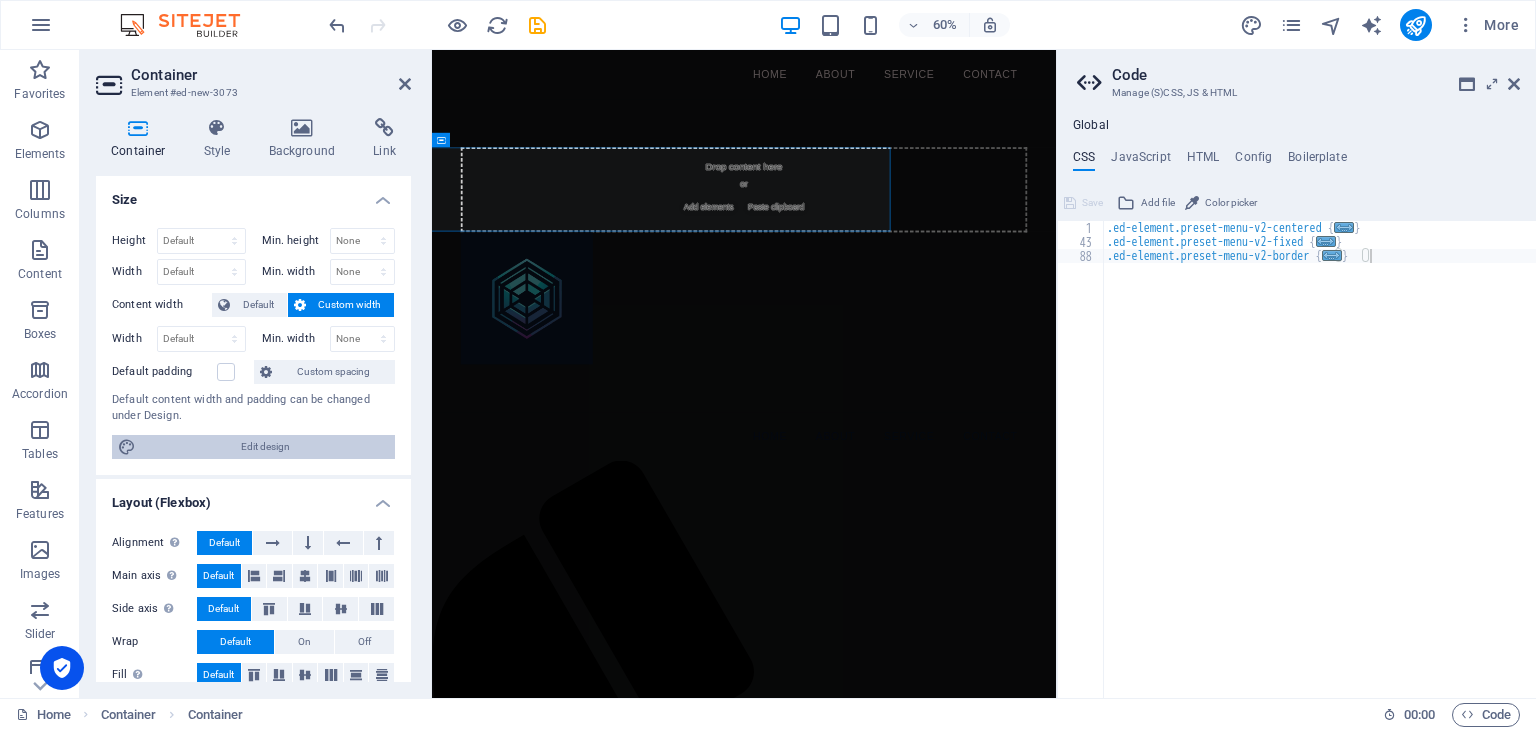 click on "Edit design" at bounding box center (265, 447) 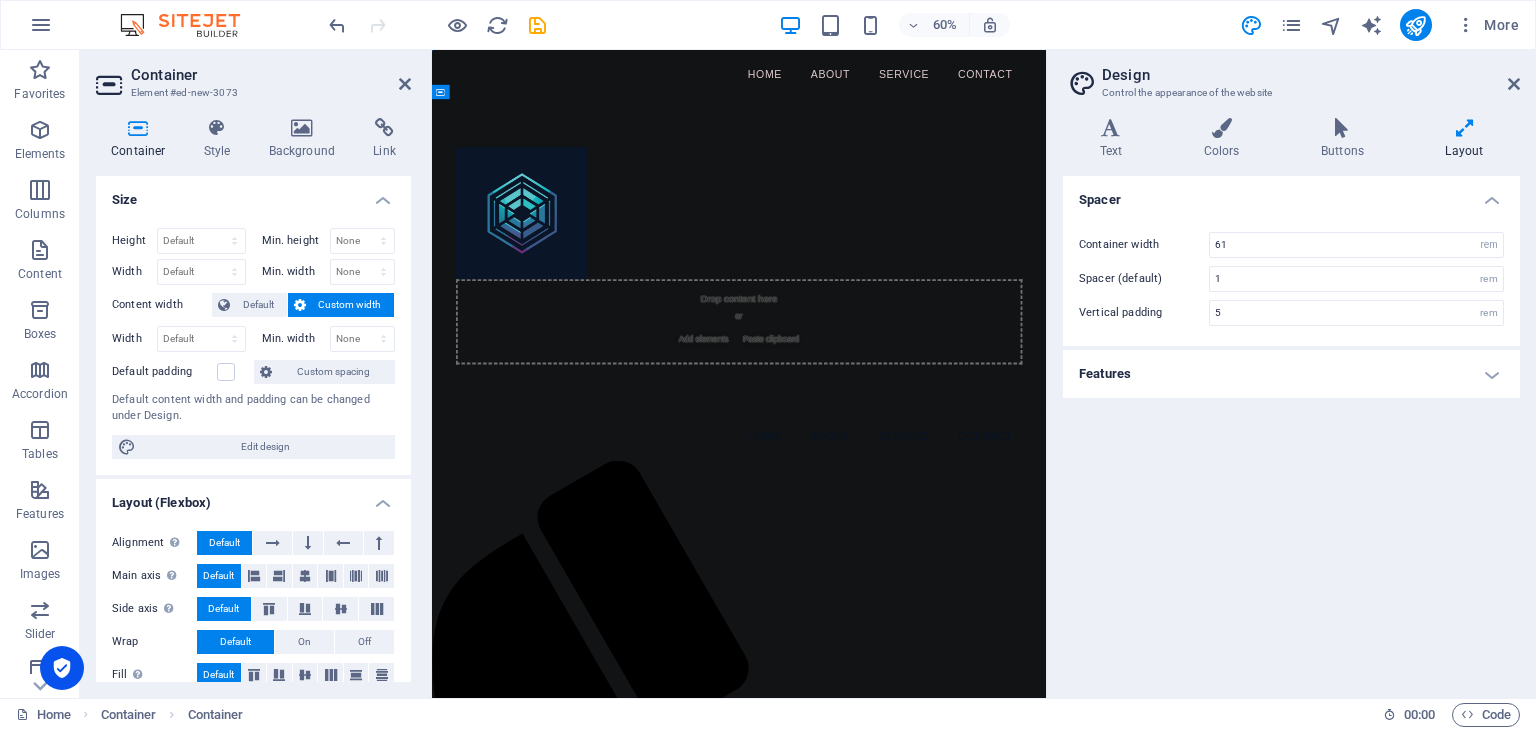 drag, startPoint x: 1109, startPoint y: 260, endPoint x: 1405, endPoint y: 281, distance: 296.744 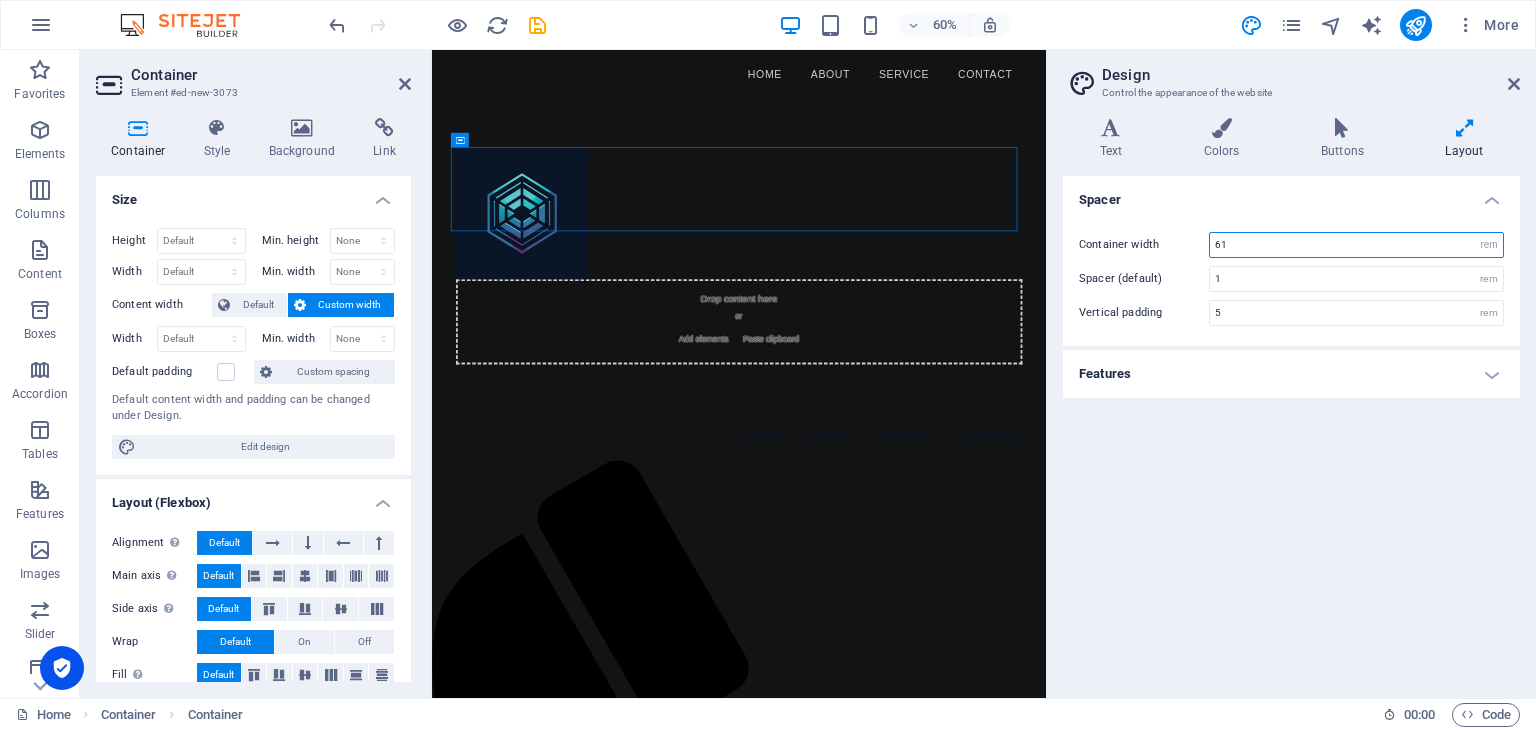 click on "61" at bounding box center [1356, 245] 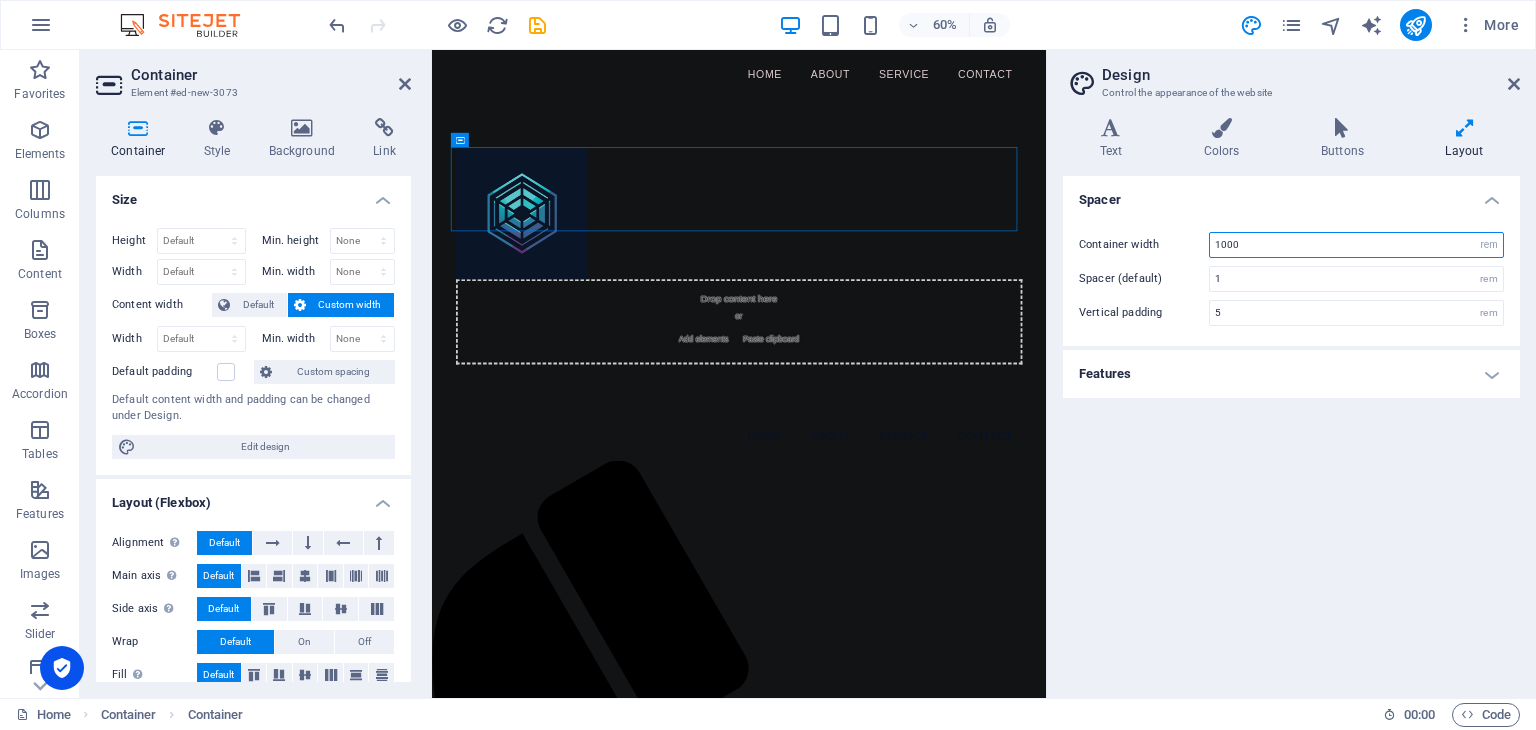 drag, startPoint x: 1264, startPoint y: 249, endPoint x: 1192, endPoint y: 247, distance: 72.02777 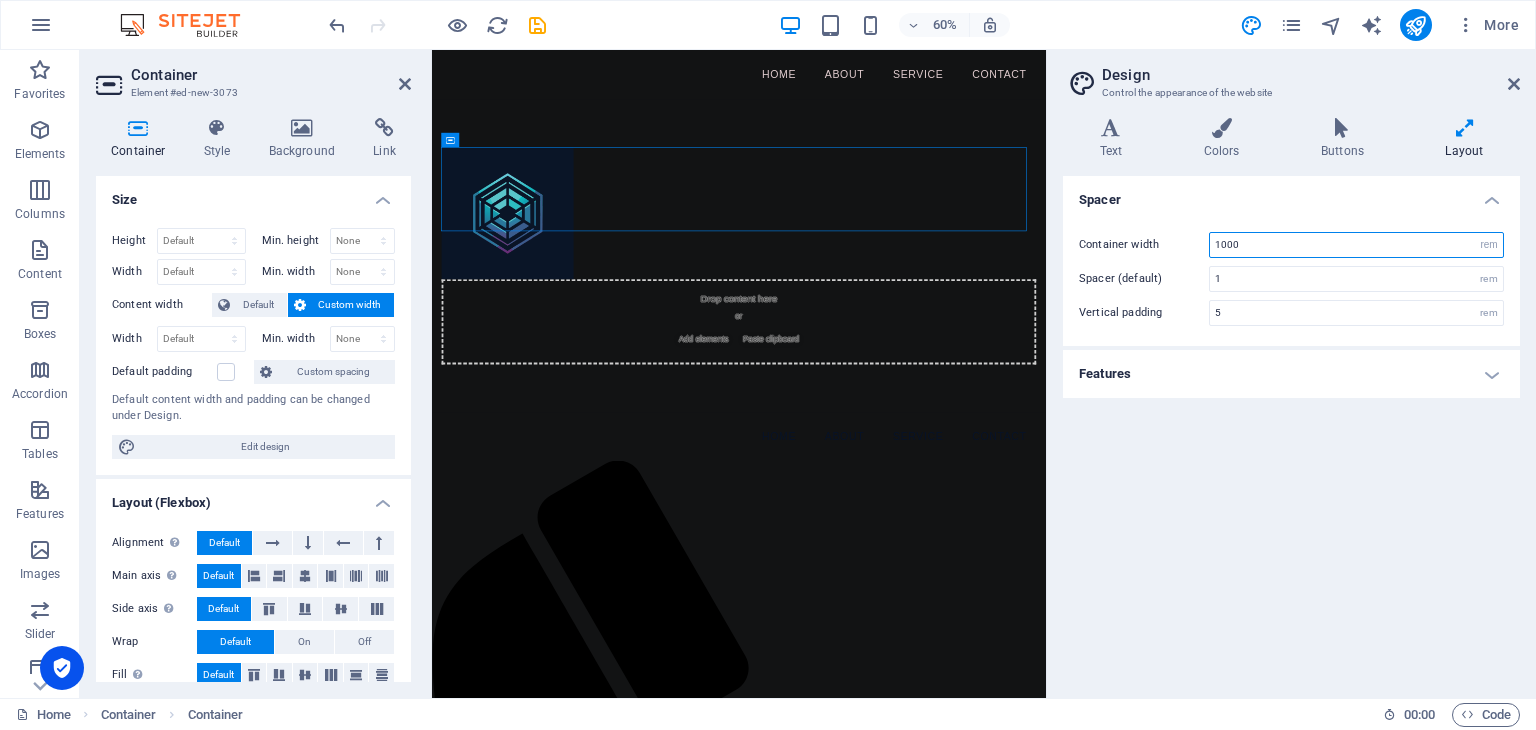 click on "1000" at bounding box center (1356, 245) 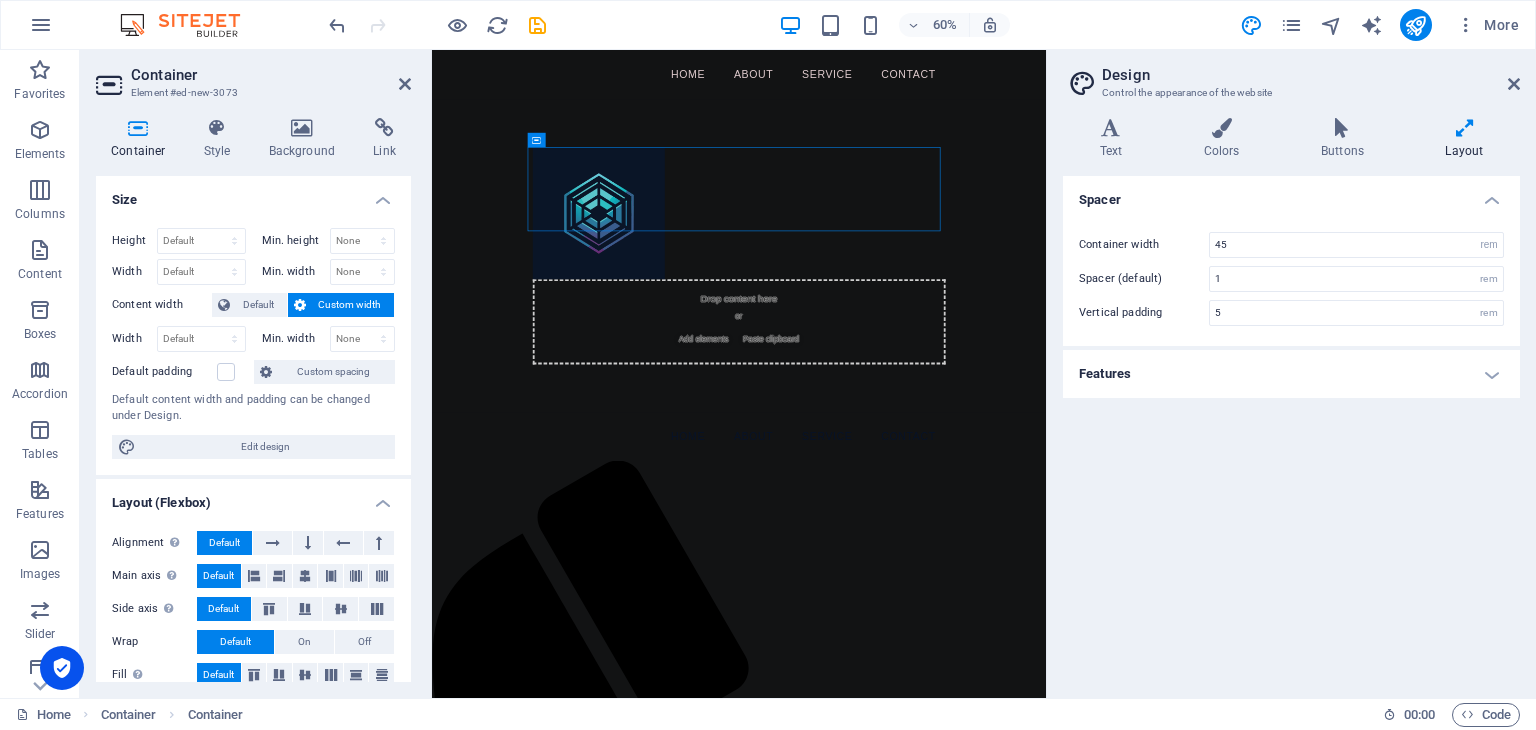 click on "Features" at bounding box center (1291, 374) 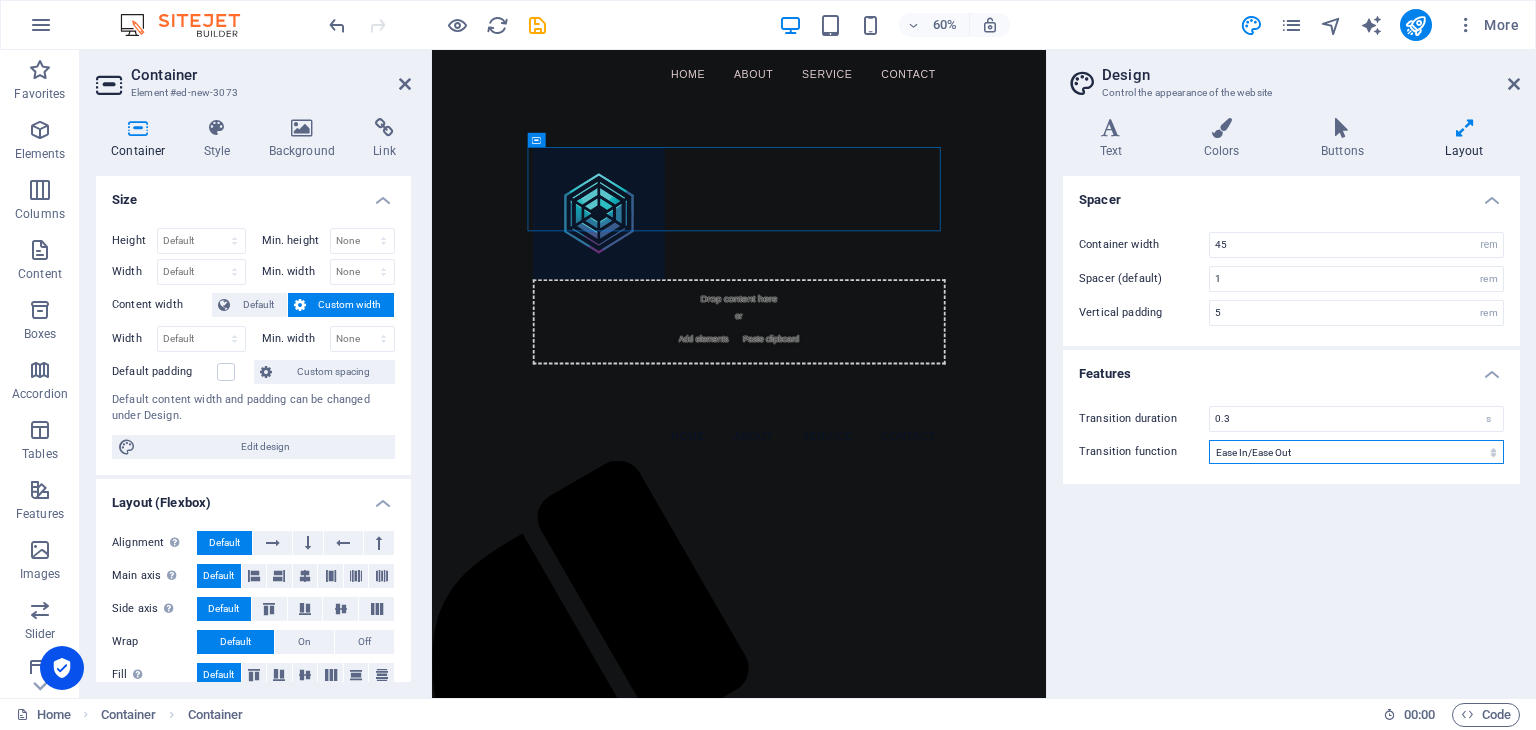 click on "Ease Ease In Ease Out Ease In/Ease Out Linear" at bounding box center [1356, 452] 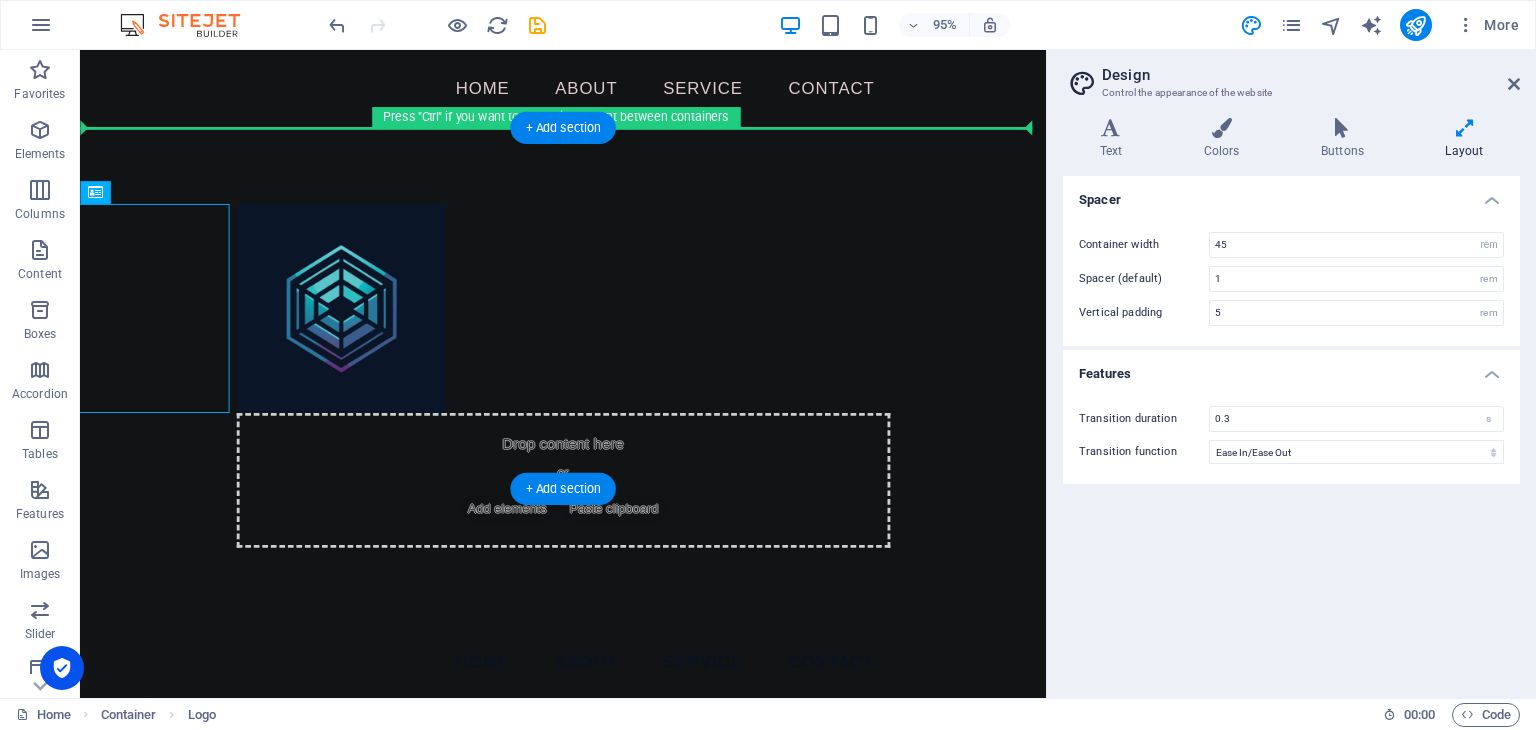 drag, startPoint x: 155, startPoint y: 301, endPoint x: 509, endPoint y: 225, distance: 362.06628 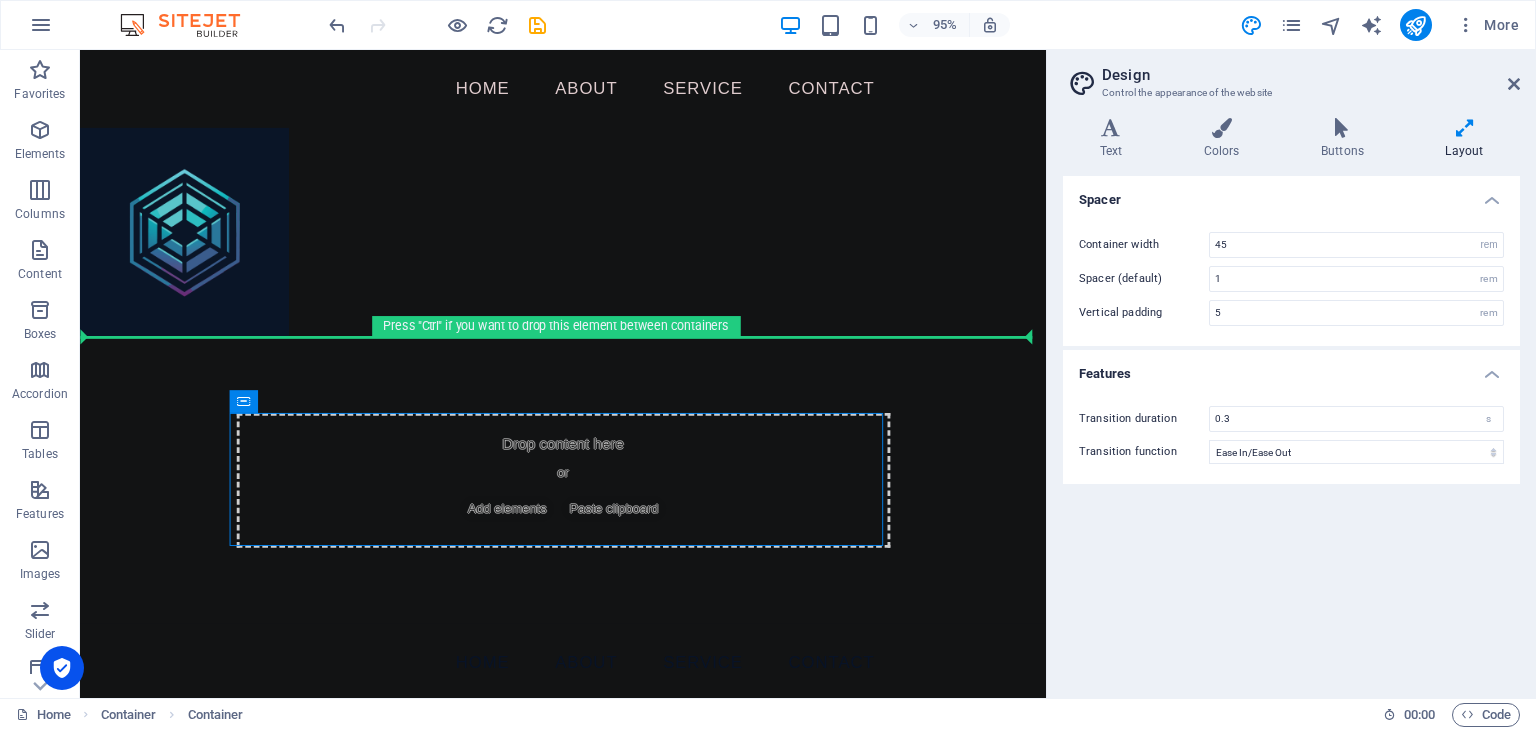 drag, startPoint x: 656, startPoint y: 432, endPoint x: 709, endPoint y: 273, distance: 167.60072 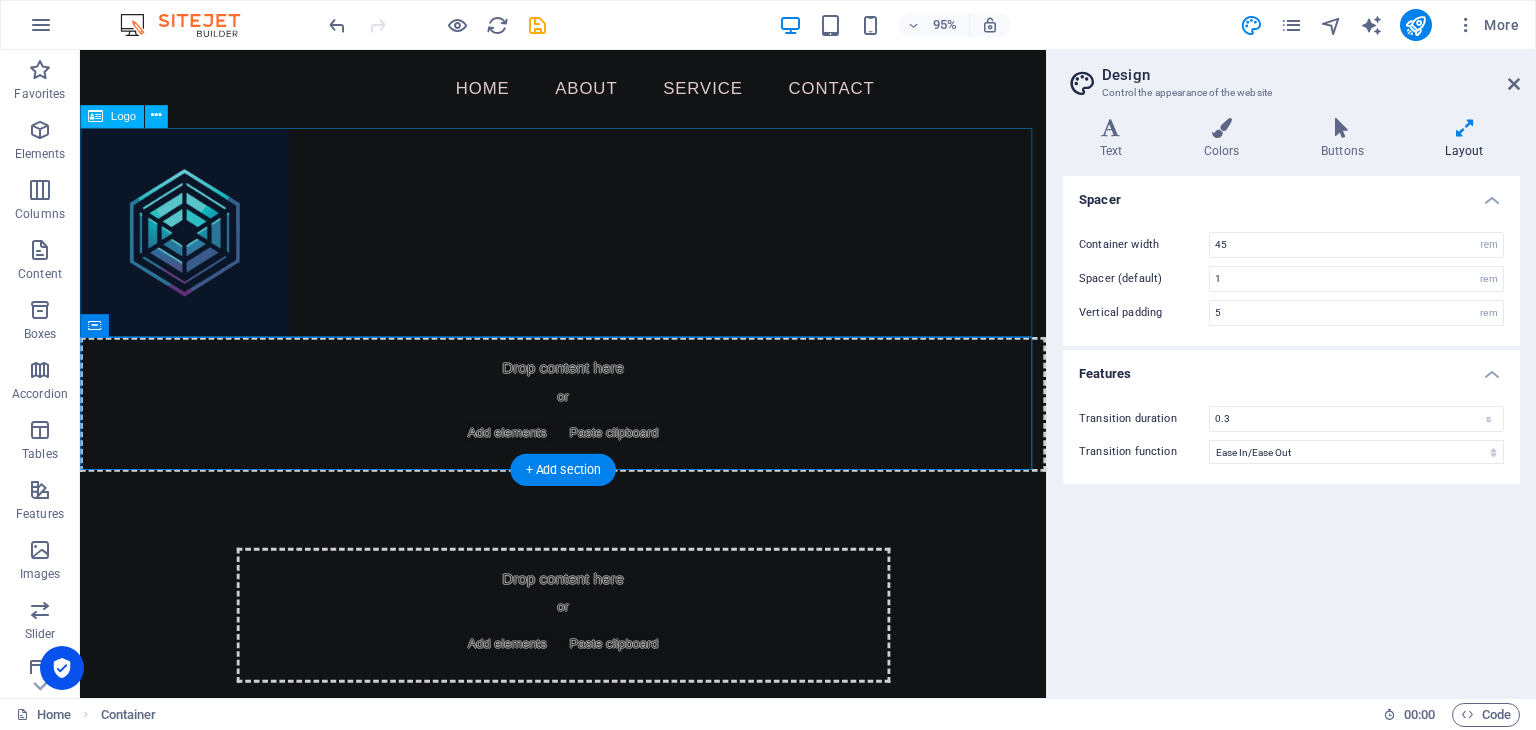 drag, startPoint x: 580, startPoint y: 577, endPoint x: 606, endPoint y: 222, distance: 355.95084 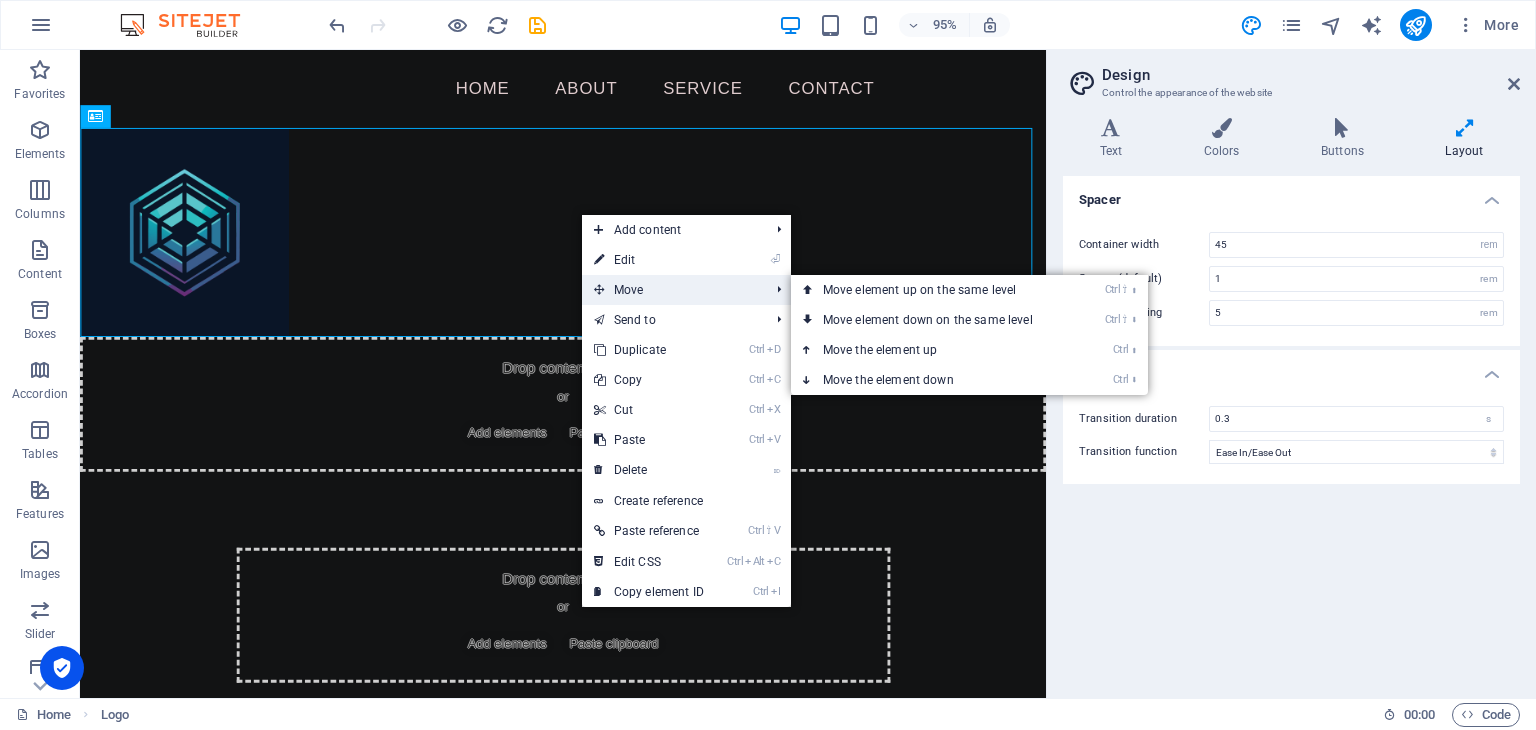 click on "Move" at bounding box center (671, 290) 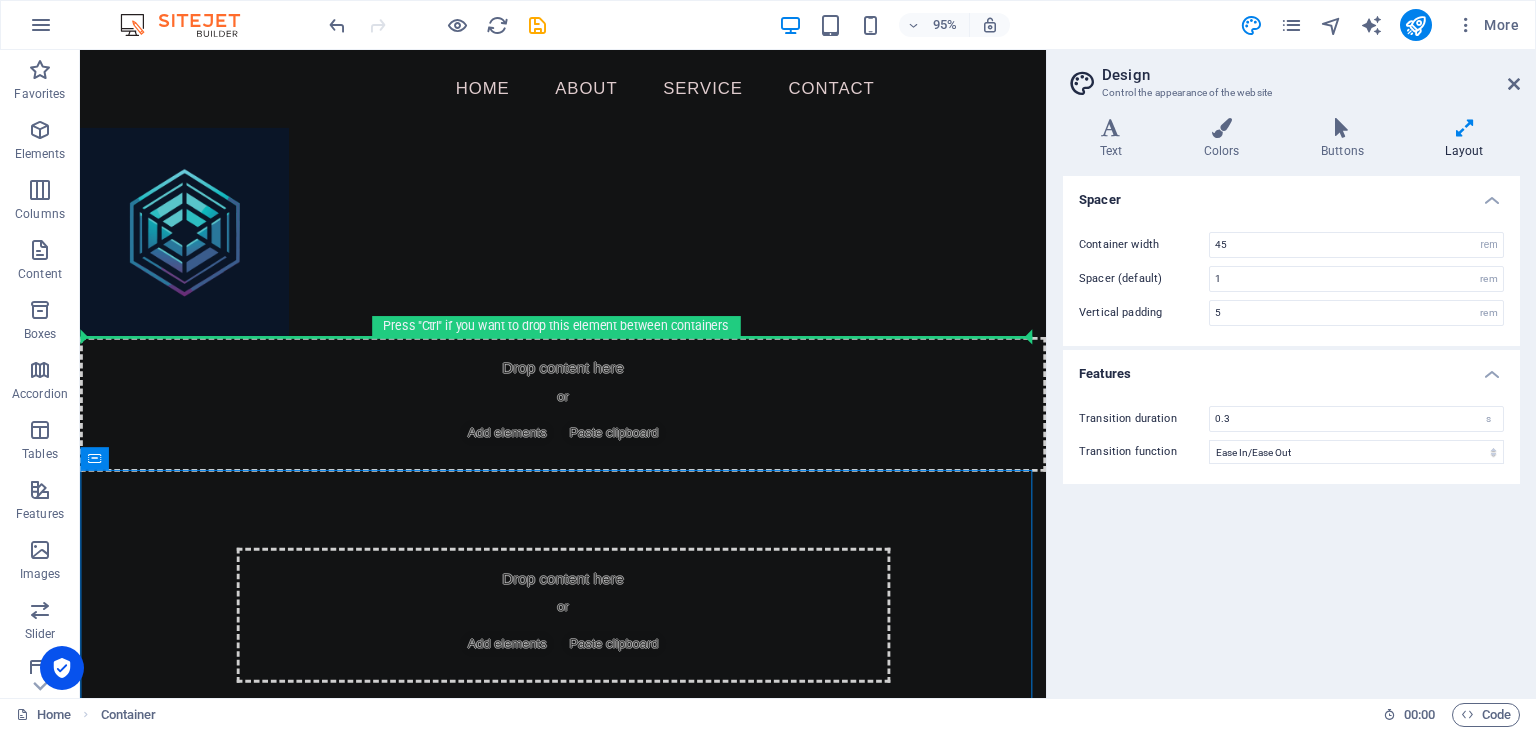 drag, startPoint x: 479, startPoint y: 616, endPoint x: 501, endPoint y: 255, distance: 361.66974 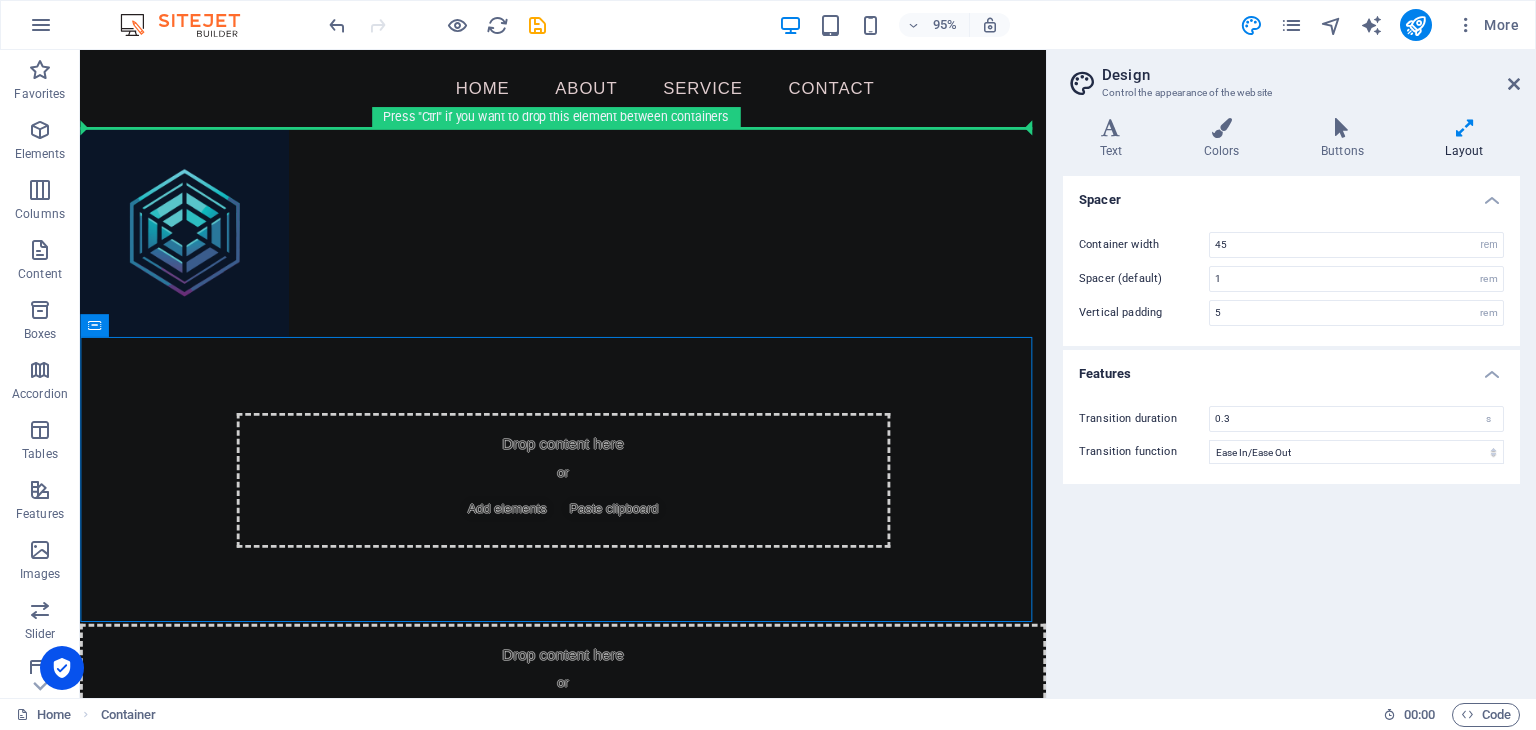 drag, startPoint x: 479, startPoint y: 469, endPoint x: 508, endPoint y: 218, distance: 252.66974 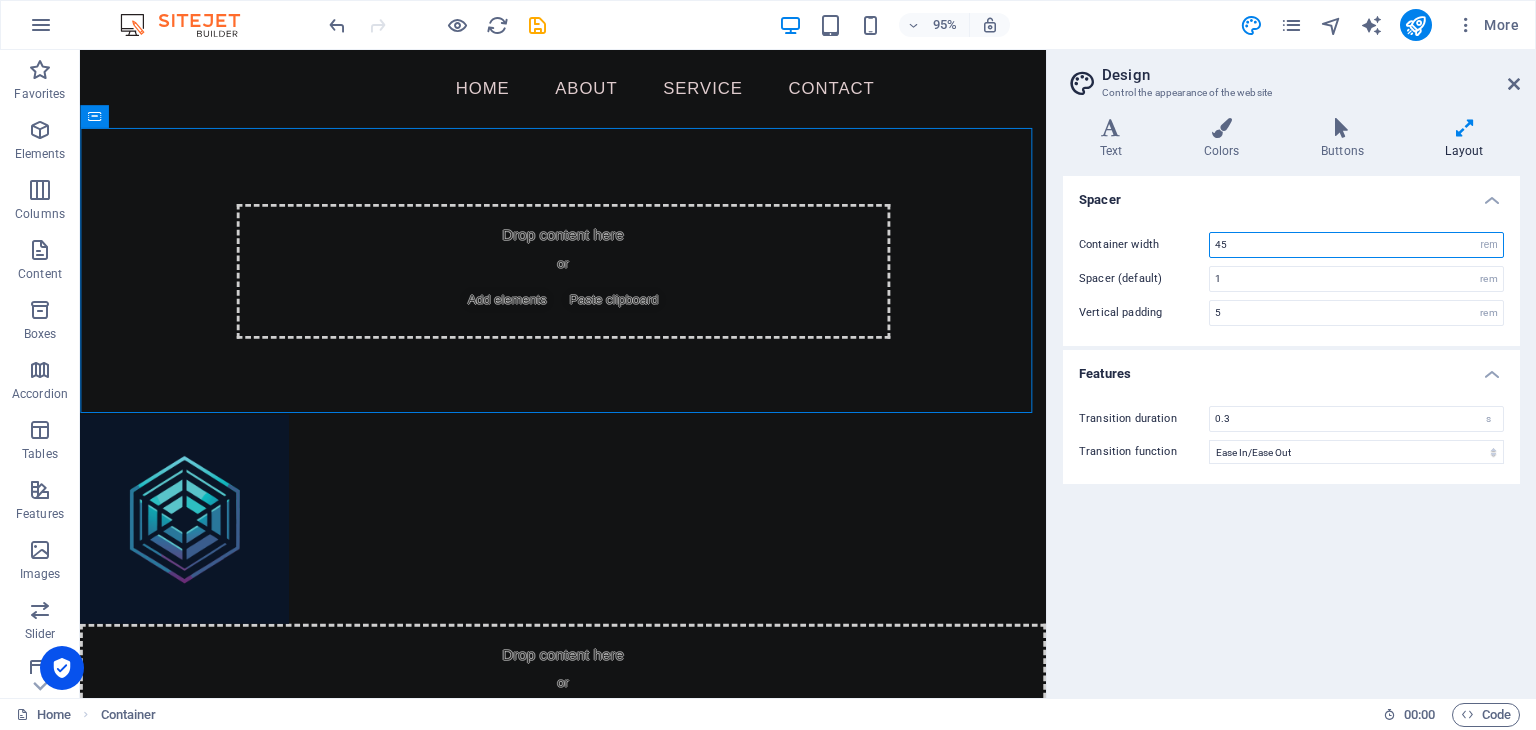drag, startPoint x: 1260, startPoint y: 251, endPoint x: 1208, endPoint y: 249, distance: 52.03845 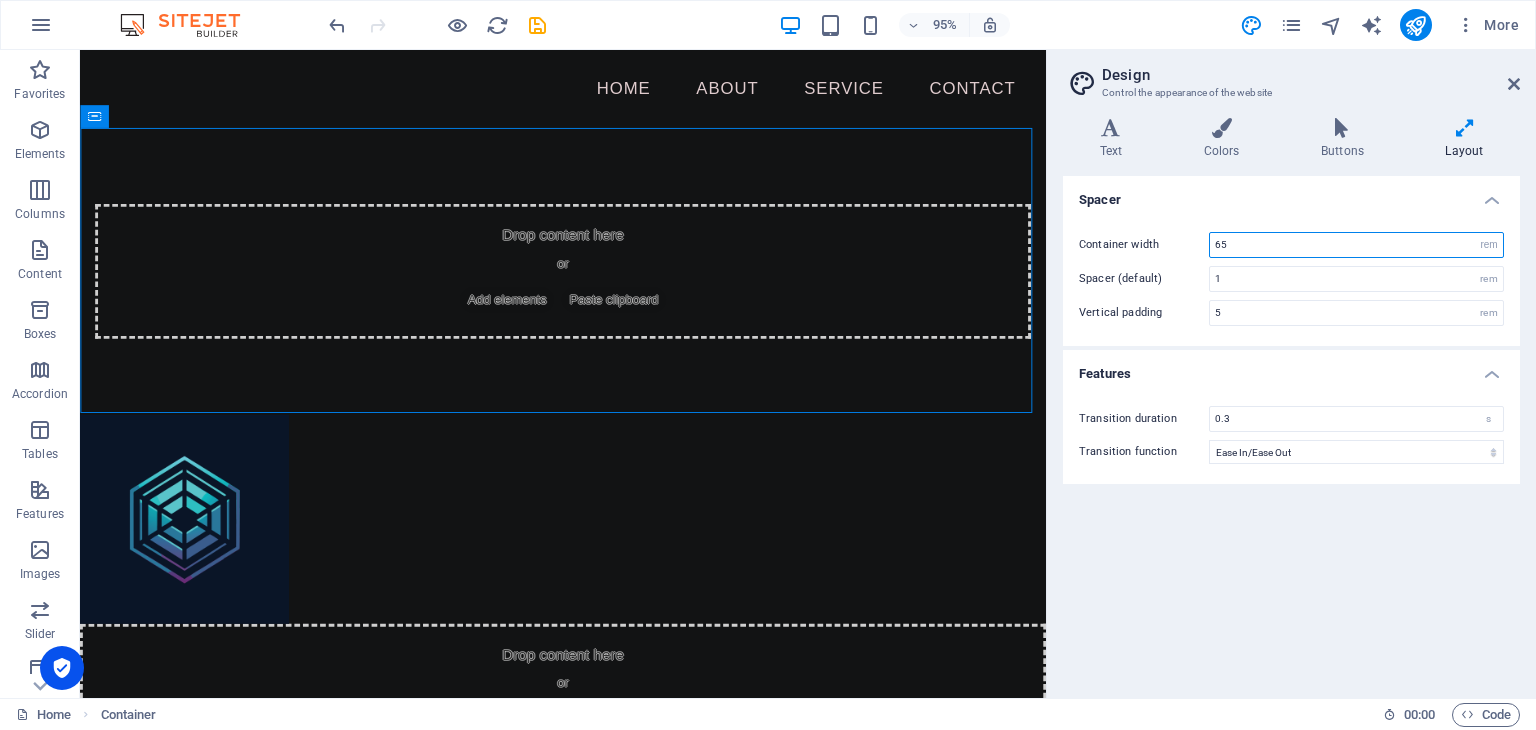 drag, startPoint x: 1239, startPoint y: 243, endPoint x: 1192, endPoint y: 243, distance: 47 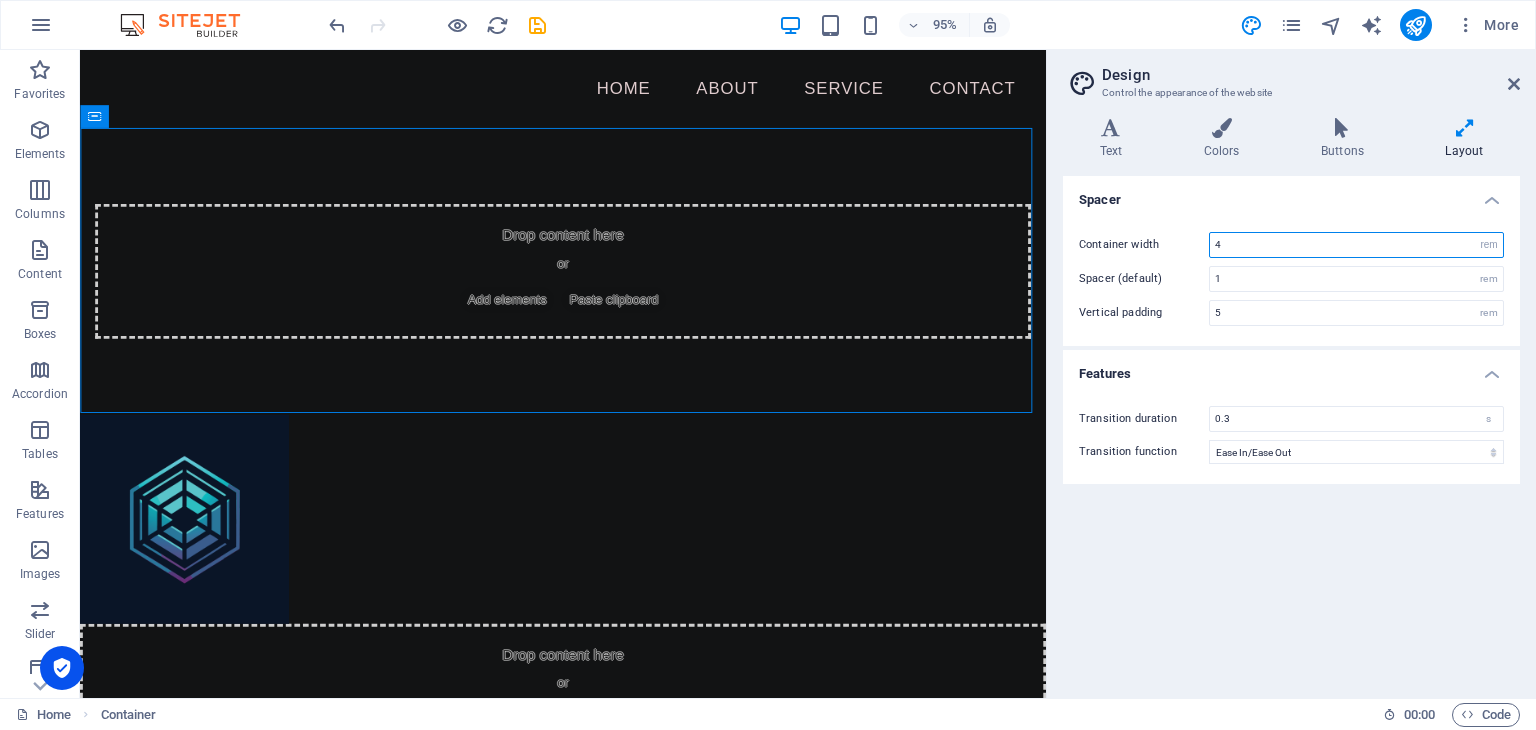 type on "45" 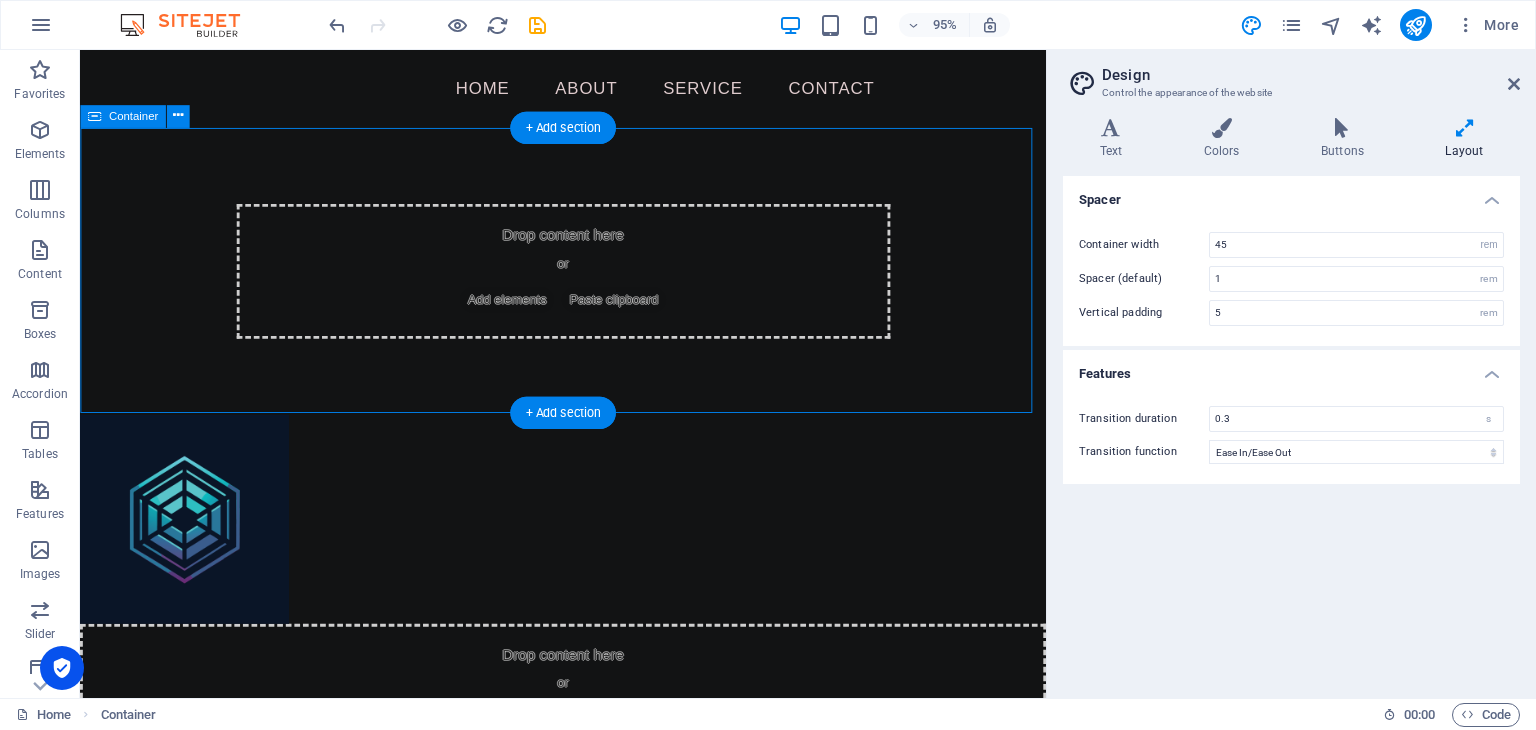 click on "Drop content here or  Add elements  Paste clipboard" at bounding box center (589, 283) 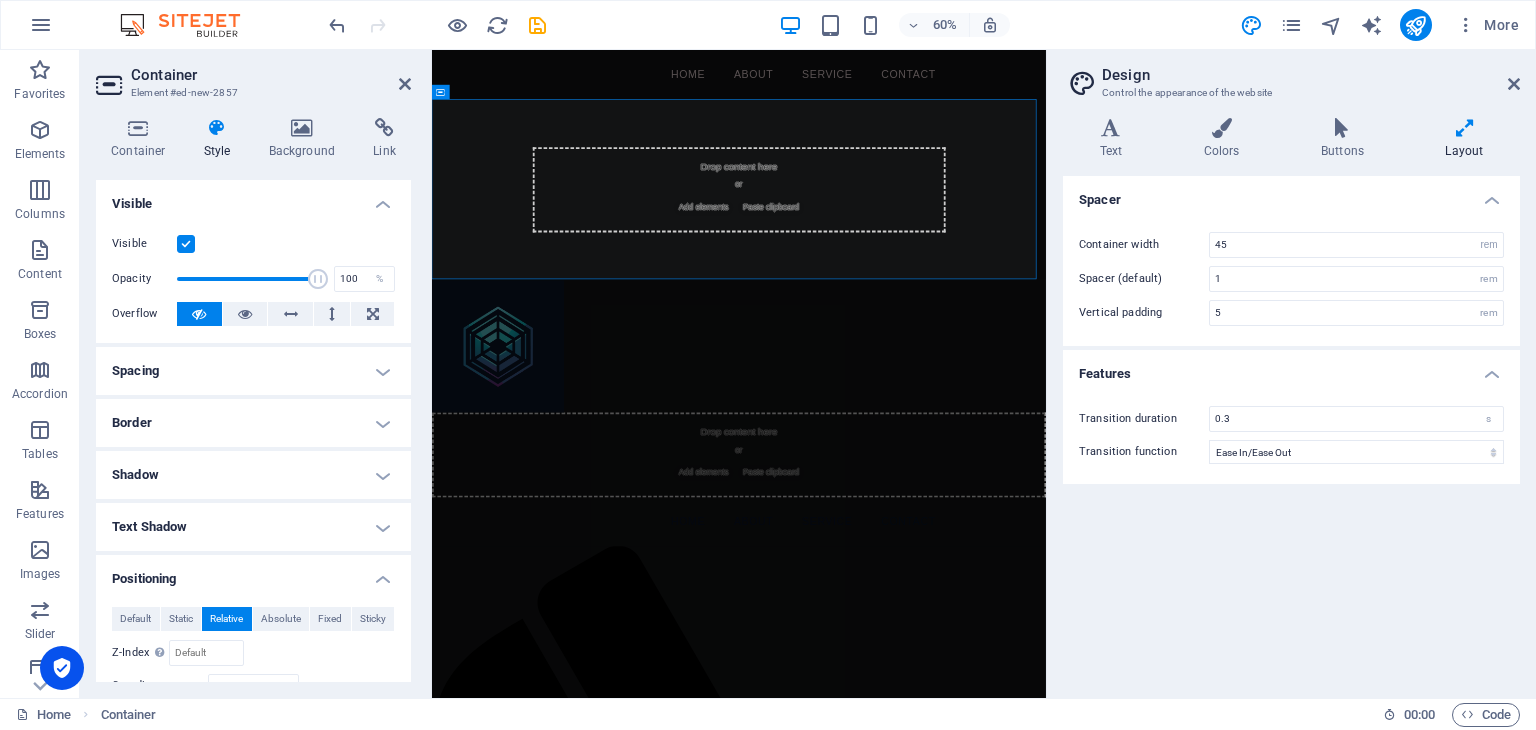 click on "Border" at bounding box center (253, 423) 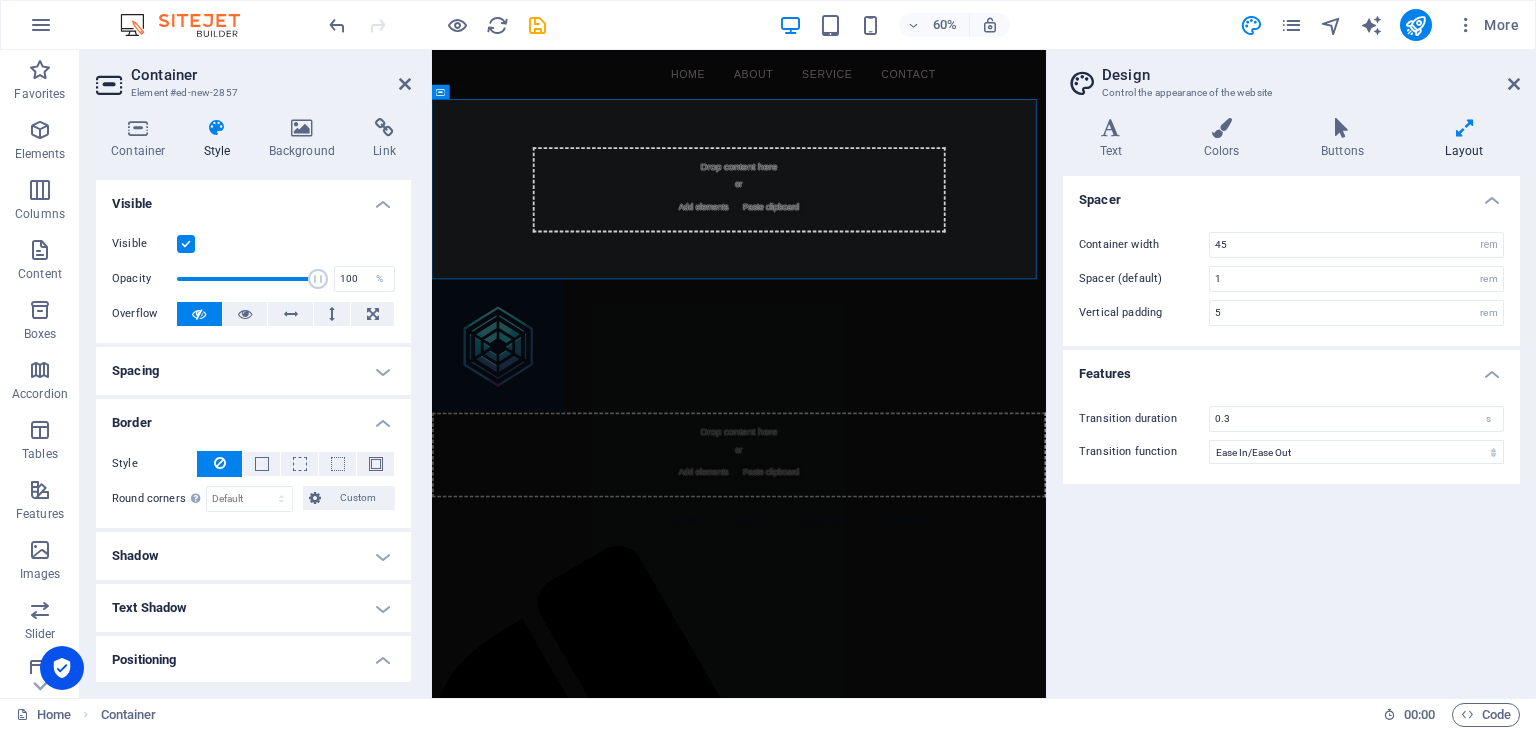 click on "Border" at bounding box center [253, 417] 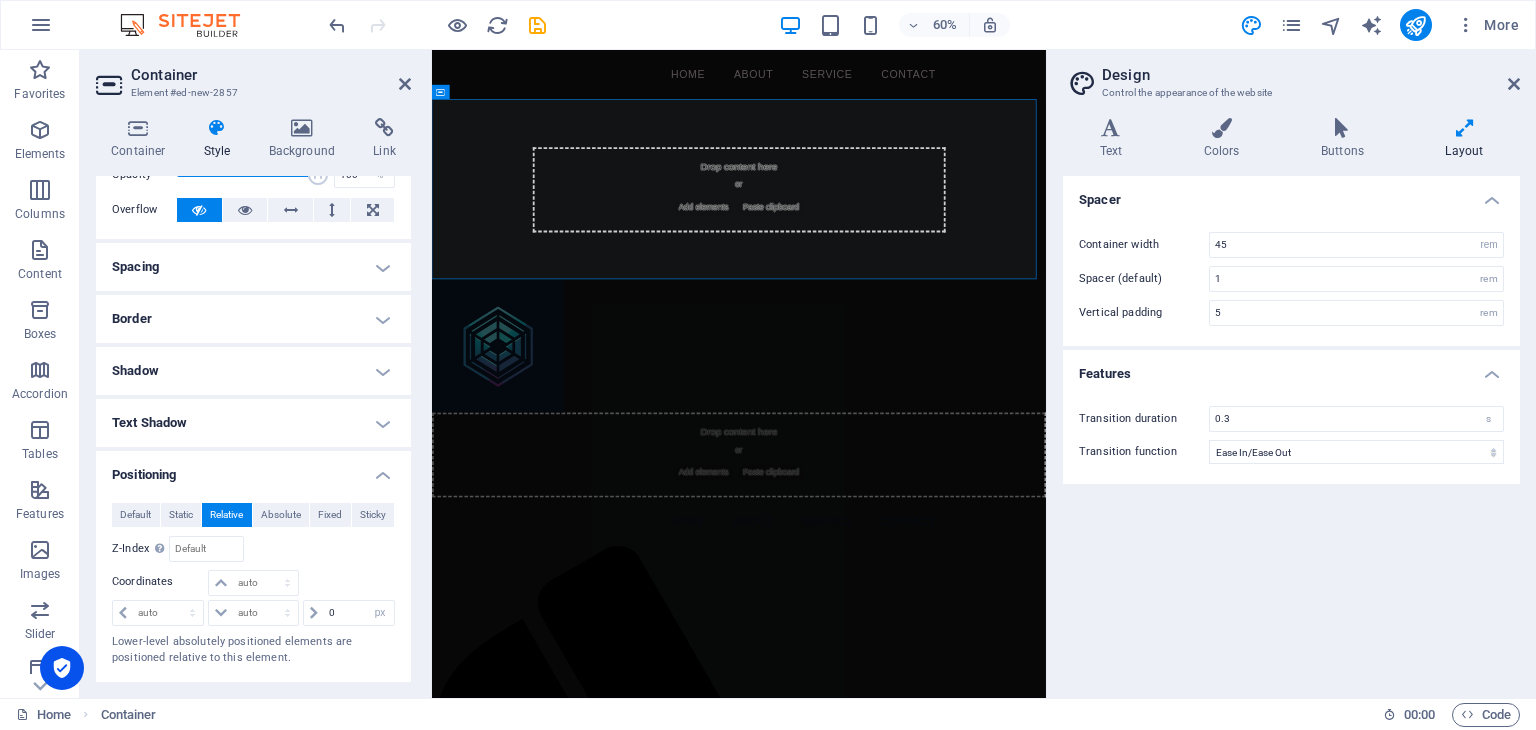 scroll, scrollTop: 106, scrollLeft: 0, axis: vertical 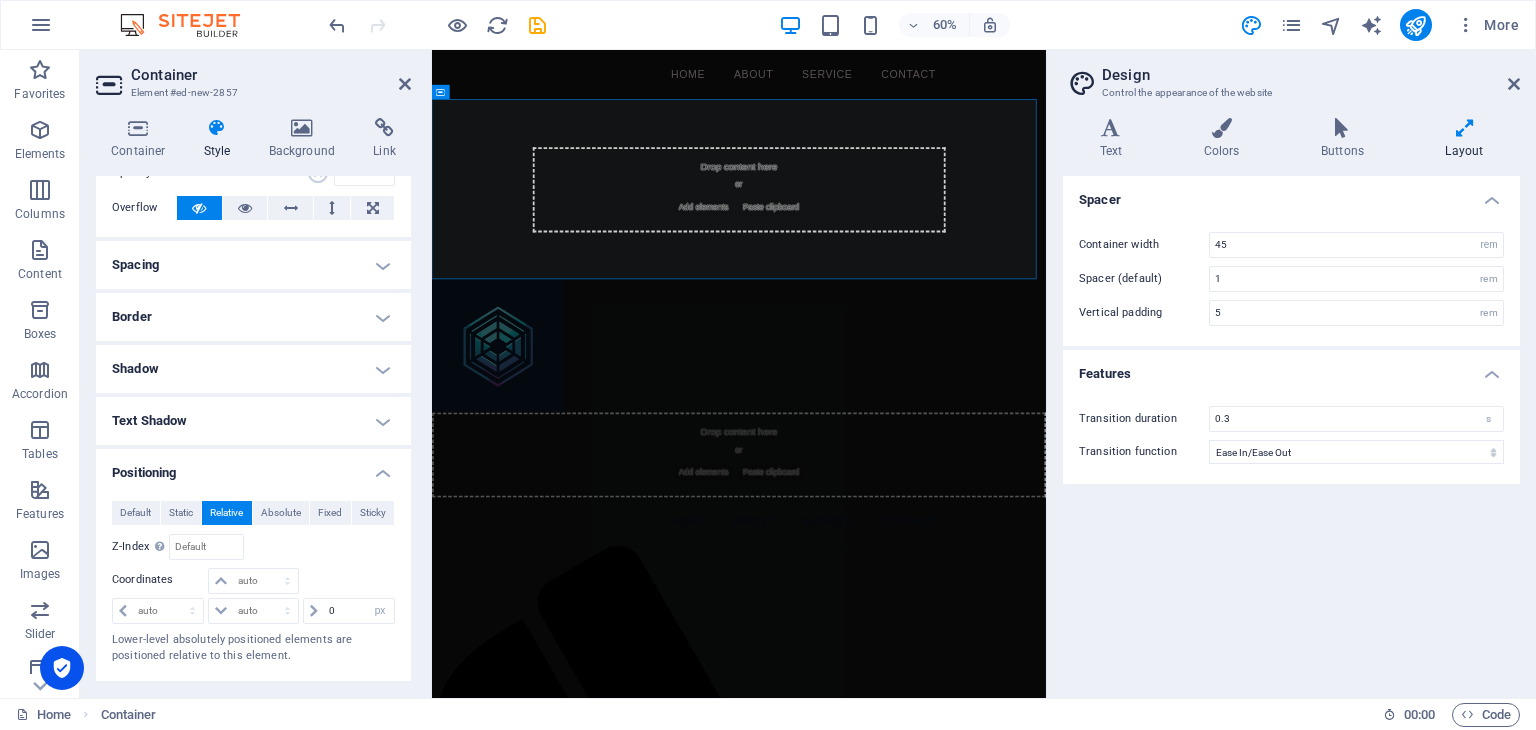 click on "Spacing" at bounding box center [253, 265] 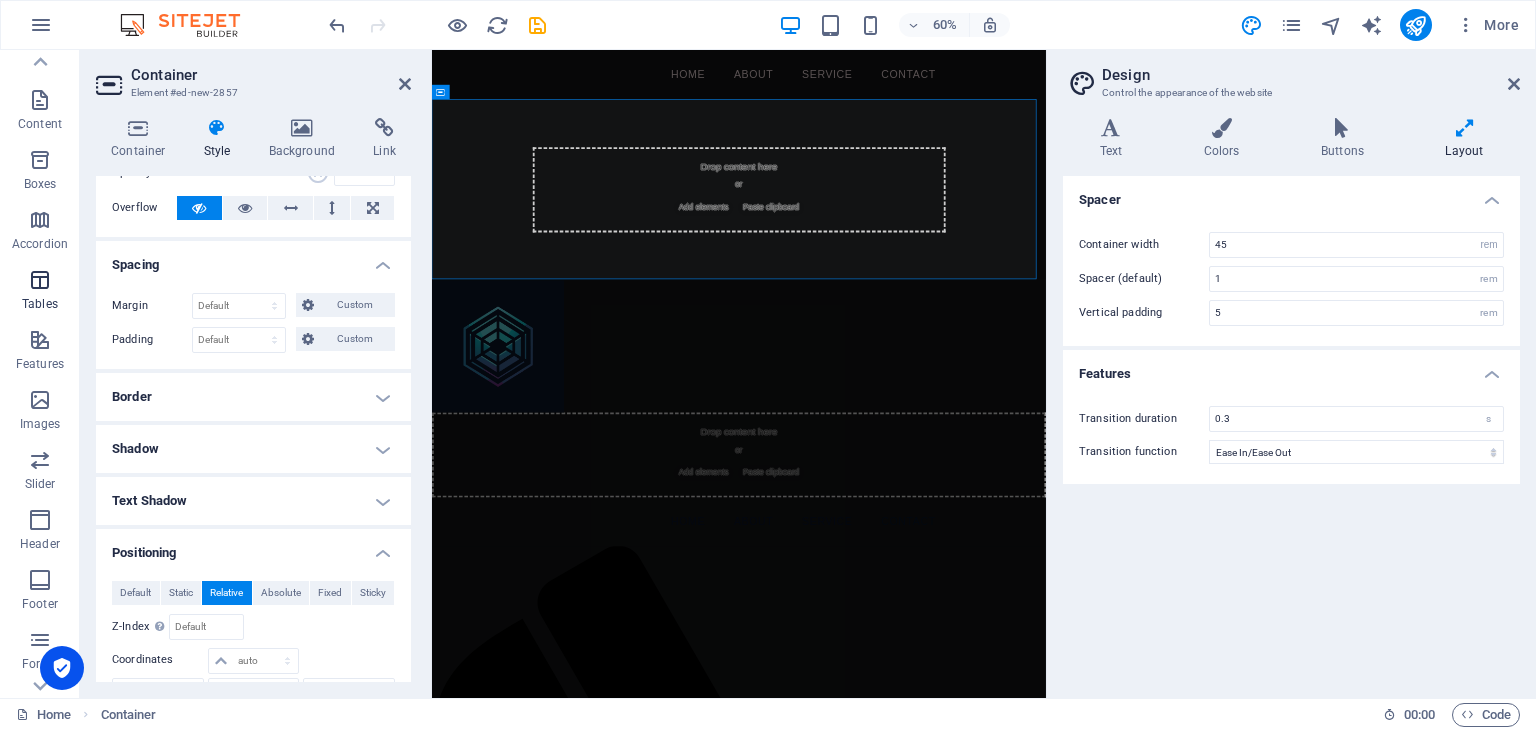 scroll, scrollTop: 151, scrollLeft: 0, axis: vertical 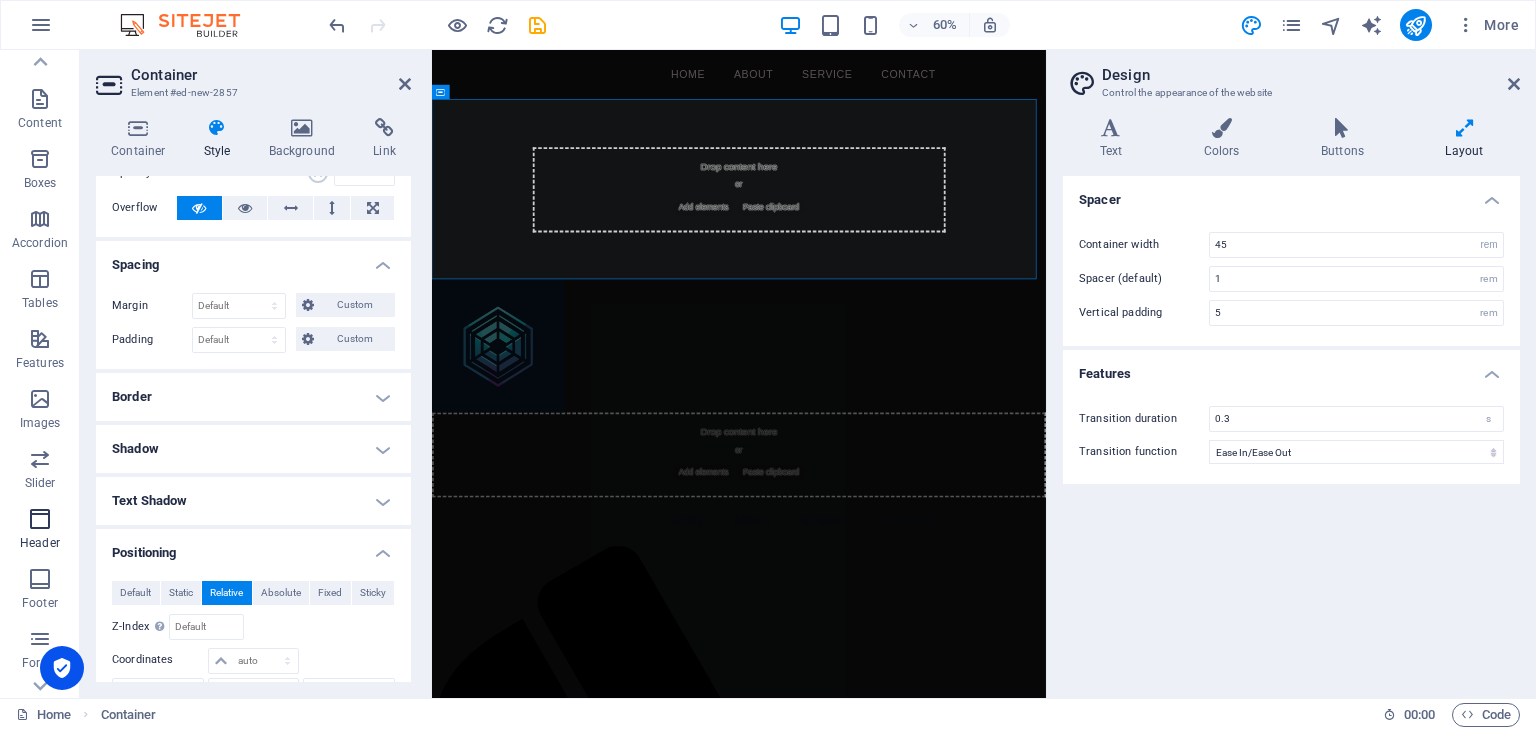 drag, startPoint x: 42, startPoint y: 437, endPoint x: 21, endPoint y: 525, distance: 90.47099 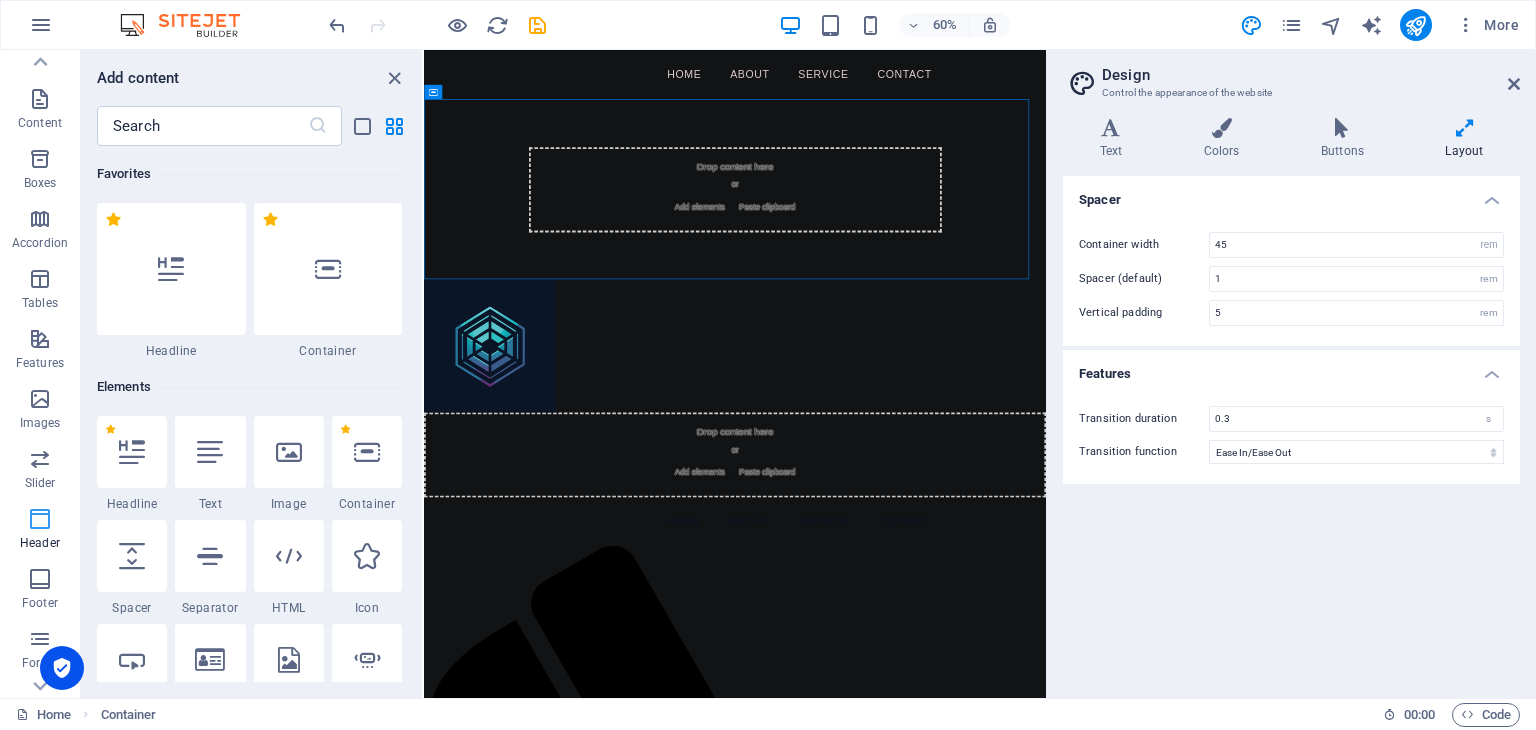click on "Header" at bounding box center [40, 531] 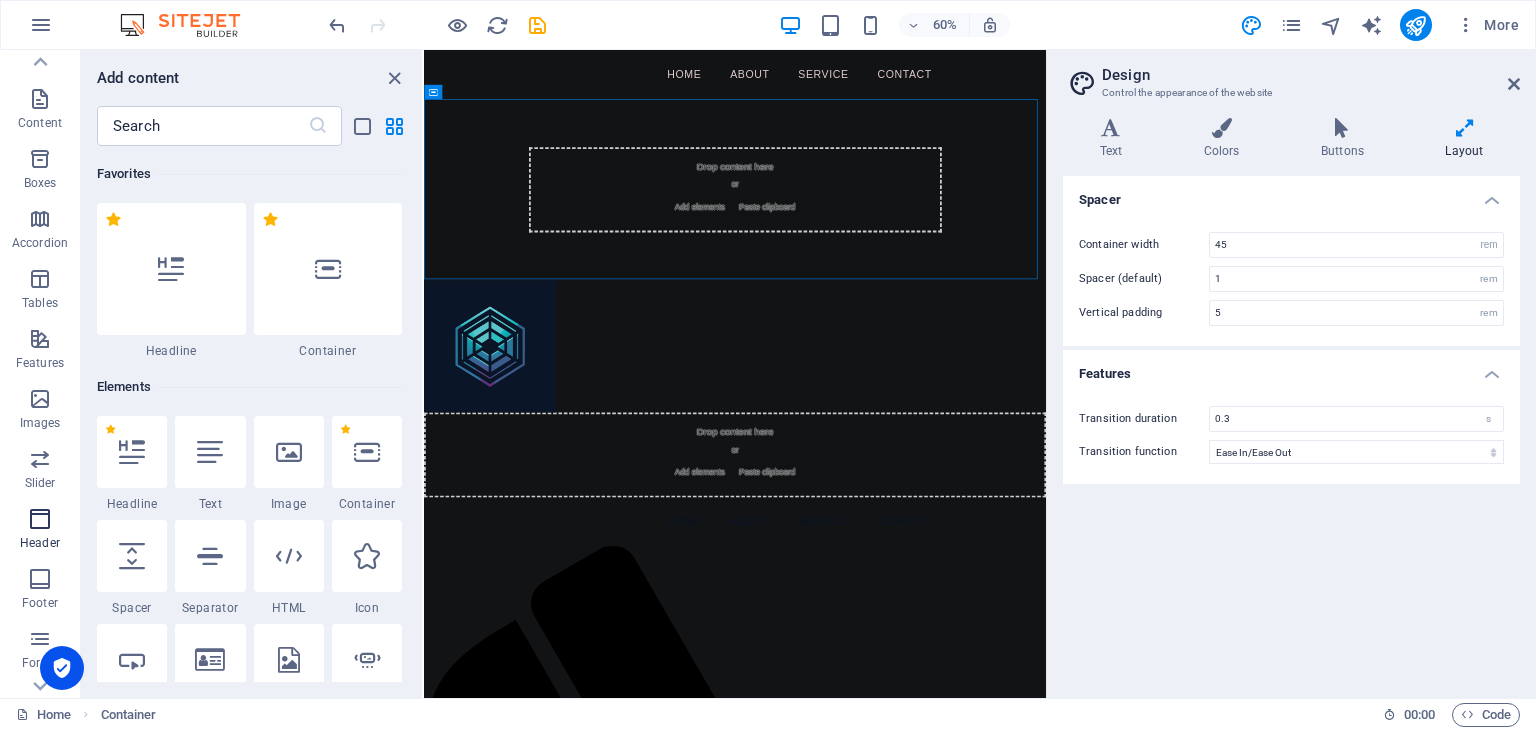scroll, scrollTop: 11878, scrollLeft: 0, axis: vertical 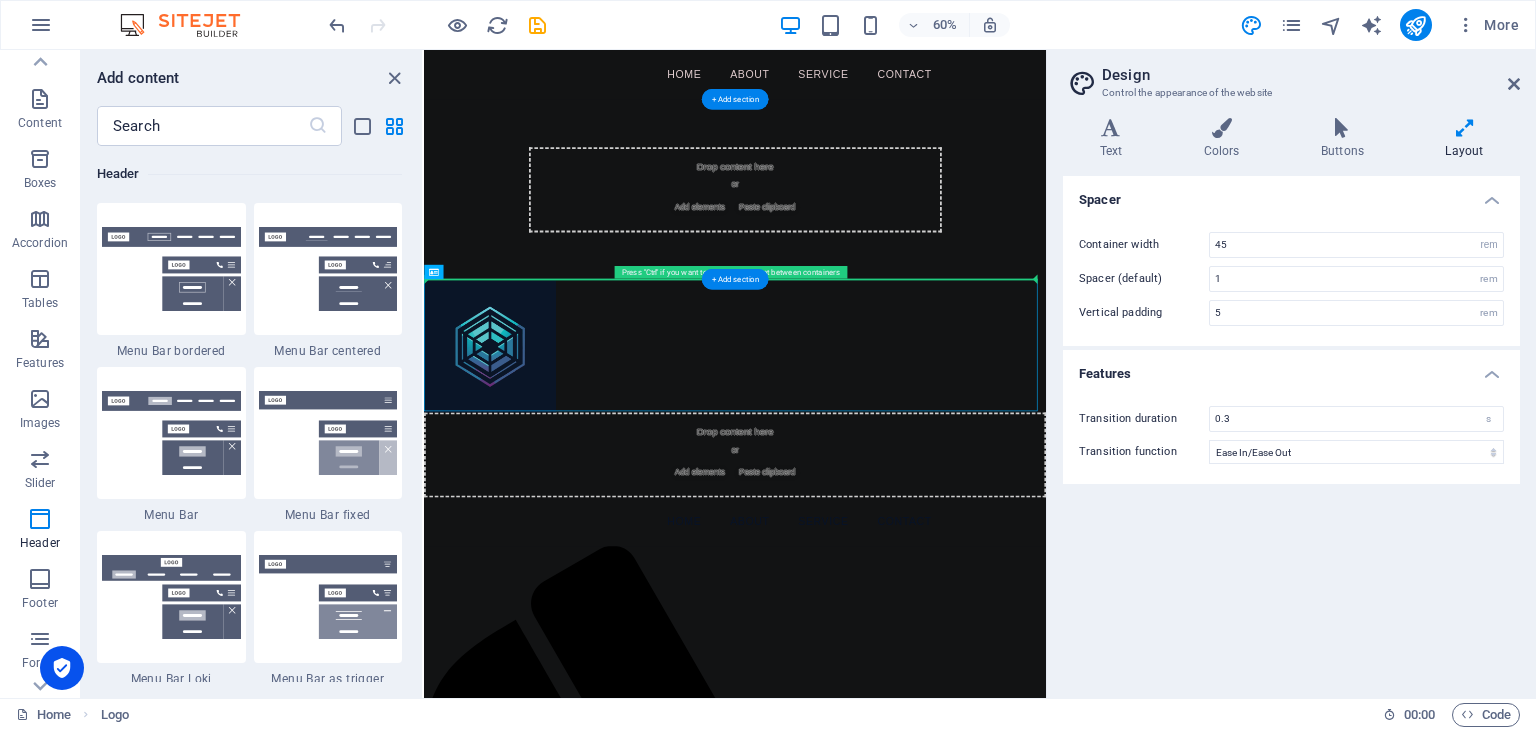 drag, startPoint x: 499, startPoint y: 513, endPoint x: 514, endPoint y: 288, distance: 225.49945 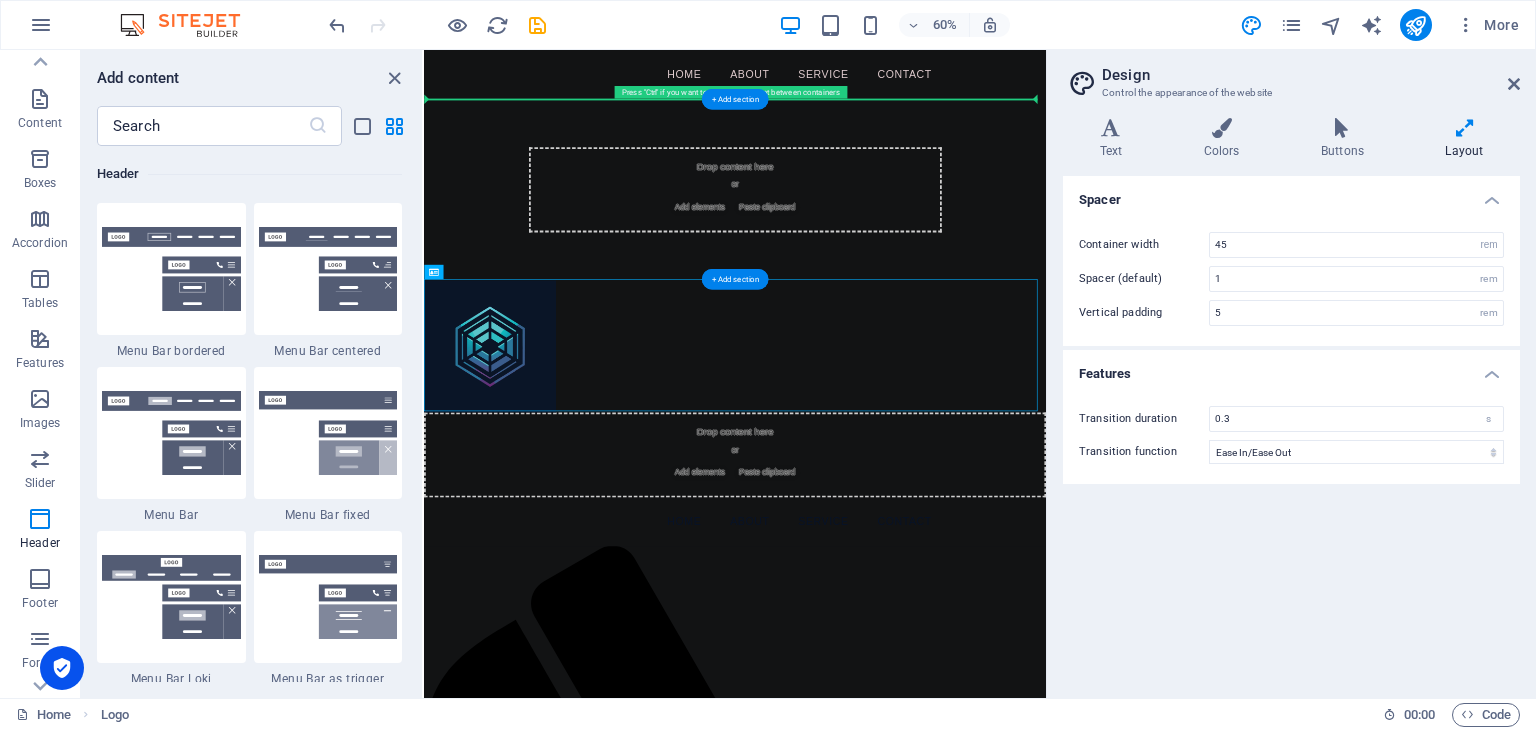 drag, startPoint x: 538, startPoint y: 488, endPoint x: 555, endPoint y: 281, distance: 207.6969 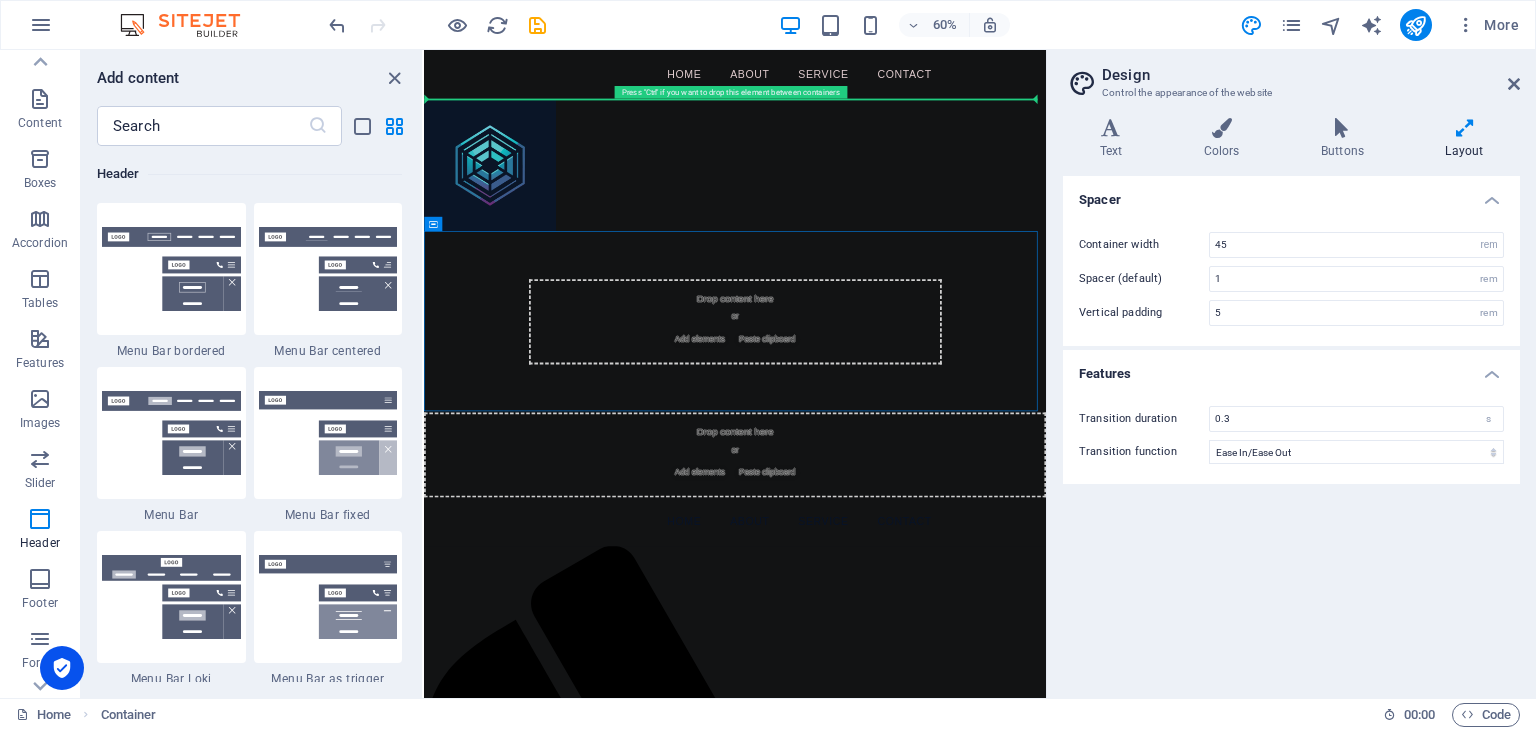 drag, startPoint x: 902, startPoint y: 429, endPoint x: 1007, endPoint y: 210, distance: 242.87033 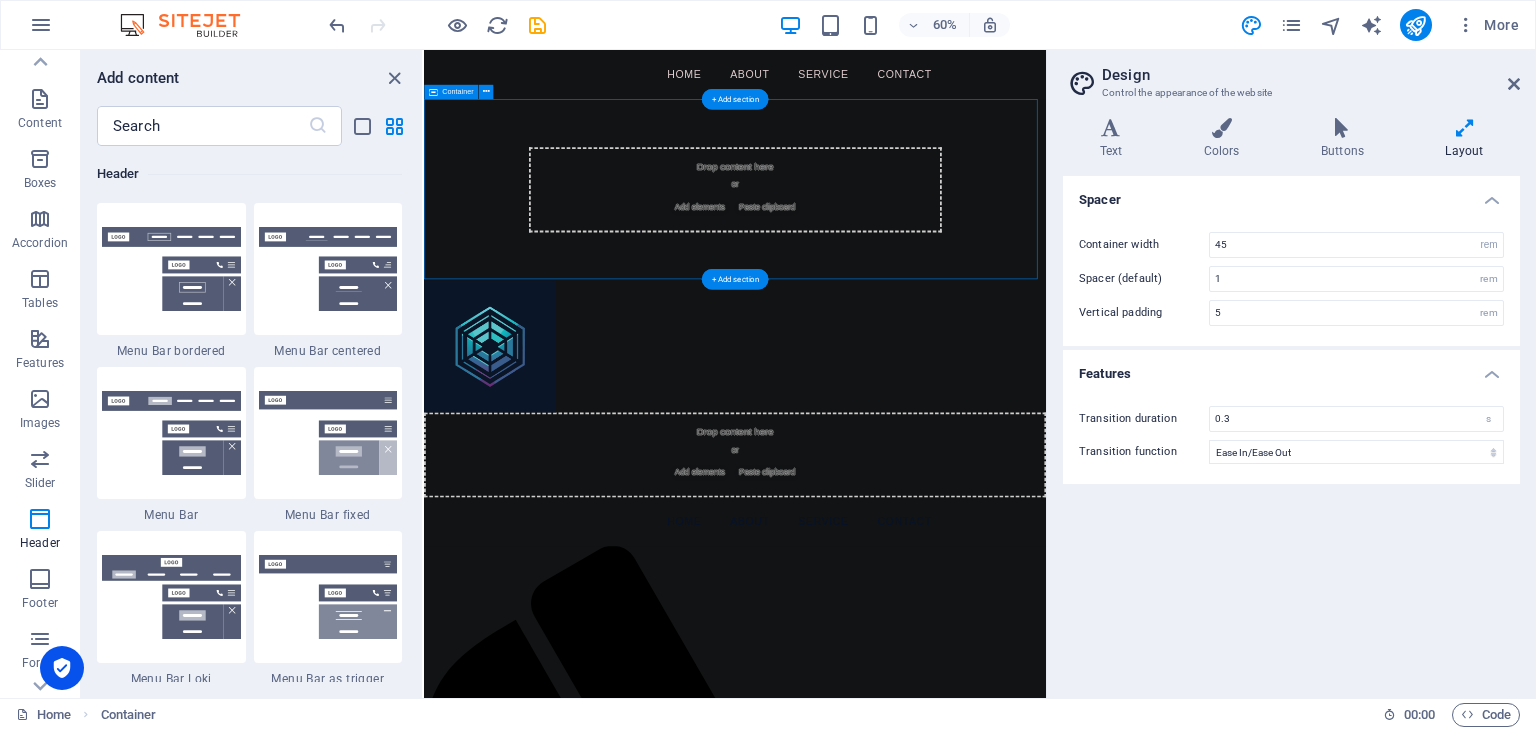 drag, startPoint x: 547, startPoint y: 545, endPoint x: 507, endPoint y: 341, distance: 207.88458 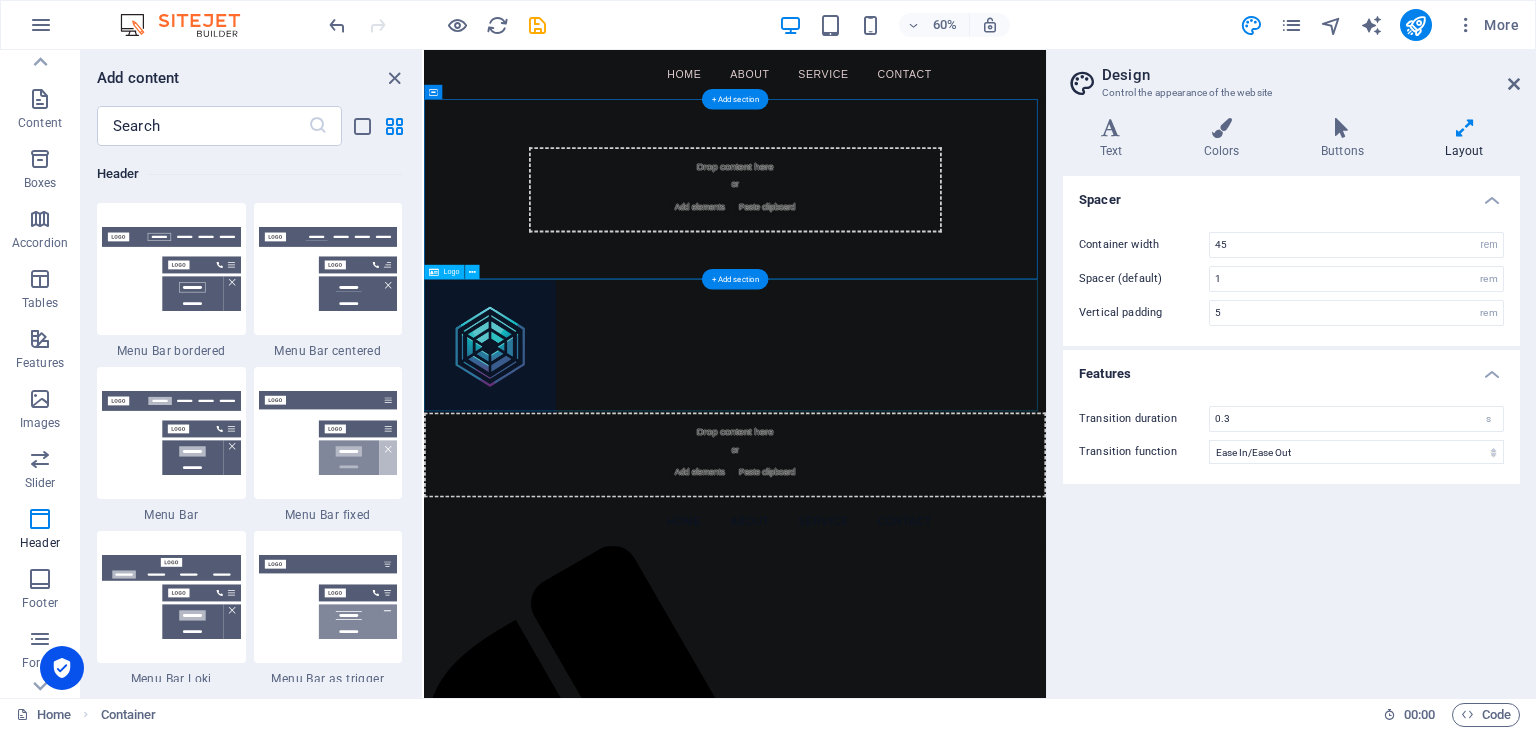 click at bounding box center (942, 544) 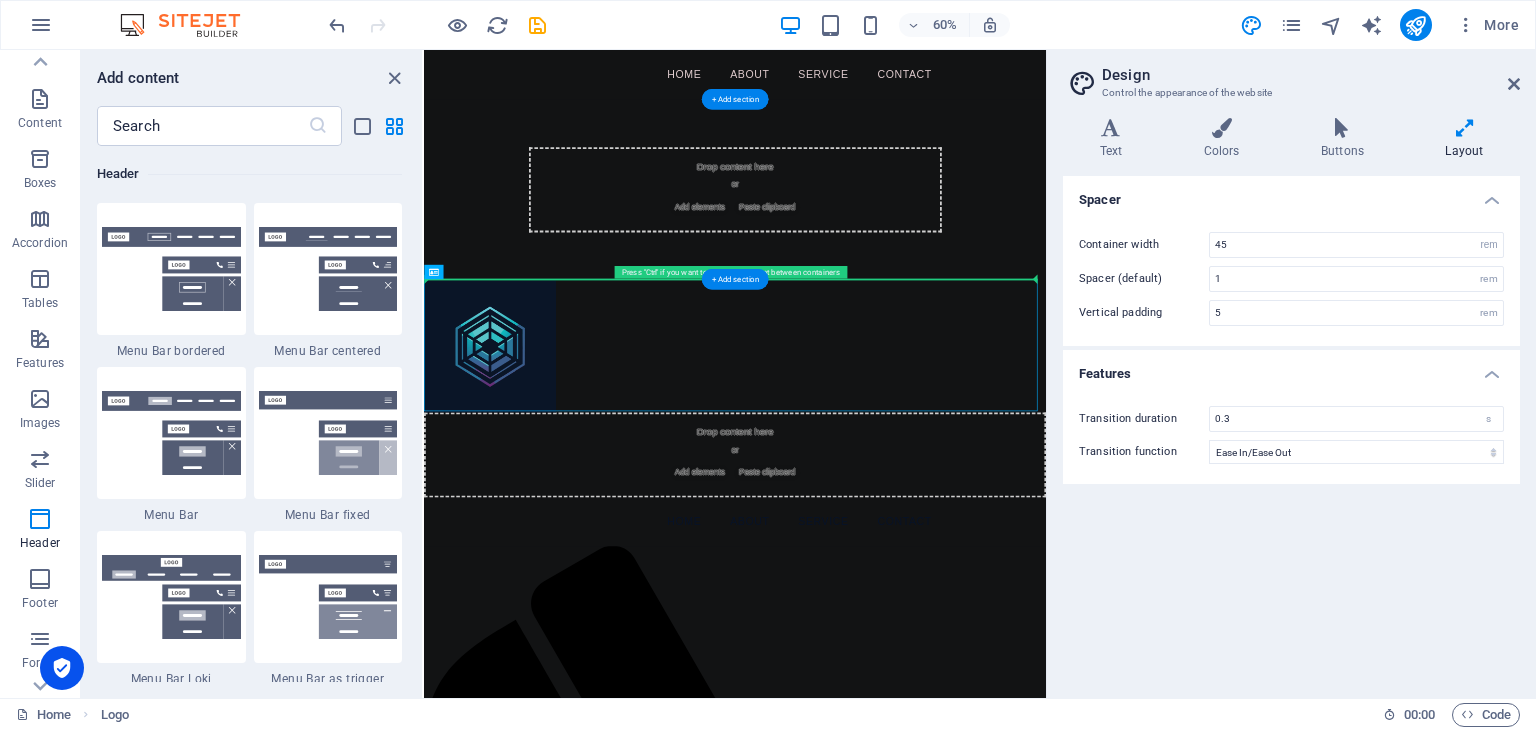 drag, startPoint x: 539, startPoint y: 553, endPoint x: 515, endPoint y: 313, distance: 241.19702 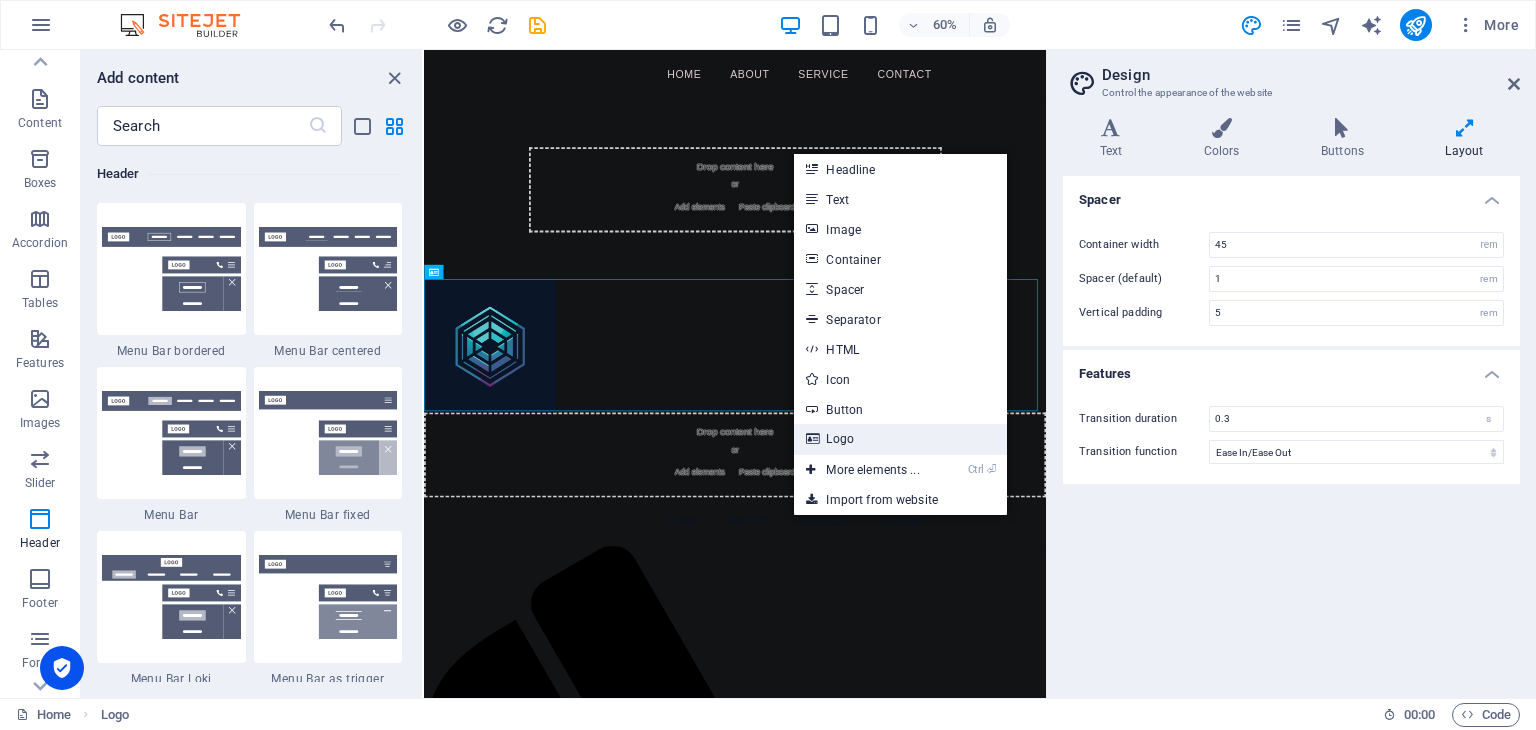 click on "Logo" at bounding box center (900, 439) 